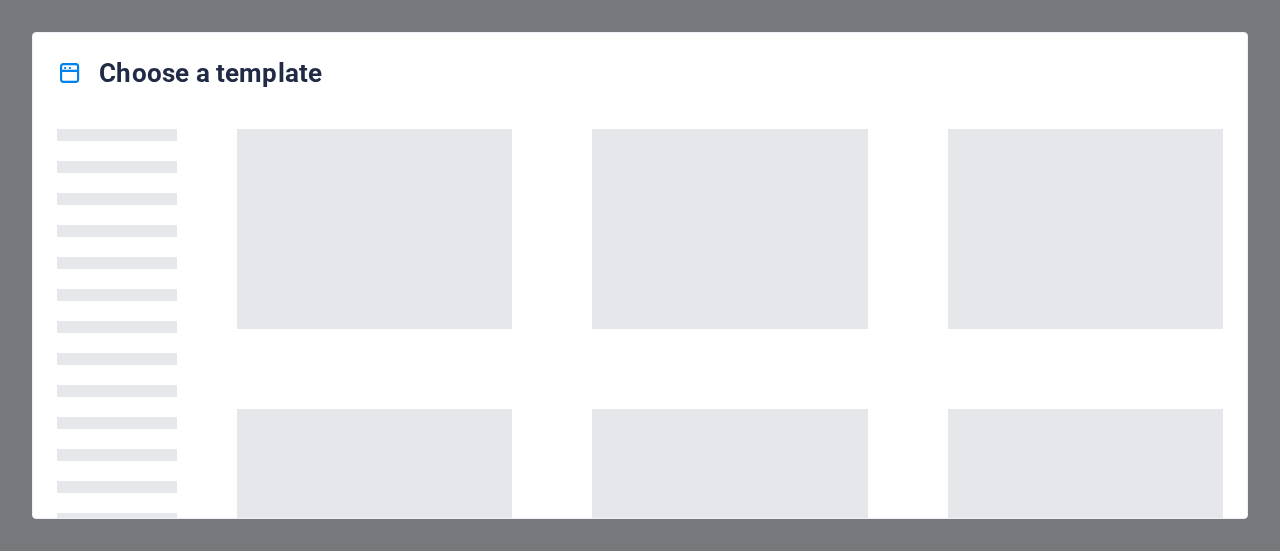 scroll, scrollTop: 0, scrollLeft: 0, axis: both 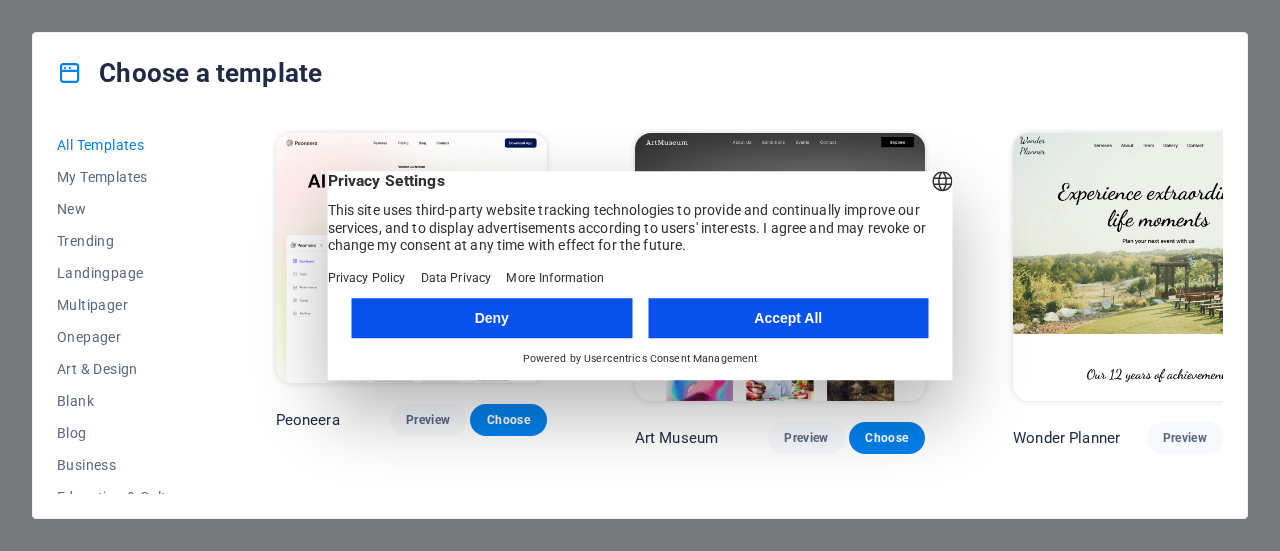 click on "Accept All" at bounding box center [788, 318] 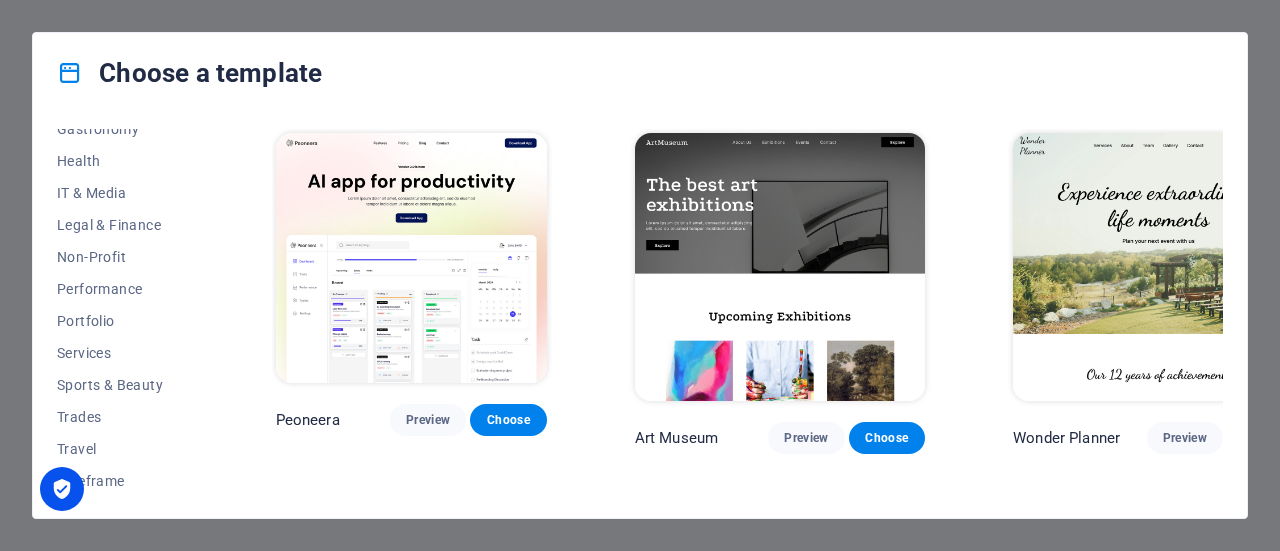 scroll, scrollTop: 434, scrollLeft: 0, axis: vertical 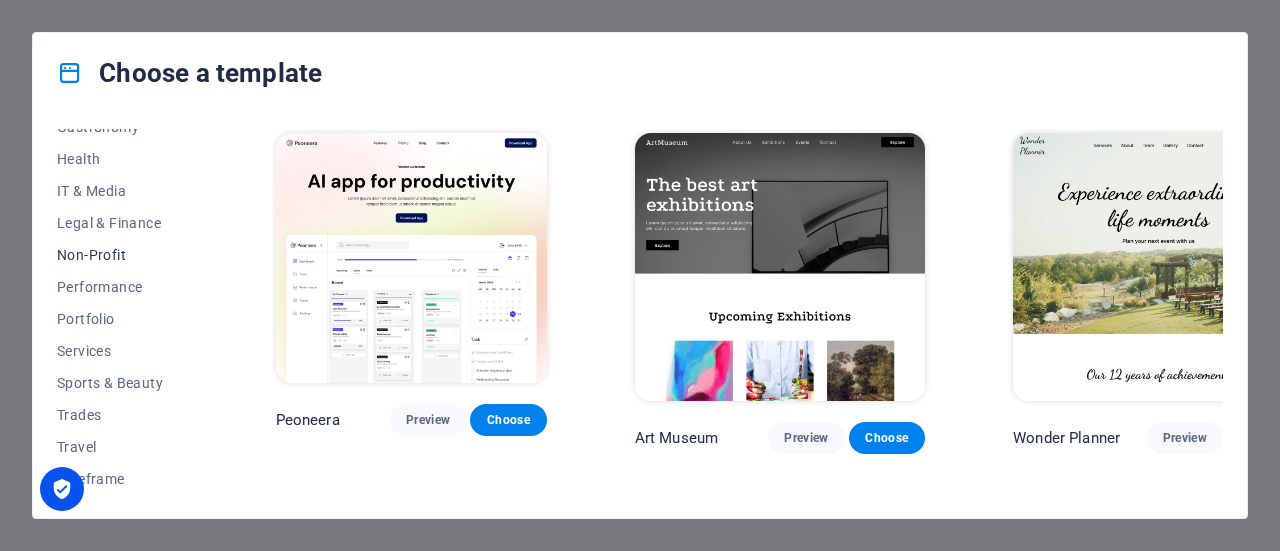 click on "Non-Profit" at bounding box center [122, 255] 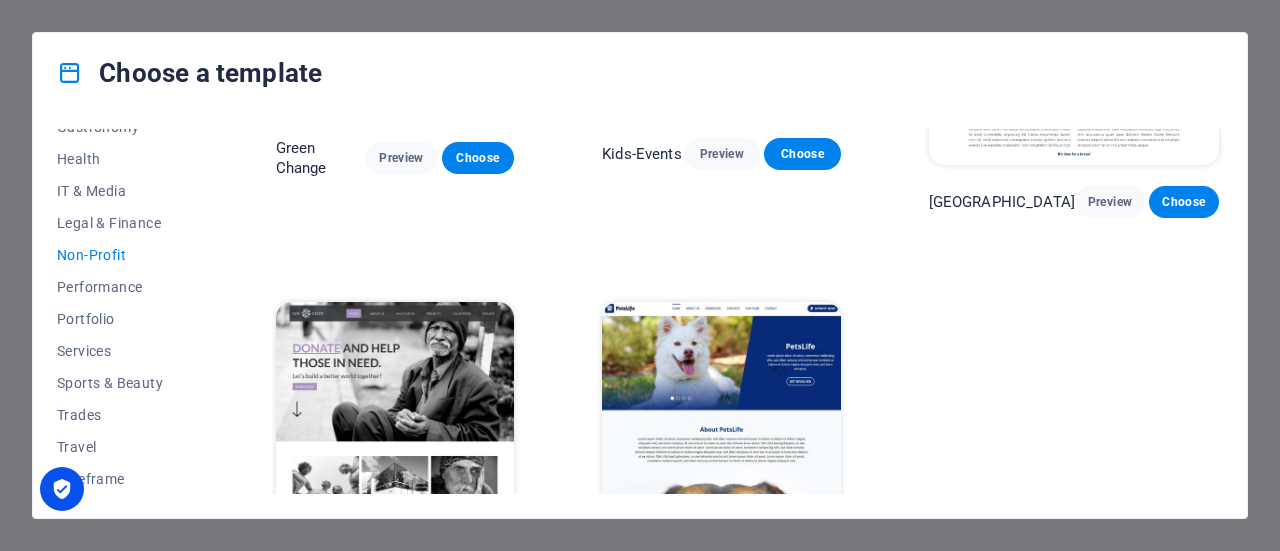 scroll, scrollTop: 302, scrollLeft: 0, axis: vertical 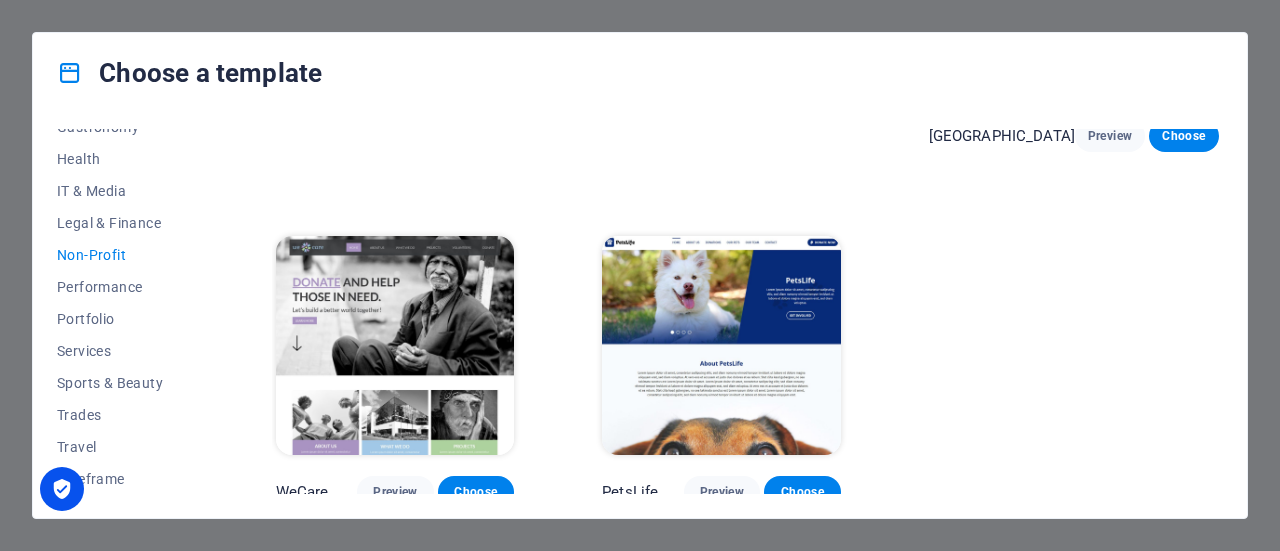 click at bounding box center [395, 346] 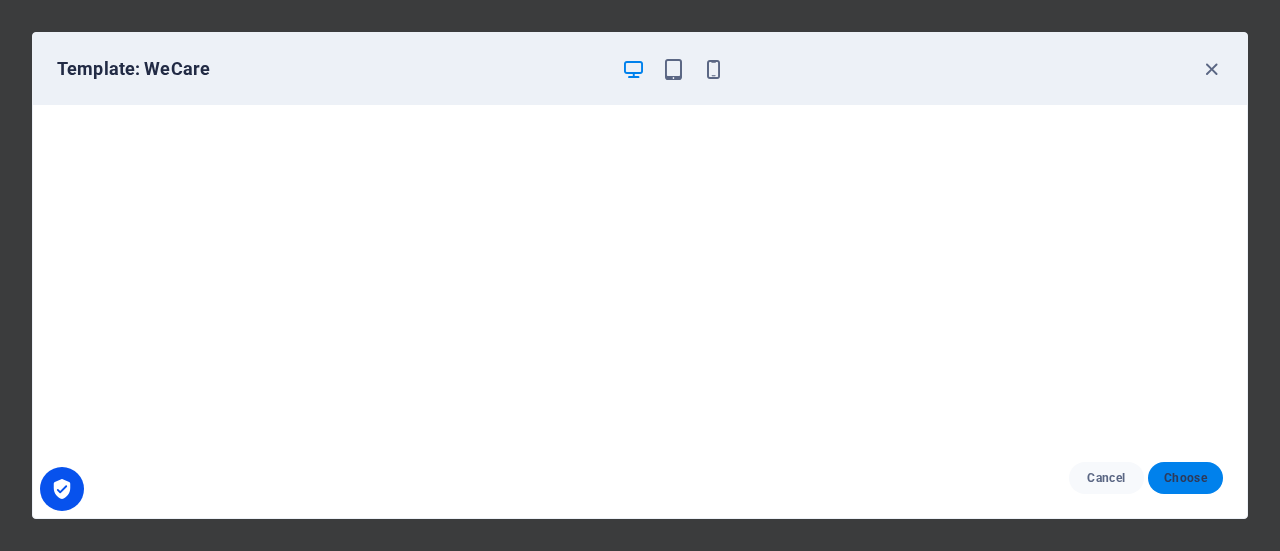 click on "Choose" at bounding box center (1185, 478) 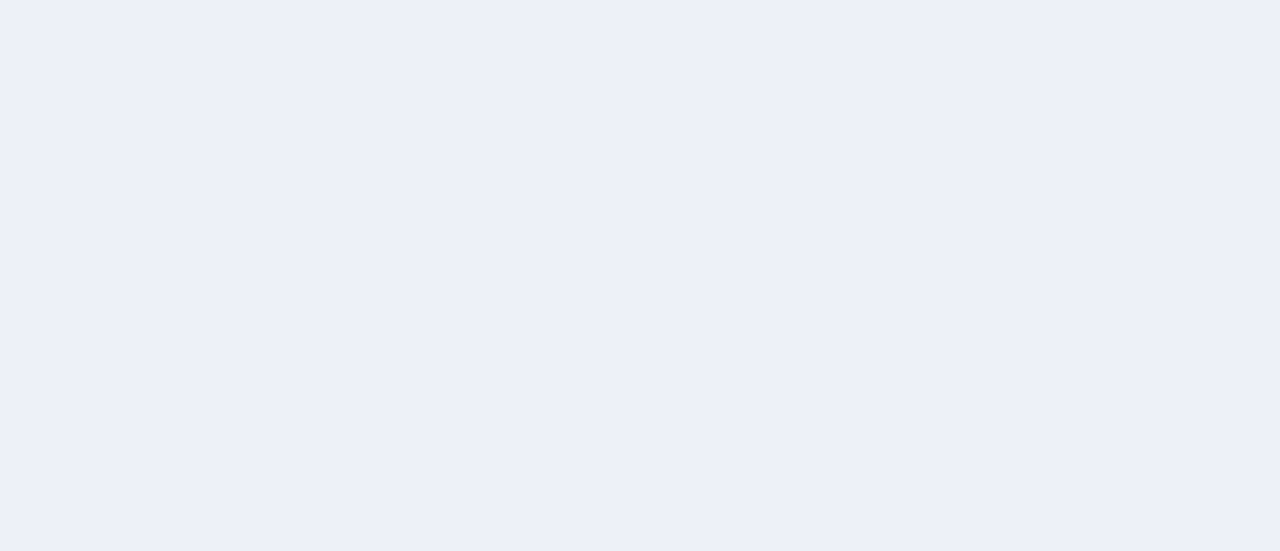 scroll, scrollTop: 0, scrollLeft: 0, axis: both 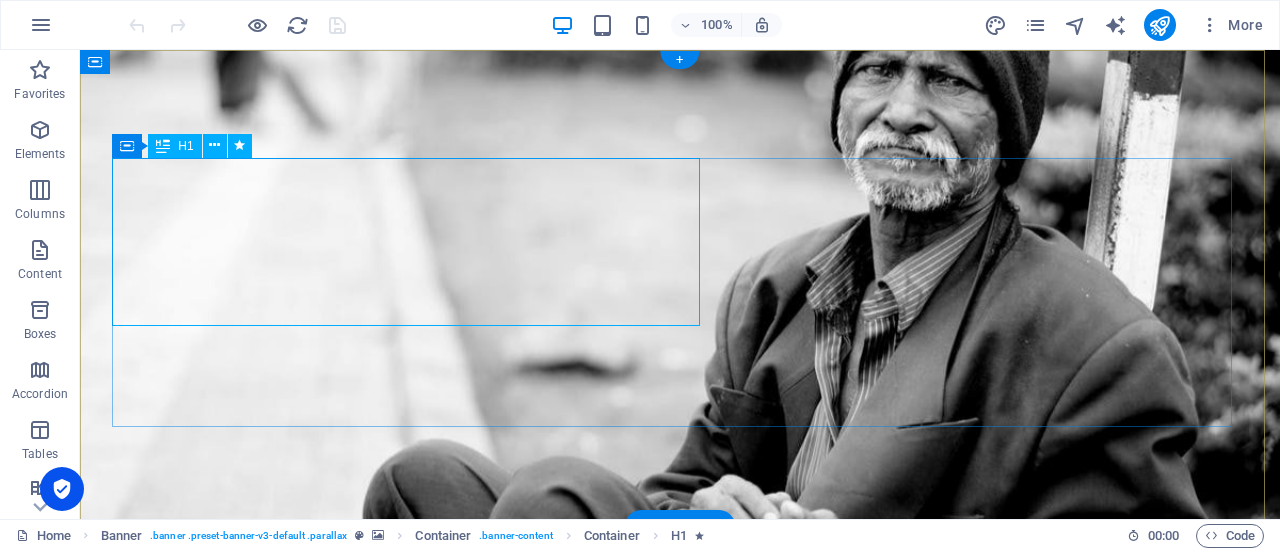 click on "Donate   and Help those in need." at bounding box center [680, 759] 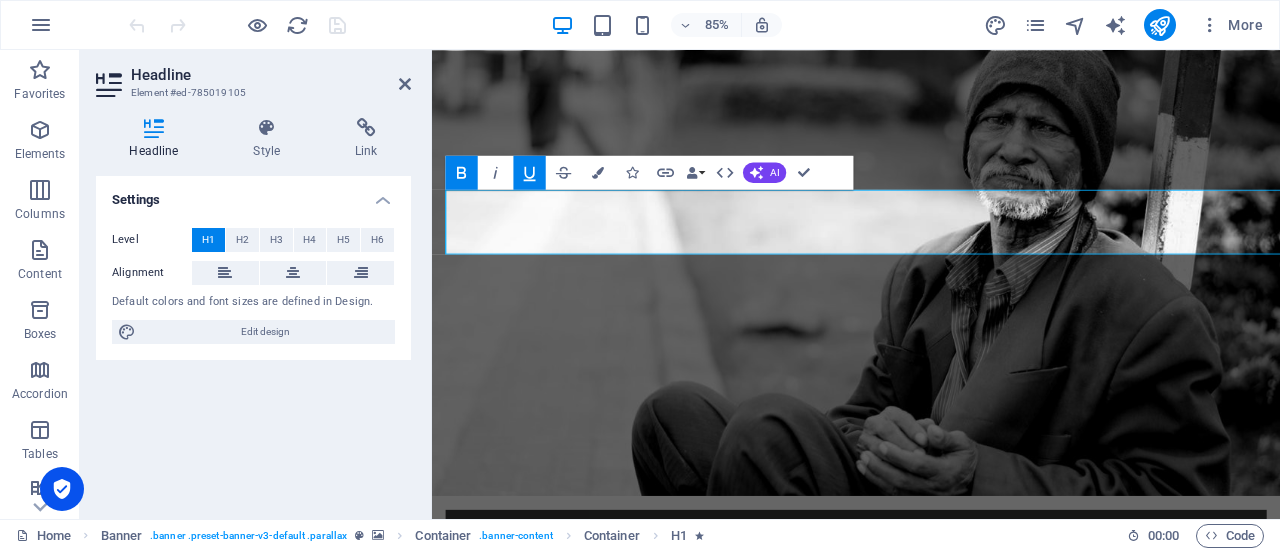 drag, startPoint x: 456, startPoint y: 244, endPoint x: 1428, endPoint y: 313, distance: 974.446 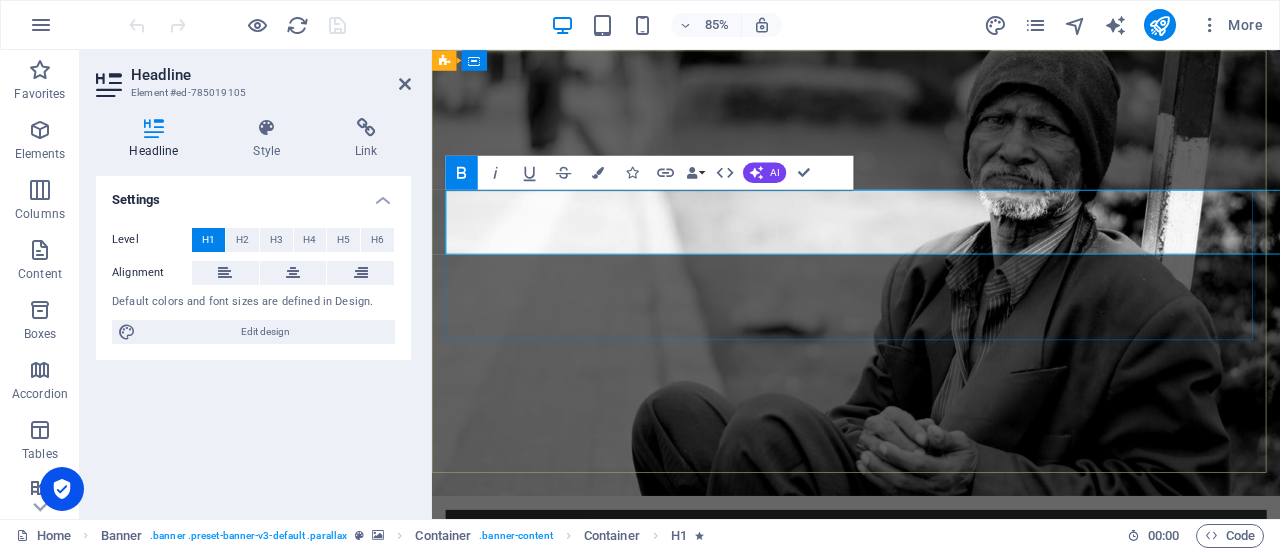 click on "HELP US PROTECT OUR NEIGHBORS FR OM UNLAWFUL ARREST, DETENTION, AND DEPORTATION." at bounding box center (907, 835) 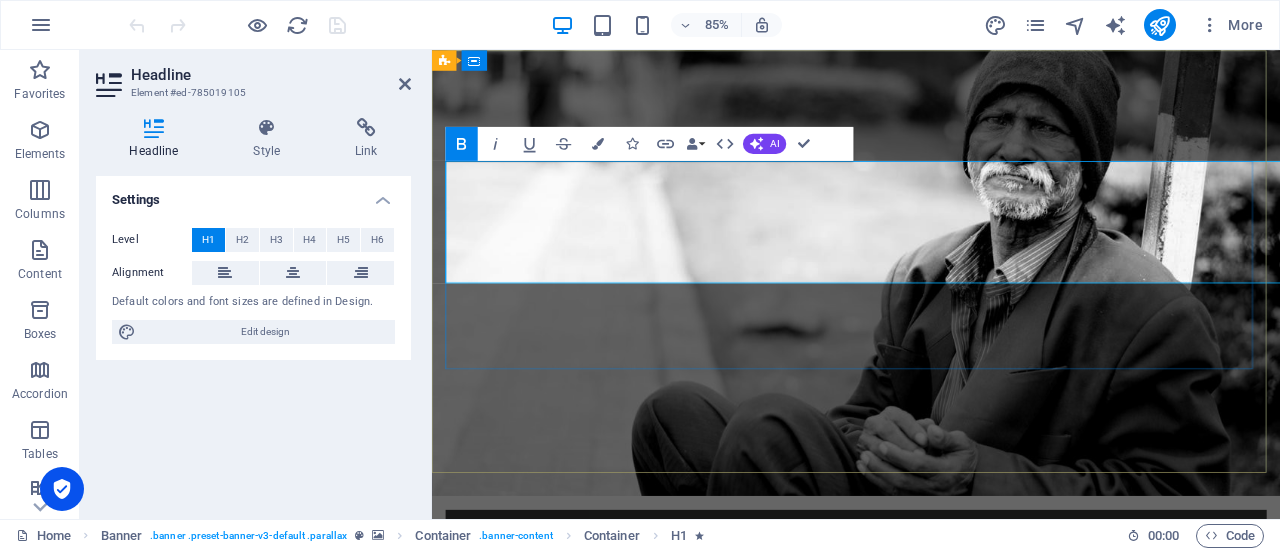 click on "HELP US PROTECT  ‌OUR NEIGHBORS FR OM UNLAWFUL ARREST, DETENTION, AND DEPORTATION." at bounding box center (910, 869) 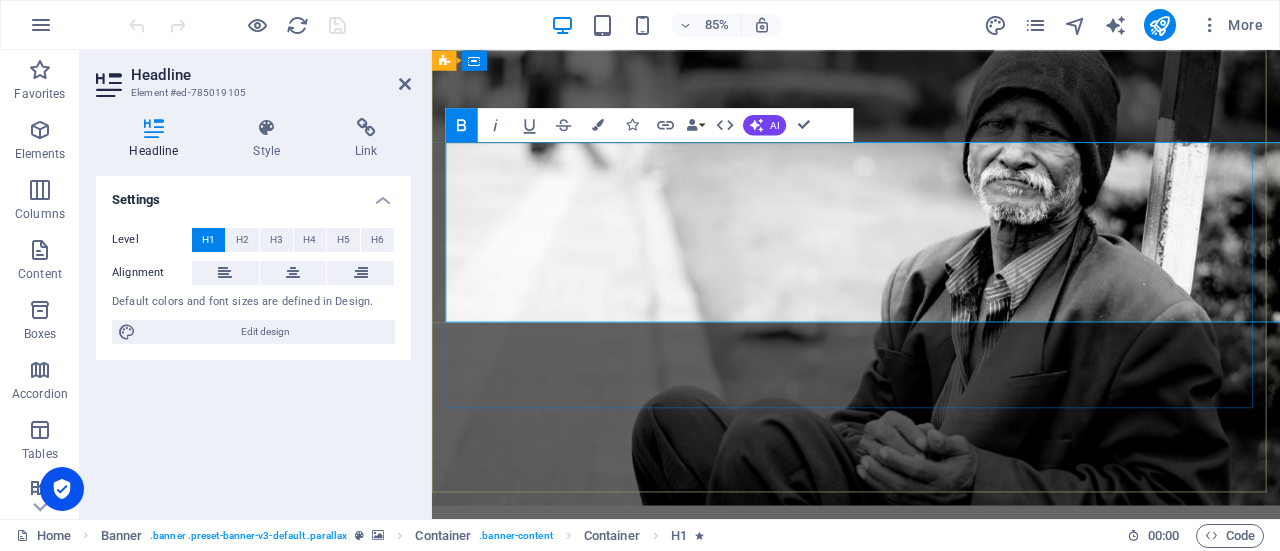 click on "OM UNLAWFUL ARREST, DETENTION, AND DEPORTATION." at bounding box center (875, 948) 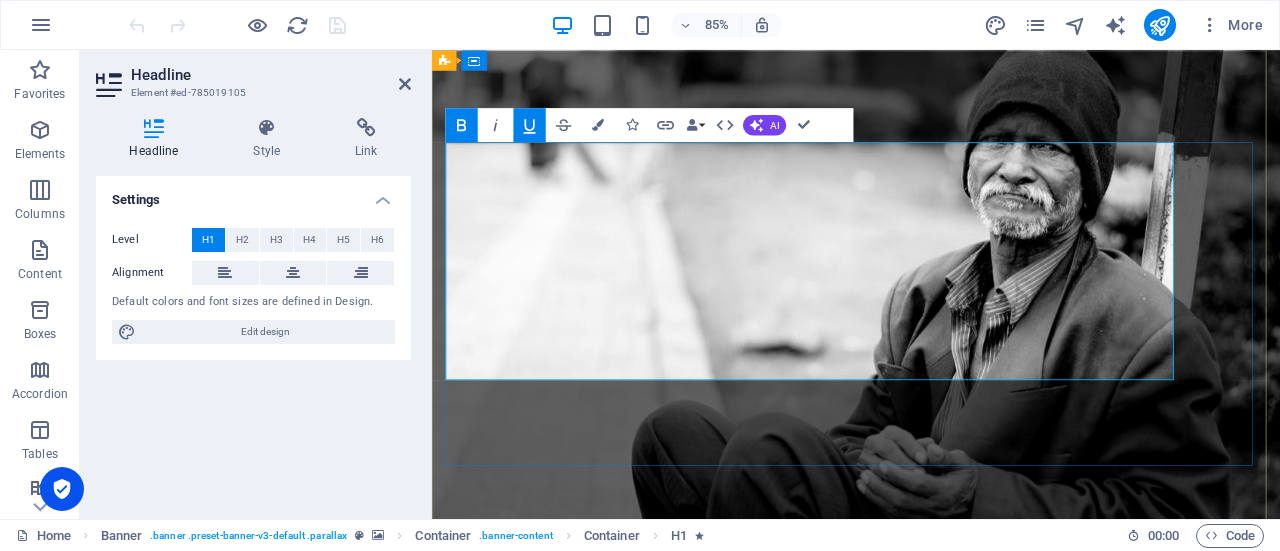 drag, startPoint x: 511, startPoint y: 349, endPoint x: 1334, endPoint y: 427, distance: 826.688 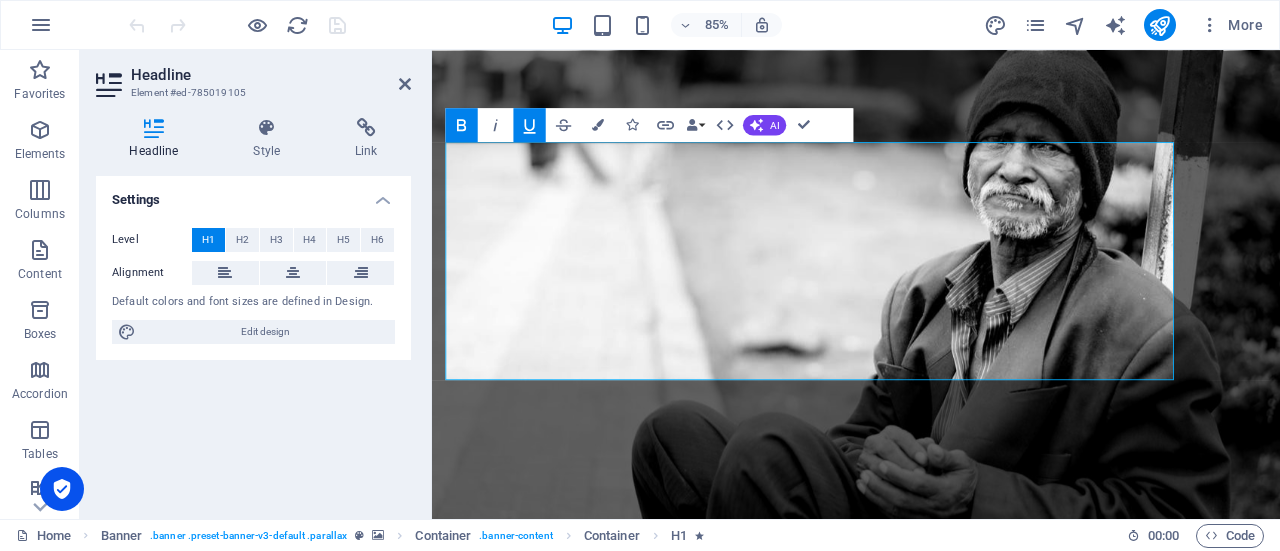 click 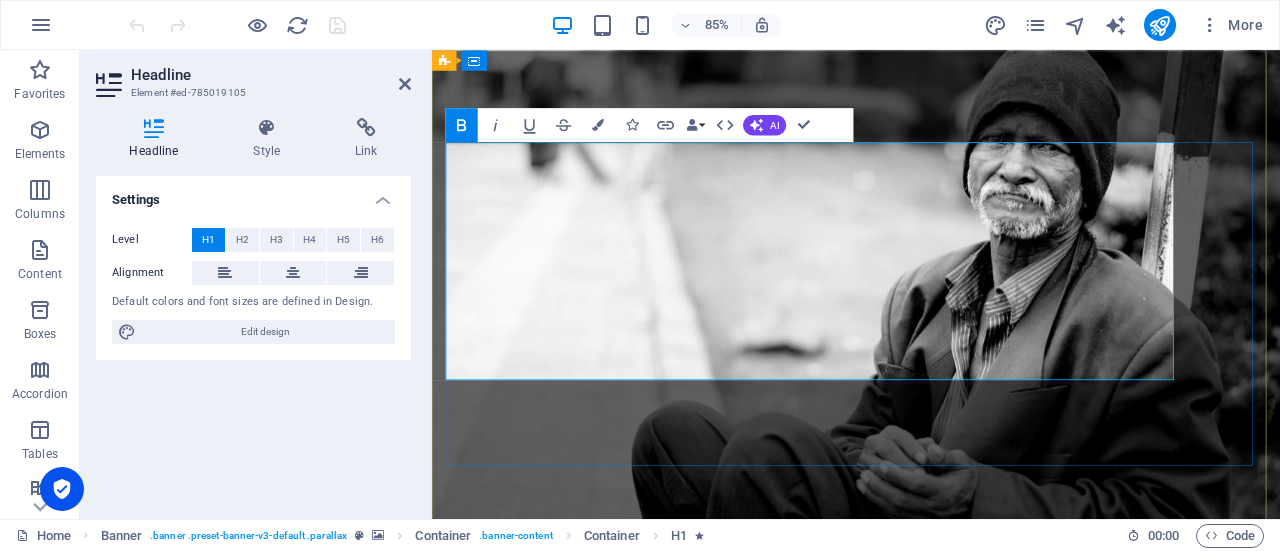 click on "HELP US PROTECT  ‌OUR NEIGHBORS  ‌FROM UNLAWFUL ARREST,  ‌DETENTION, AND DEPORTATION." at bounding box center [875, 914] 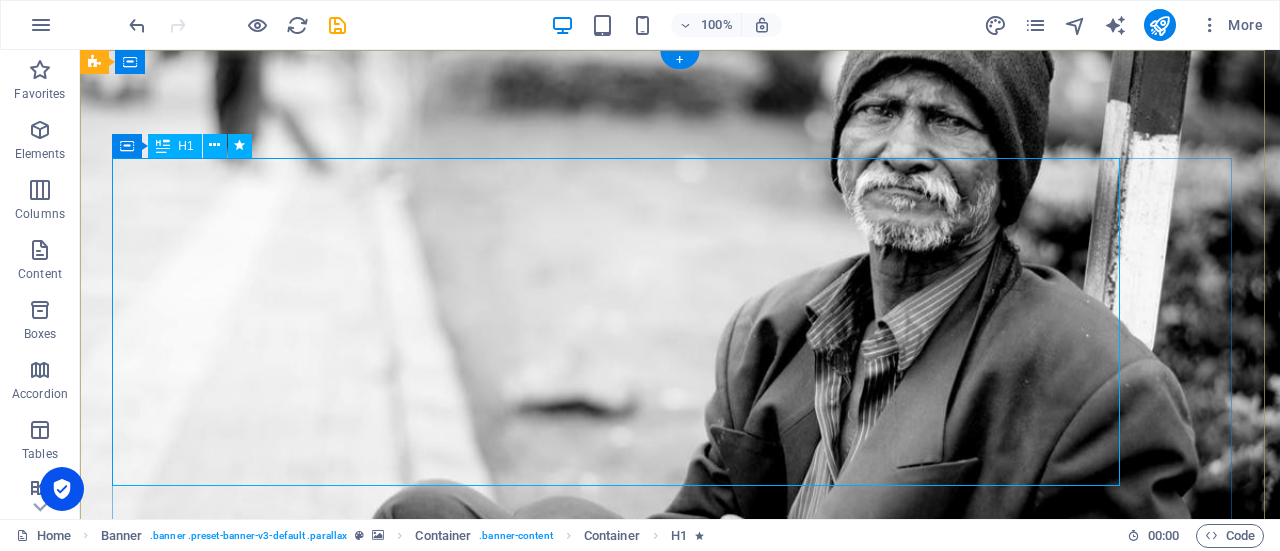 click on "HELP US PROTECT  OUR NEIGHBORS  FROM UNLAWFUL ARREST,  DETENTION, AND DEPORTATION." at bounding box center (680, 919) 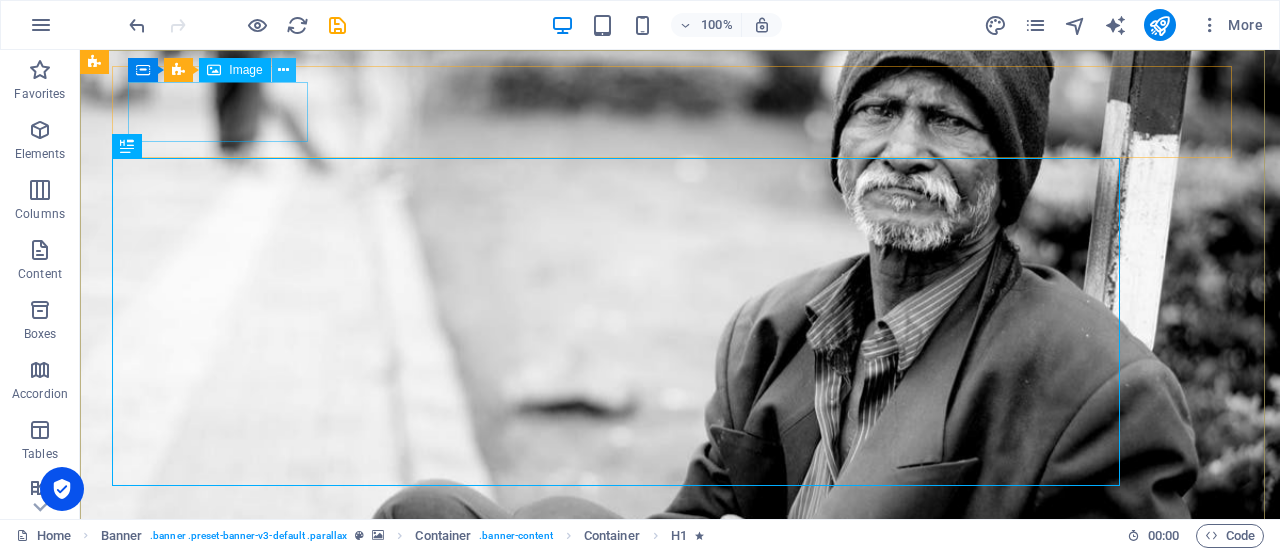 click at bounding box center (284, 70) 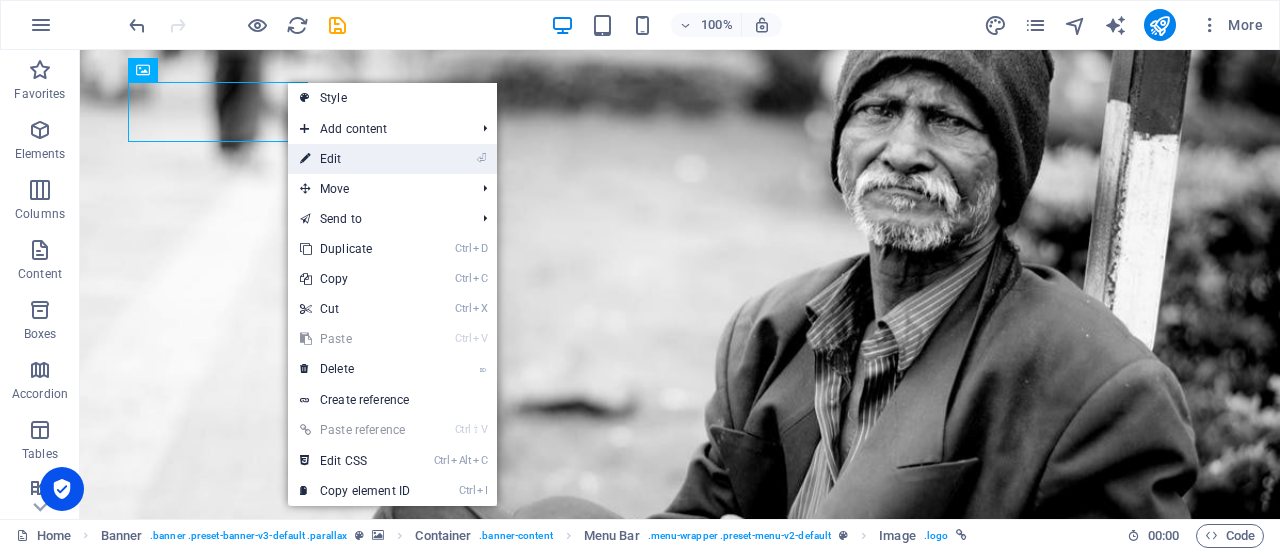 click on "⏎  Edit" at bounding box center (355, 159) 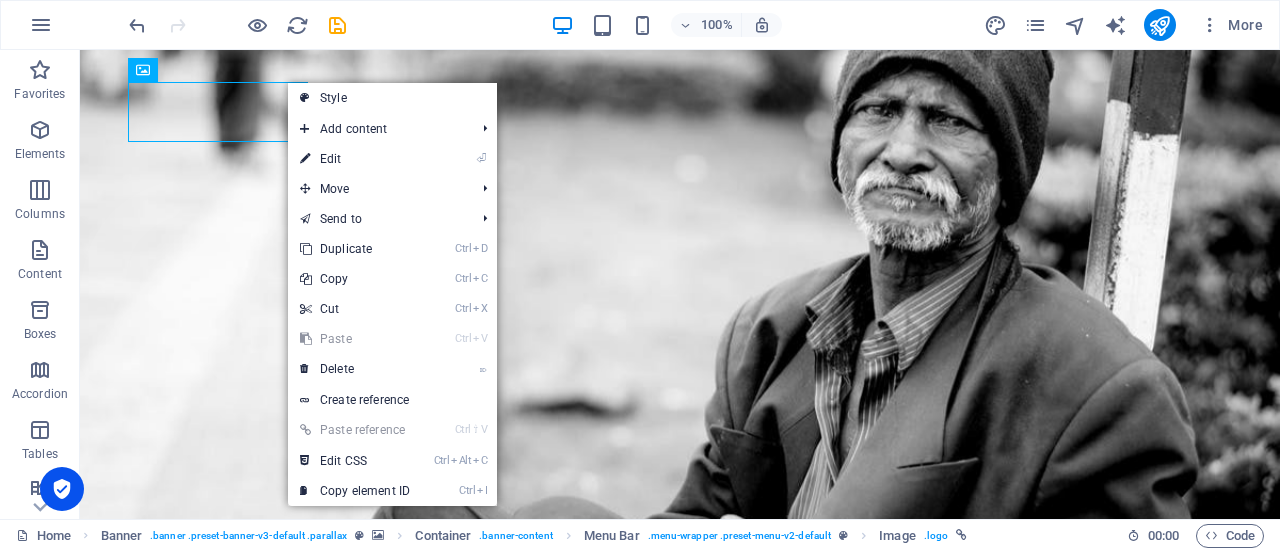 select on "px" 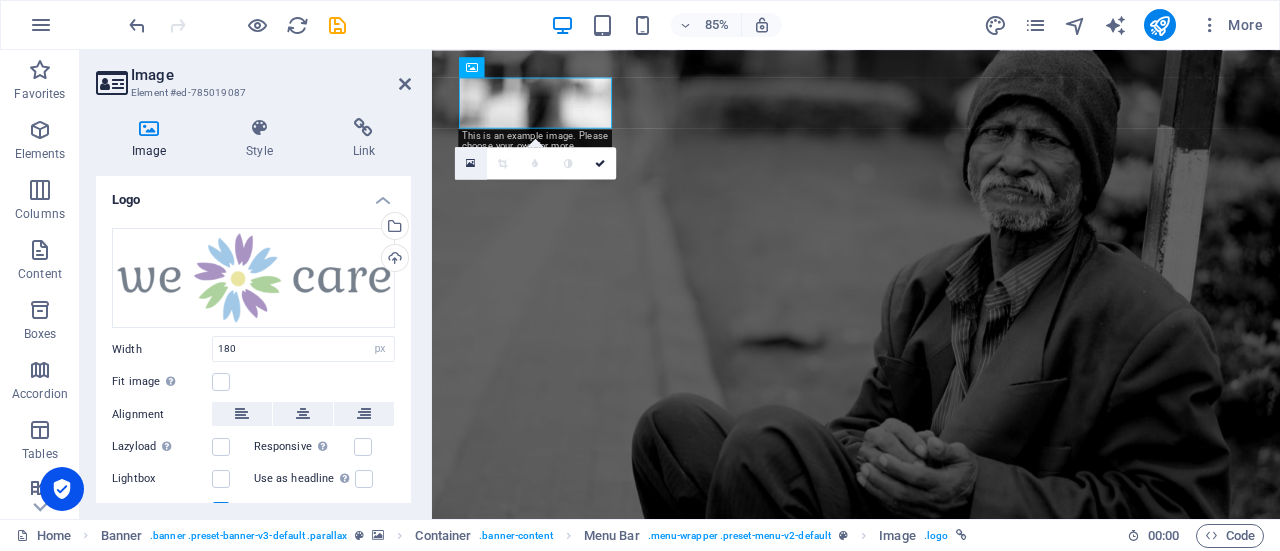 click at bounding box center (470, 163) 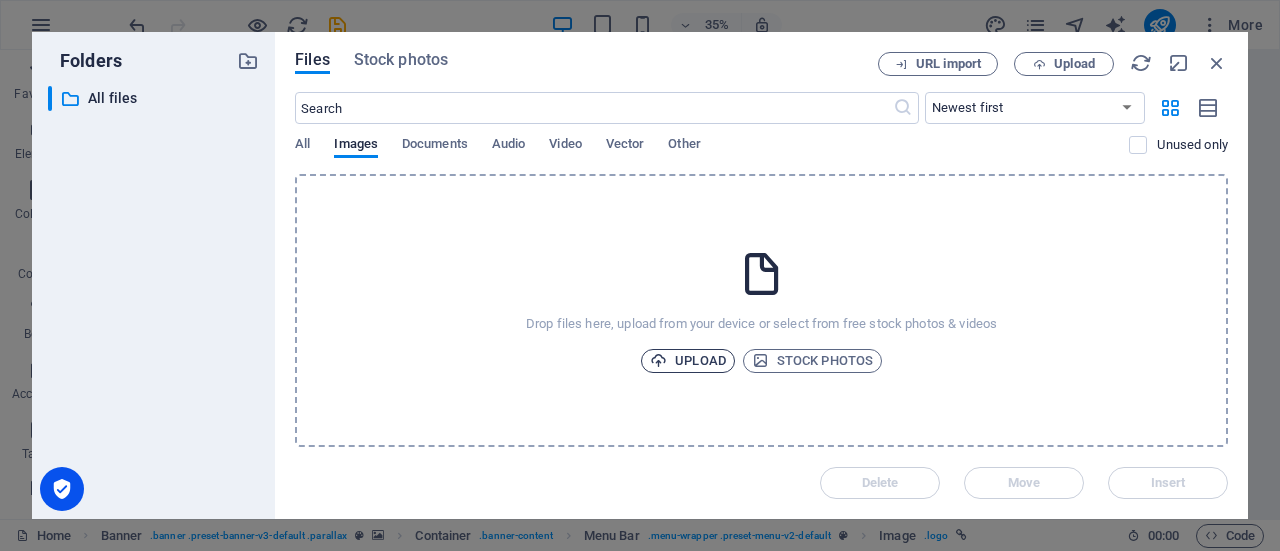 click on "Upload" at bounding box center [688, 361] 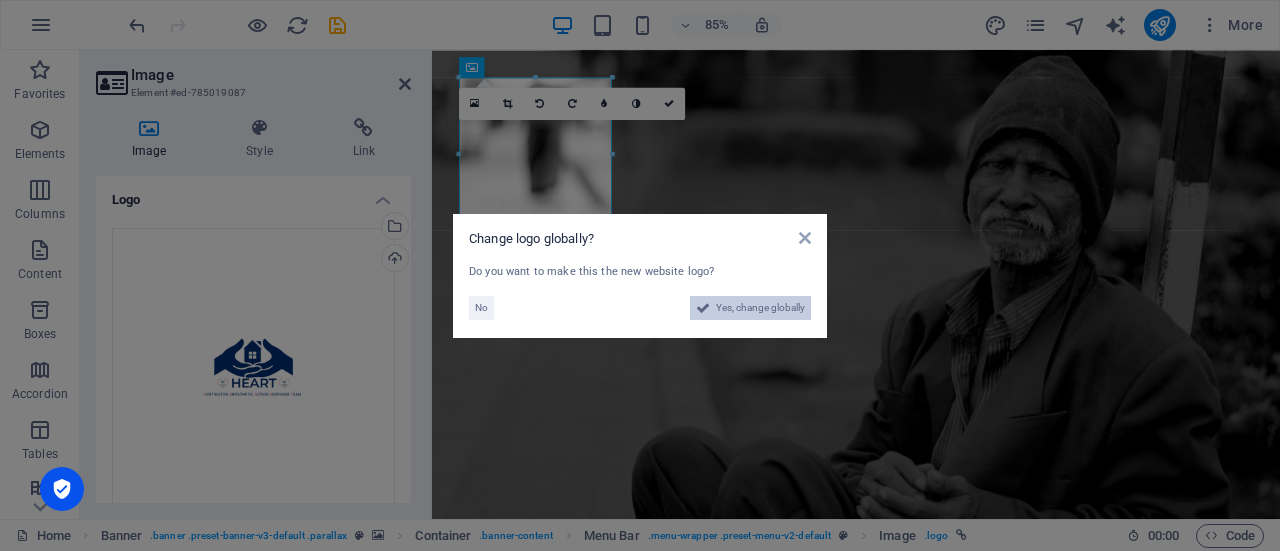 click on "Yes, change globally" at bounding box center [760, 308] 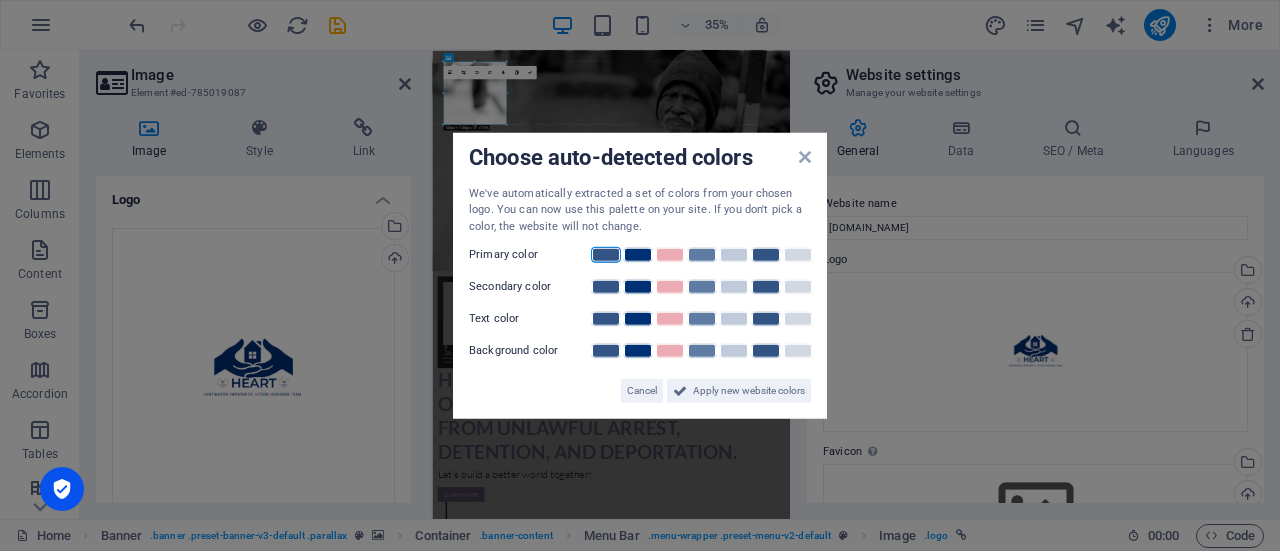 click at bounding box center (606, 255) 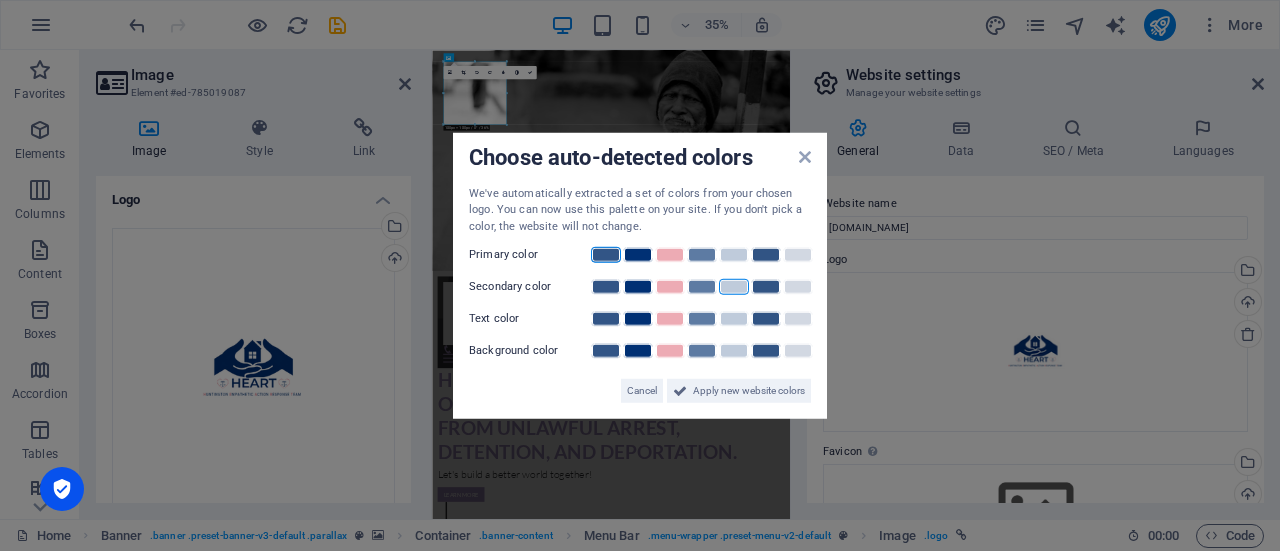 click at bounding box center [734, 287] 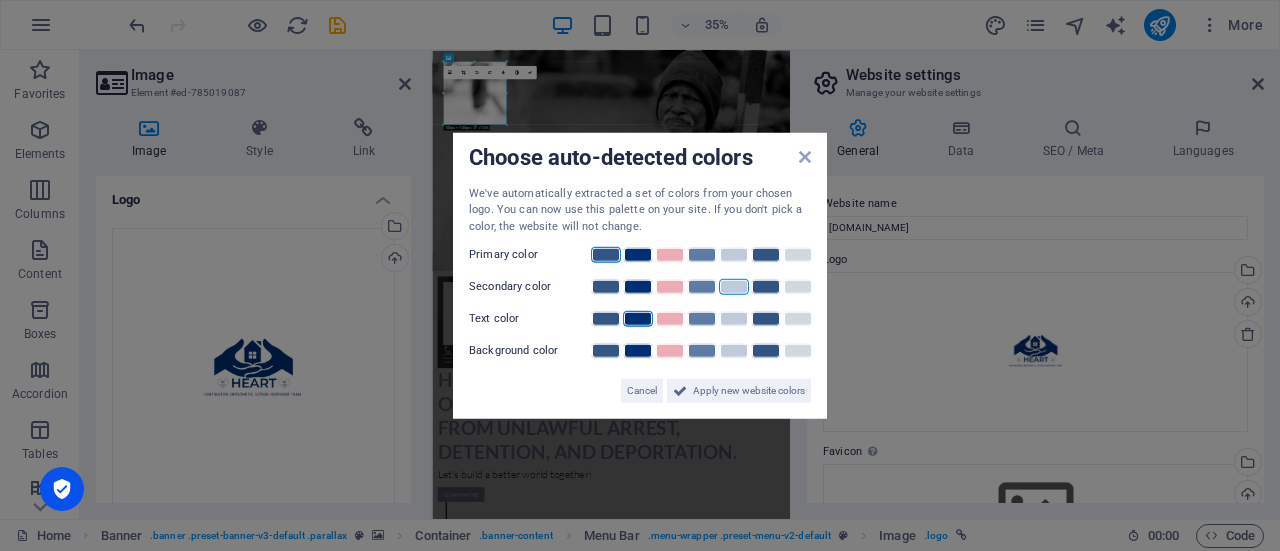 click at bounding box center (638, 319) 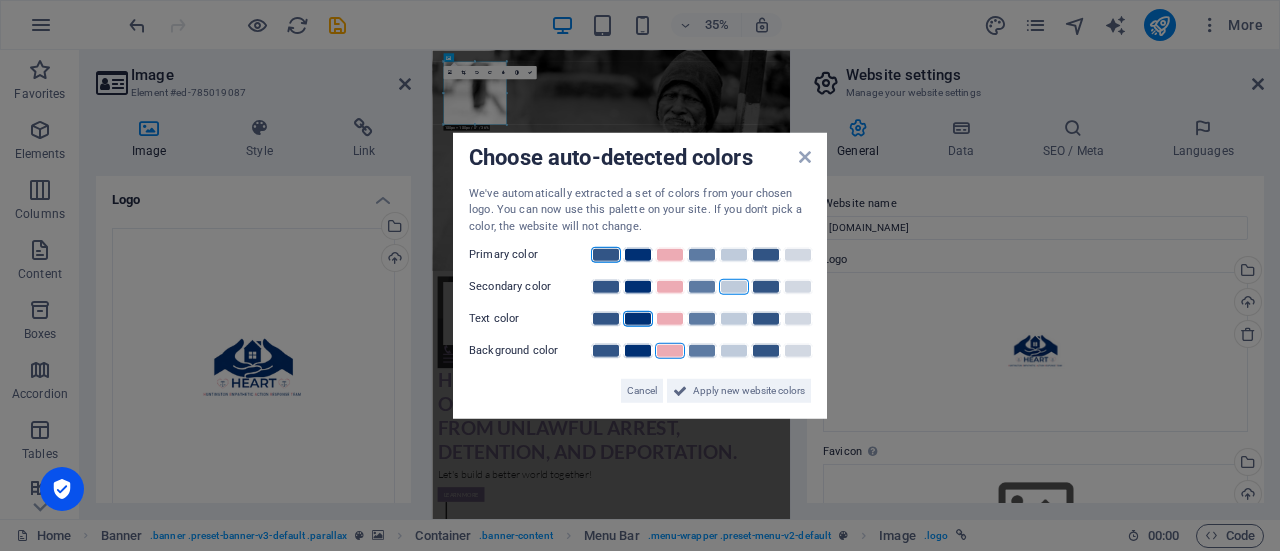 click at bounding box center [670, 351] 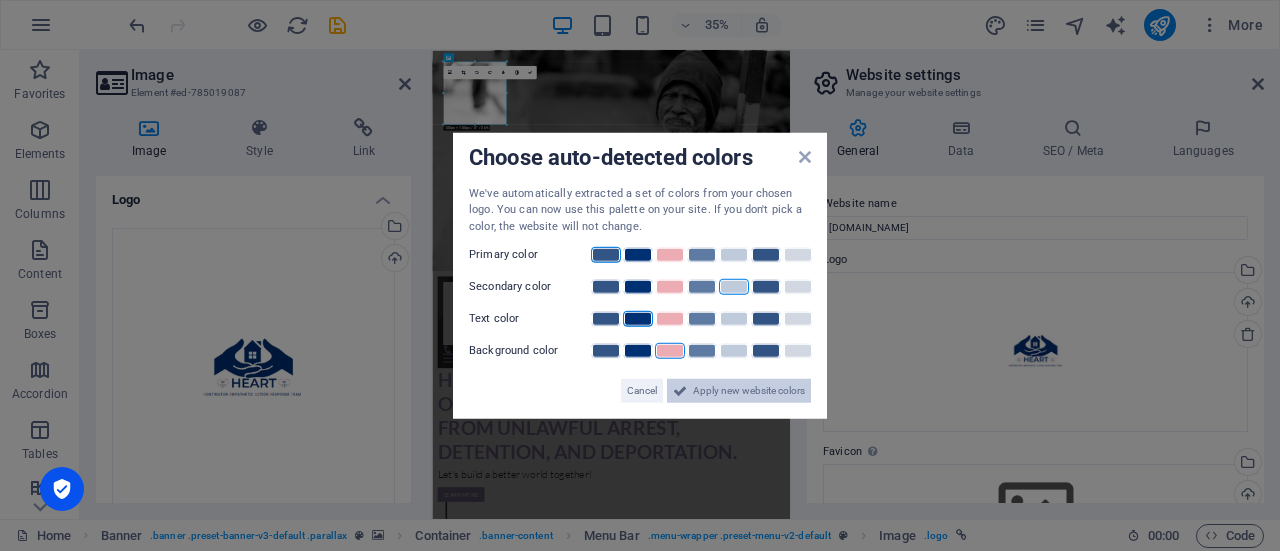 click on "Apply new website colors" at bounding box center [749, 391] 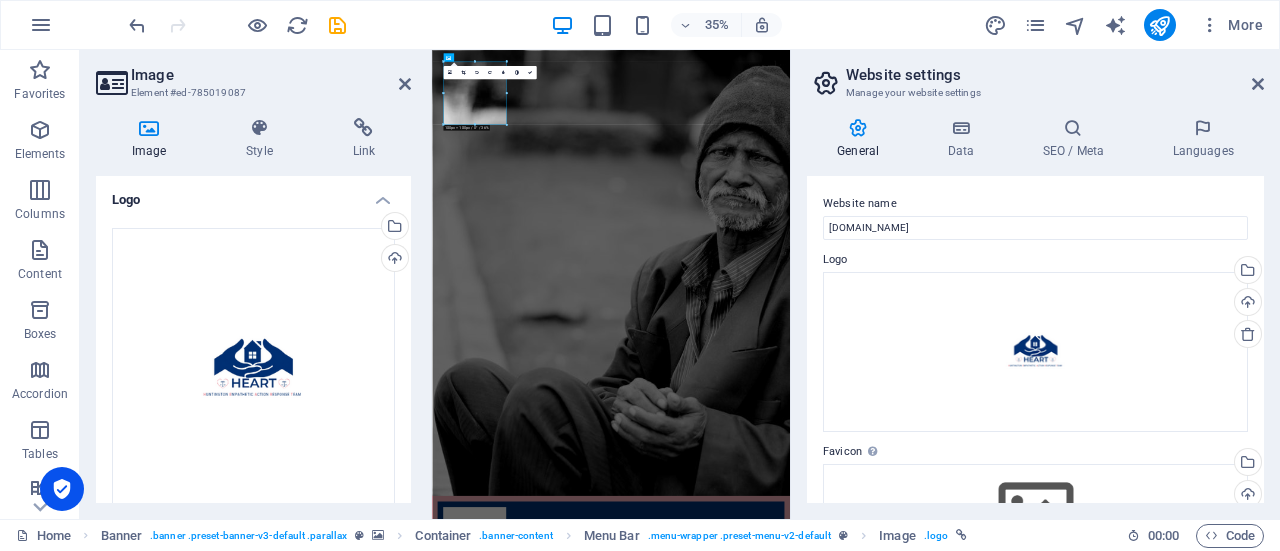 click on "35% More" at bounding box center [698, 25] 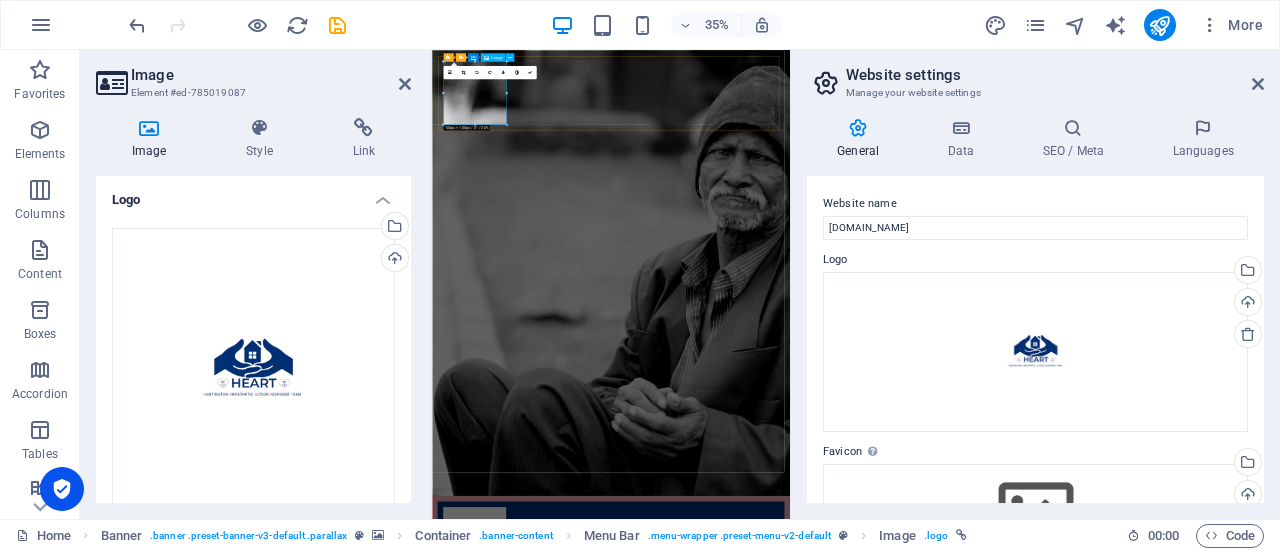 click at bounding box center [943, 1446] 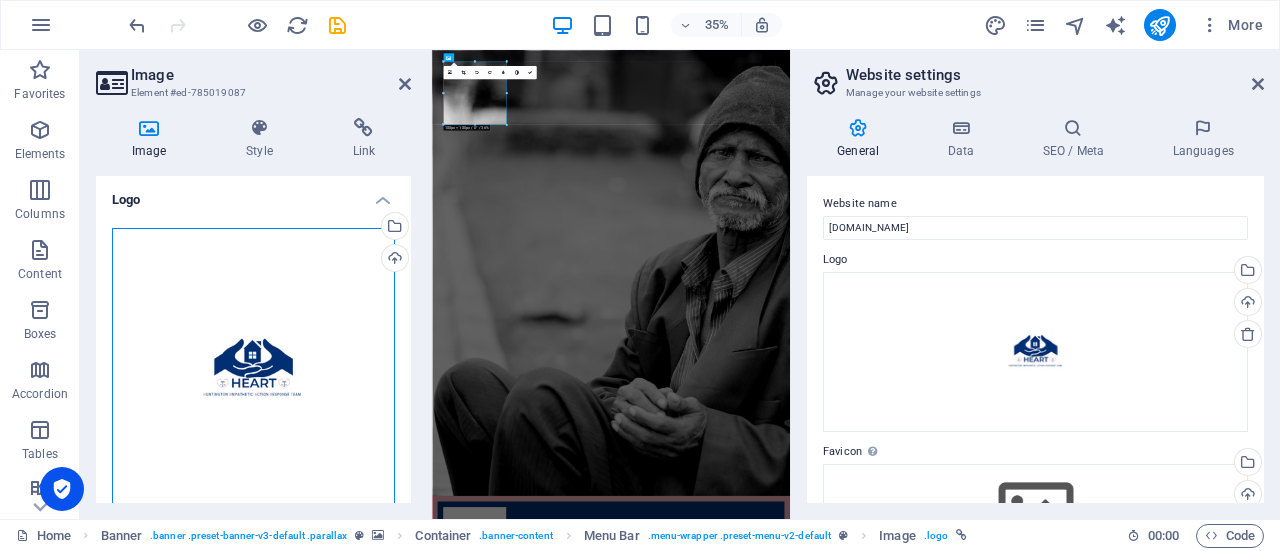 click on "Drag files here, click to choose files or select files from Files or our free stock photos & videos" at bounding box center [253, 369] 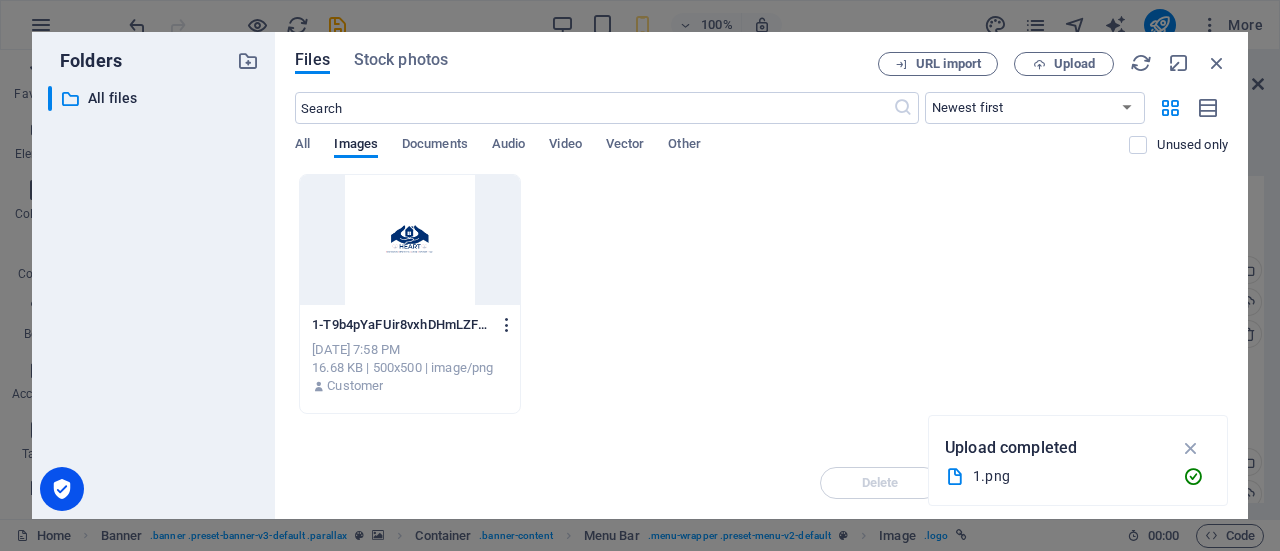click at bounding box center [507, 325] 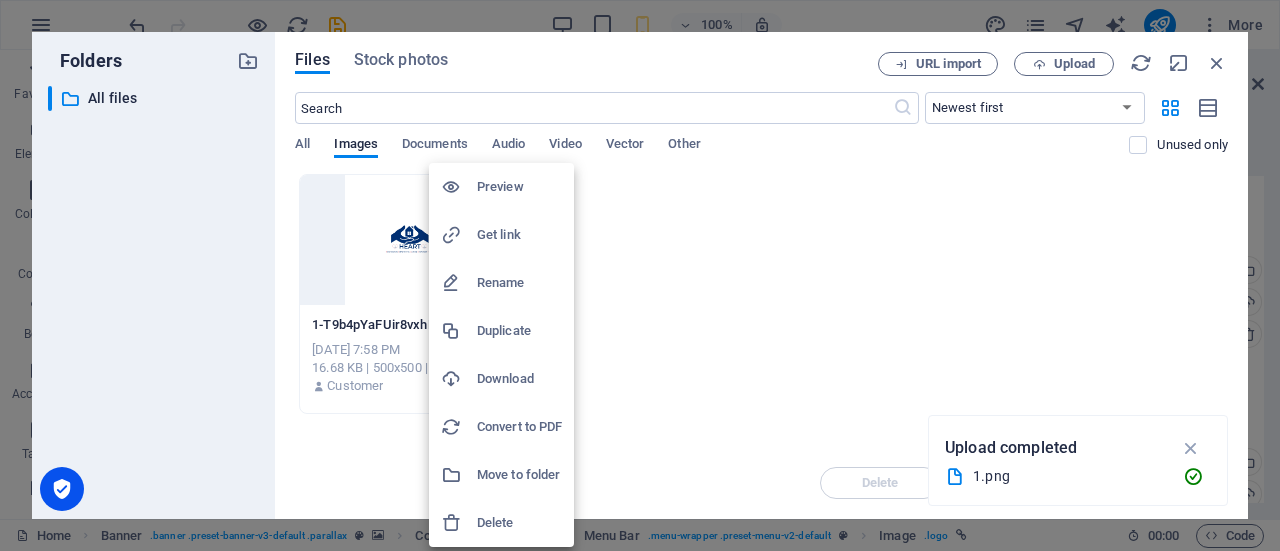 click on "Delete" at bounding box center [519, 523] 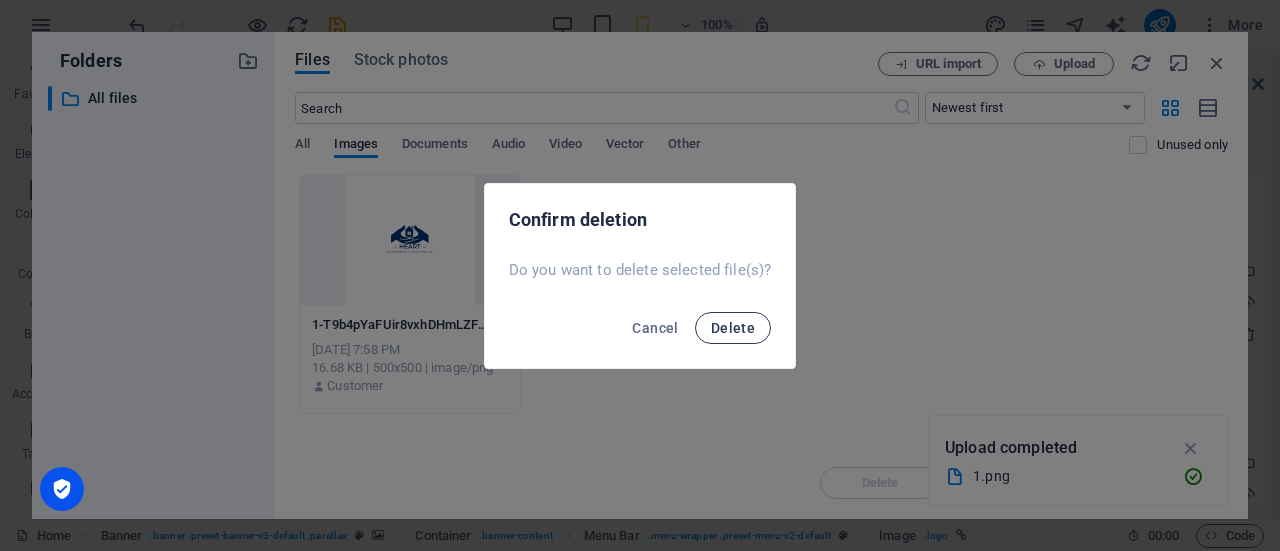 click on "Delete" at bounding box center (733, 328) 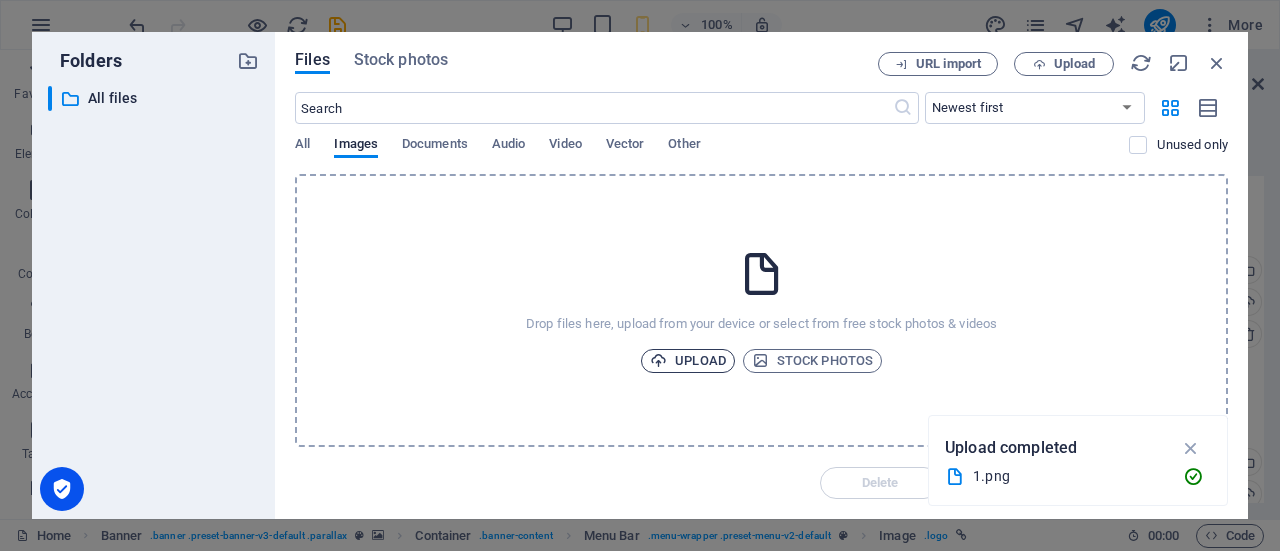 click at bounding box center (658, 360) 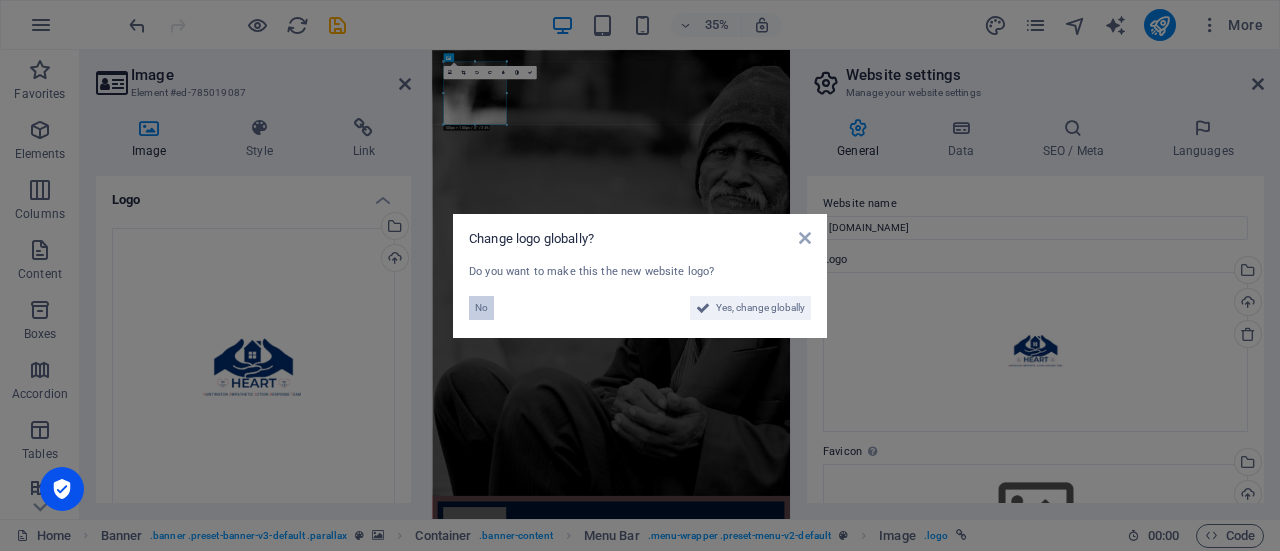 click on "No Yes, change globally" at bounding box center [640, 304] 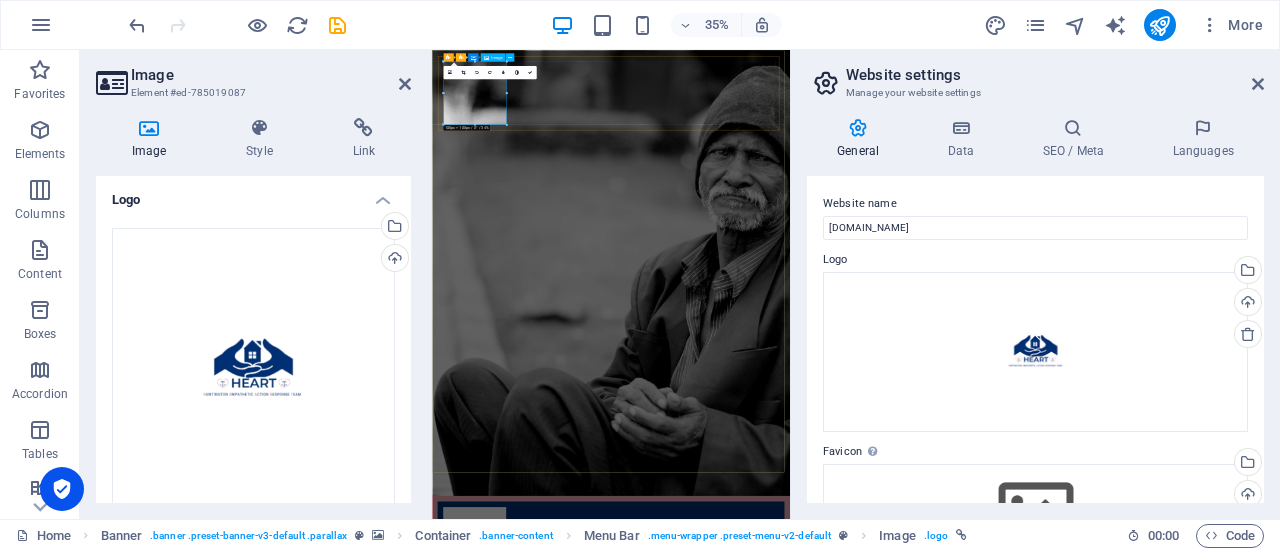 click at bounding box center (943, 1446) 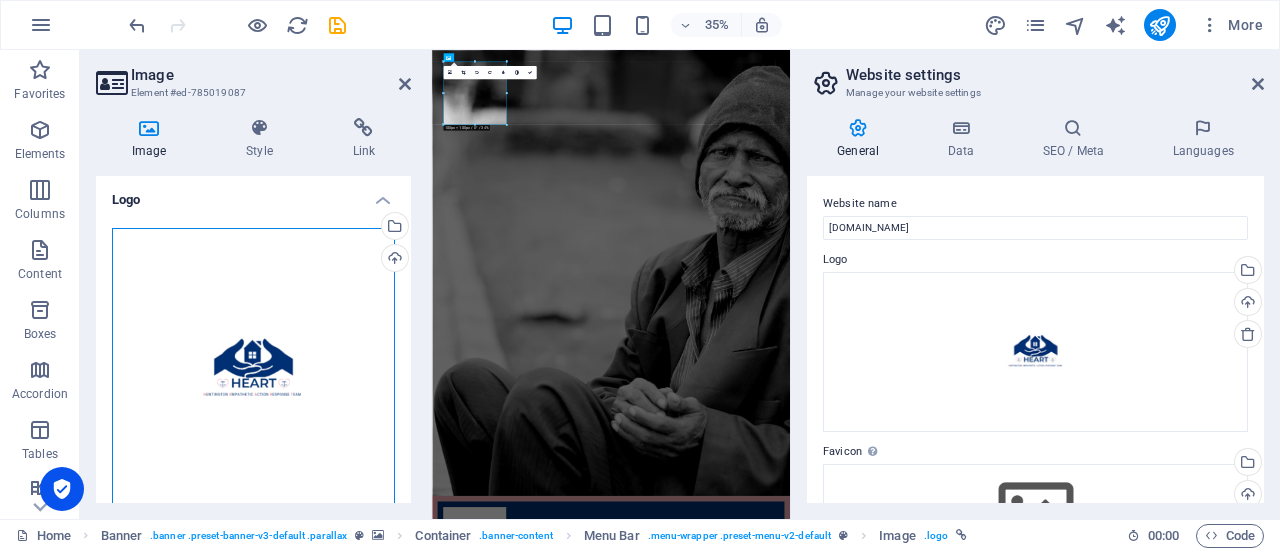 click on "Drag files here, click to choose files or select files from Files or our free stock photos & videos" at bounding box center [253, 369] 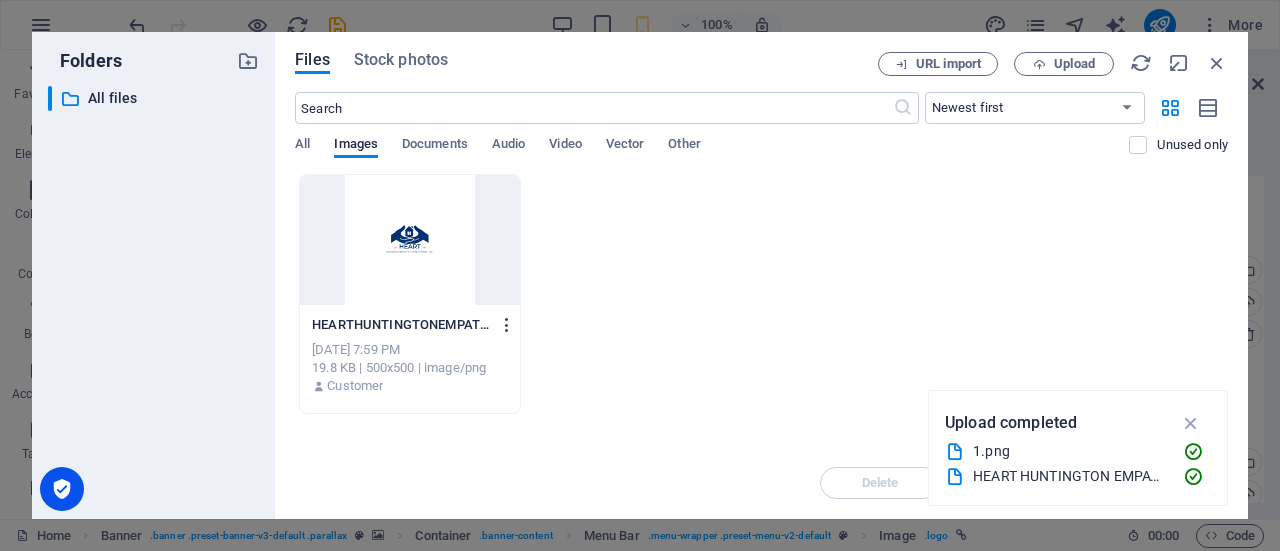 click at bounding box center [507, 325] 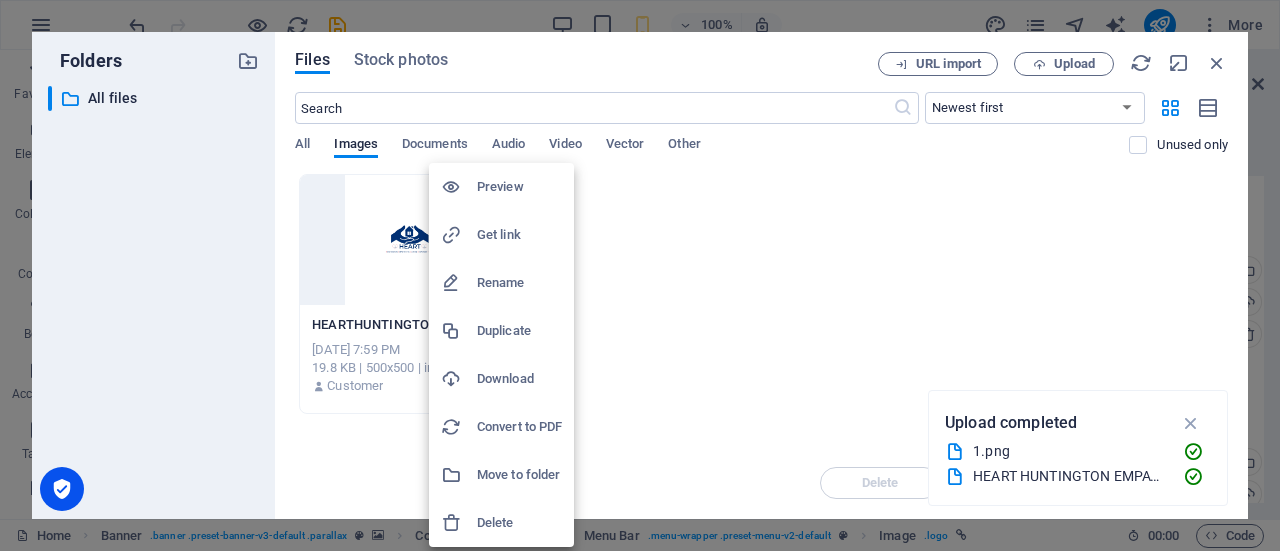 click on "Delete" at bounding box center [519, 523] 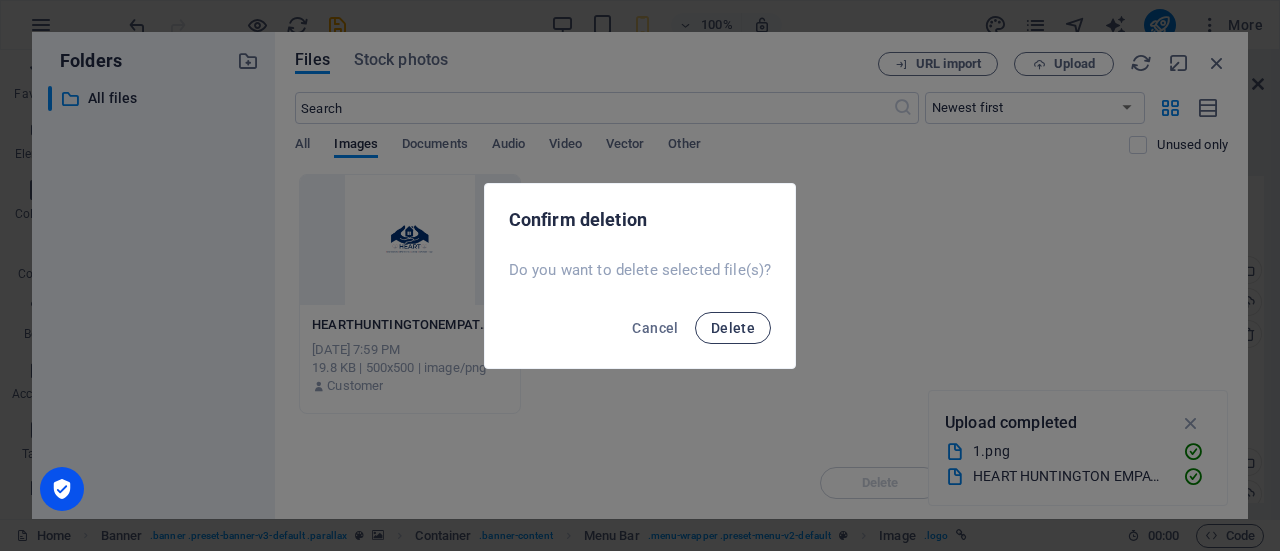 click on "Delete" at bounding box center (733, 328) 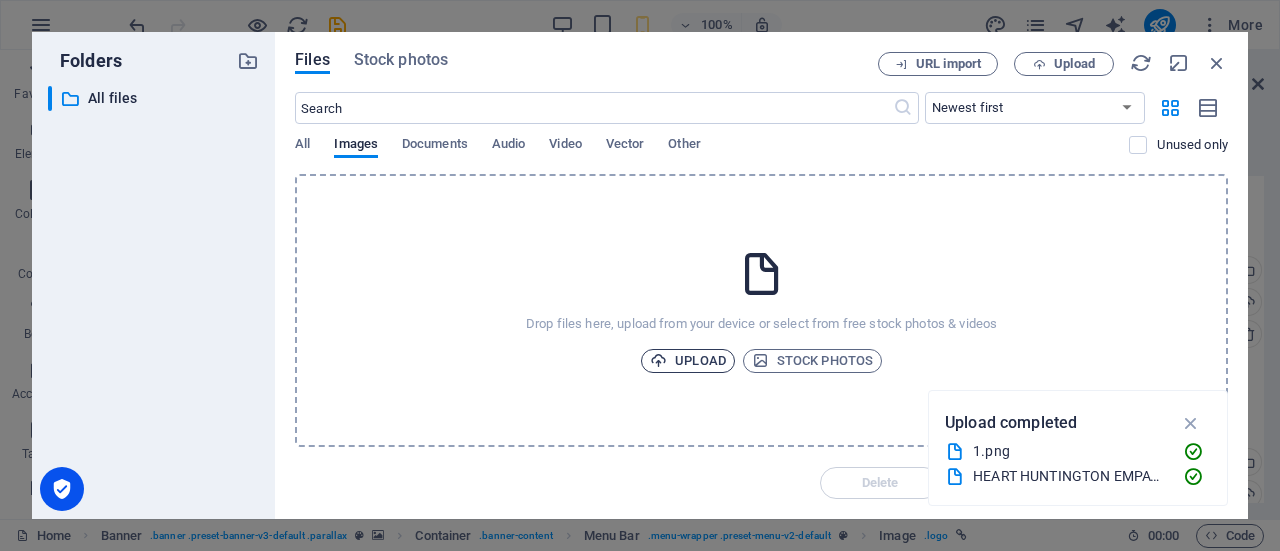 click on "Upload" at bounding box center (688, 361) 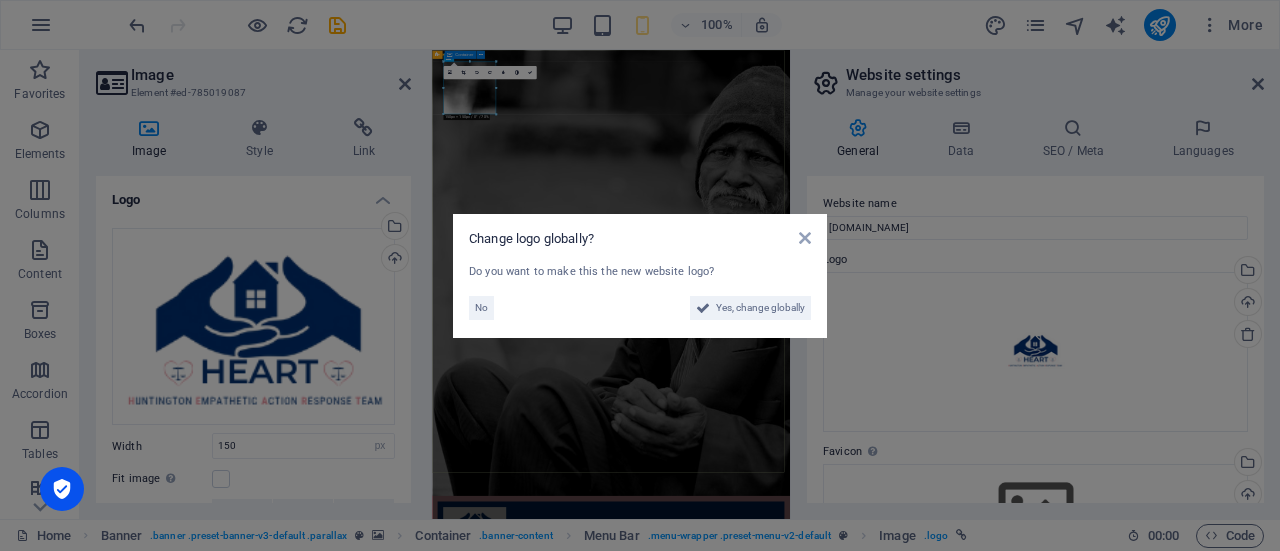type on "180" 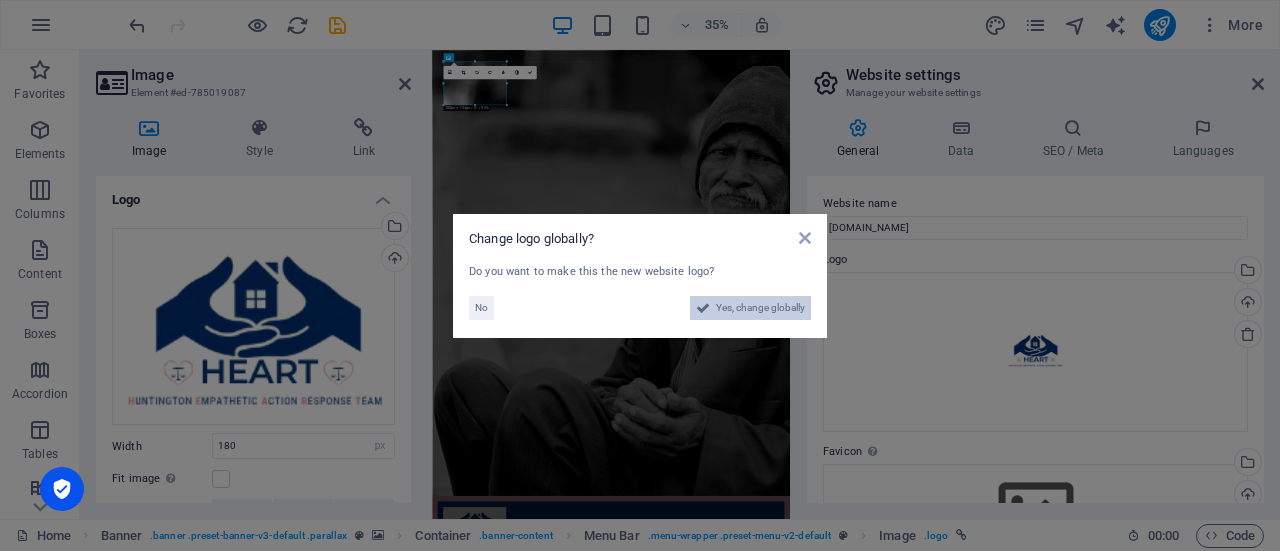click on "Yes, change globally" at bounding box center (760, 308) 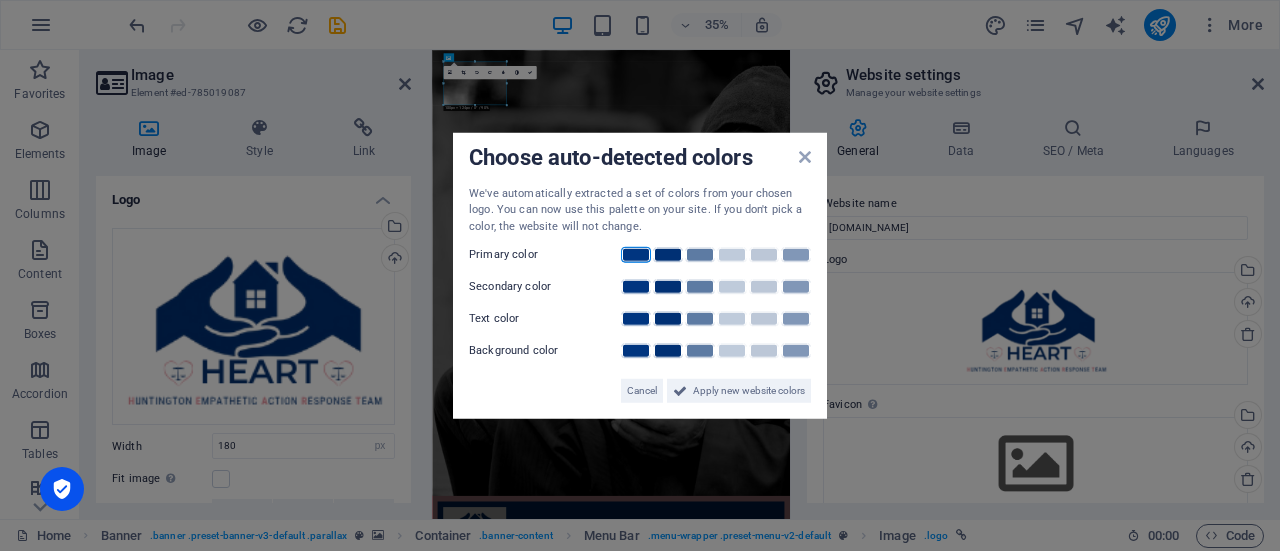 click at bounding box center (636, 255) 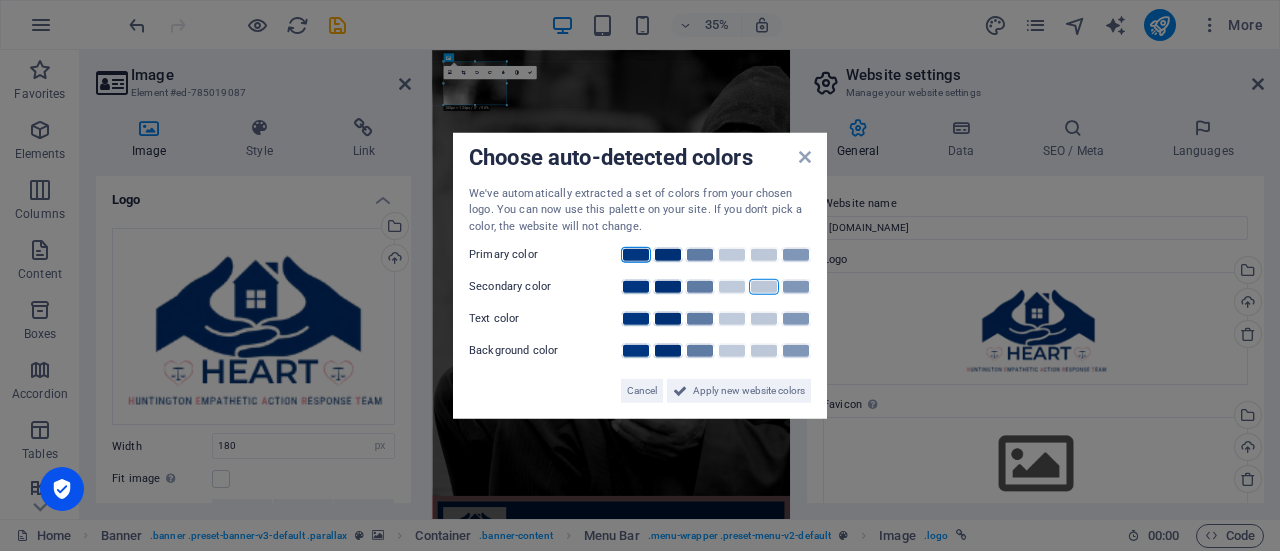 click at bounding box center [764, 287] 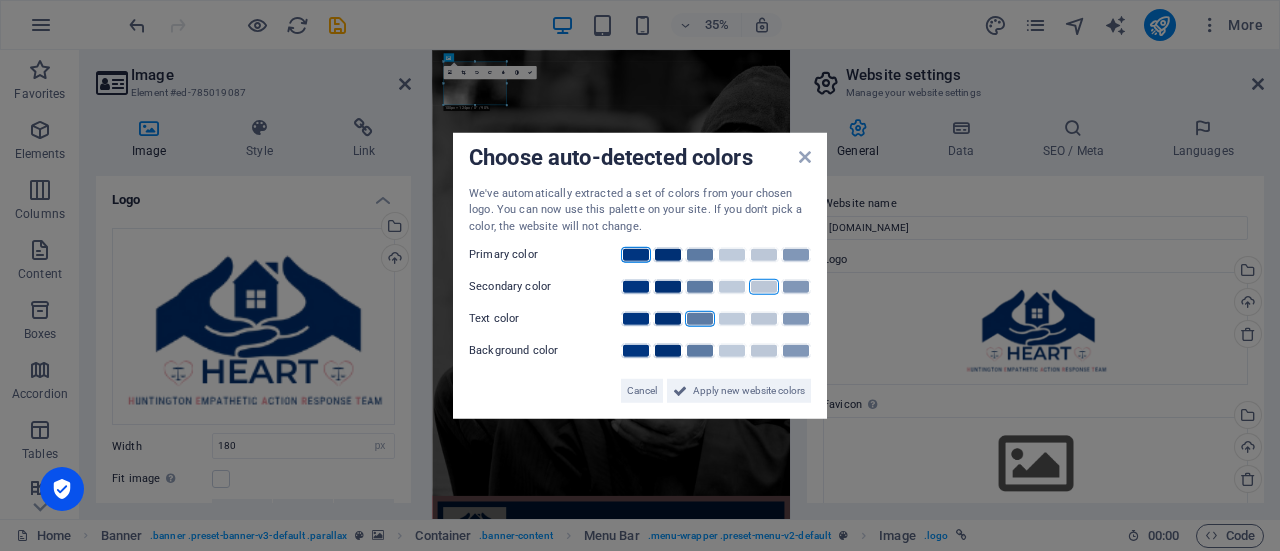 click at bounding box center [700, 319] 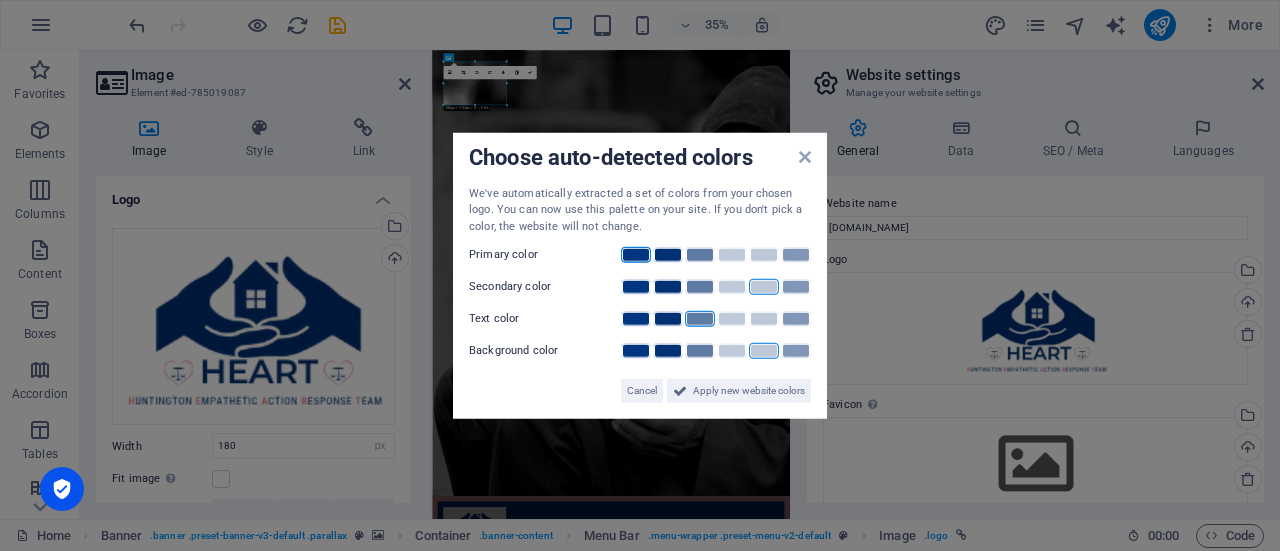 click at bounding box center [764, 351] 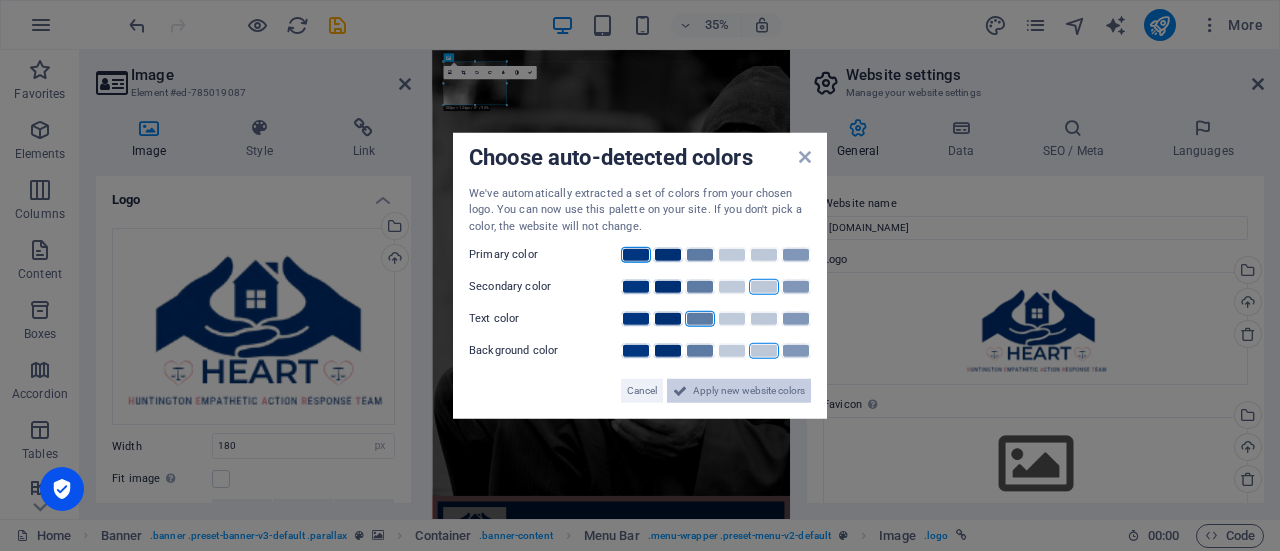 click on "Apply new website colors" at bounding box center (749, 391) 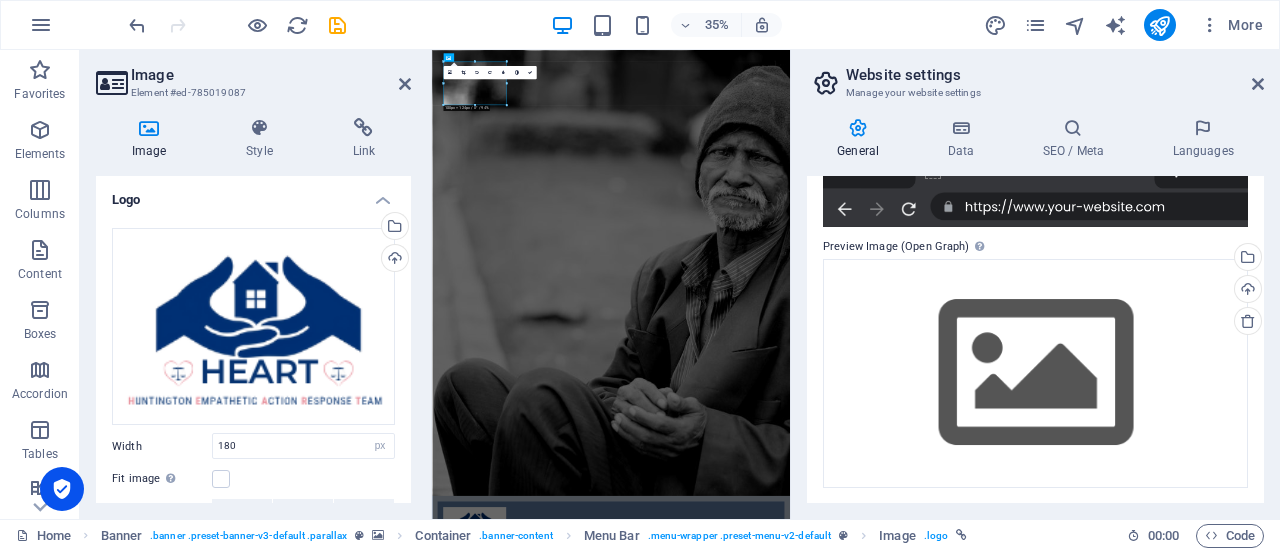 scroll, scrollTop: 0, scrollLeft: 0, axis: both 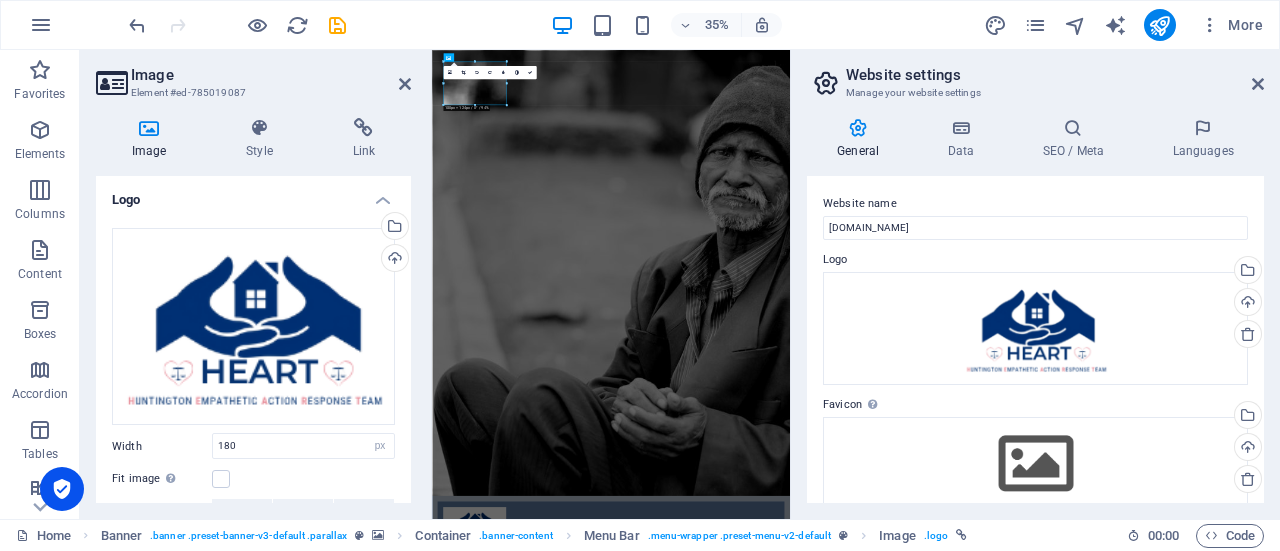click on "Element #ed-785019087" at bounding box center [251, 93] 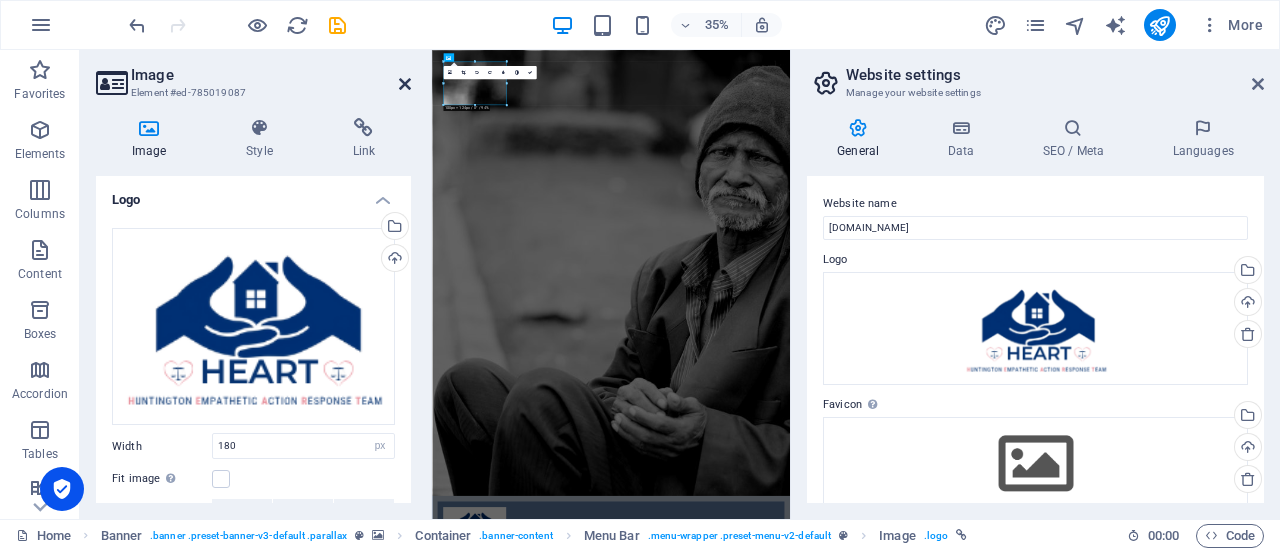 click at bounding box center (405, 84) 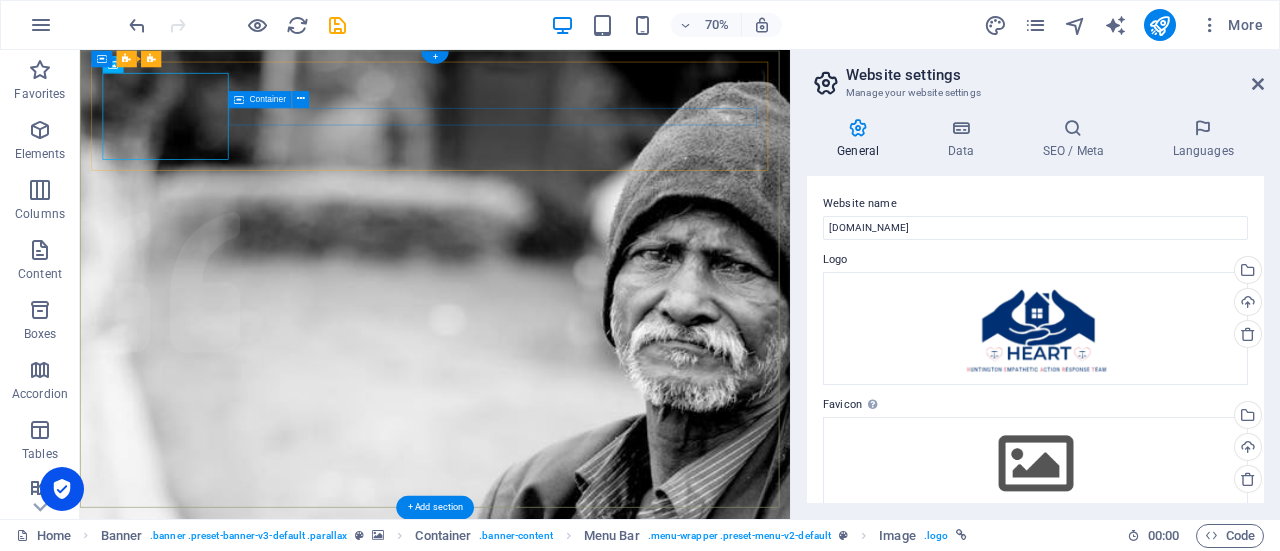 click at bounding box center (587, 1505) 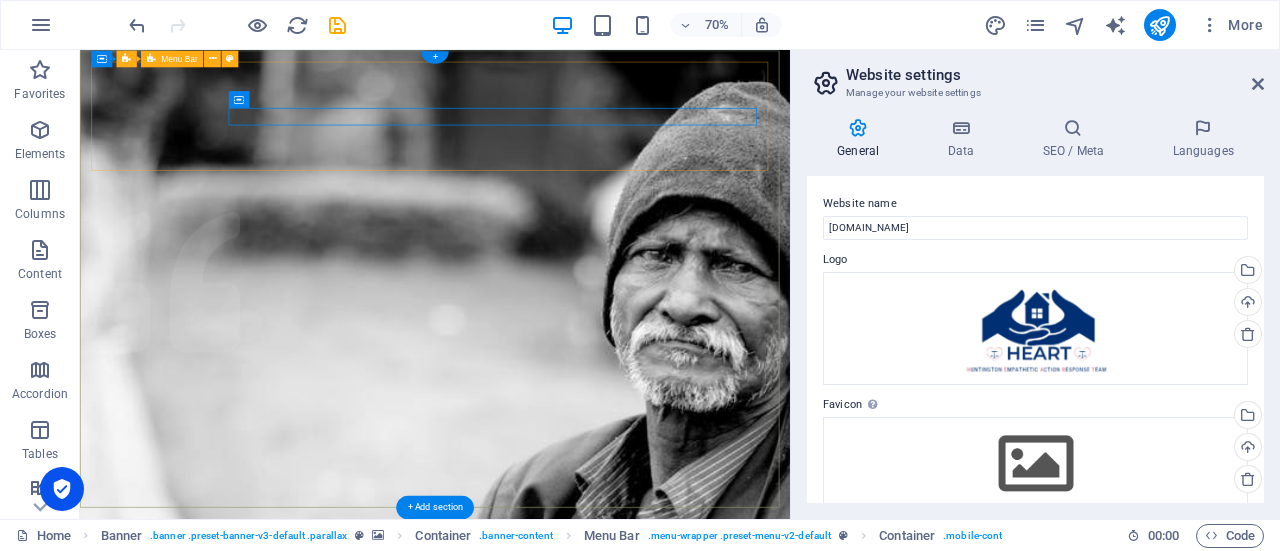 click on "Home About us What we do Projects Volunteers Donate" at bounding box center (587, 1443) 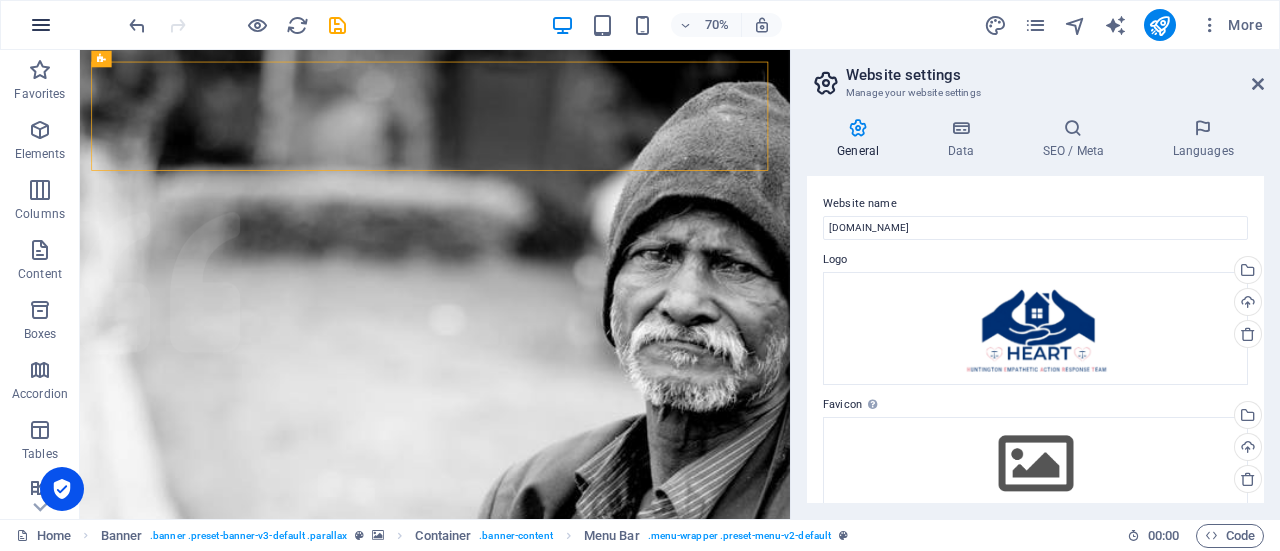 click at bounding box center (41, 25) 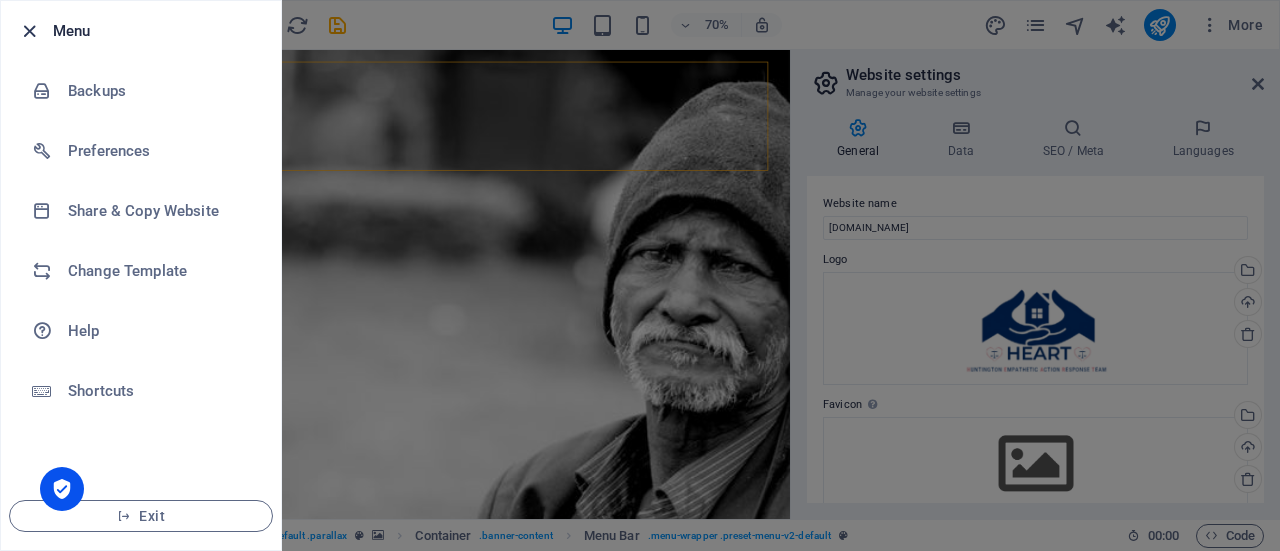 click at bounding box center (29, 31) 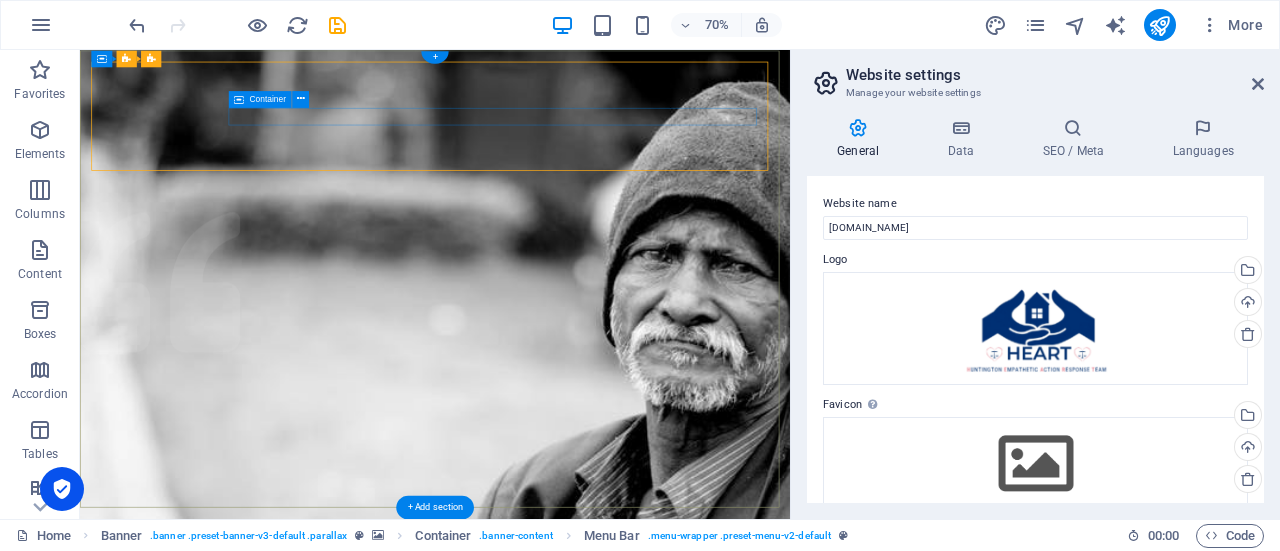 click at bounding box center (587, 1505) 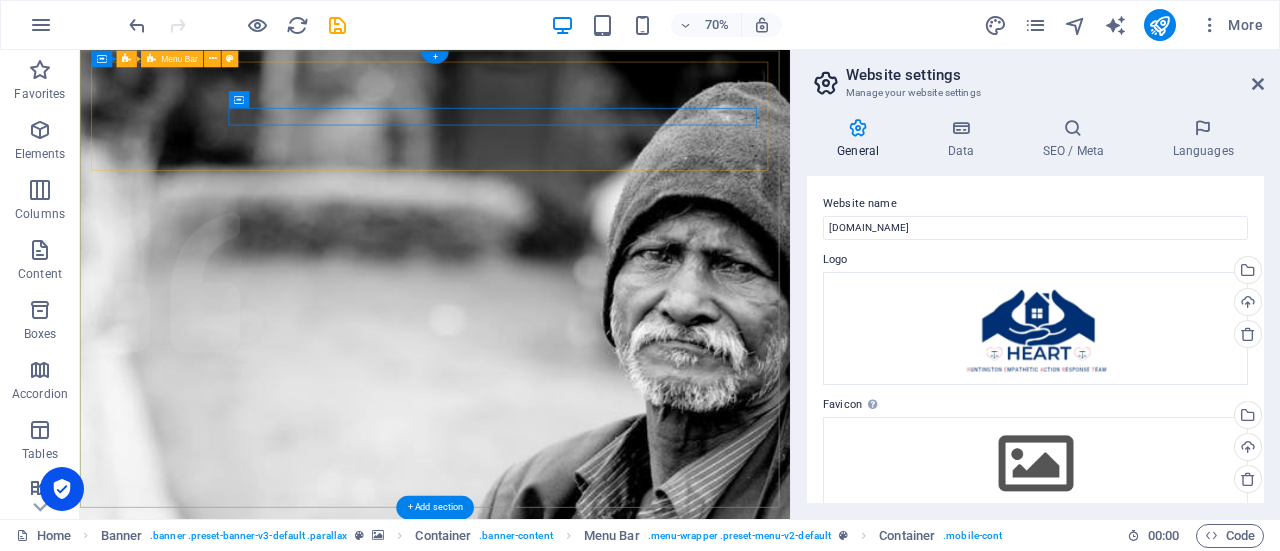 click on "Home About us What we do Projects Volunteers Donate" at bounding box center (587, 1443) 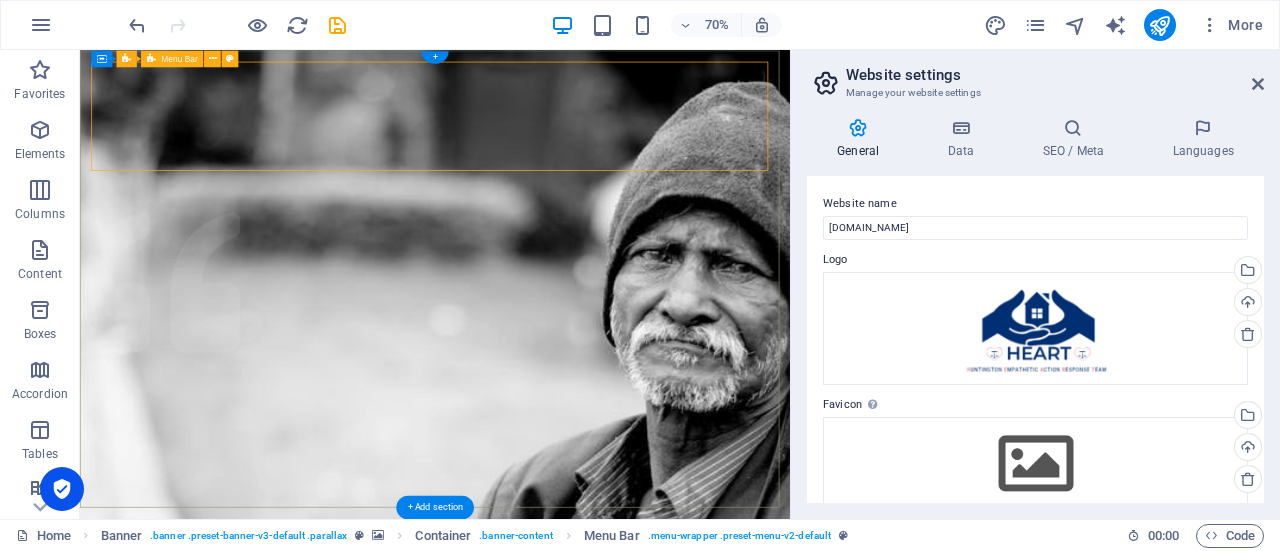 click on "Home About us What we do Projects Volunteers Donate" at bounding box center (587, 1443) 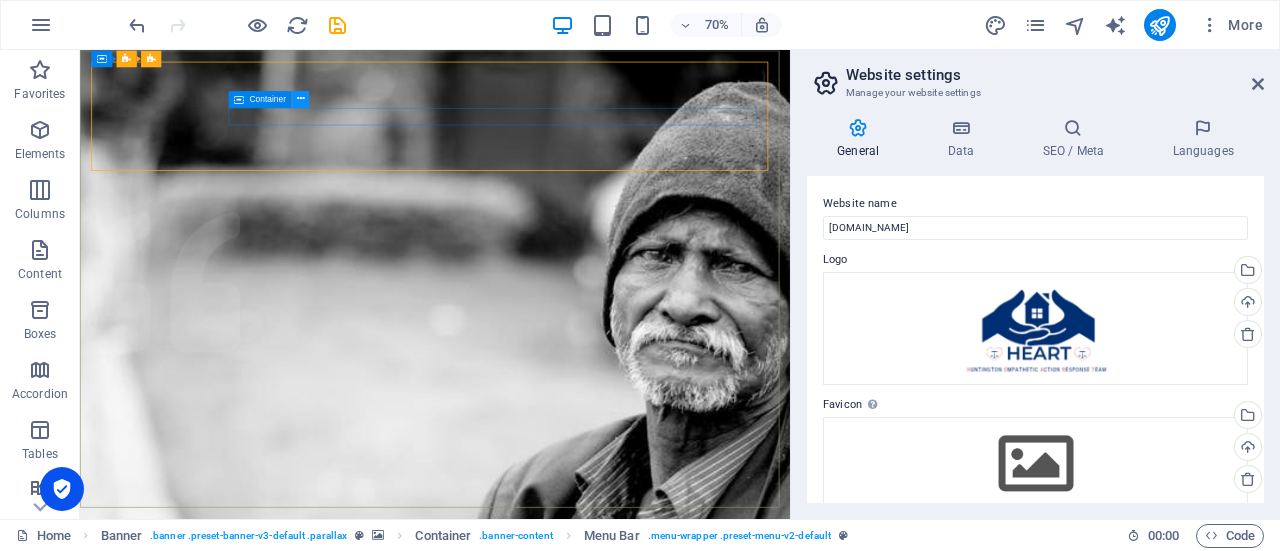 click at bounding box center [301, 98] 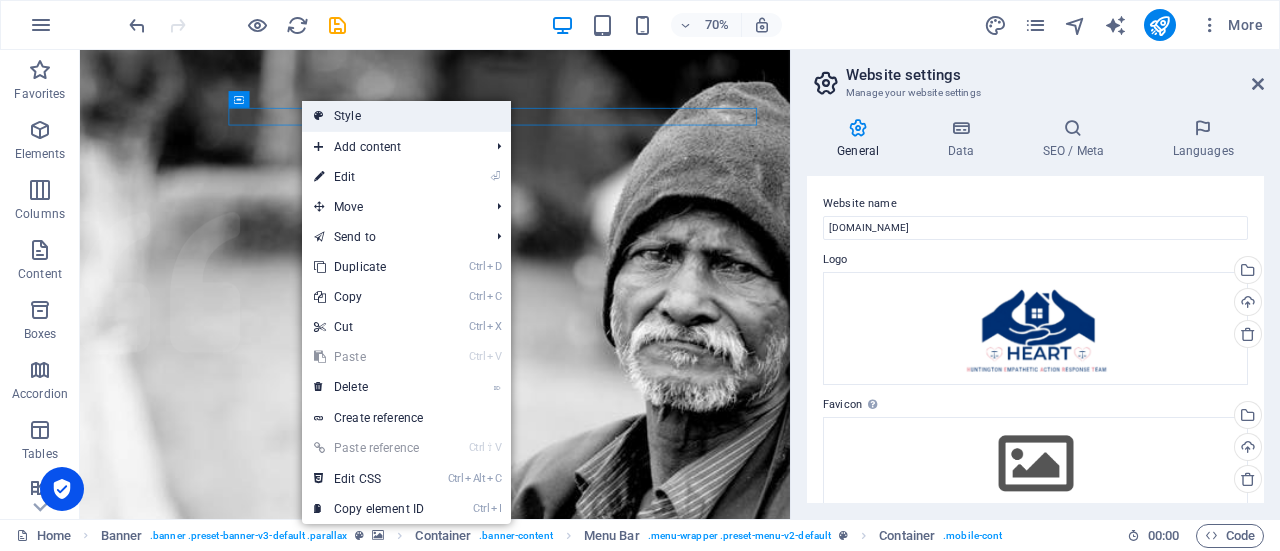 click on "Style" at bounding box center (406, 116) 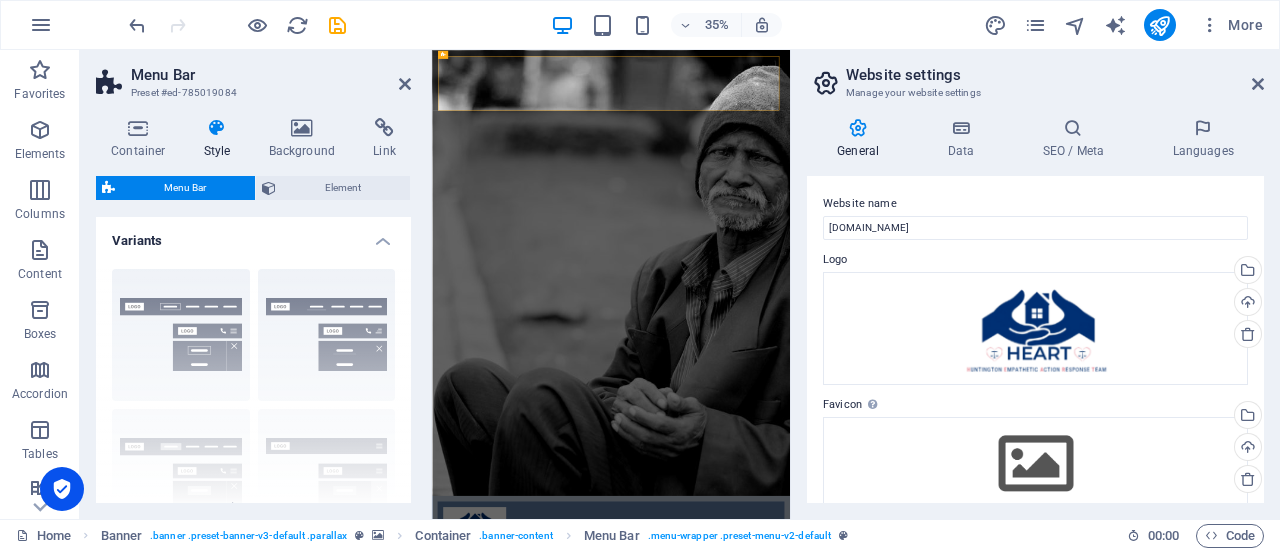 click at bounding box center [217, 128] 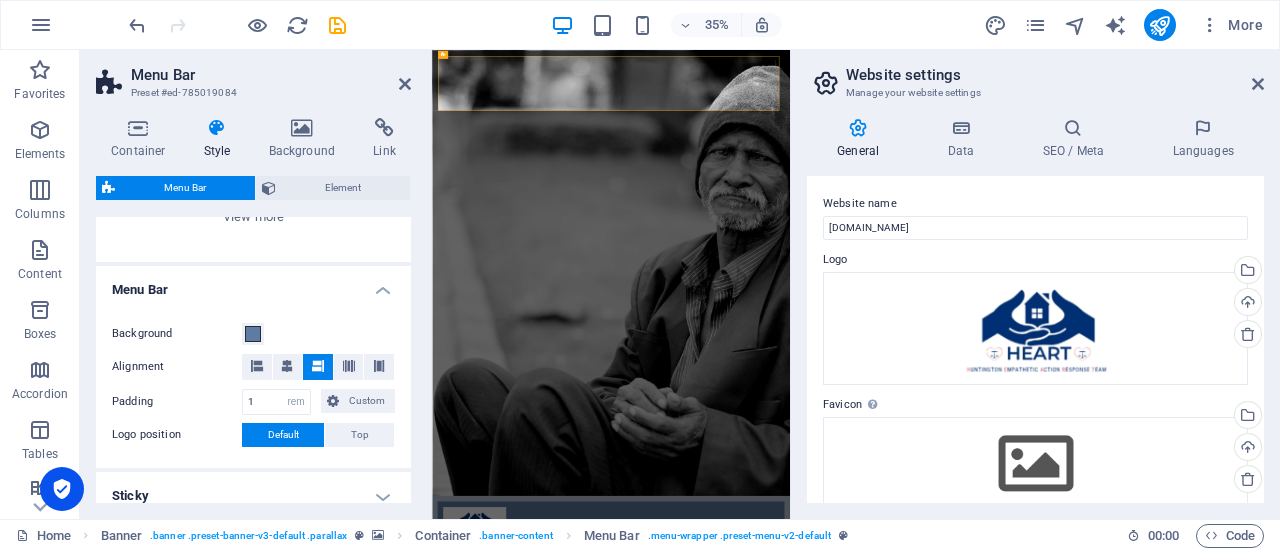 scroll, scrollTop: 295, scrollLeft: 0, axis: vertical 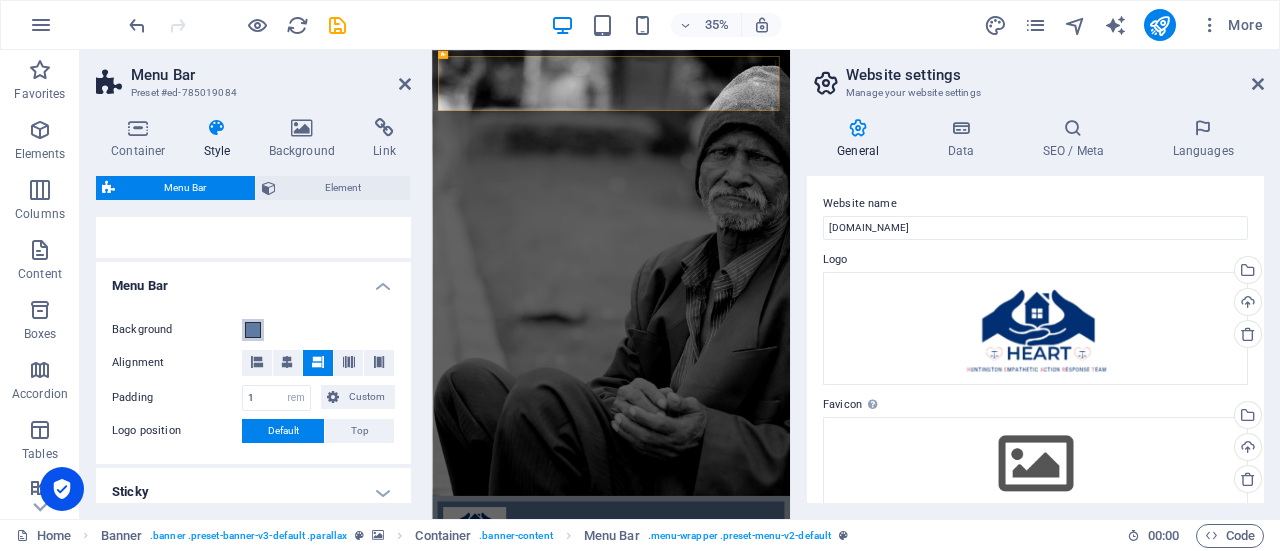 click at bounding box center [253, 330] 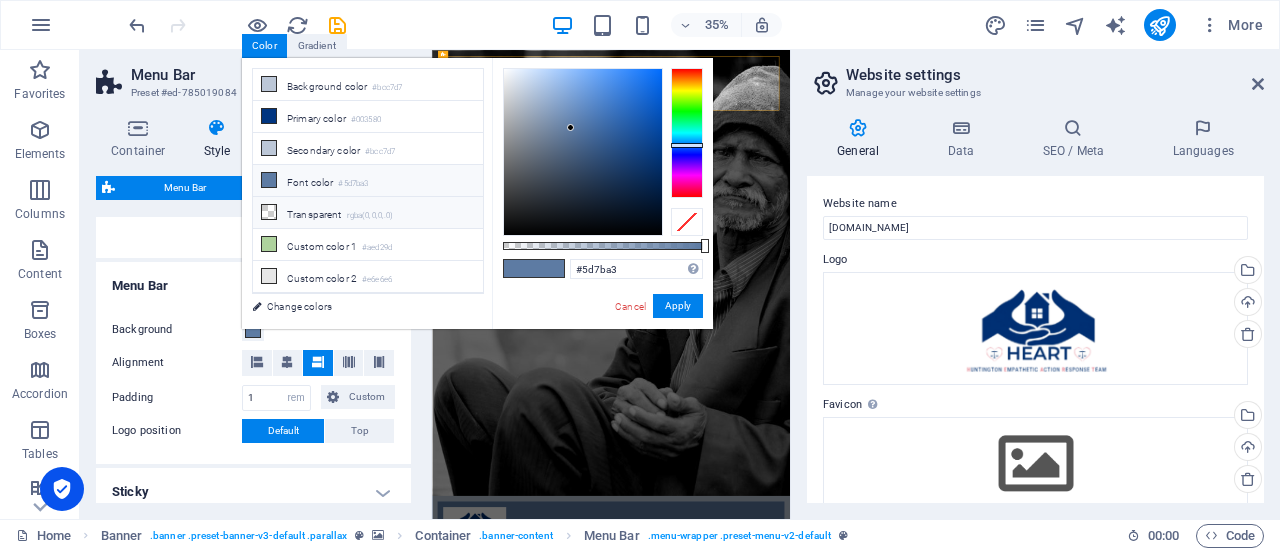 click on "Transparent
rgba(0,0,0,.0)" at bounding box center [368, 213] 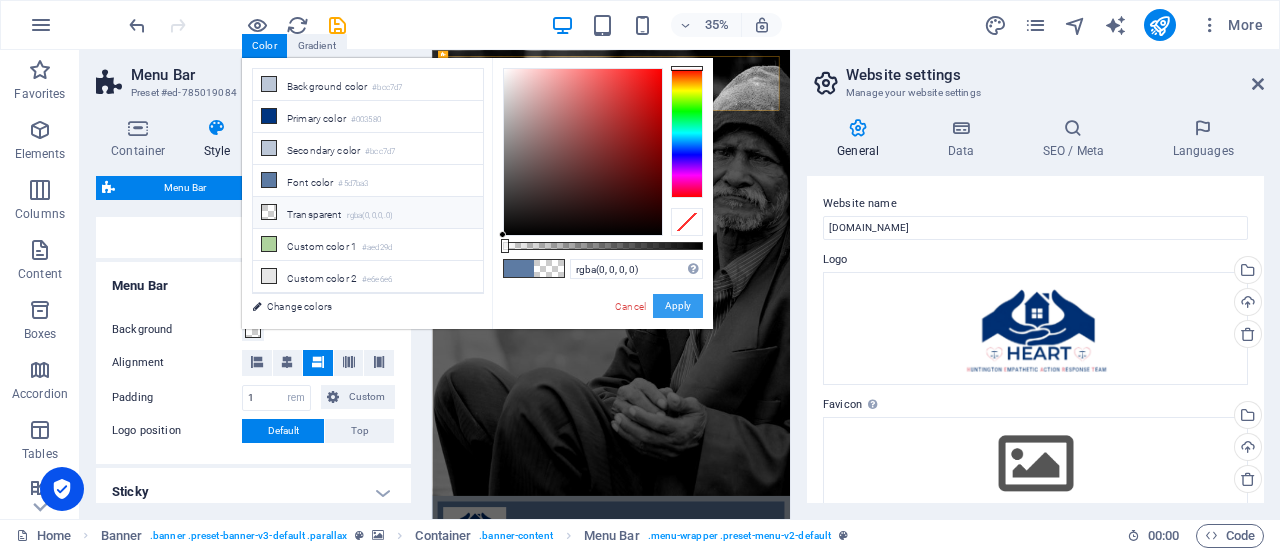click on "Apply" at bounding box center (678, 306) 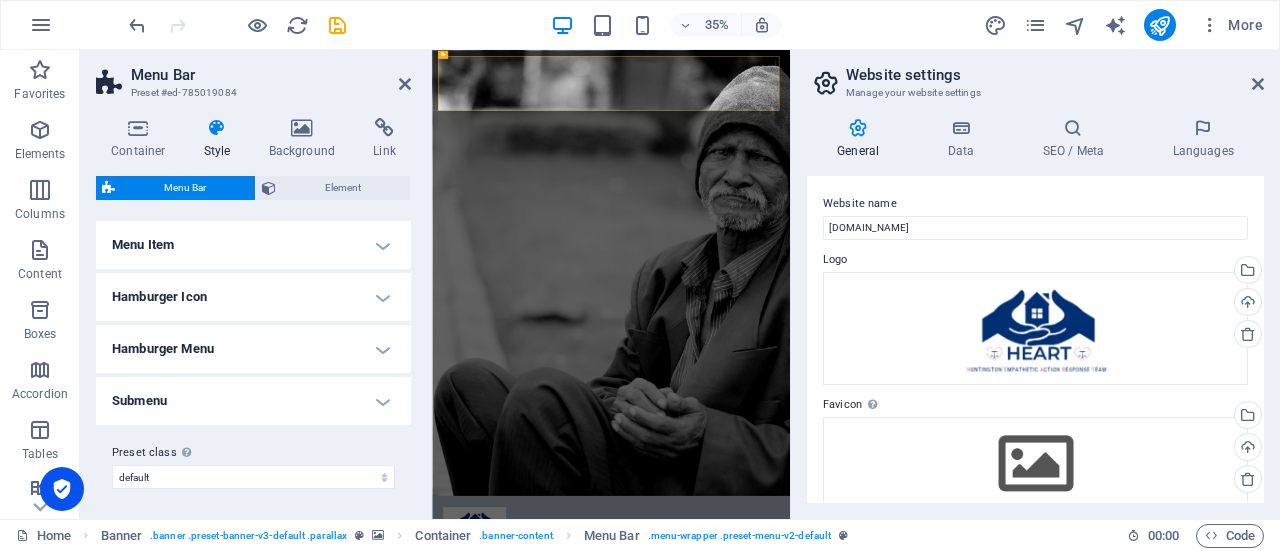 scroll, scrollTop: 0, scrollLeft: 0, axis: both 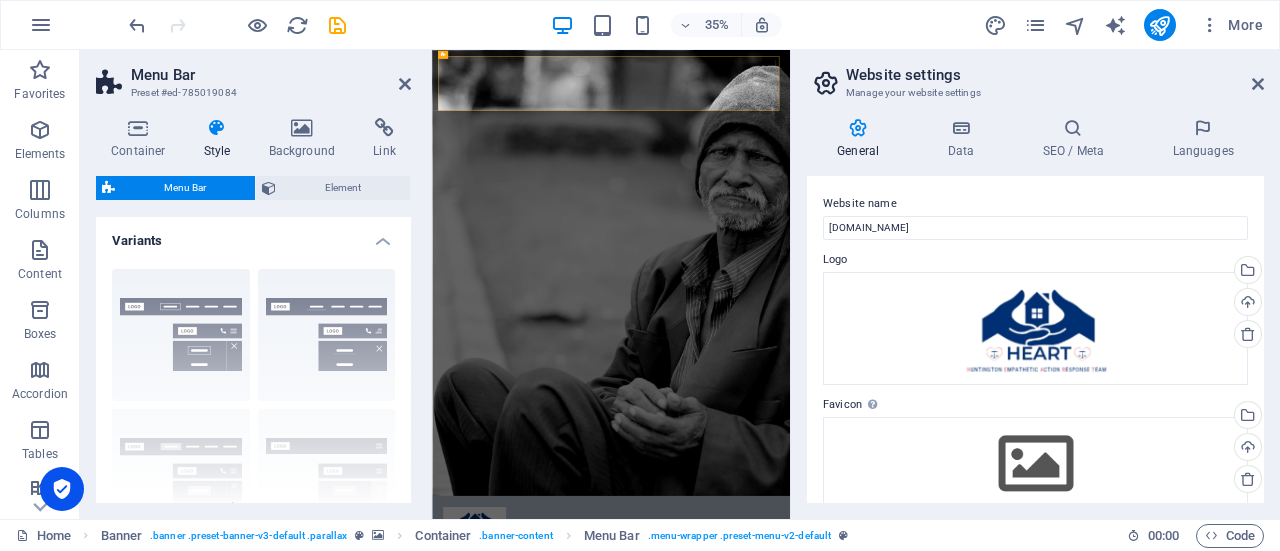 click at bounding box center [217, 128] 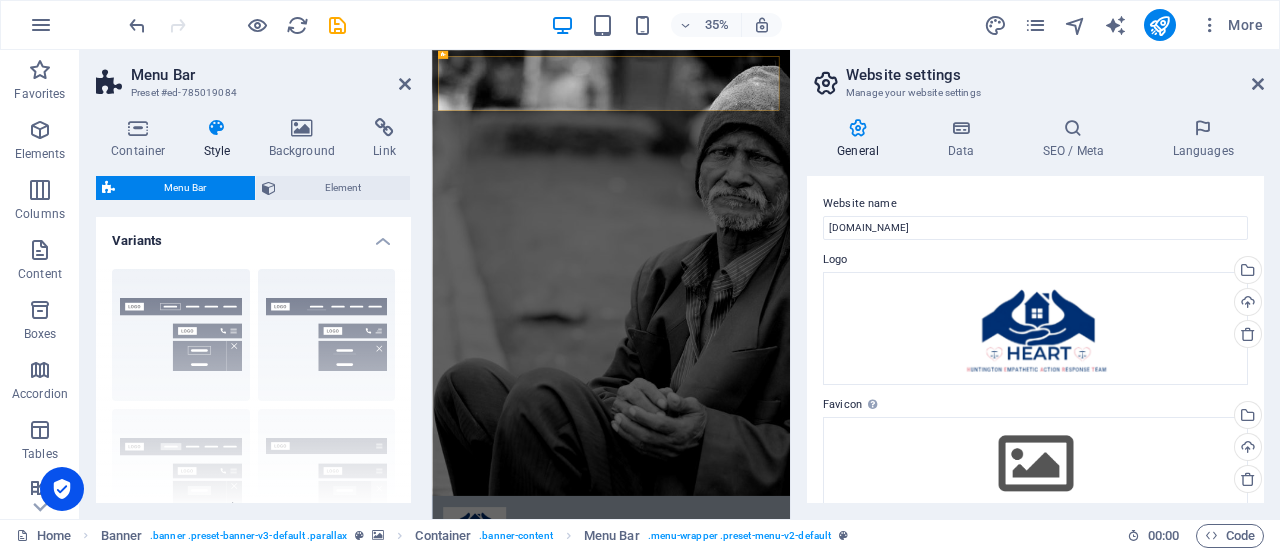 drag, startPoint x: 406, startPoint y: 225, endPoint x: 406, endPoint y: 287, distance: 62 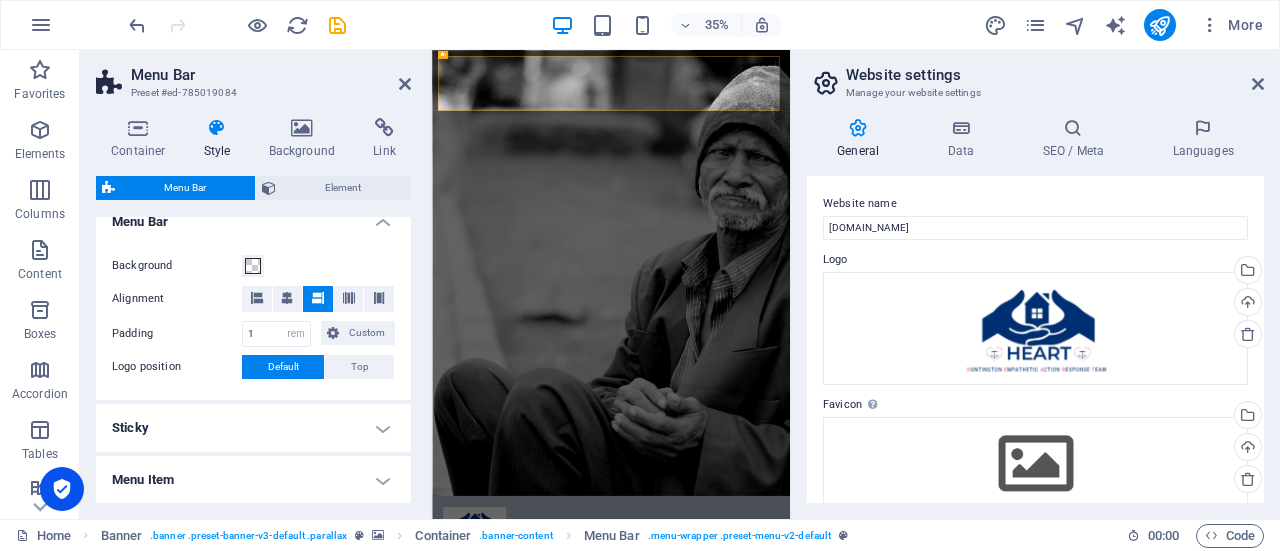 scroll, scrollTop: 356, scrollLeft: 0, axis: vertical 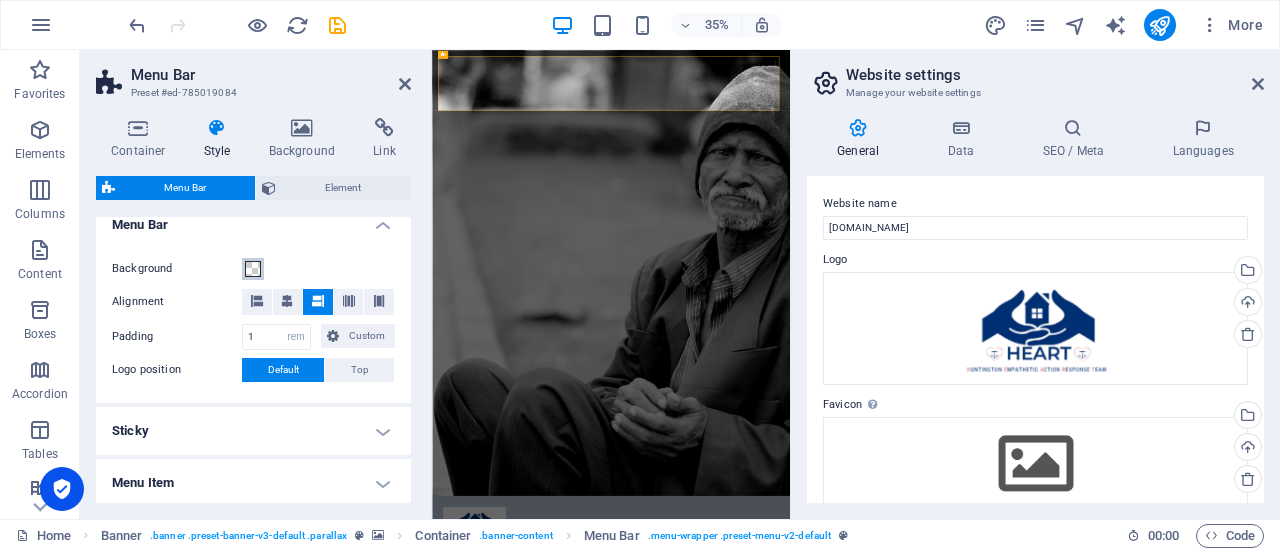 click at bounding box center [253, 269] 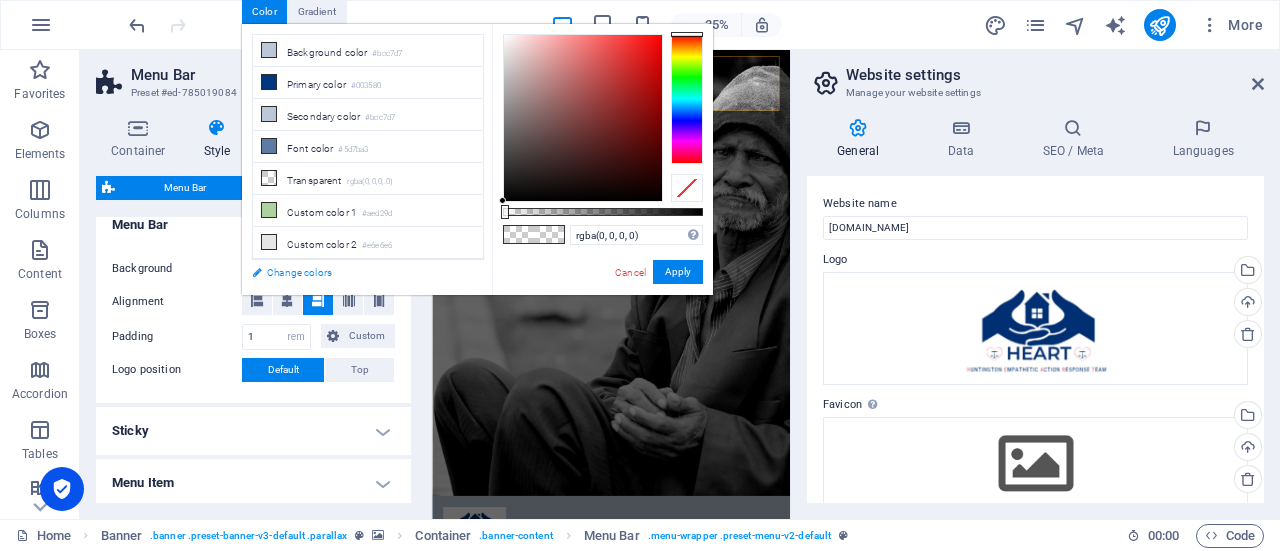 click on "Change colors" at bounding box center [358, 272] 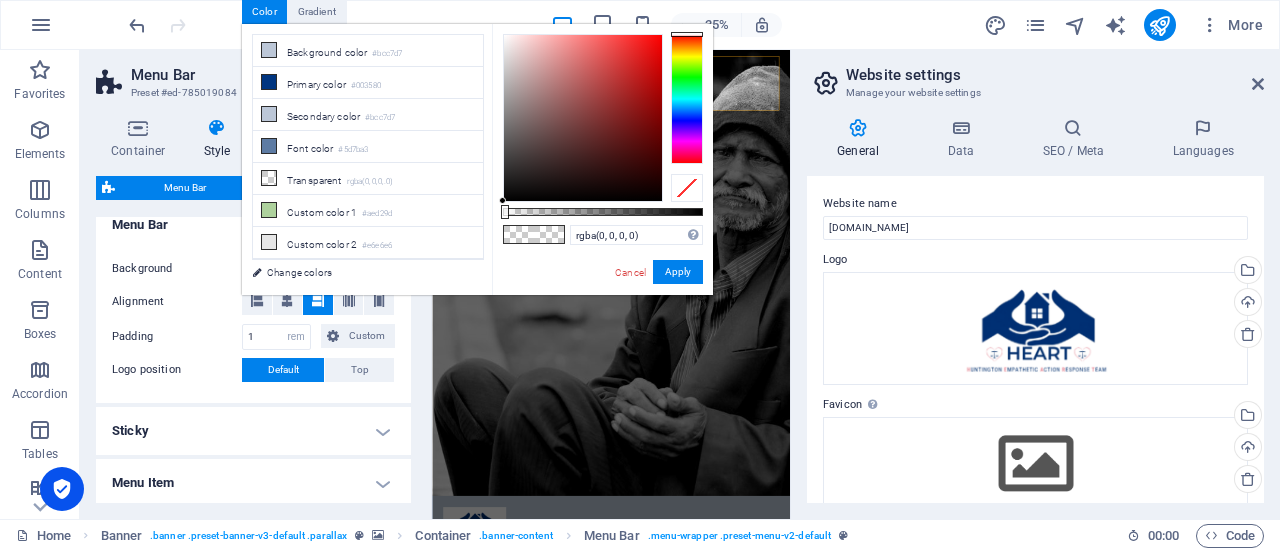 select on "rem" 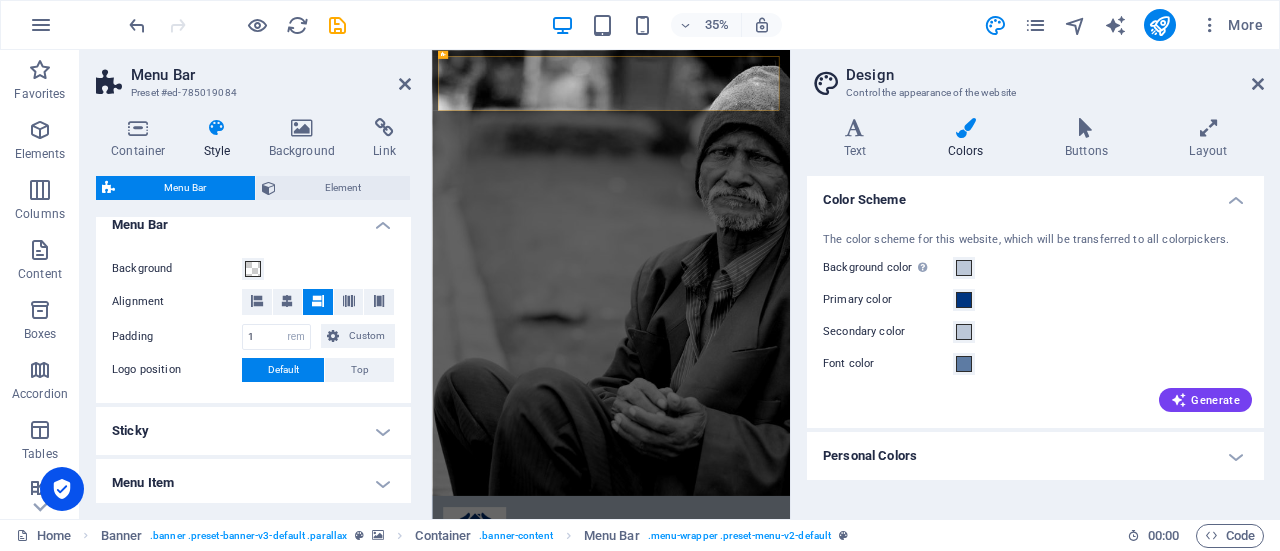 click at bounding box center [217, 128] 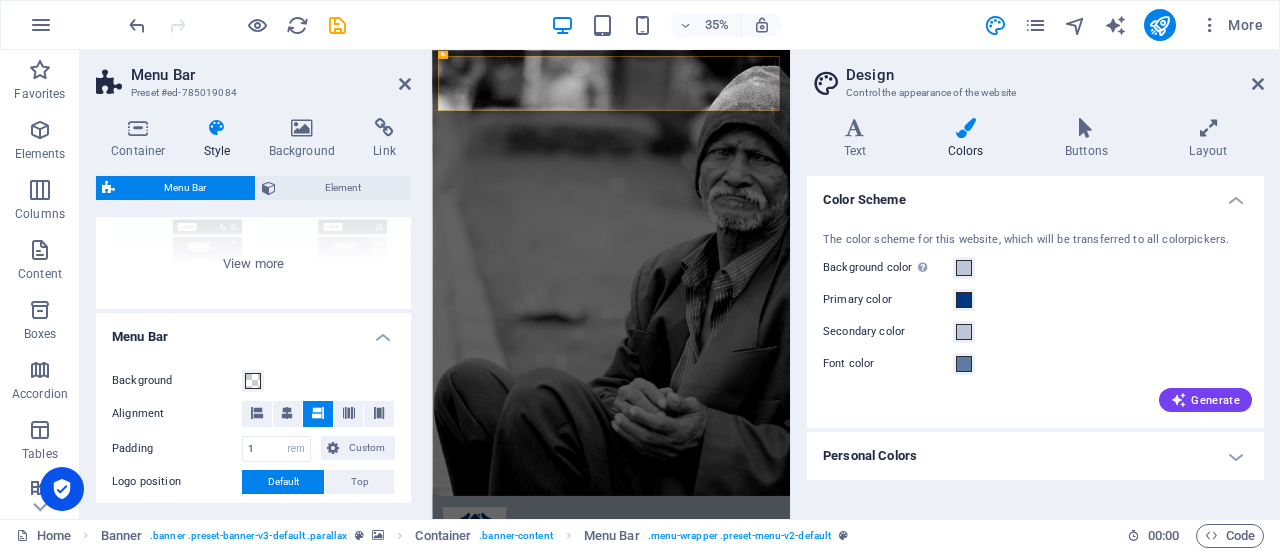 scroll, scrollTop: 278, scrollLeft: 0, axis: vertical 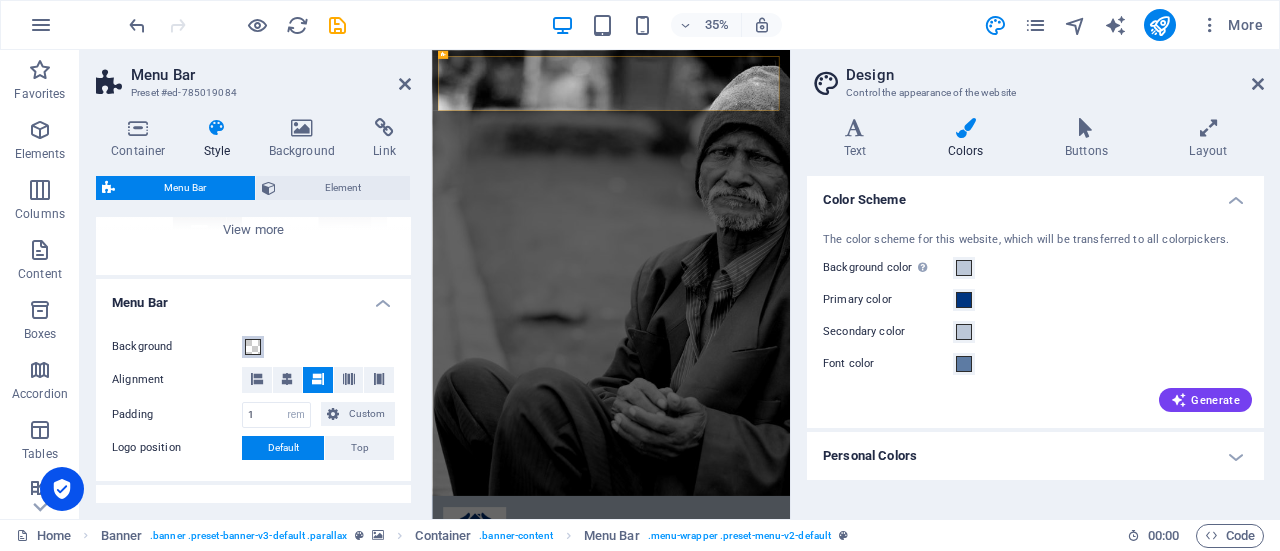 click at bounding box center (253, 347) 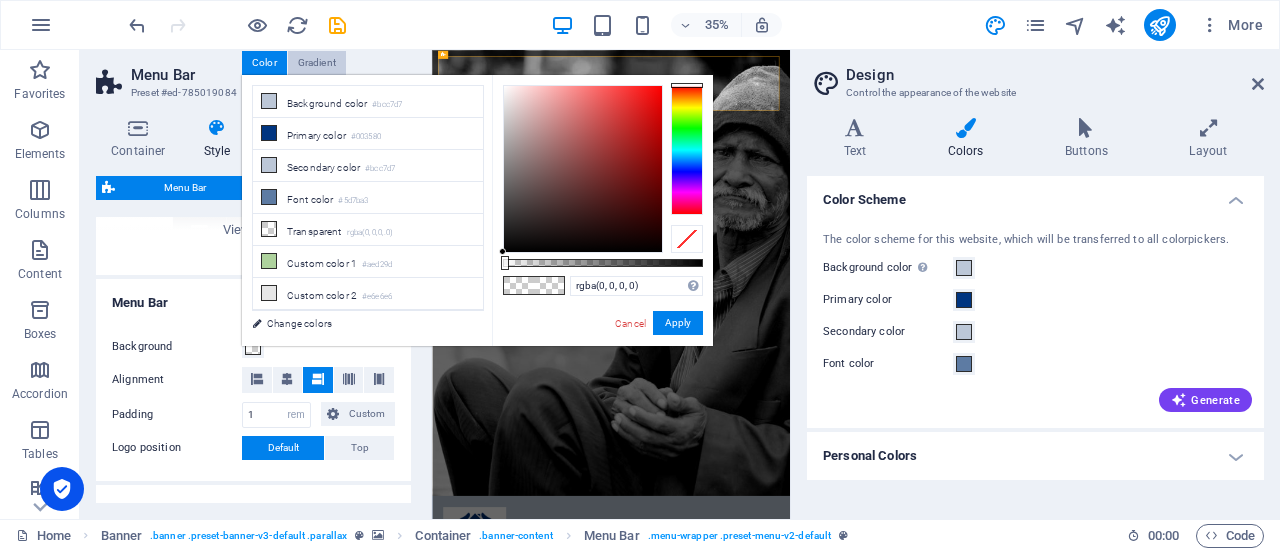 click on "Gradient" at bounding box center [317, 63] 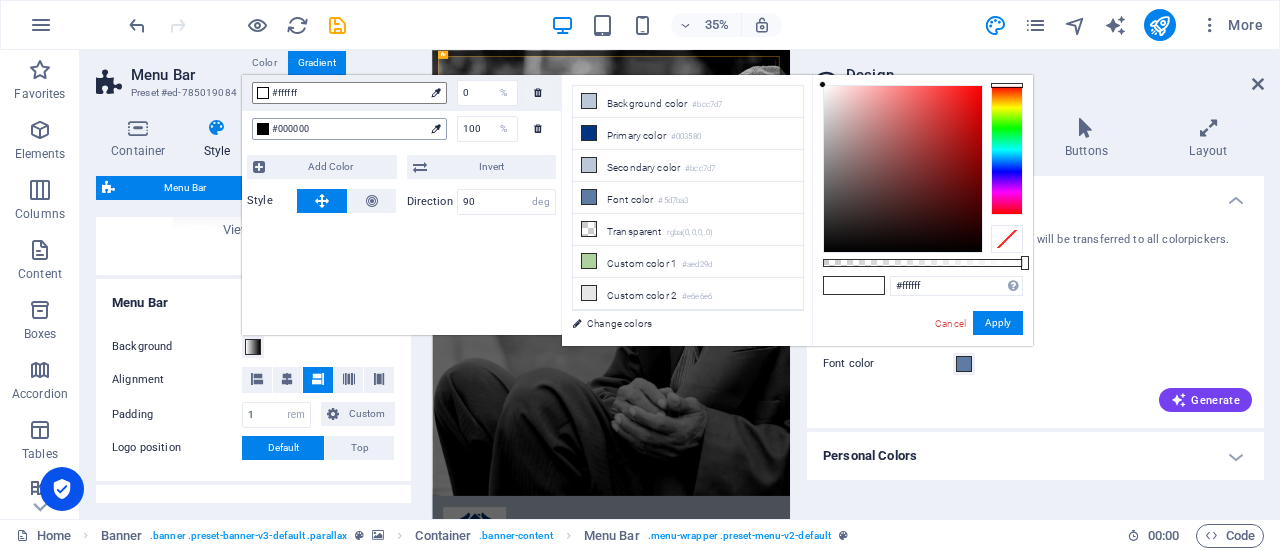 click on "#000000" at bounding box center (348, 129) 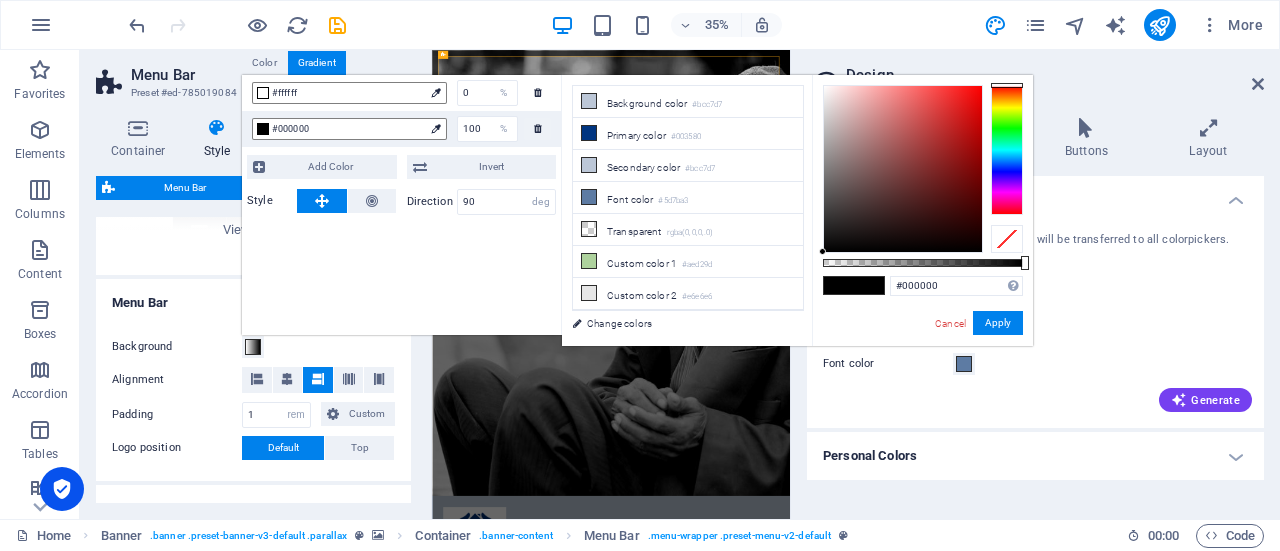 click on "#000000 Supported formats #0852ed rgb(8, 82, 237) rgba(8, 82, 237, 90%) hsv(221,97,93) hsl(221, 93%, 48%) Cancel Apply" at bounding box center (922, 355) 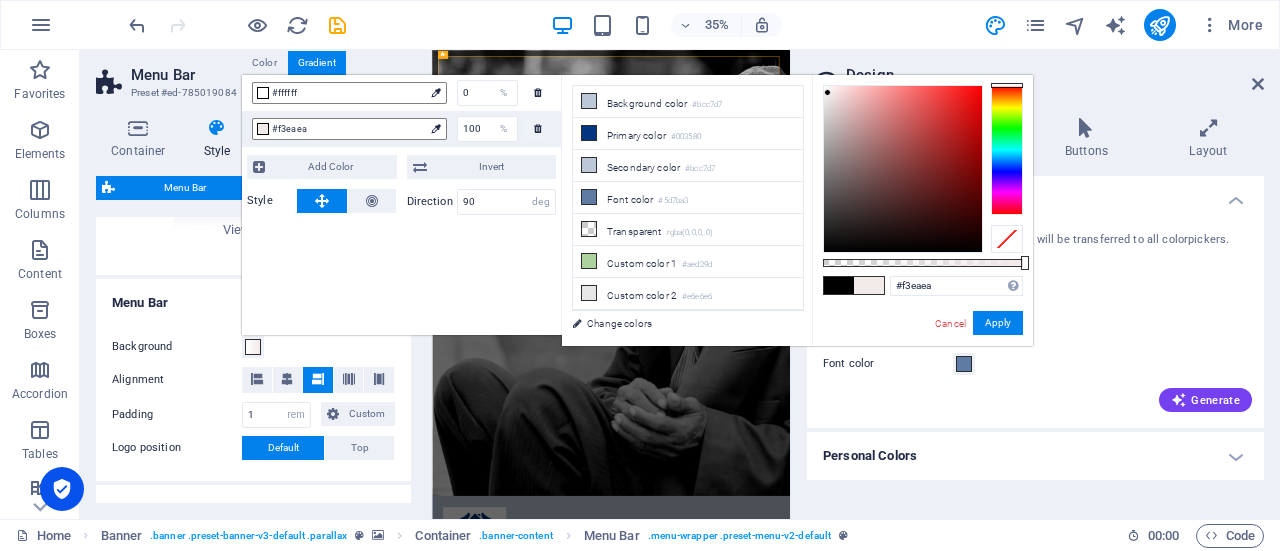 click at bounding box center (903, 169) 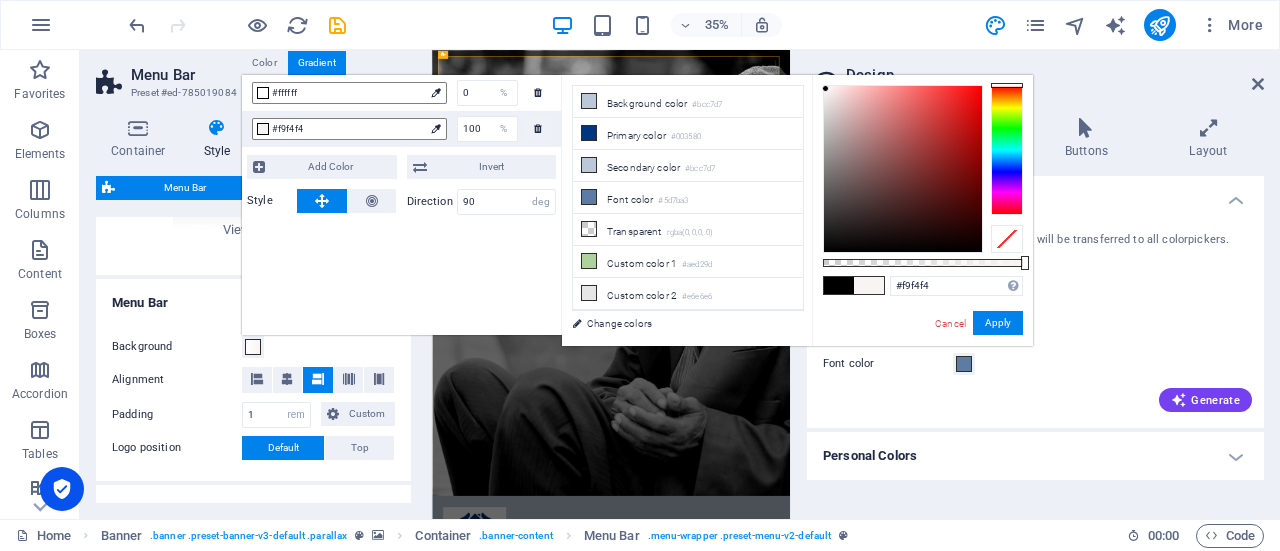 click at bounding box center (825, 88) 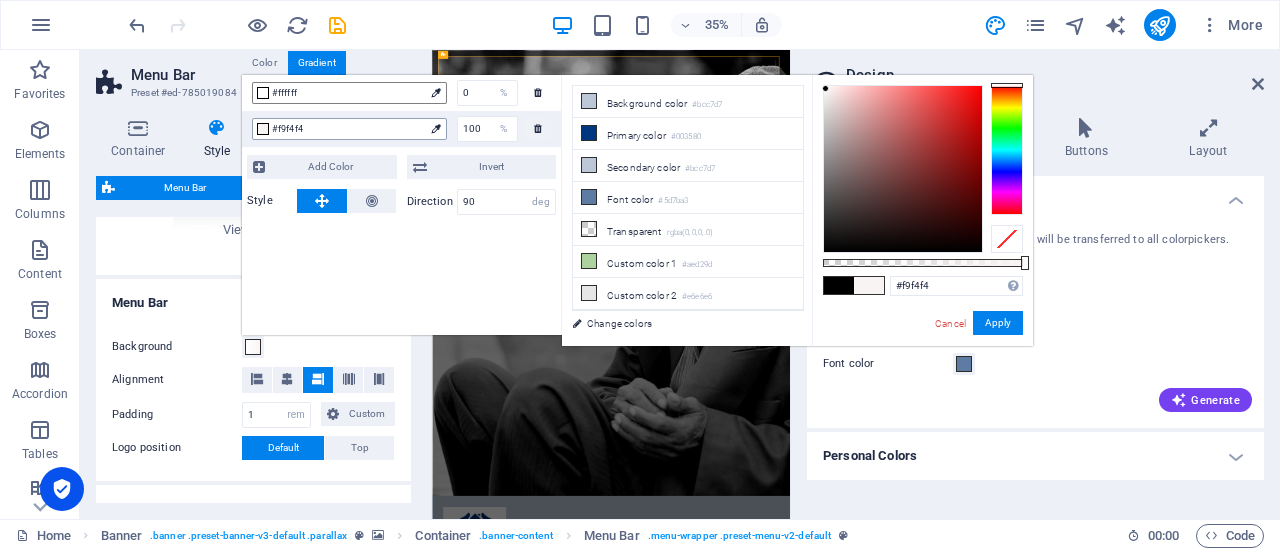 click on "#f9f4f4" at bounding box center [348, 129] 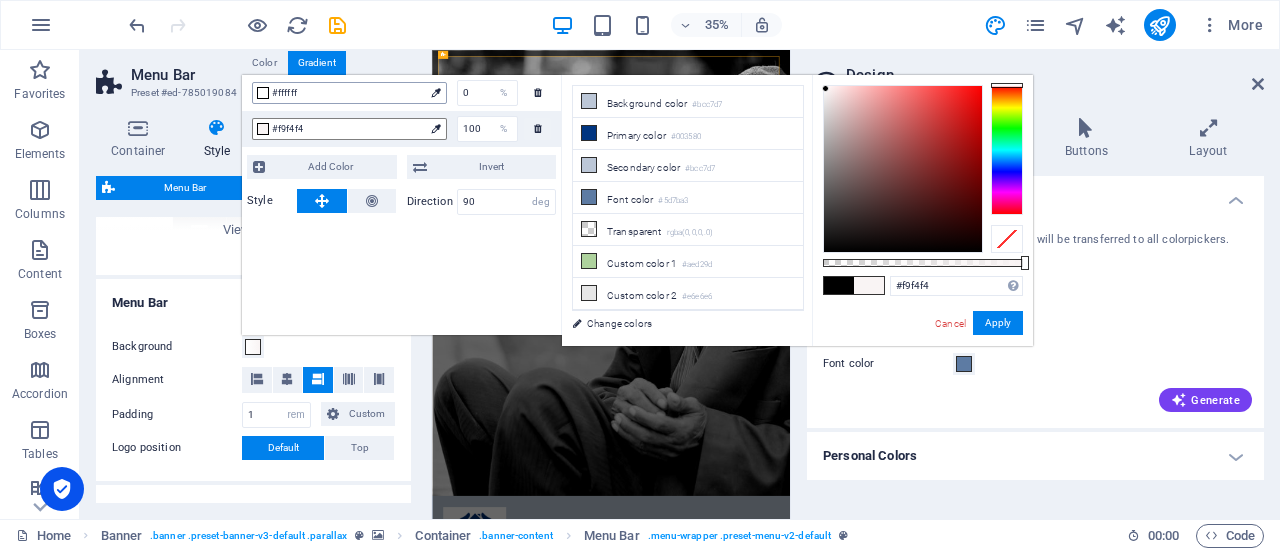 click at bounding box center [436, 93] 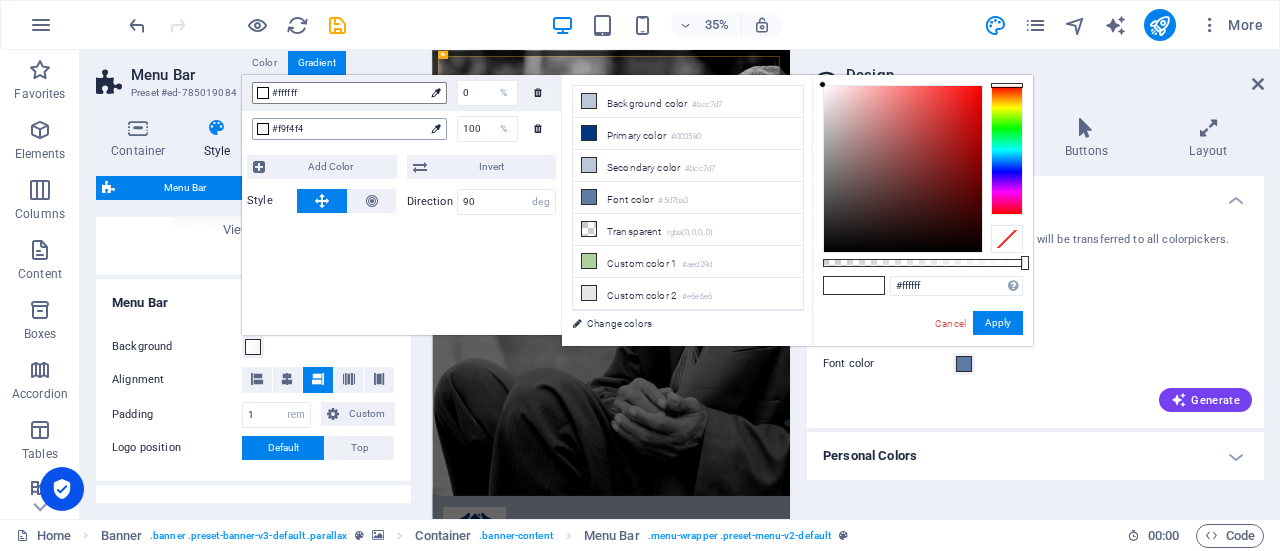 click on "#f9f4f4" at bounding box center (348, 129) 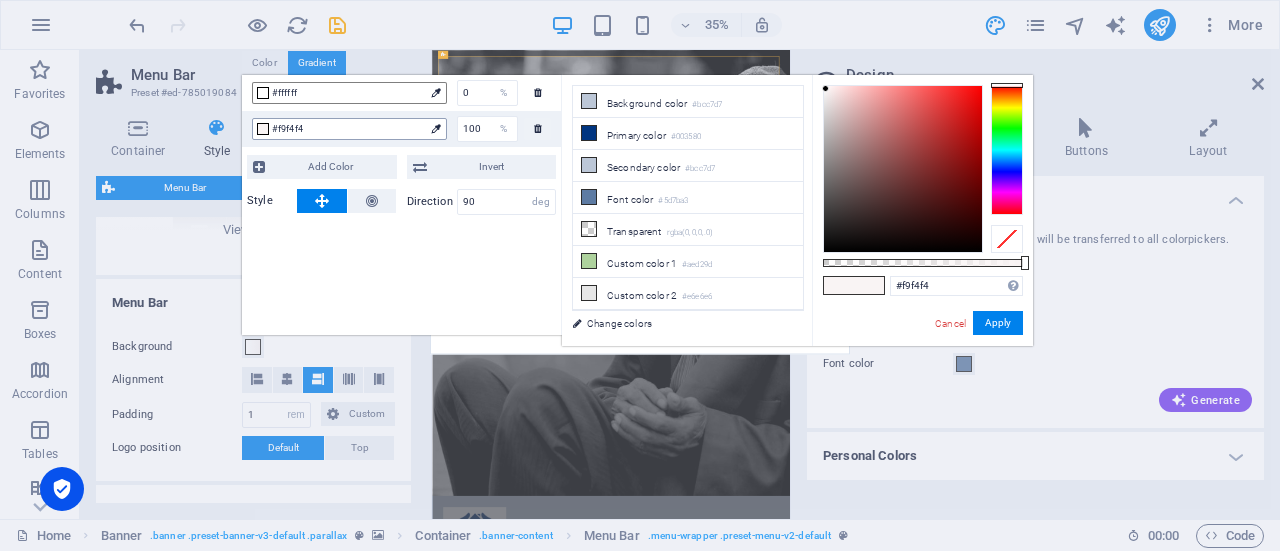 click at bounding box center [435, 128] 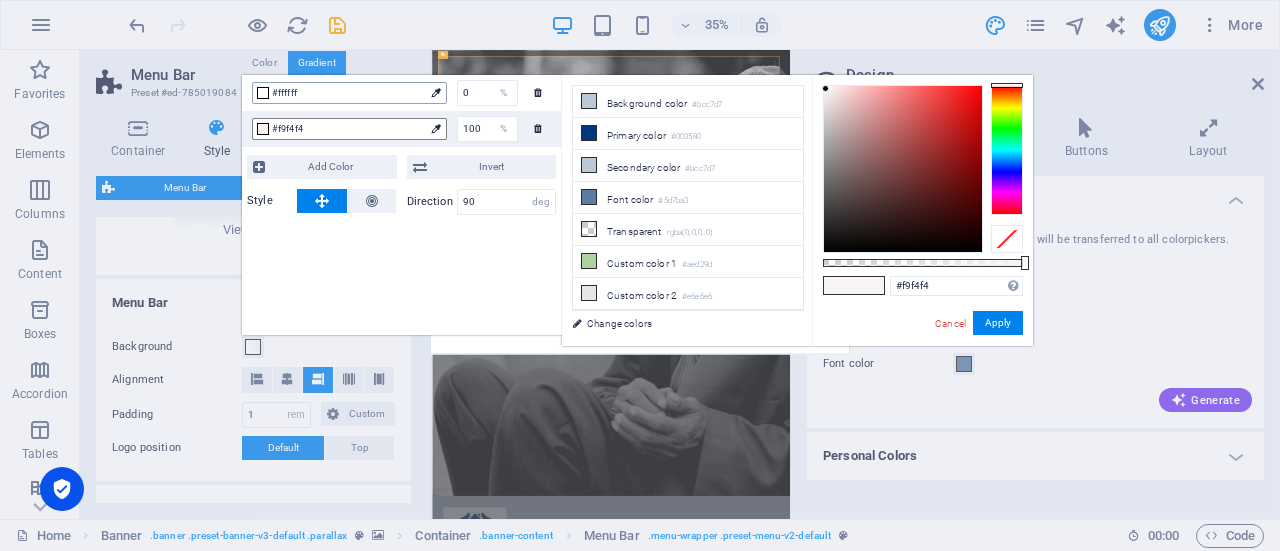 click at bounding box center (263, 93) 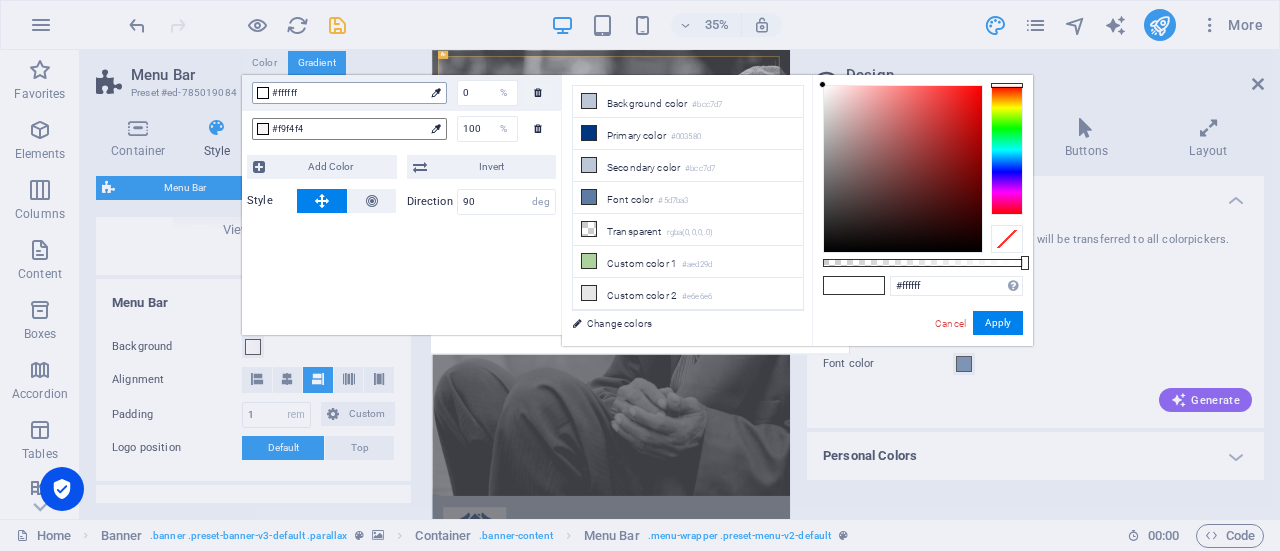 click on "#ffffff" at bounding box center [348, 93] 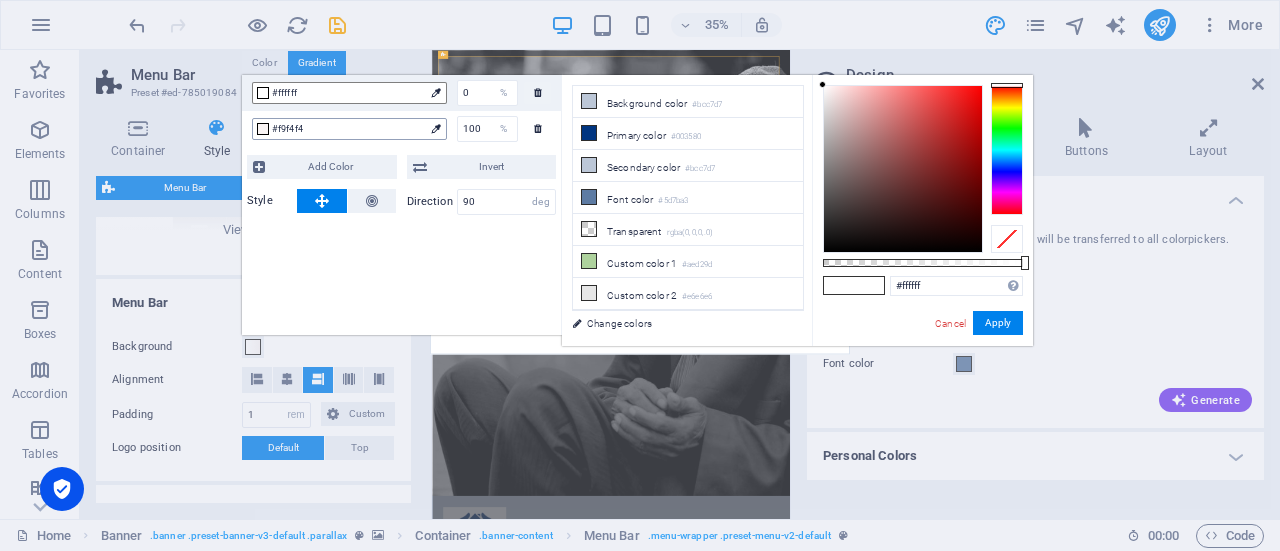 click on "#f9f4f4" at bounding box center (348, 129) 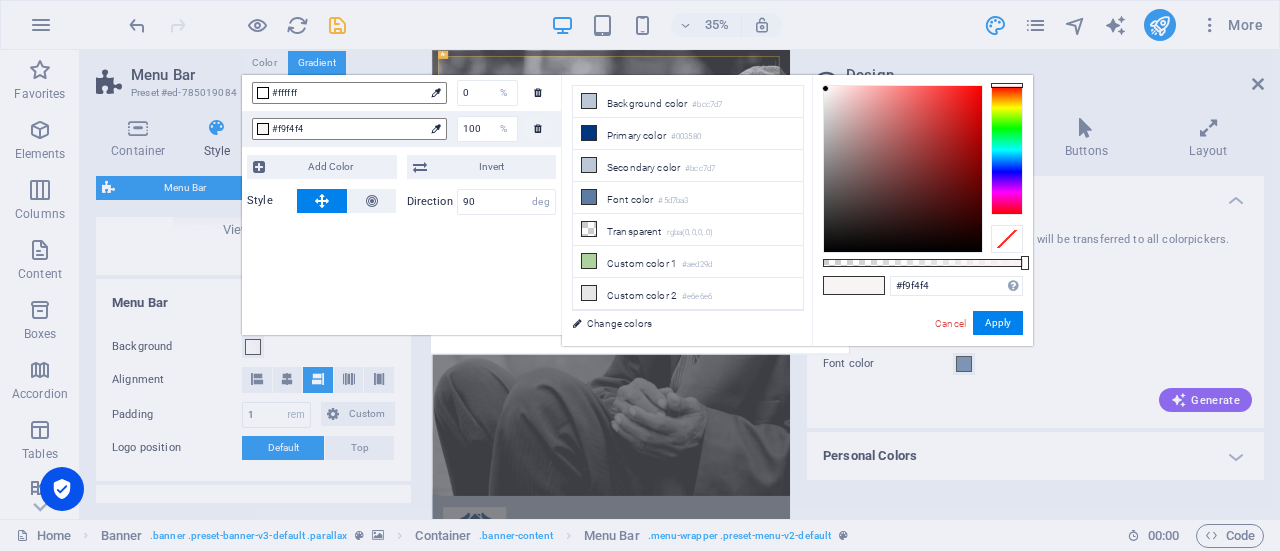 click at bounding box center [869, 285] 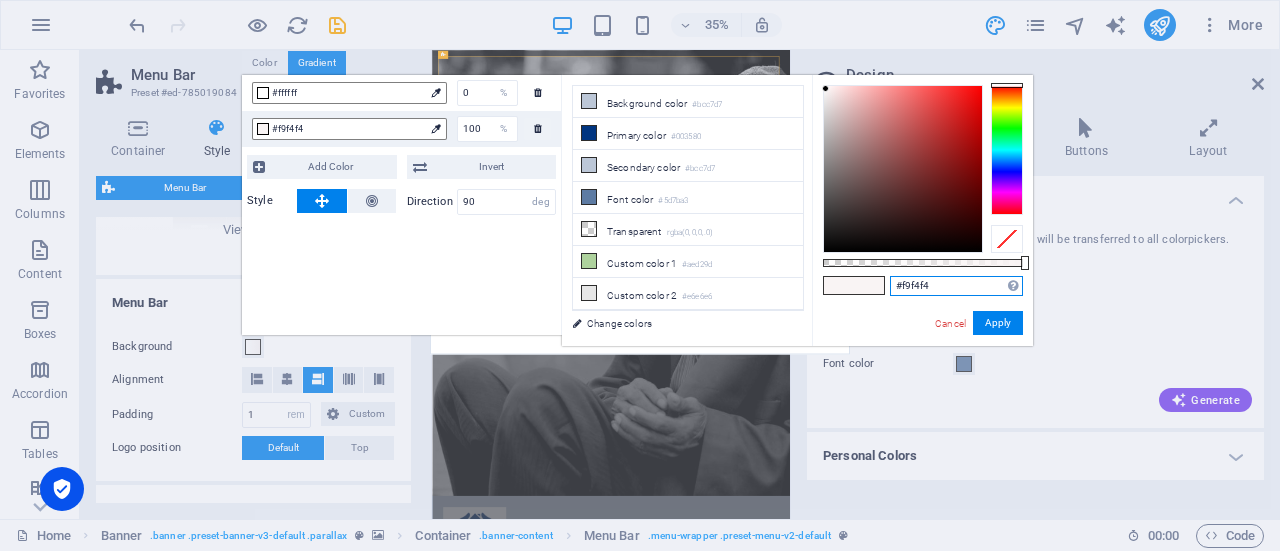 drag, startPoint x: 966, startPoint y: 295, endPoint x: 847, endPoint y: 296, distance: 119.0042 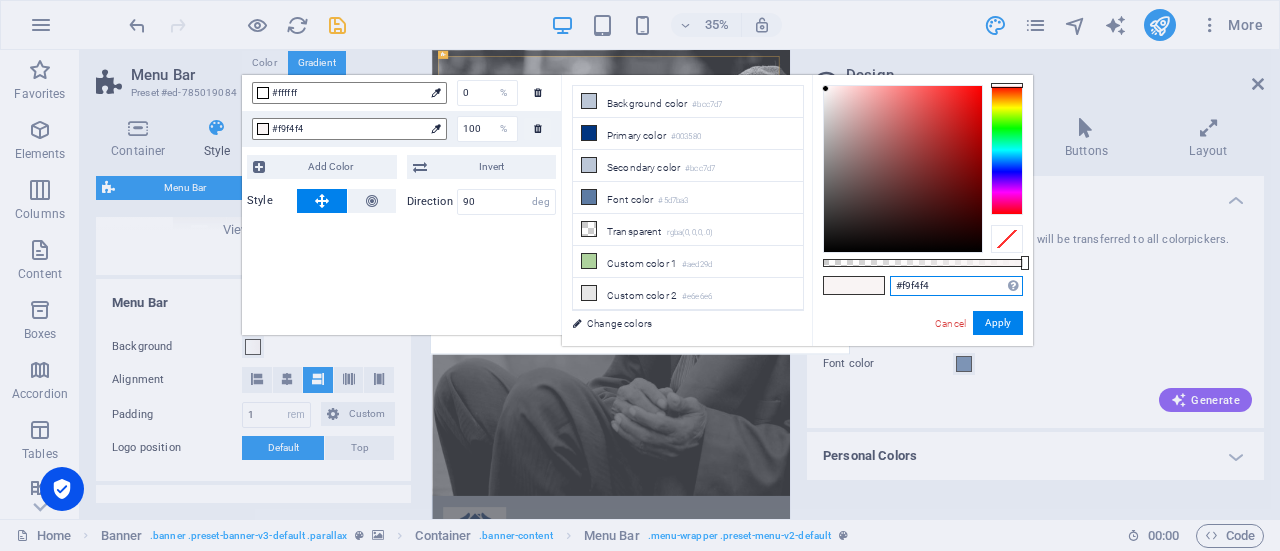 click on "#f9f4f4 Supported formats #0852ed rgb(8, 82, 237) rgba(8, 82, 237, 90%) hsv(221,97,93) hsl(221, 93%, 48%) Cancel Apply" at bounding box center (922, 355) 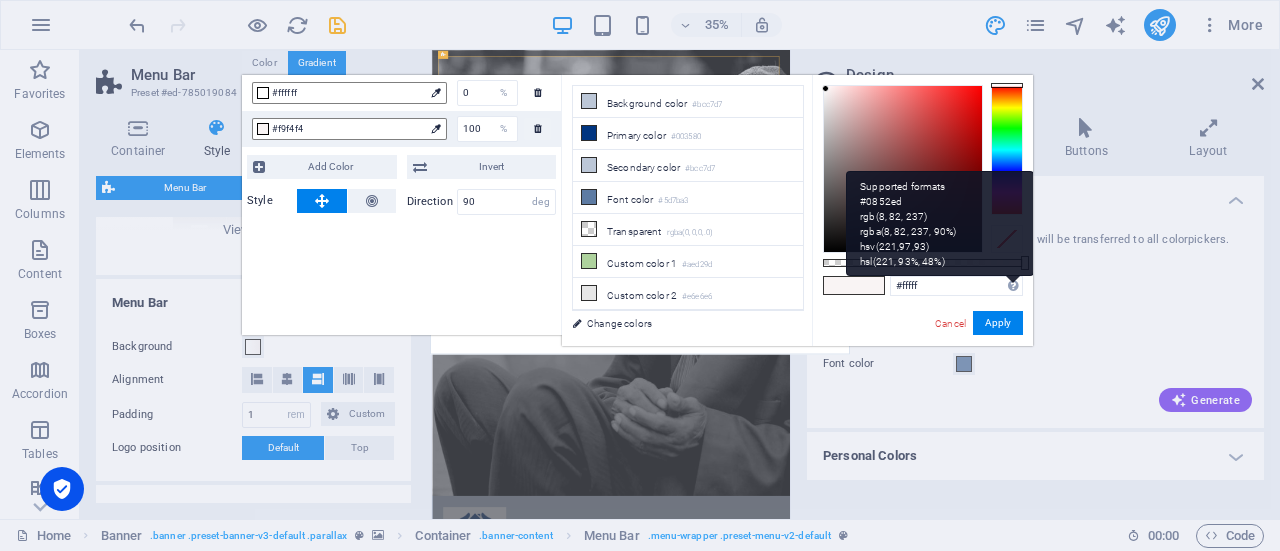click at bounding box center [1013, 286] 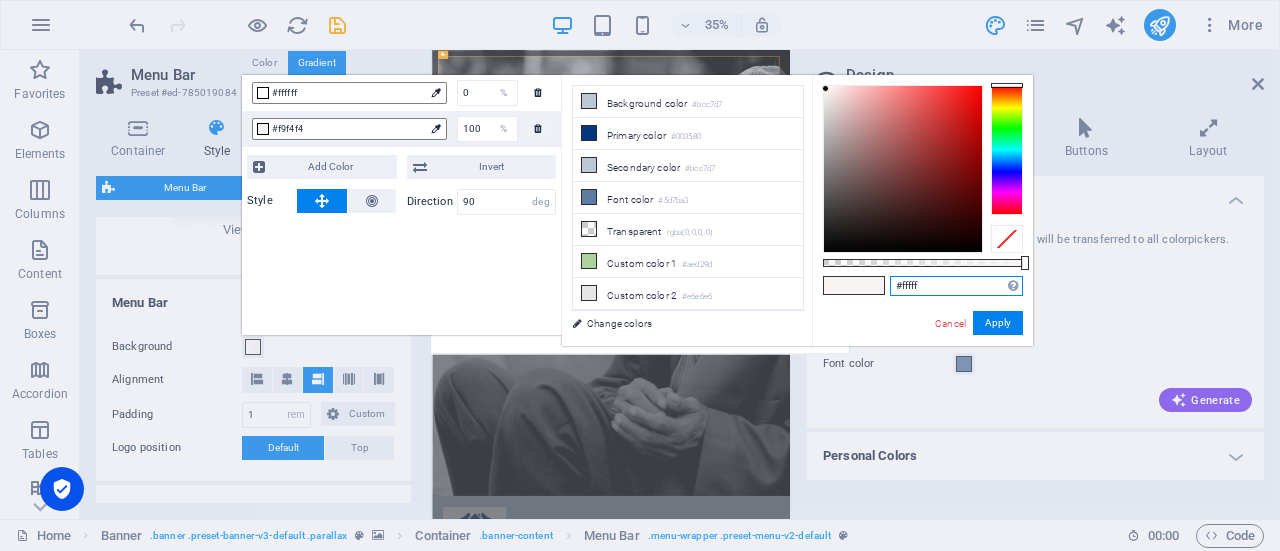 click on "#fffff" at bounding box center (956, 286) 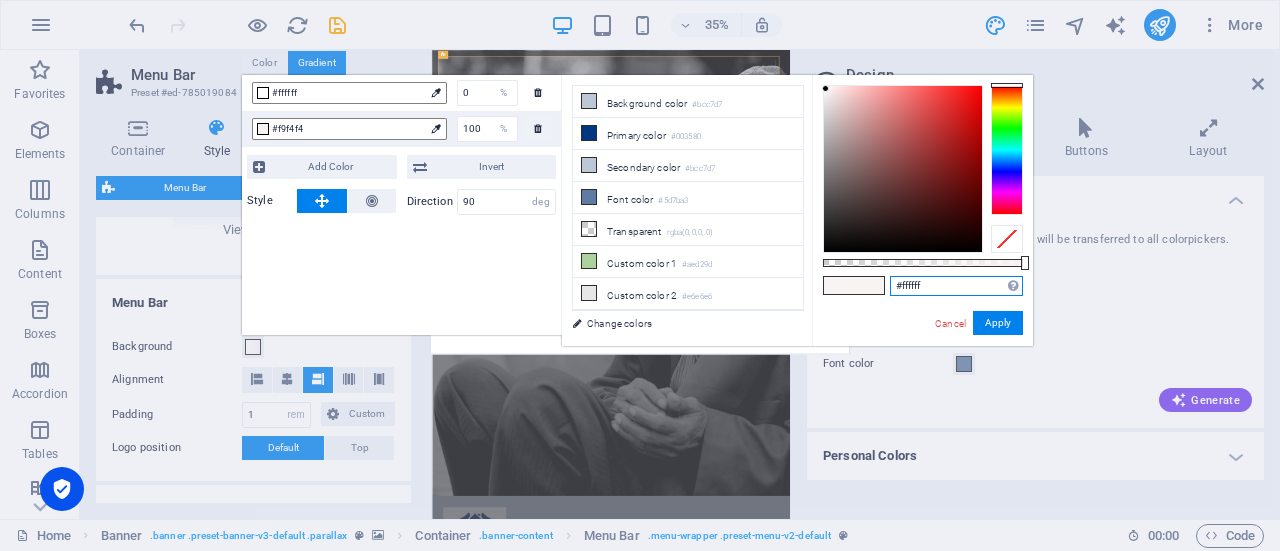 type on "#ffffff" 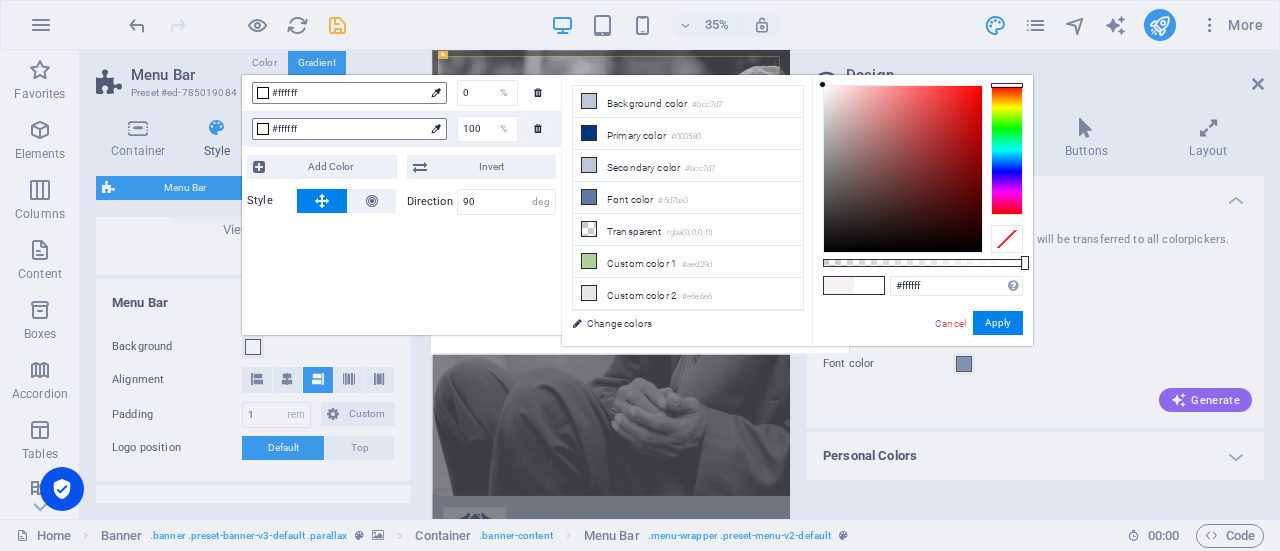 click on "#ffffff Supported formats #0852ed rgb(8, 82, 237) rgba(8, 82, 237, 90%) hsv(221,97,93) hsl(221, 93%, 48%) Cancel Apply" at bounding box center [922, 355] 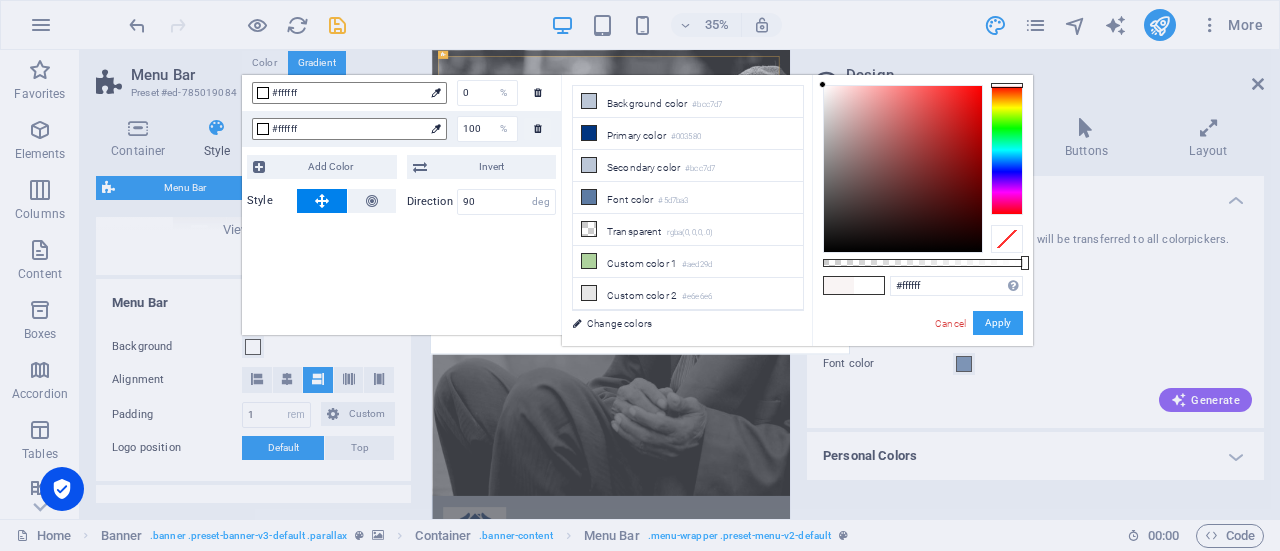 click on "Apply" at bounding box center (998, 323) 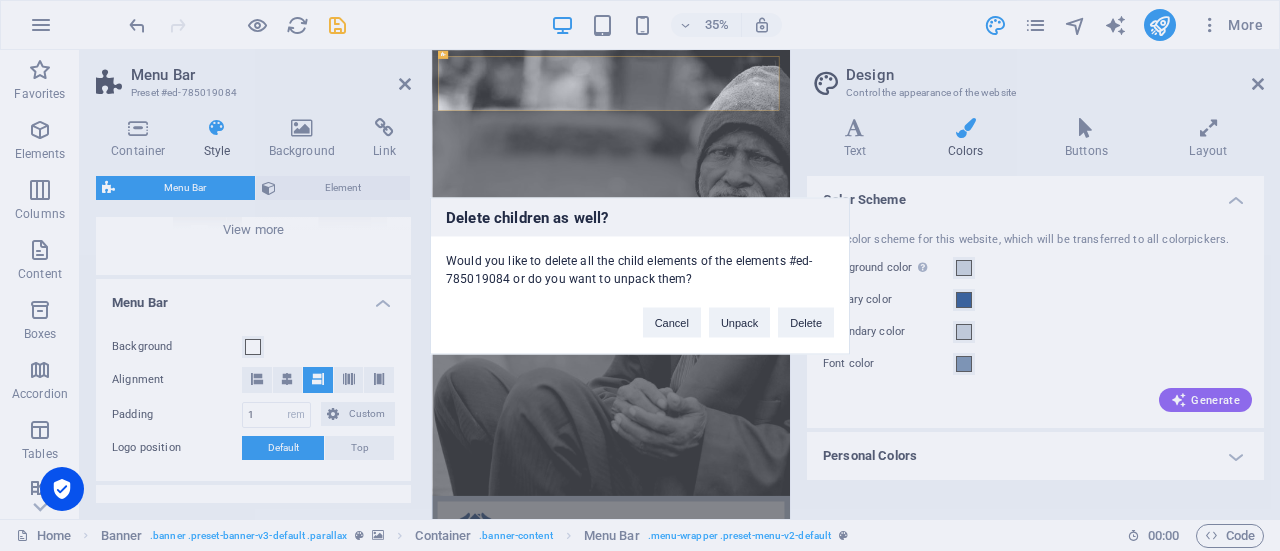 click on "Delete children as well? Would you like to delete all the child elements of the elements #ed-785019084 or do you want to unpack them? Cancel Unpack Delete" at bounding box center [640, 275] 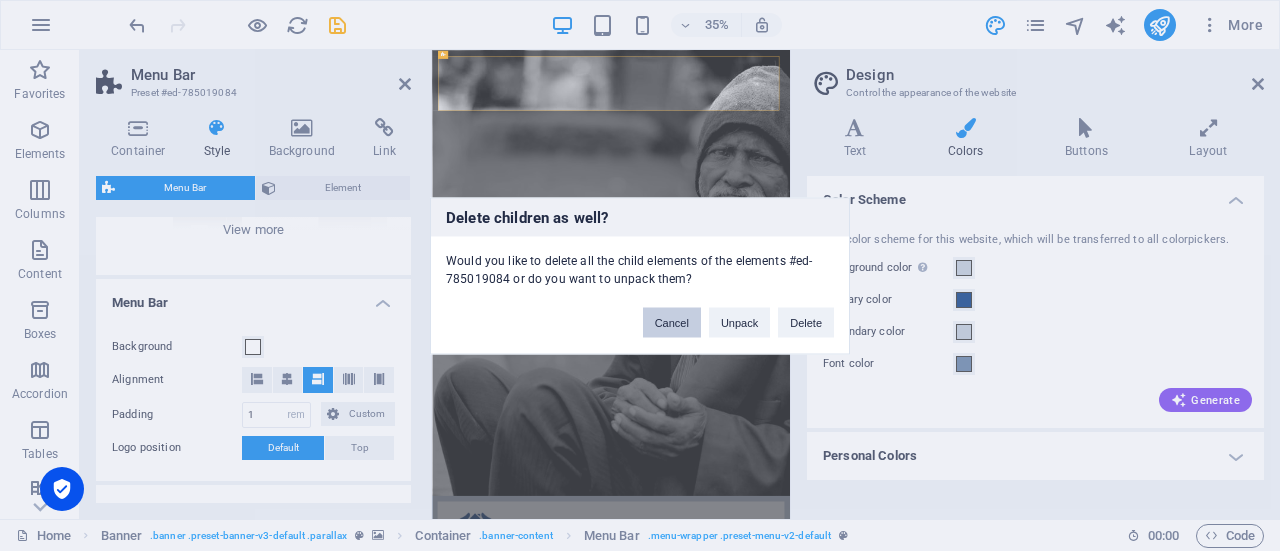 click on "Cancel" at bounding box center [672, 322] 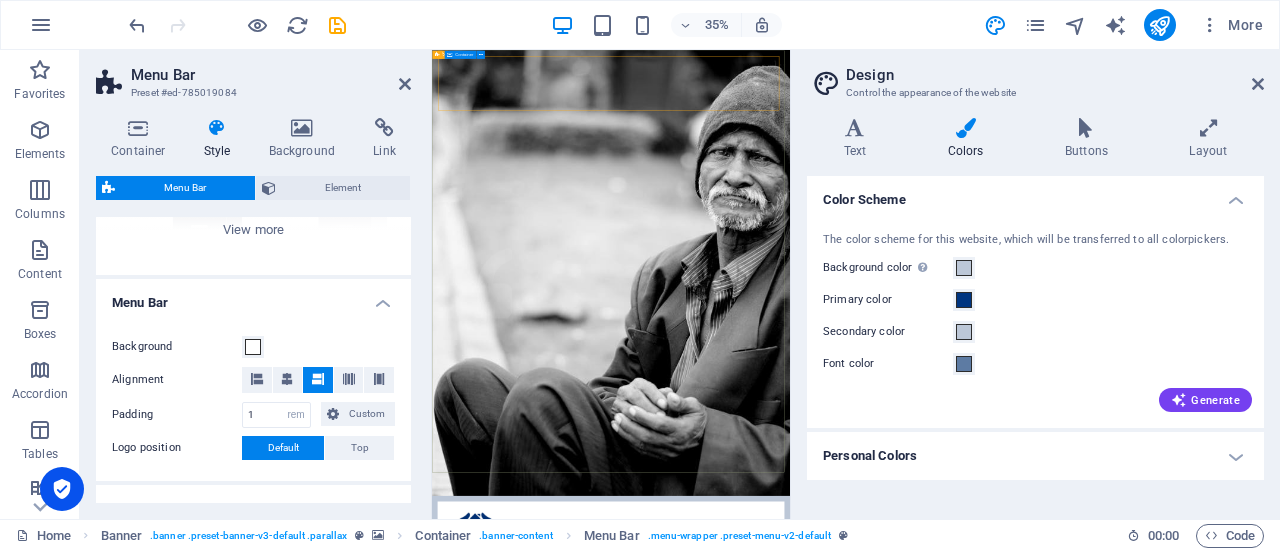 click on "Home About us What we do Projects Volunteers Donate HELP US PROTECT  OUR NEIGHBORS  FROM UNLAWFUL ARREST,  DETENTION, AND DEPORTATION. Let's build a better world together! Learn more" at bounding box center [943, 1678] 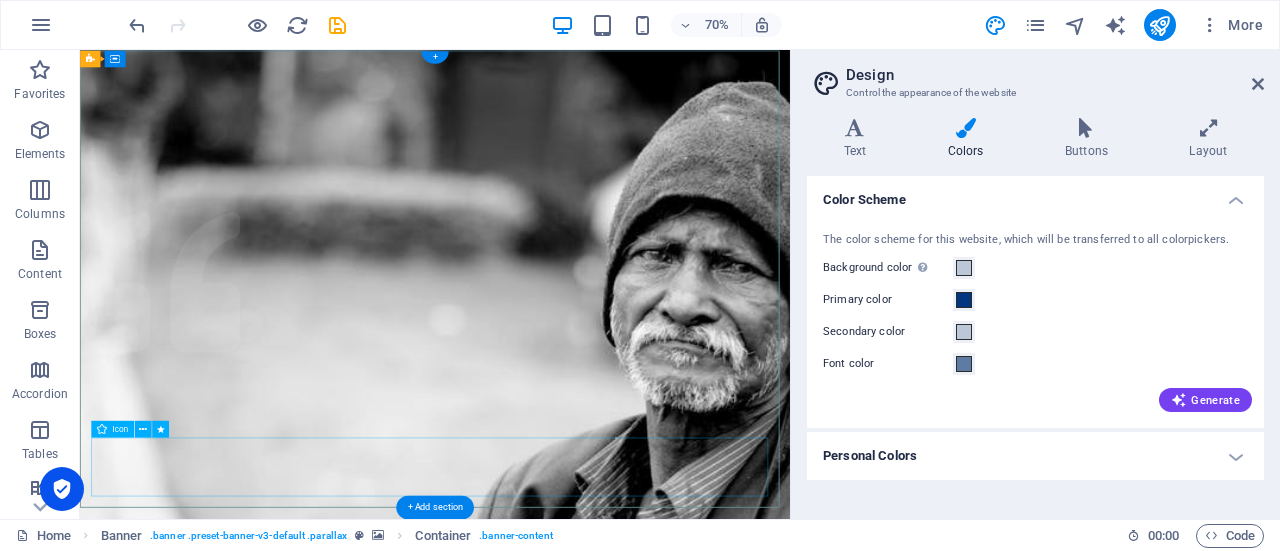 click at bounding box center [587, 1972] 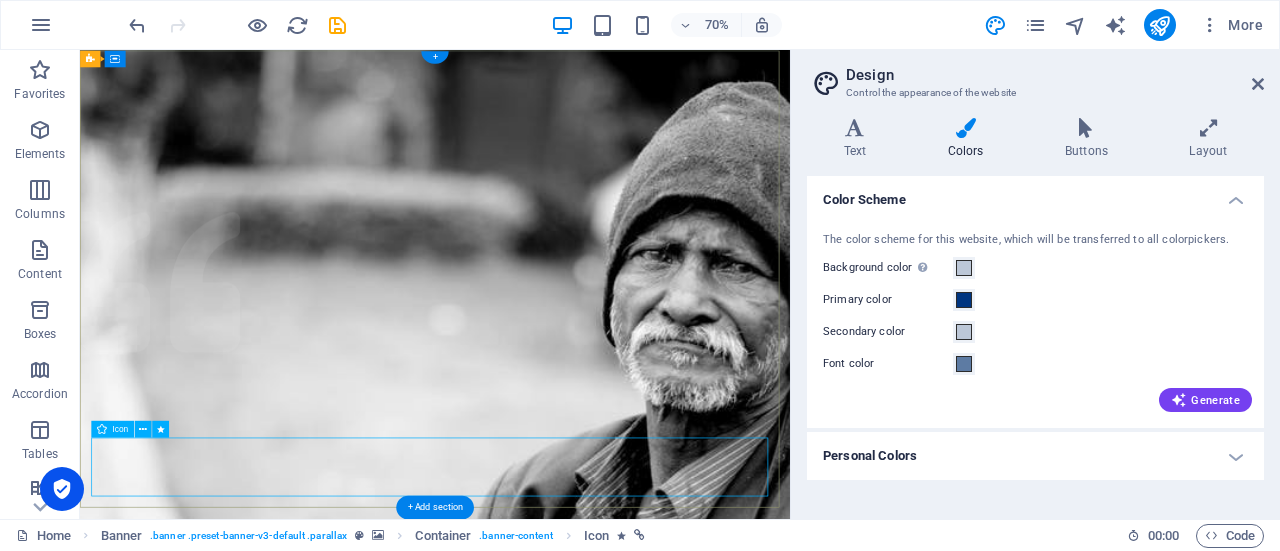 click at bounding box center (587, 1972) 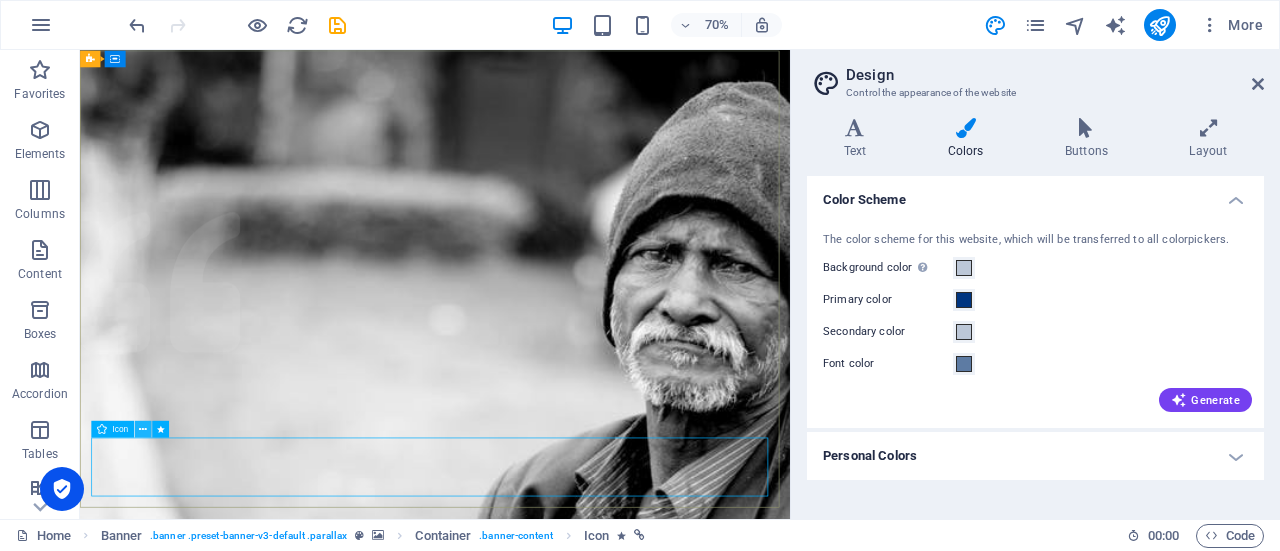 click at bounding box center [142, 429] 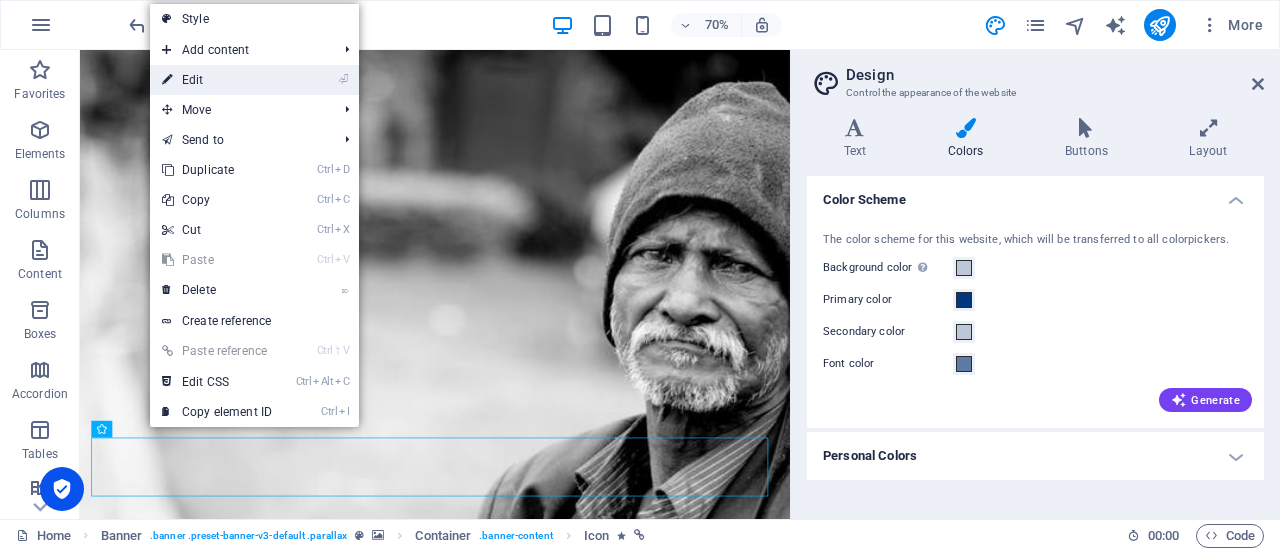 drag, startPoint x: 148, startPoint y: 429, endPoint x: 241, endPoint y: 95, distance: 346.70593 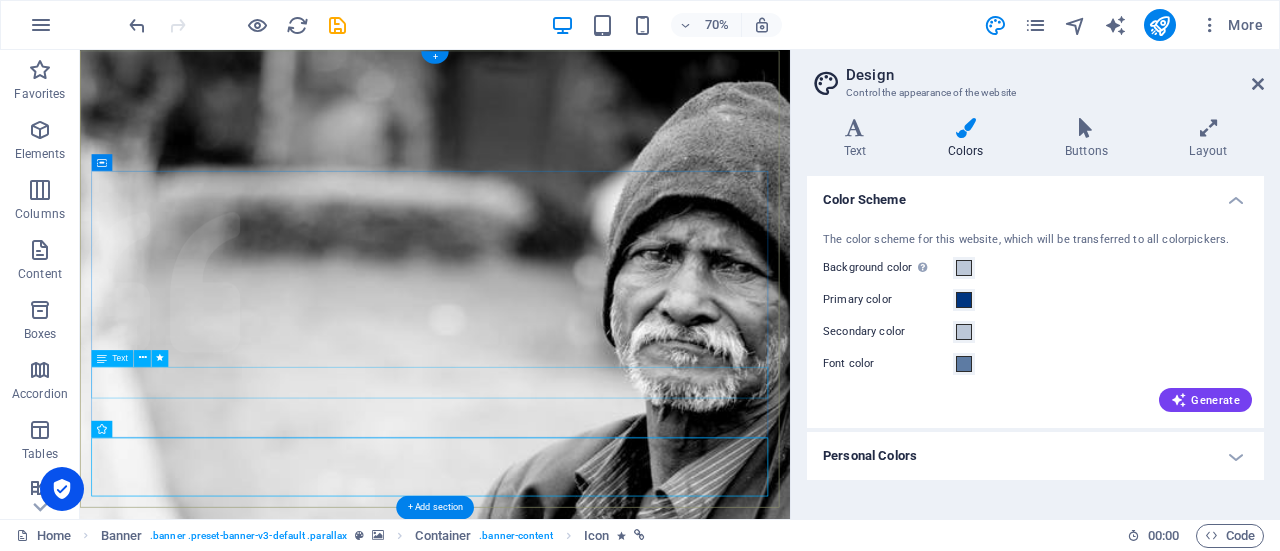 click on "Let's build a better world together!" at bounding box center (587, 1848) 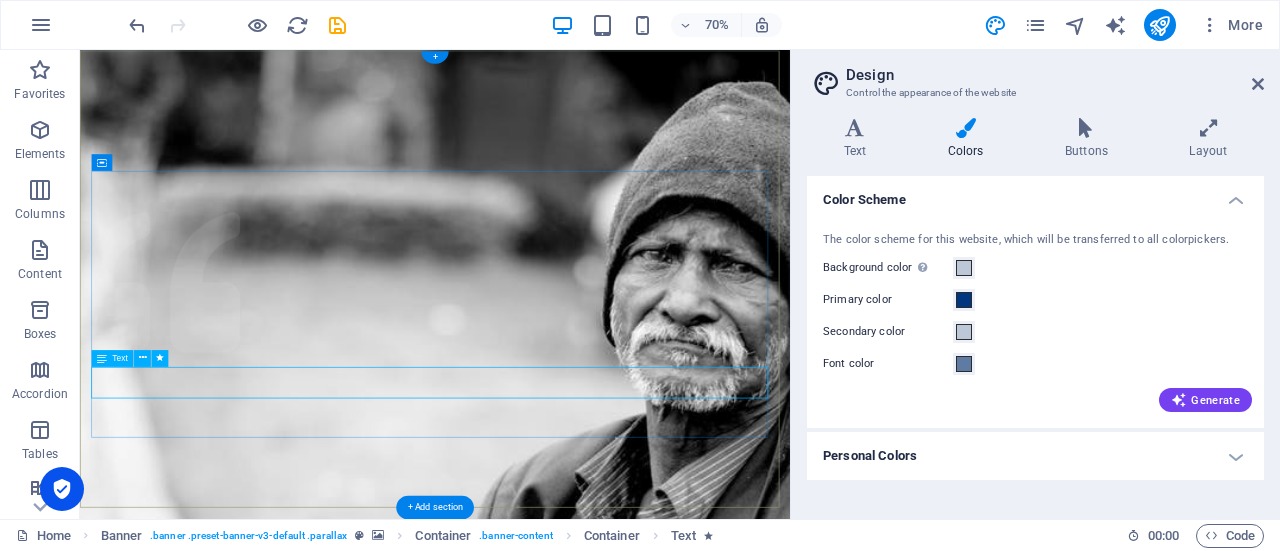 click on "Let's build a better world together!" at bounding box center [587, 1848] 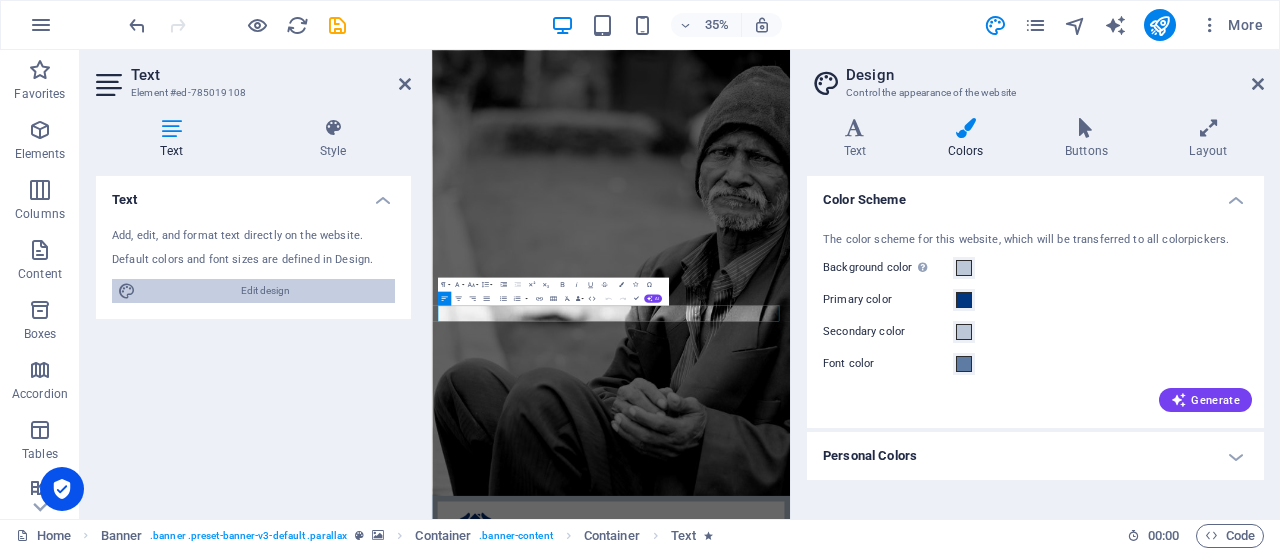 click on "Edit design" at bounding box center [265, 291] 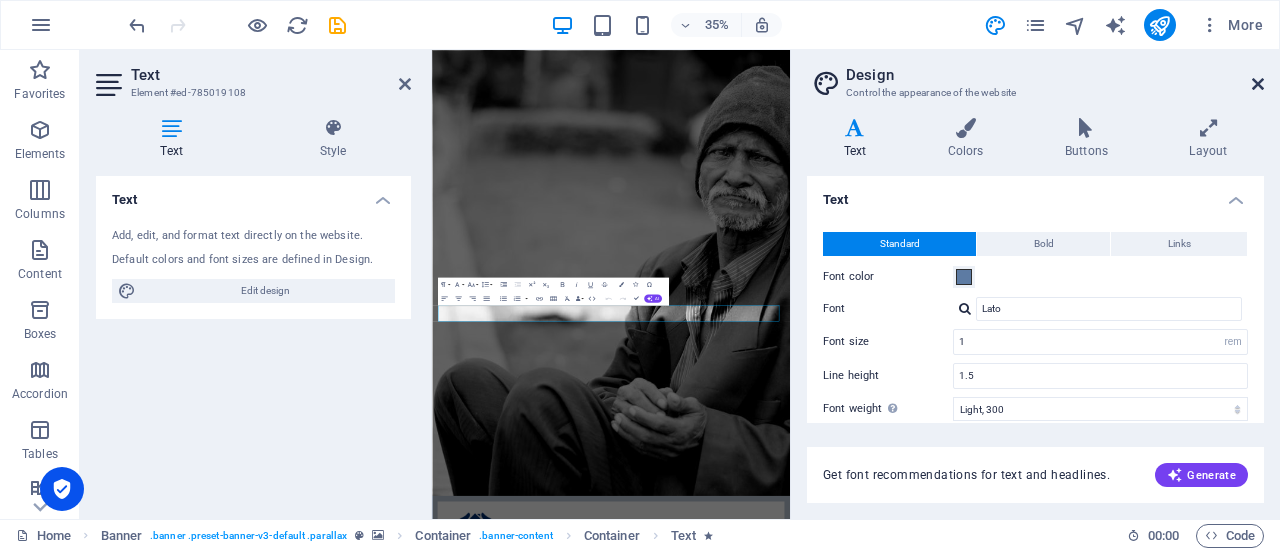 click at bounding box center (1258, 84) 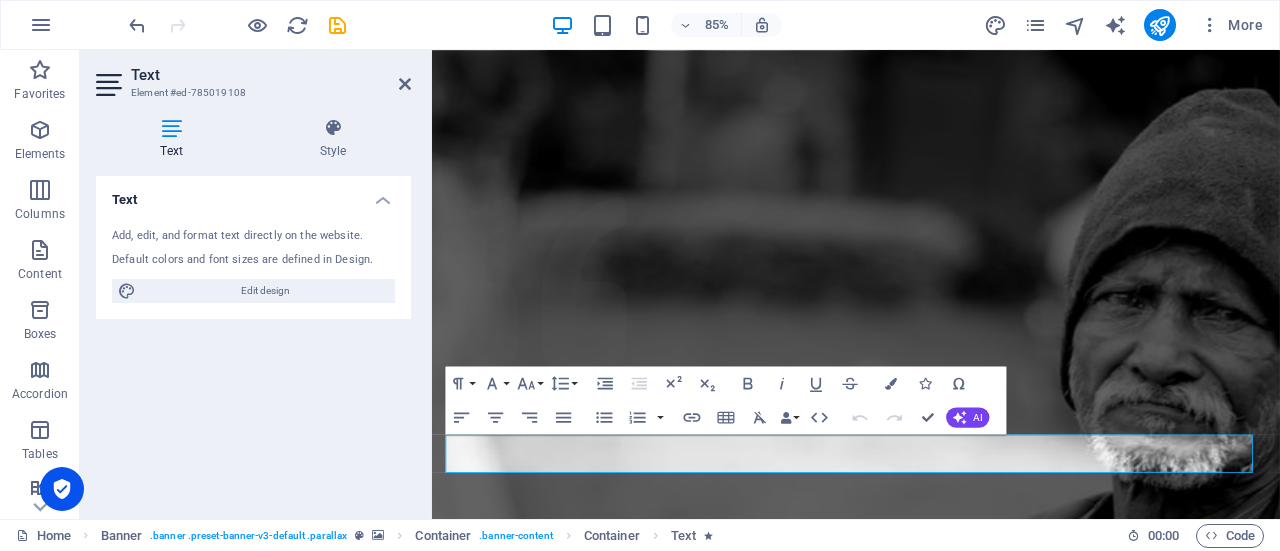 click on "Text Add, edit, and format text directly on the website. Default colors and font sizes are defined in Design. Edit design Alignment Left aligned Centered Right aligned" at bounding box center (253, 339) 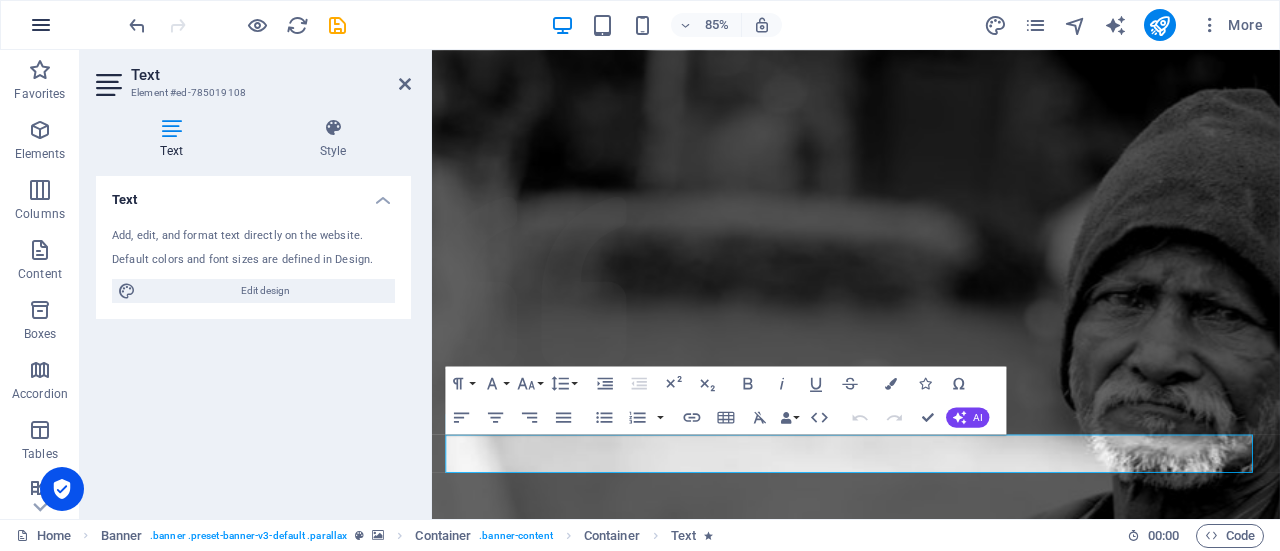 click at bounding box center (41, 25) 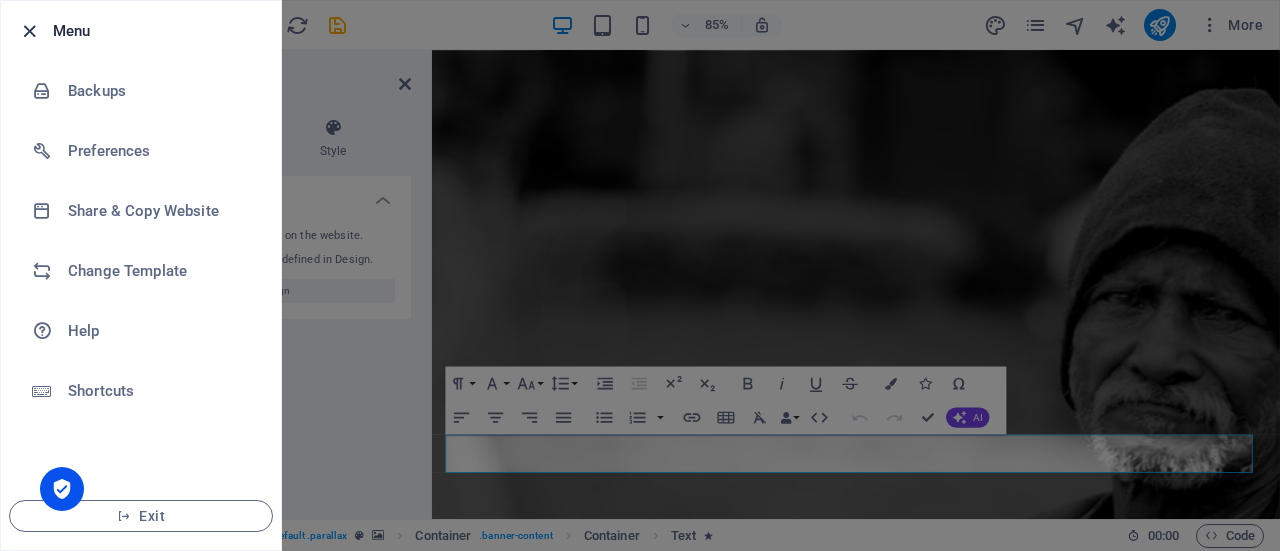 click at bounding box center (29, 31) 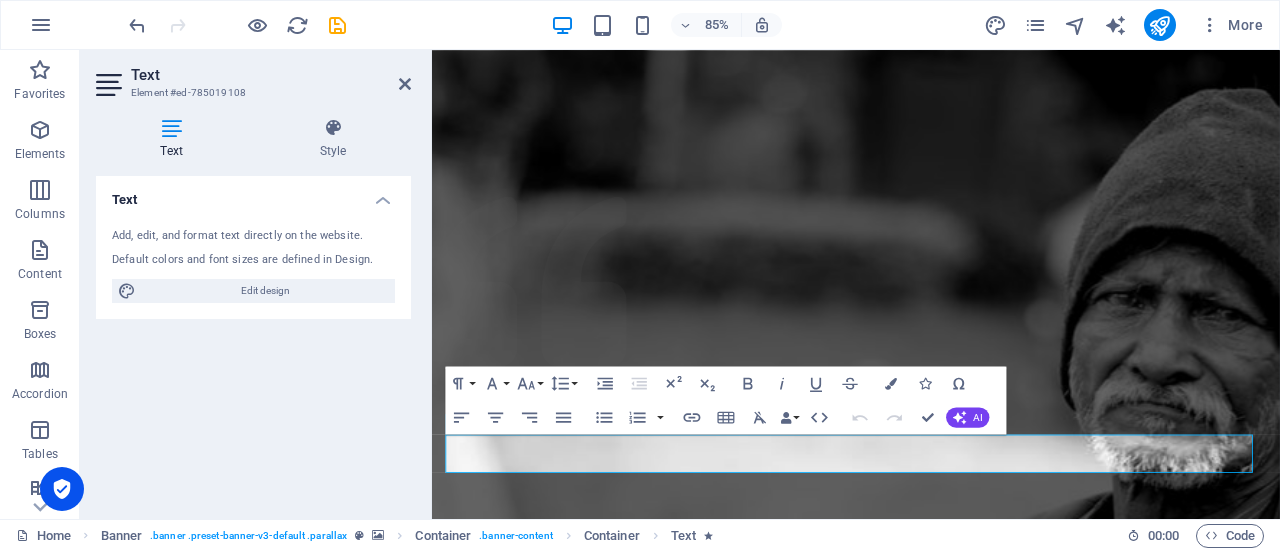 click on "Text" at bounding box center [253, 194] 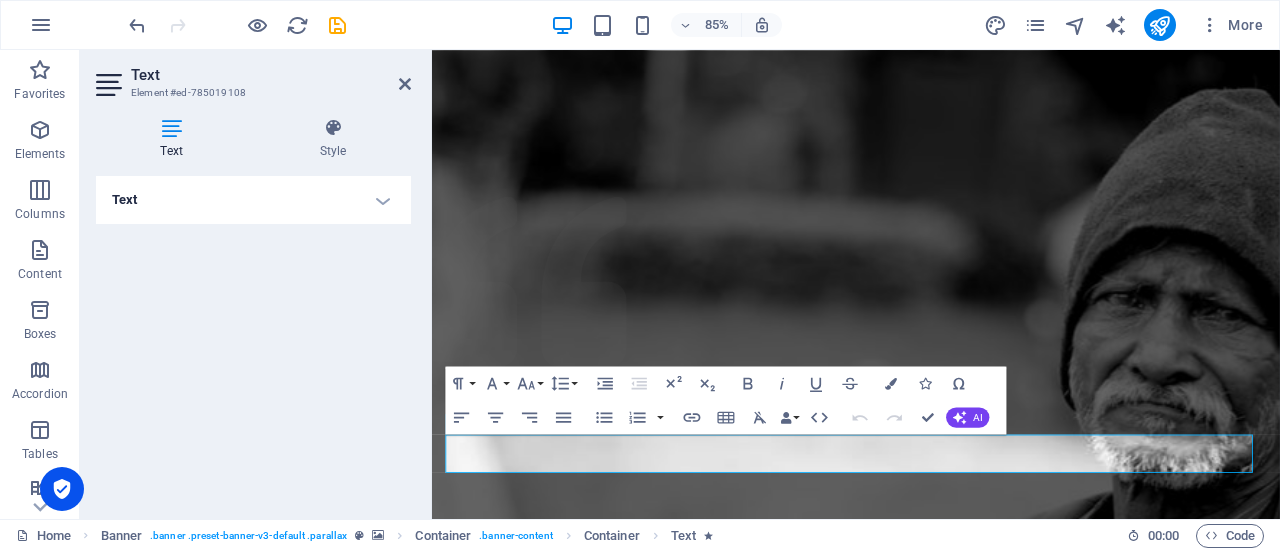 click at bounding box center [62, 489] 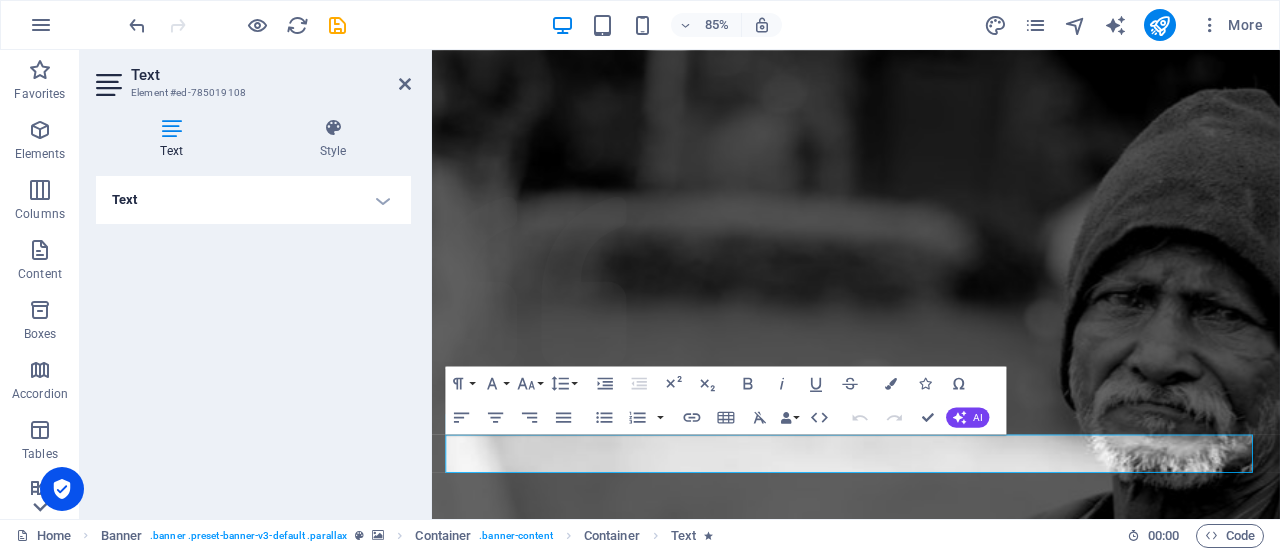 click 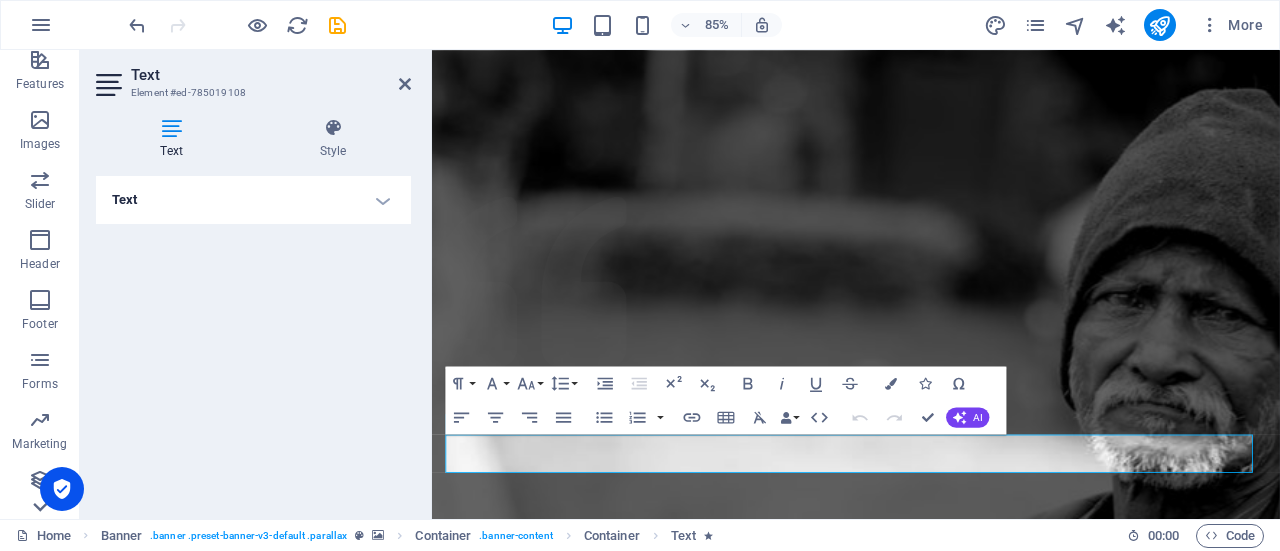 scroll, scrollTop: 430, scrollLeft: 0, axis: vertical 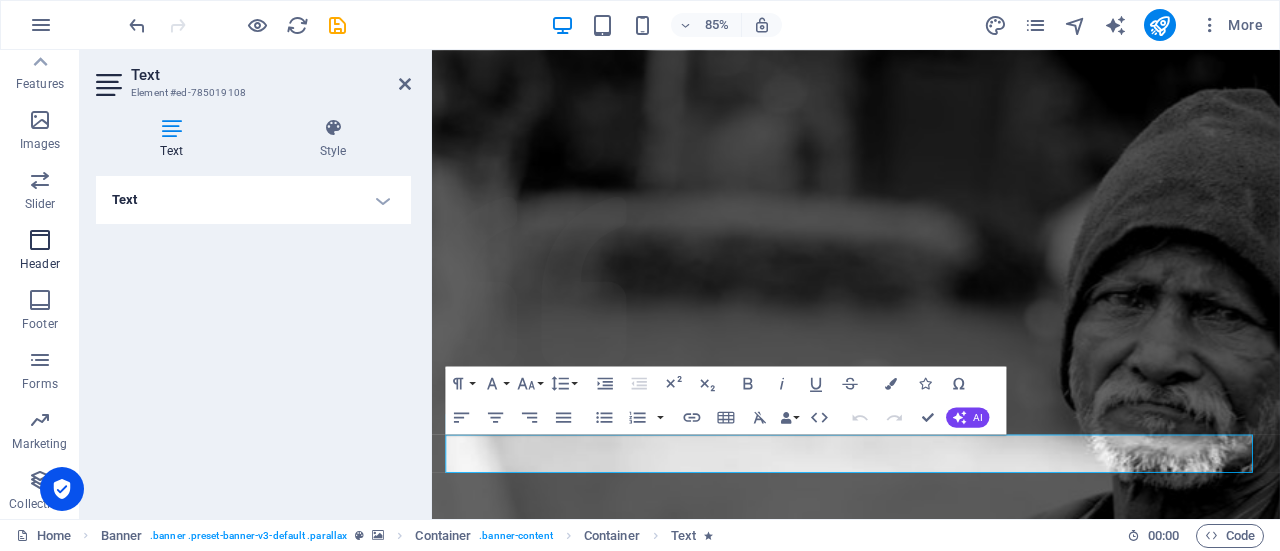 click at bounding box center [40, 240] 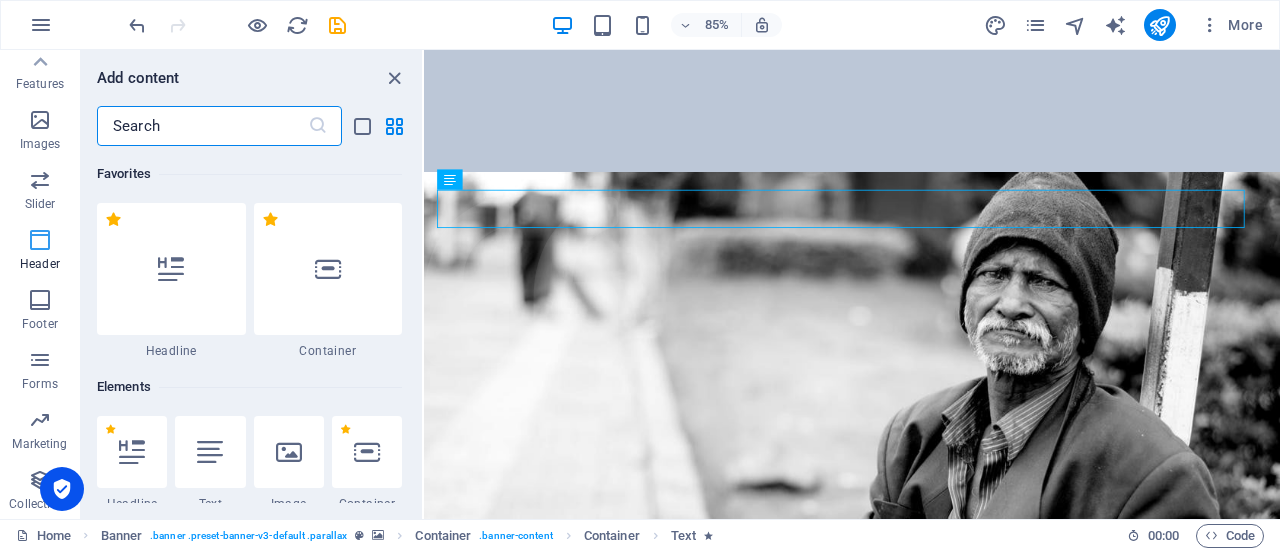 scroll, scrollTop: 288, scrollLeft: 0, axis: vertical 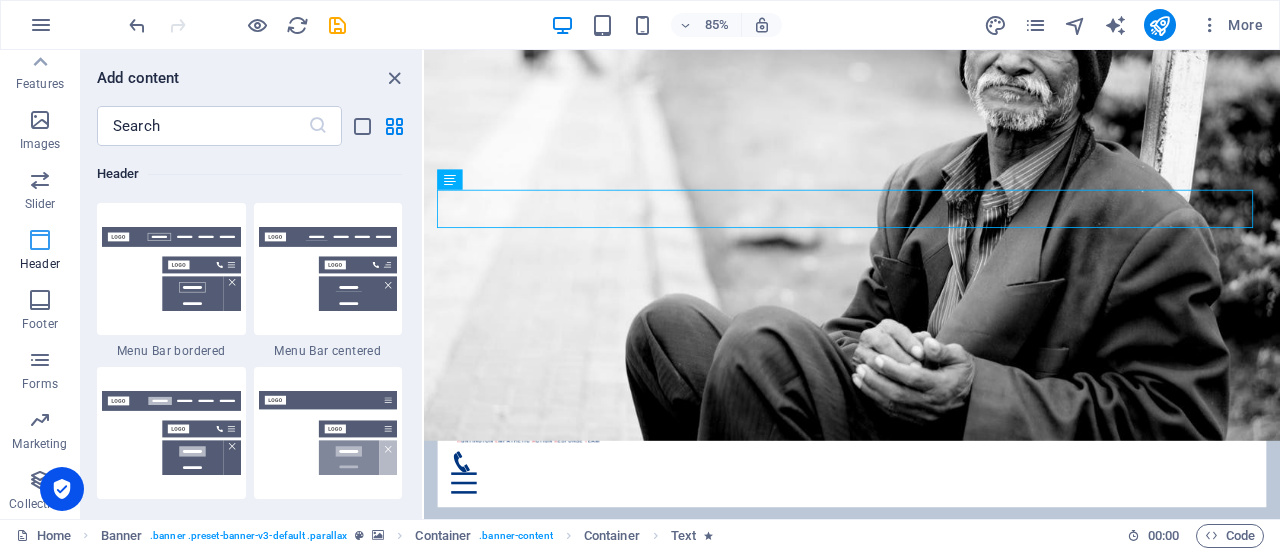 click at bounding box center (40, 240) 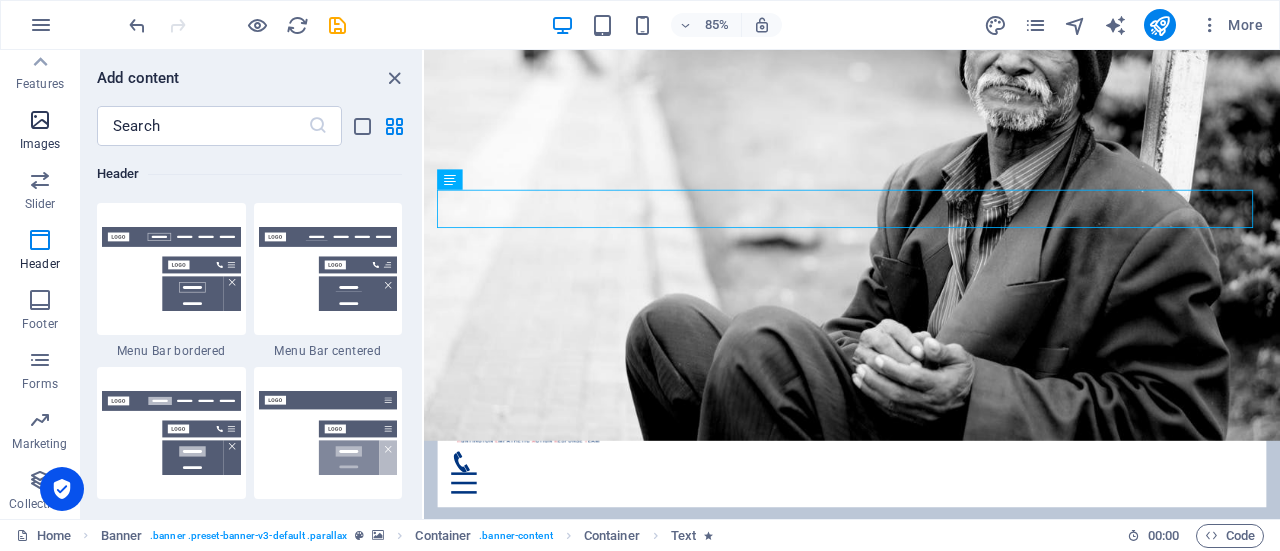 click at bounding box center [40, 120] 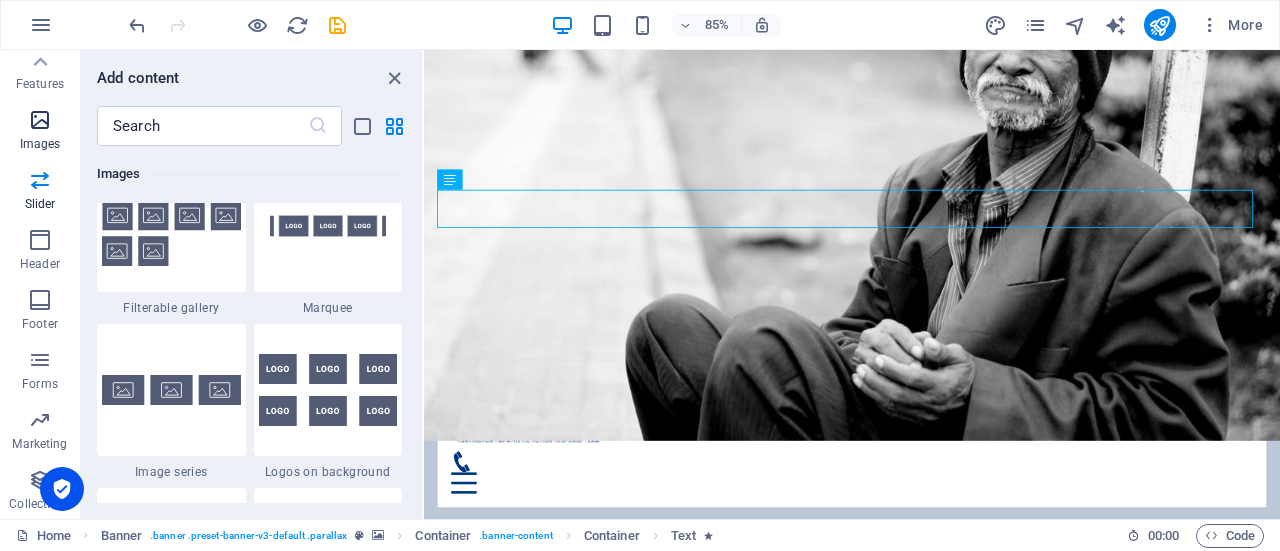 scroll, scrollTop: 9976, scrollLeft: 0, axis: vertical 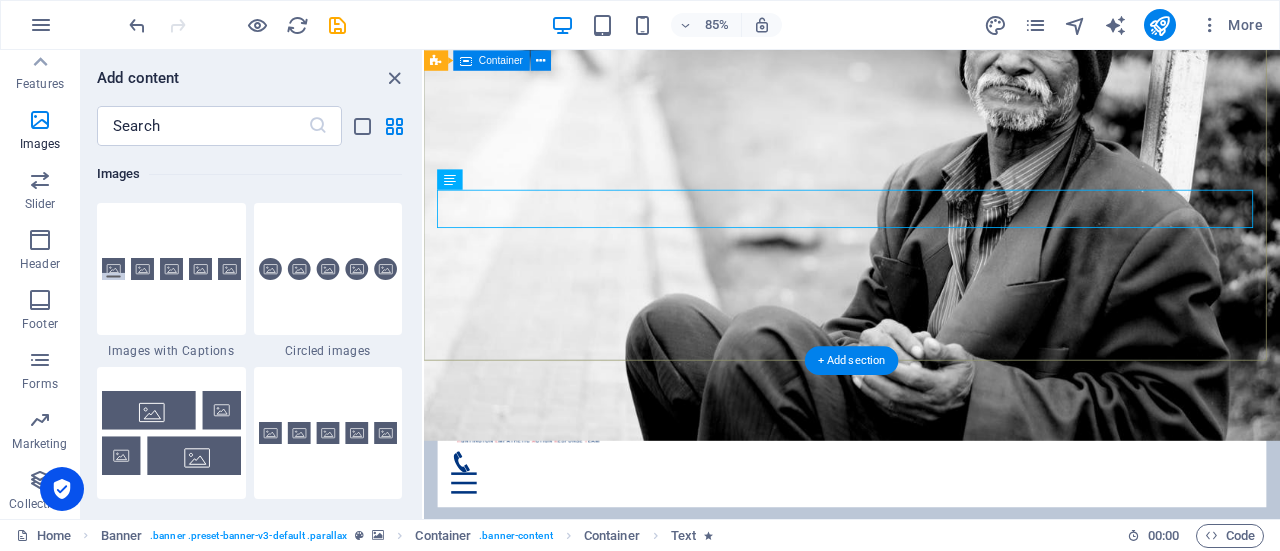 click on "Home About us What we do Projects Volunteers Donate HELP US PROTECT  OUR NEIGHBORS  FROM UNLAWFUL ARREST,  DETENTION, AND DEPORTATION. Let's build a better world together! Learn more" at bounding box center (927, 719) 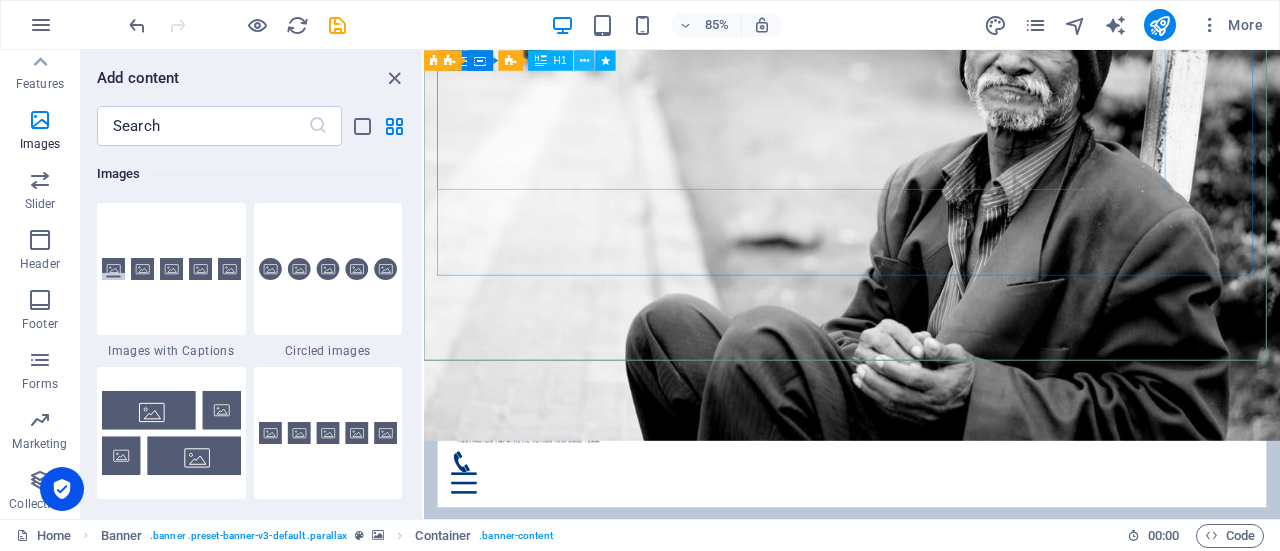 click at bounding box center [584, 60] 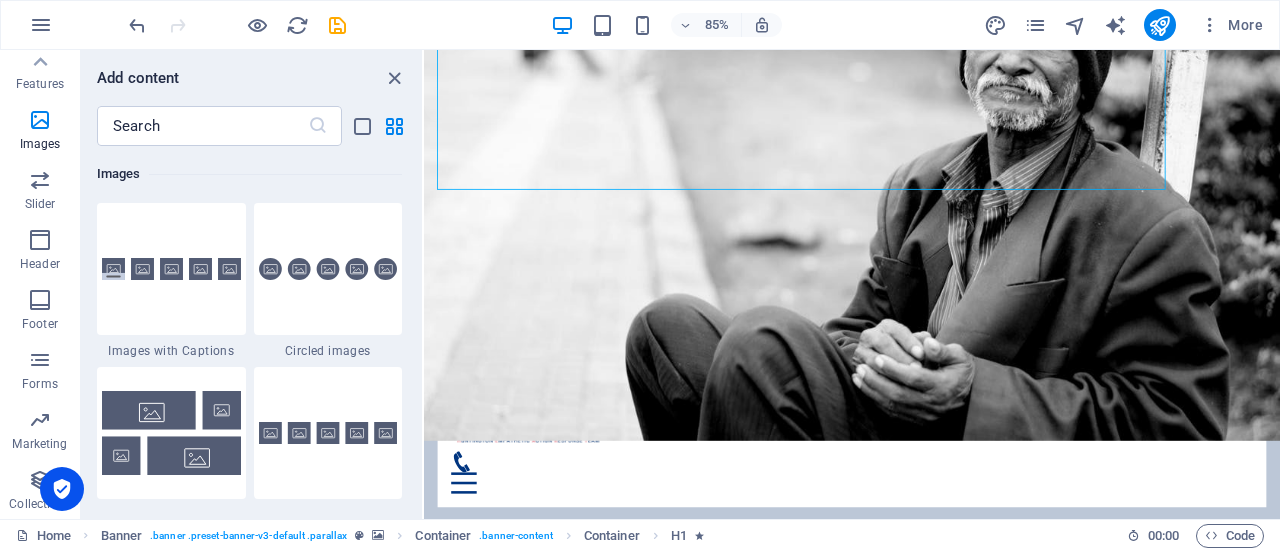 scroll, scrollTop: 0, scrollLeft: 0, axis: both 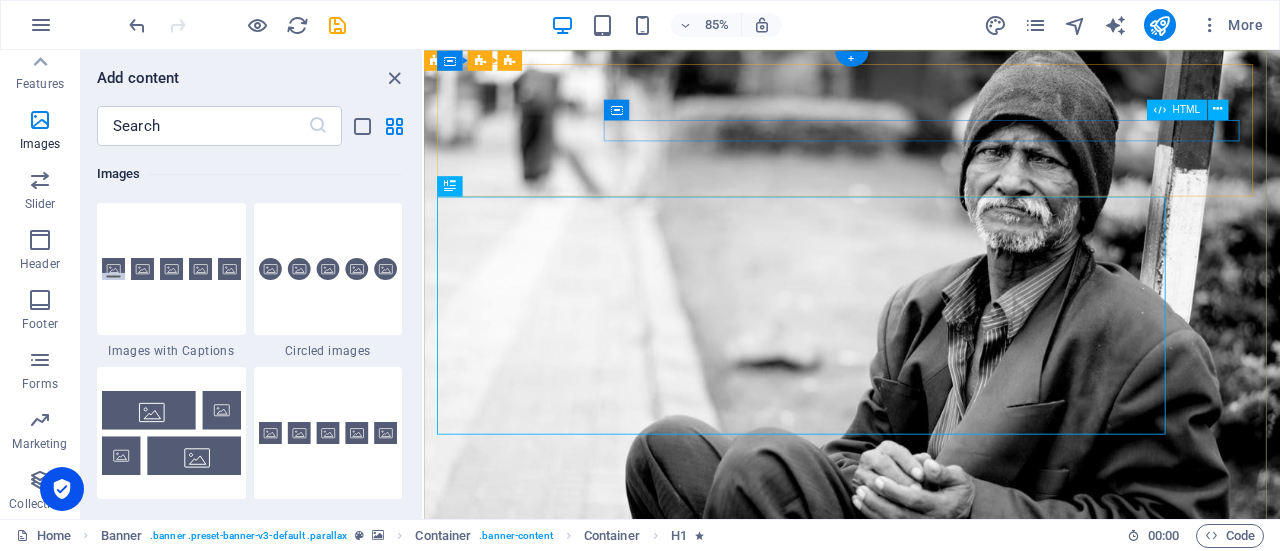 click at bounding box center [927, 846] 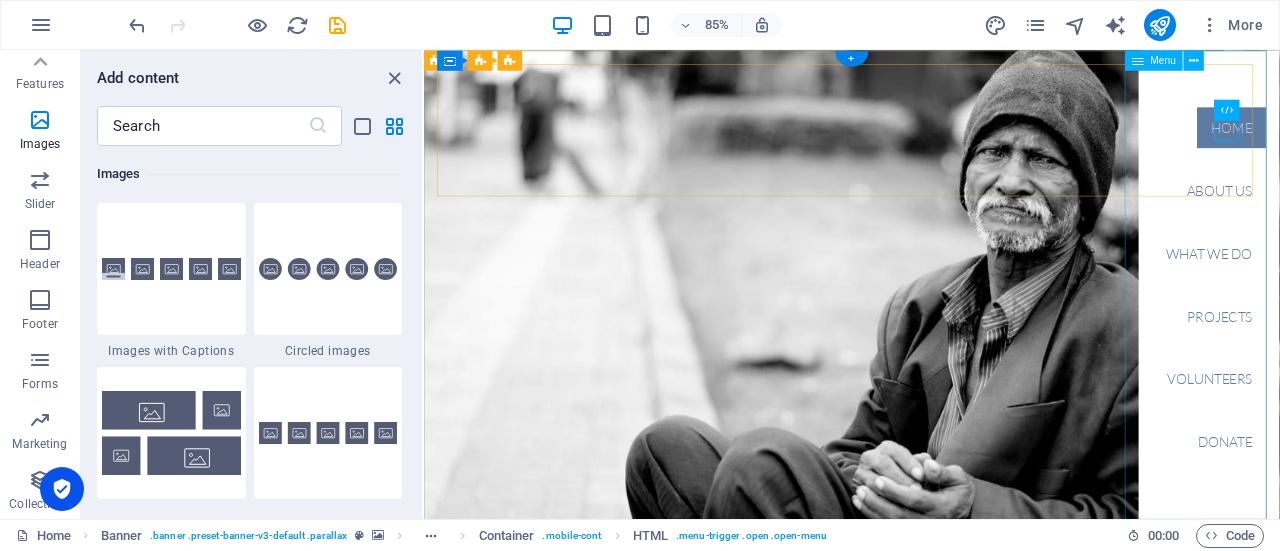 click on "Home About us What we do Projects Volunteers Donate" at bounding box center [1348, 326] 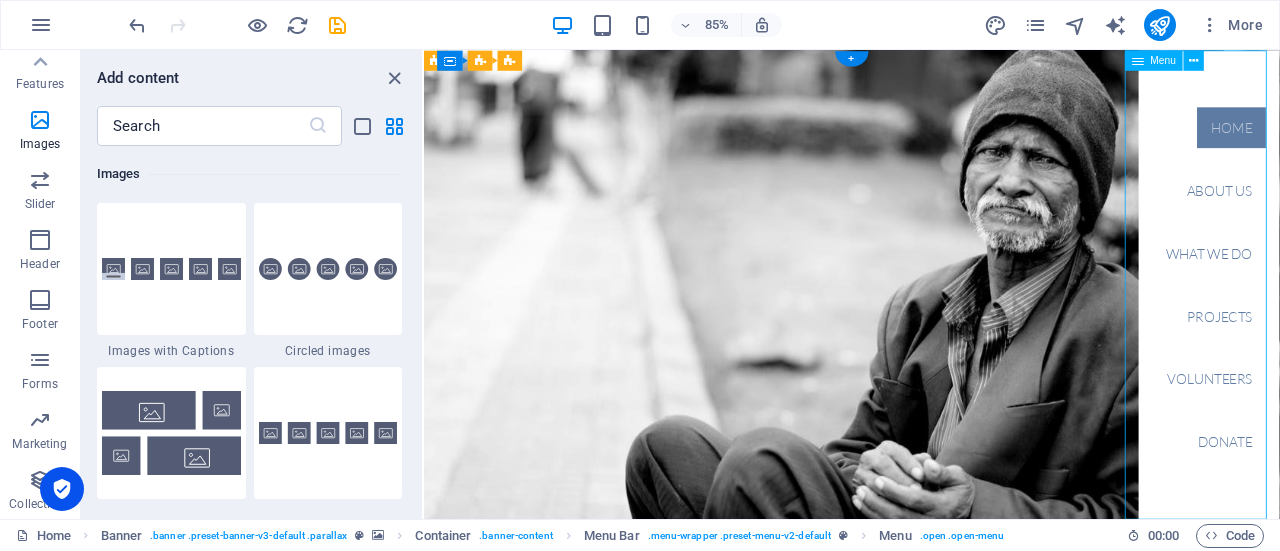 click on "Home About us What we do Projects Volunteers Donate" at bounding box center [1348, 326] 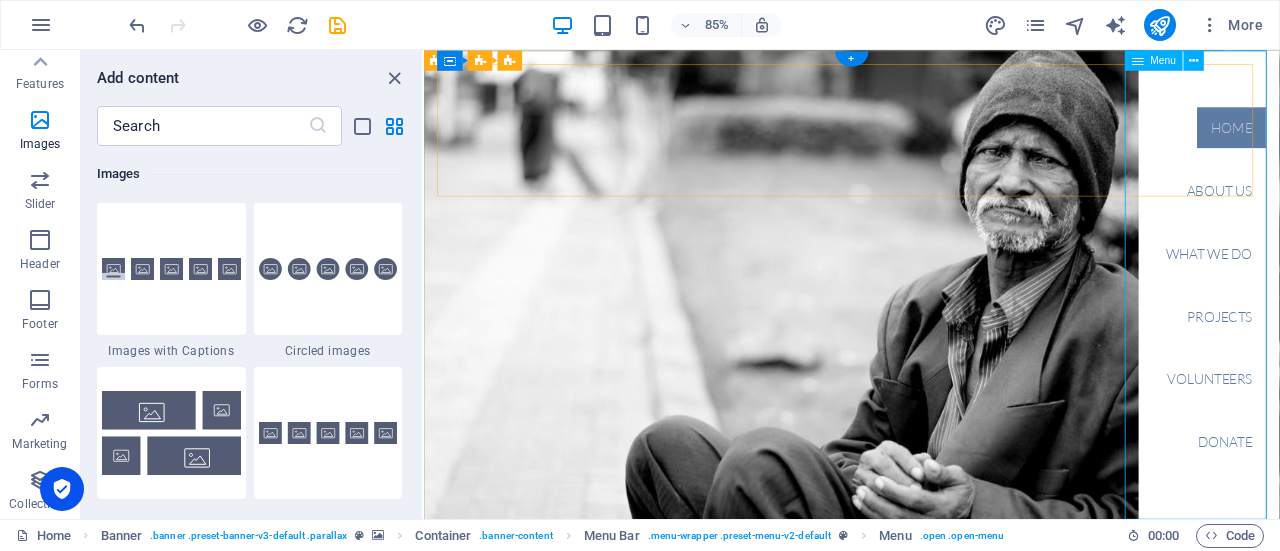 click on "Home About us What we do Projects Volunteers Donate" at bounding box center [1348, 326] 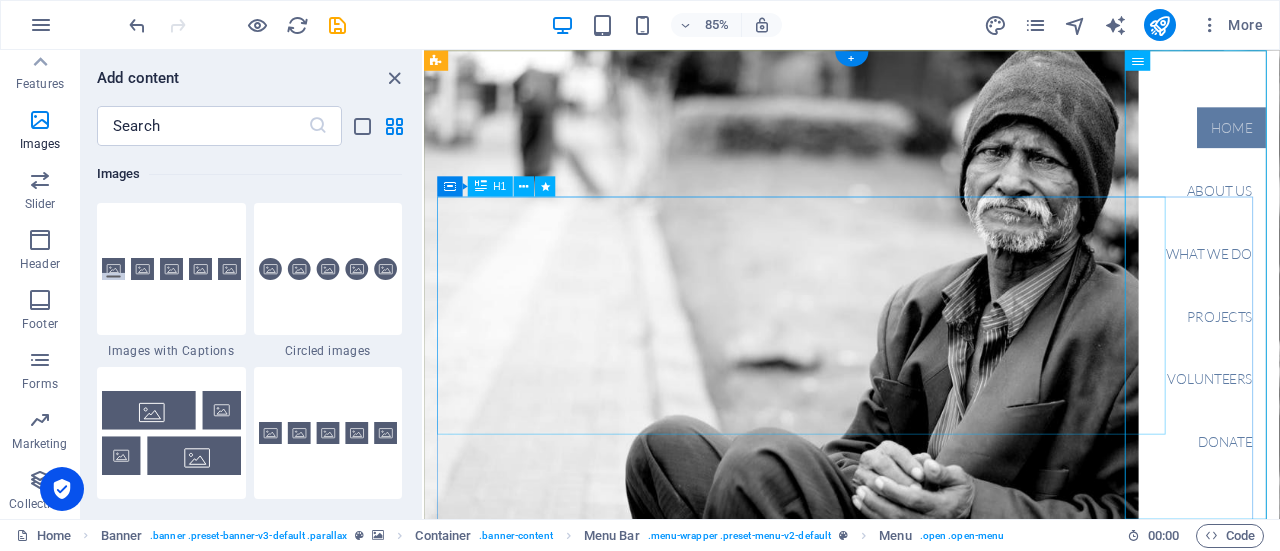 click on "HELP US PROTECT  OUR NEIGHBORS  FROM UNLAWFUL ARREST,  DETENTION, AND DEPORTATION." at bounding box center [927, 986] 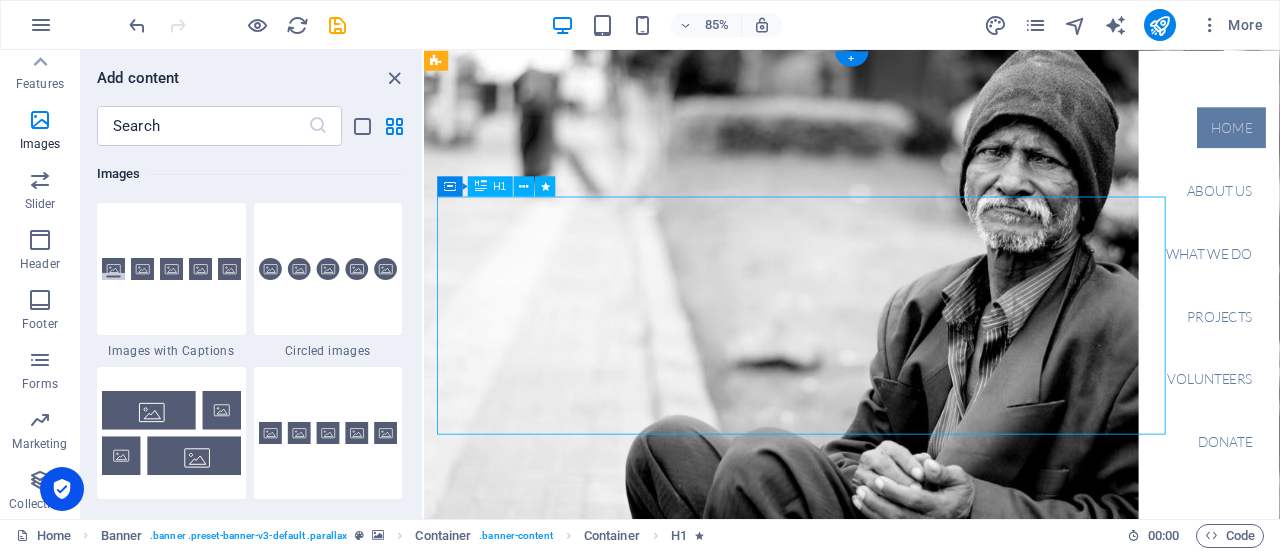 click on "HELP US PROTECT  OUR NEIGHBORS  FROM UNLAWFUL ARREST,  DETENTION, AND DEPORTATION." at bounding box center (927, 986) 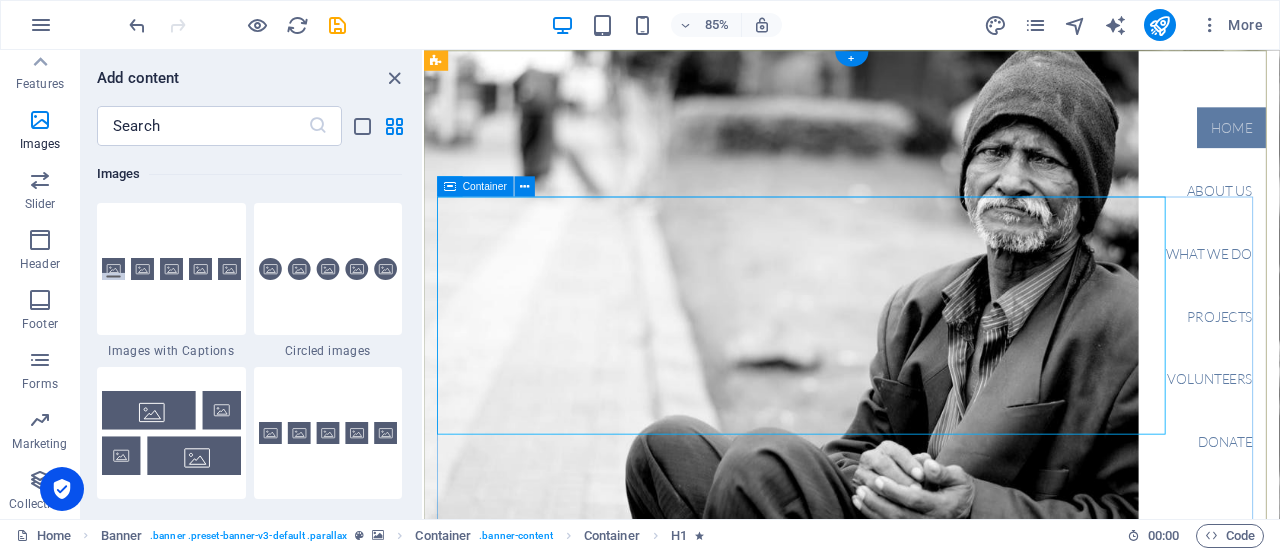 click on "HELP US PROTECT  OUR NEIGHBORS  FROM UNLAWFUL ARREST,  DETENTION, AND DEPORTATION. Let's build a better world together! Learn more" at bounding box center (927, 1041) 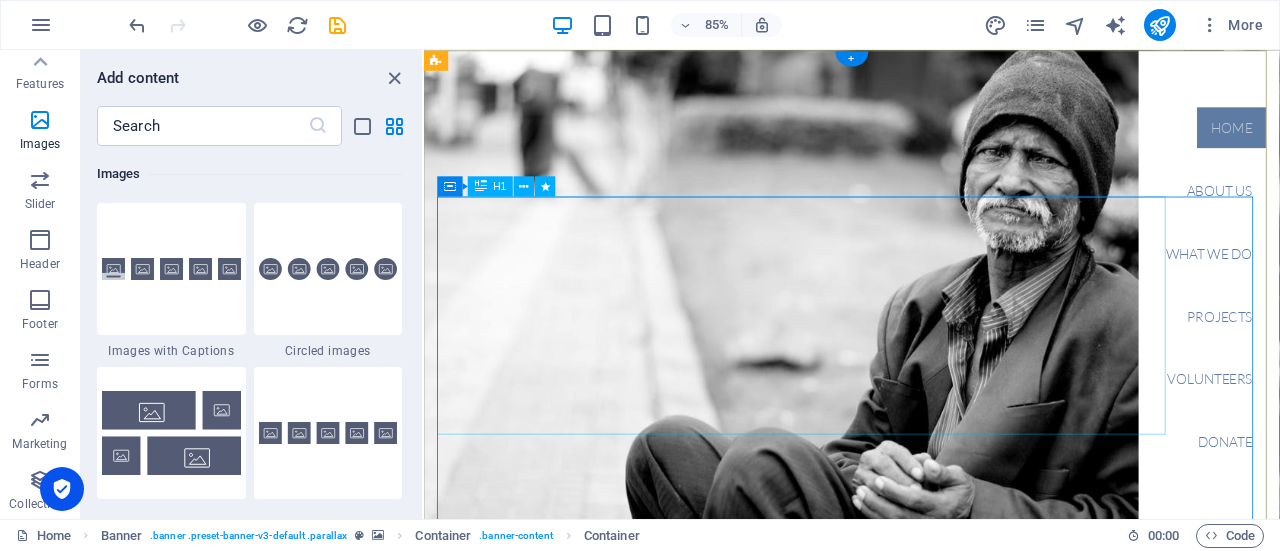 click on "HELP US PROTECT  OUR NEIGHBORS  FROM UNLAWFUL ARREST,  DETENTION, AND DEPORTATION." at bounding box center (927, 986) 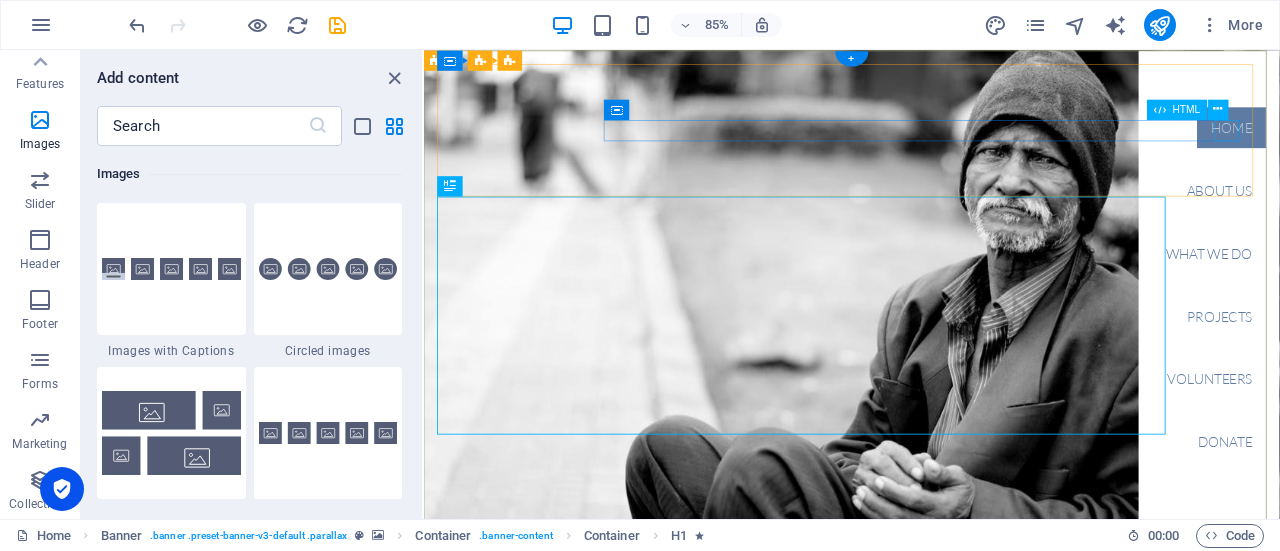 click at bounding box center [471, 846] 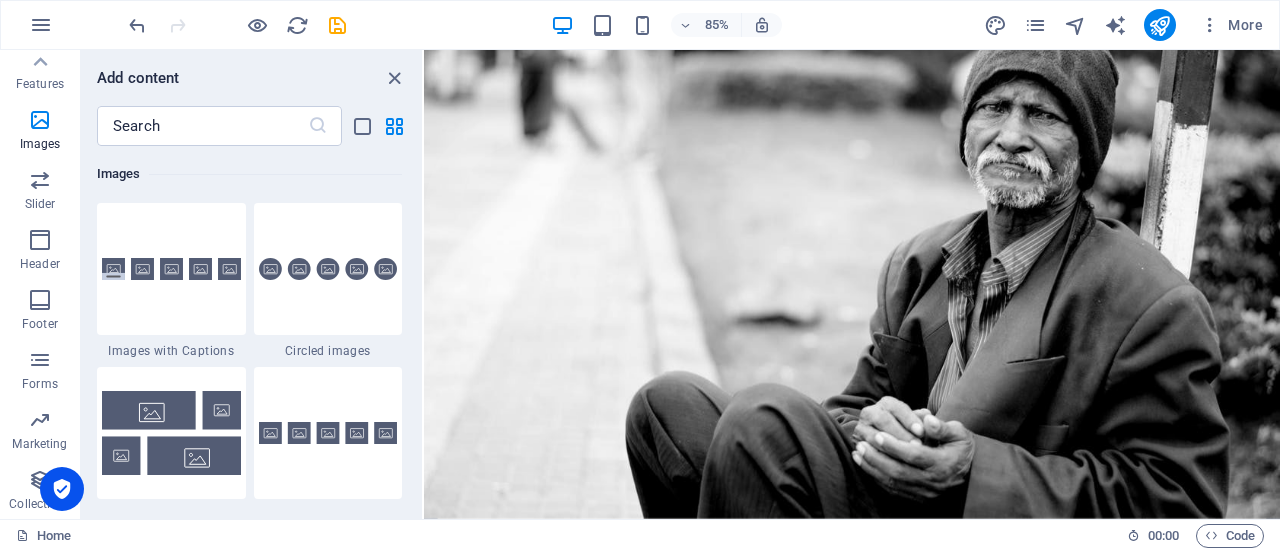 scroll, scrollTop: 80, scrollLeft: 0, axis: vertical 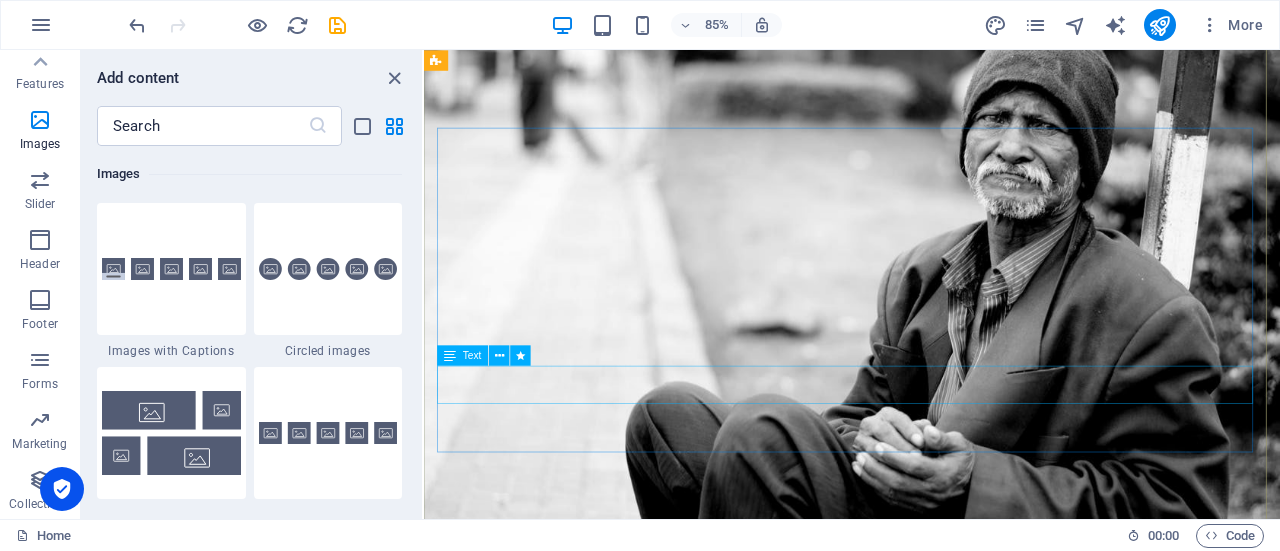 click on "Let's build a better world together!" at bounding box center [927, 1097] 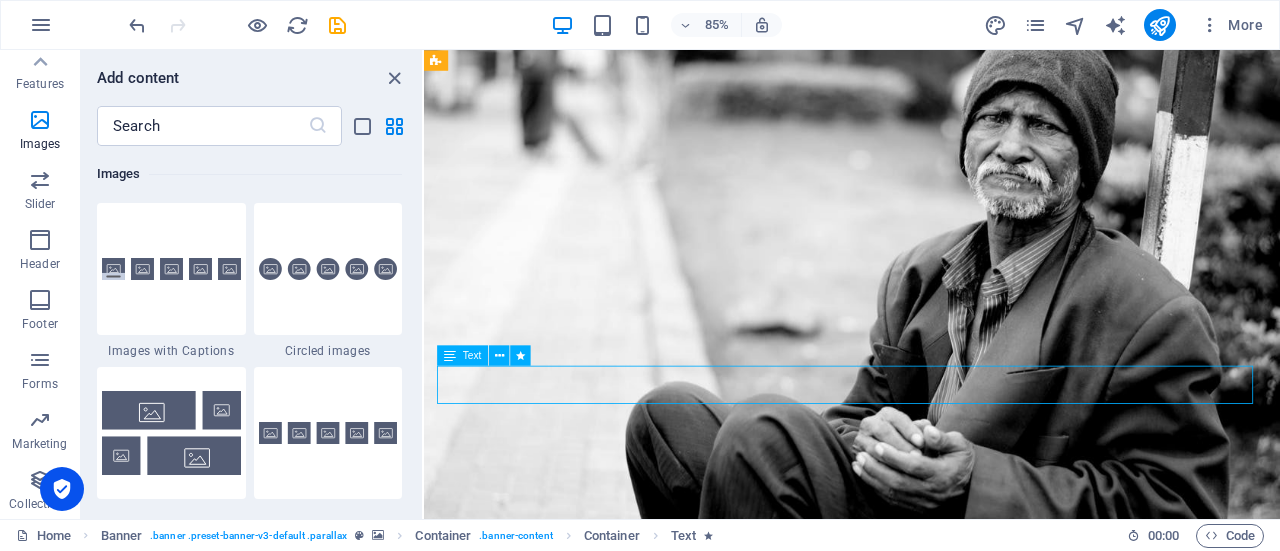click on "Let's build a better world together!" at bounding box center (927, 1097) 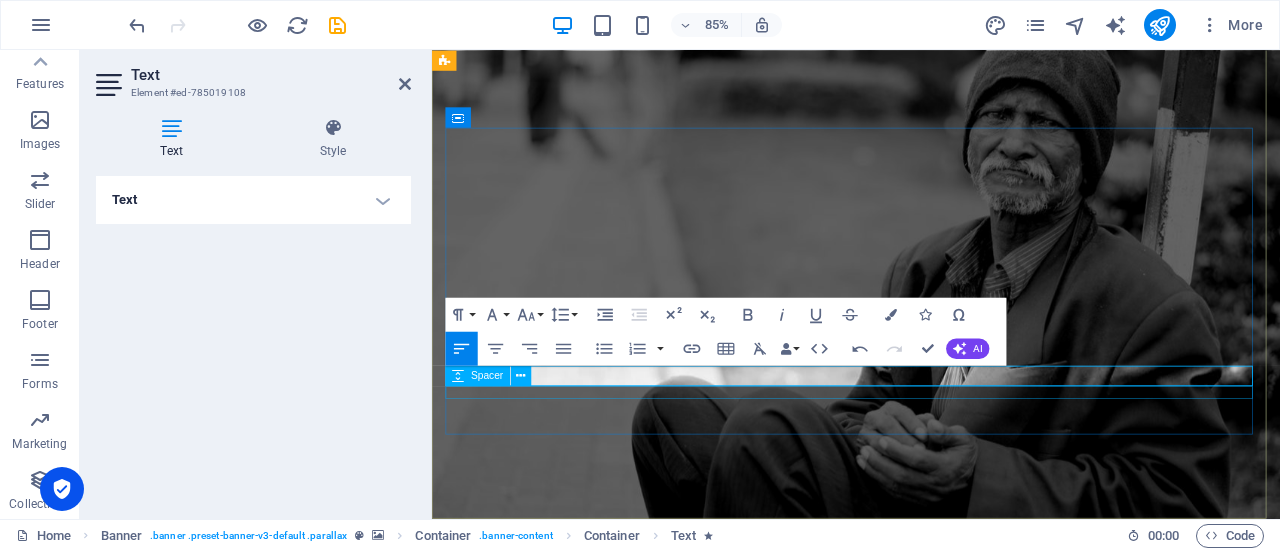 type 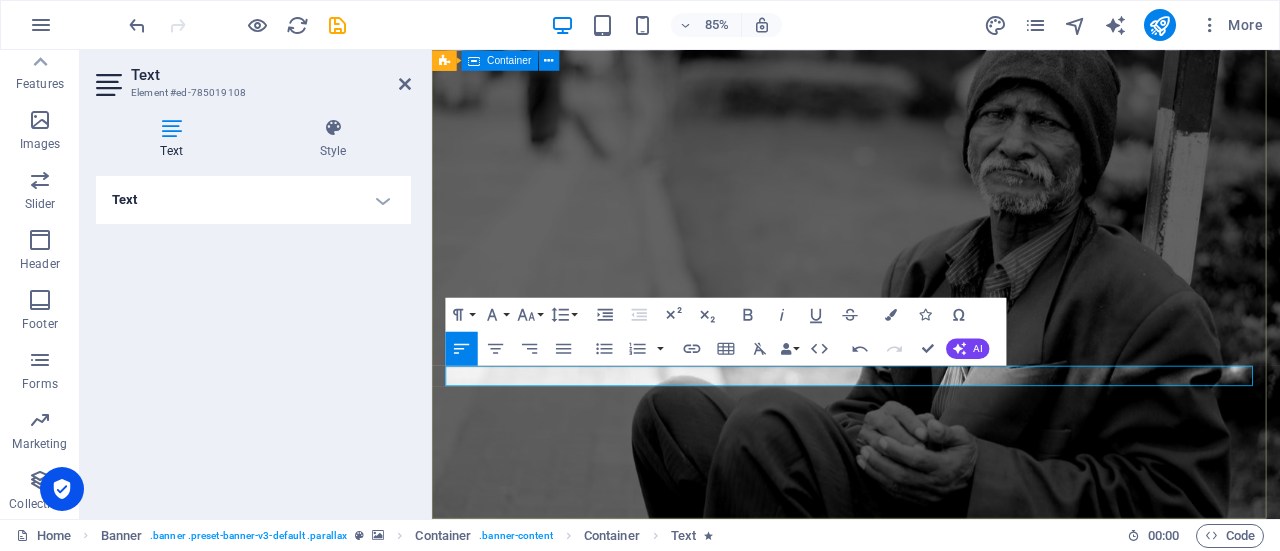 drag, startPoint x: 574, startPoint y: 432, endPoint x: 430, endPoint y: 437, distance: 144.08678 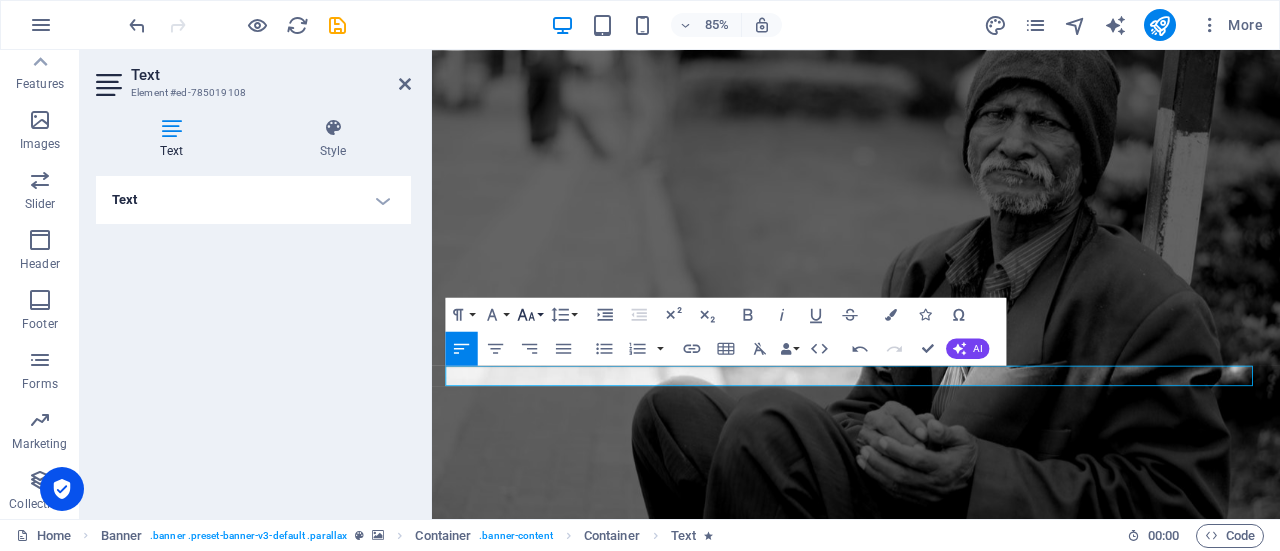 click on "Font Size" at bounding box center [530, 315] 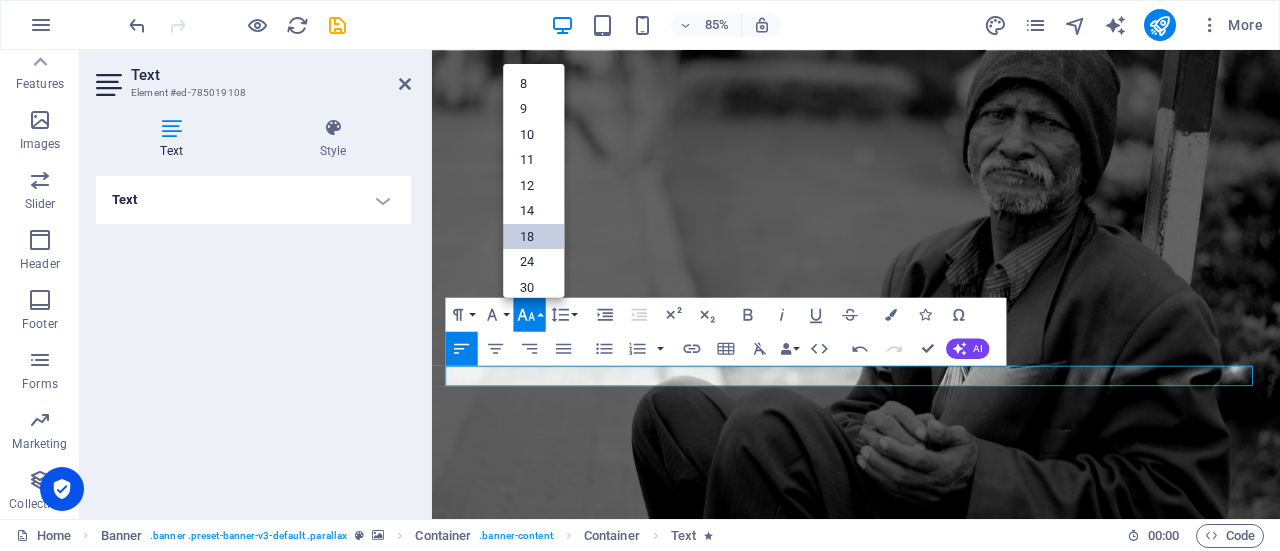 click on "18" at bounding box center (533, 237) 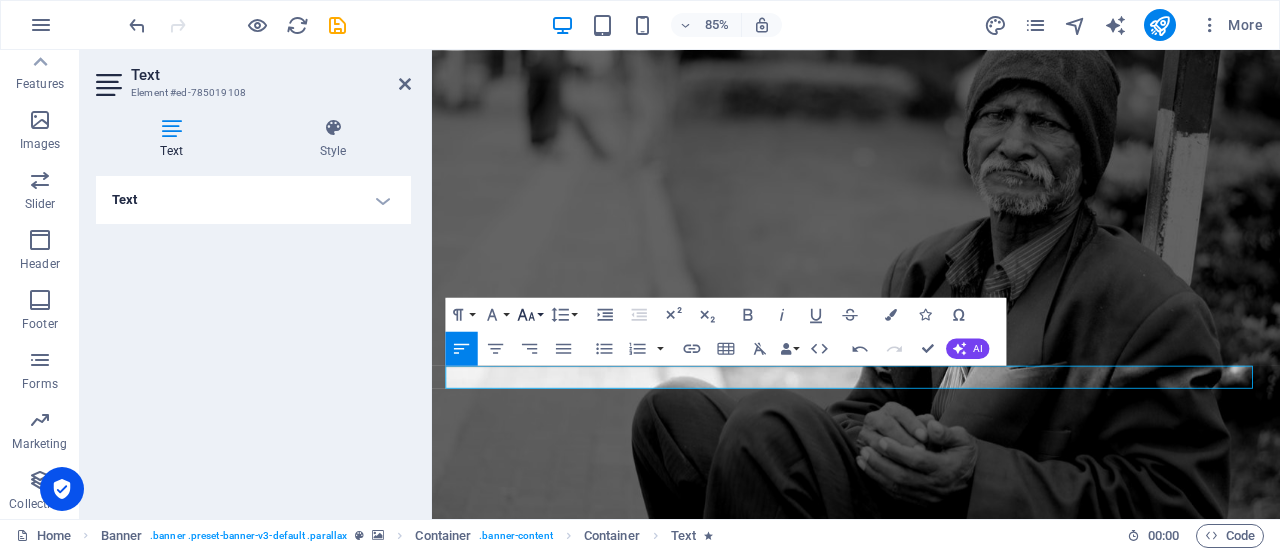 click 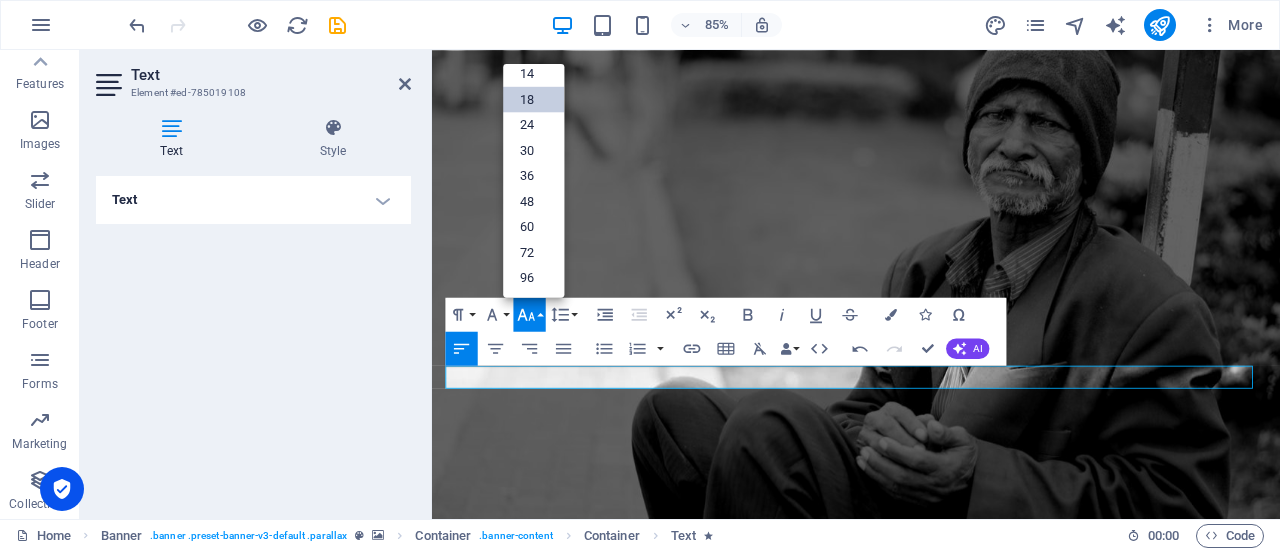 scroll, scrollTop: 160, scrollLeft: 0, axis: vertical 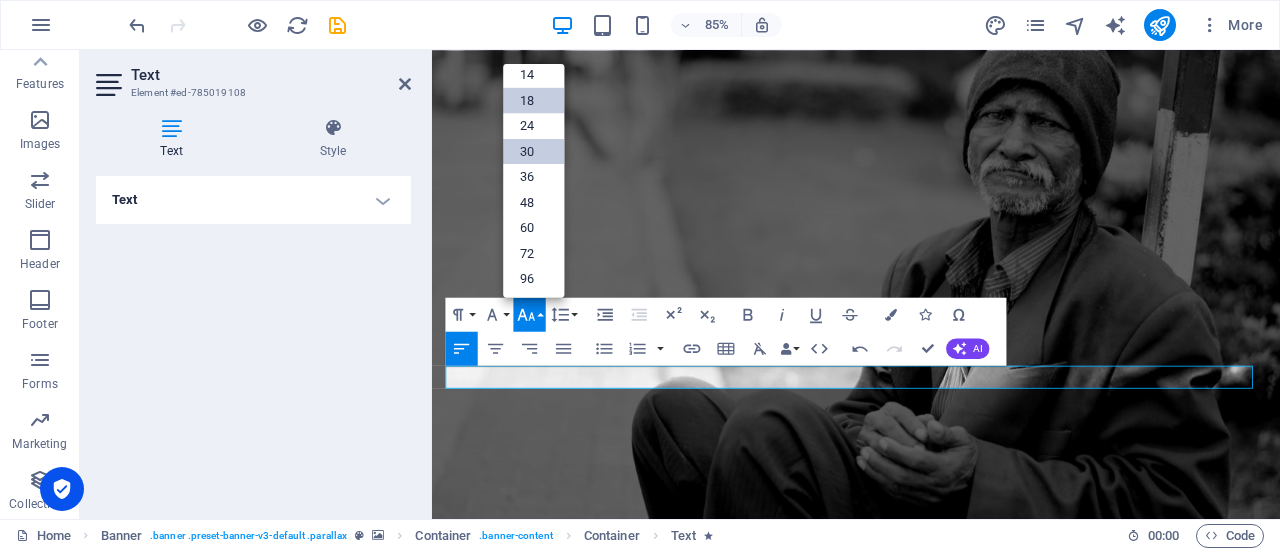 click on "30" at bounding box center [533, 152] 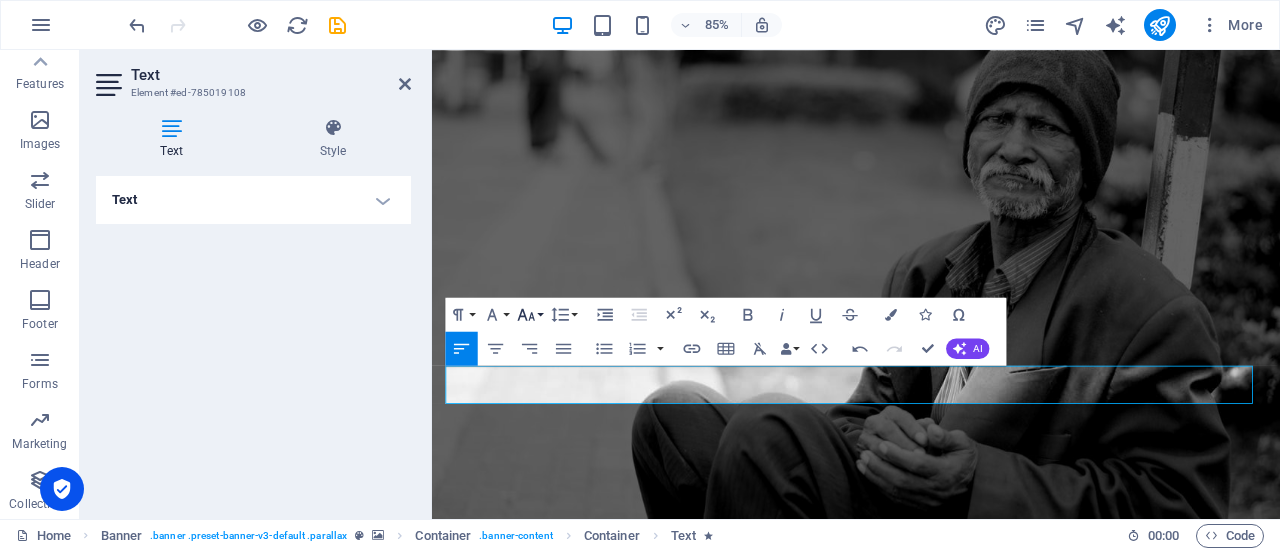 click 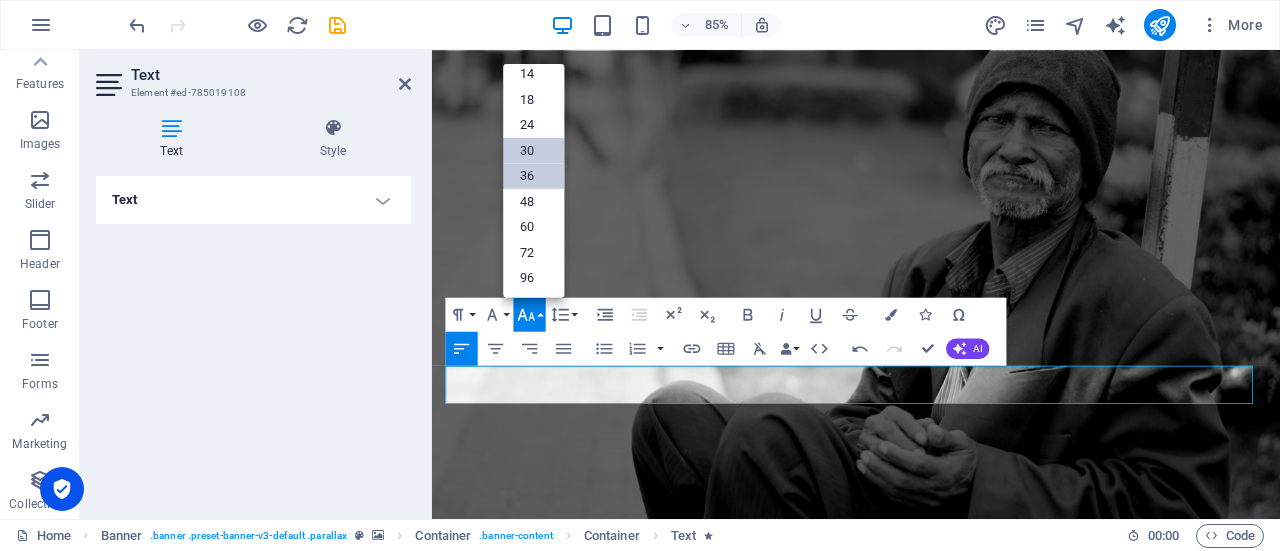 scroll, scrollTop: 160, scrollLeft: 0, axis: vertical 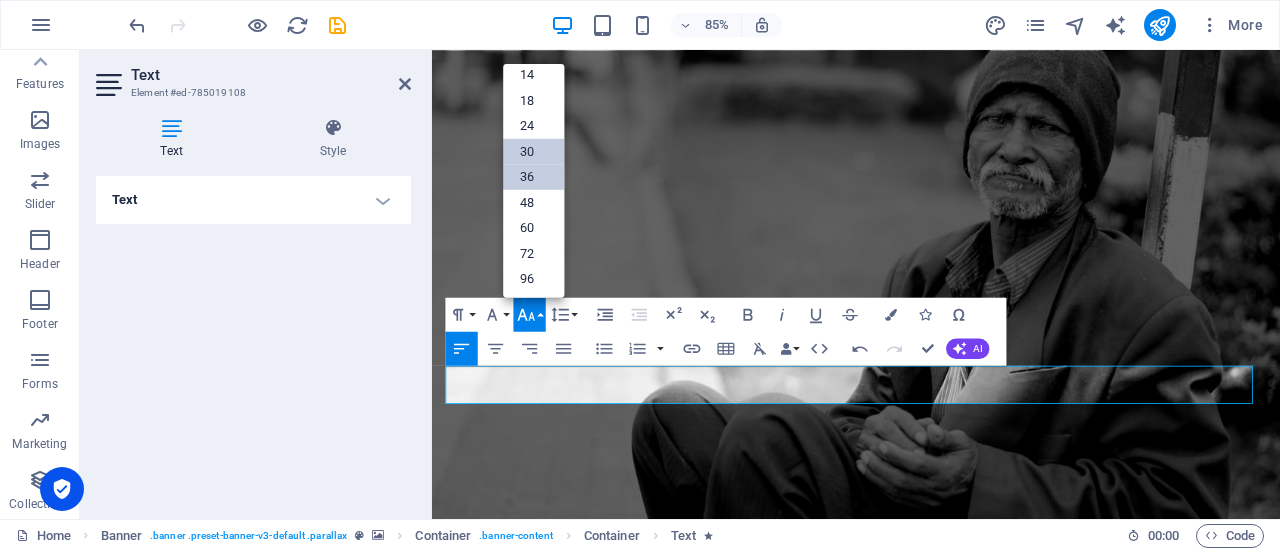 click on "36" at bounding box center [533, 177] 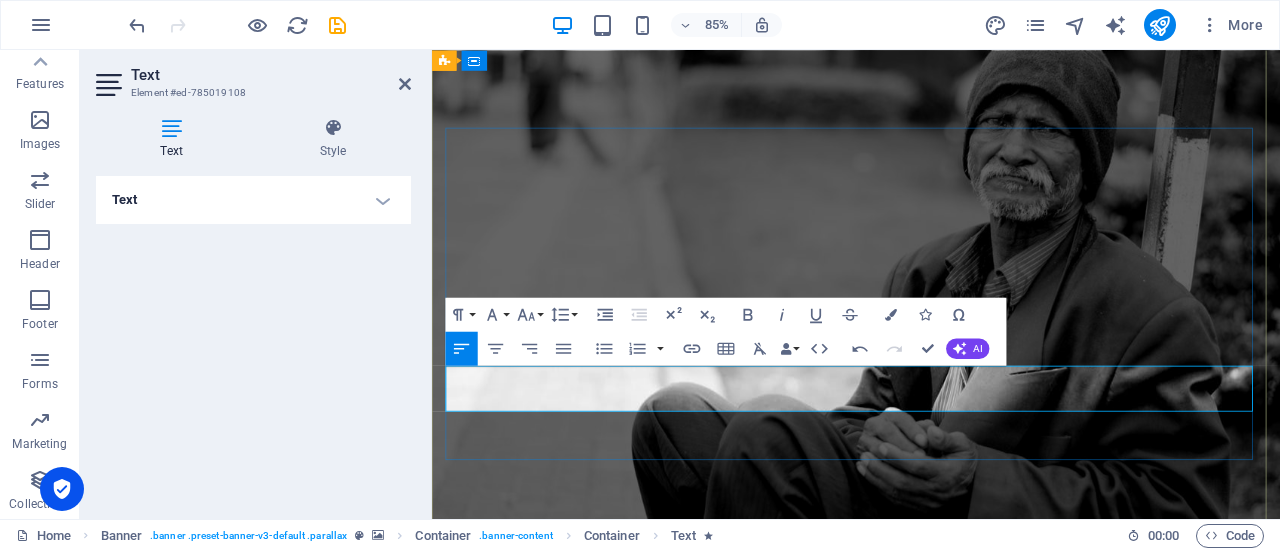 click on "HEART" at bounding box center [931, 1106] 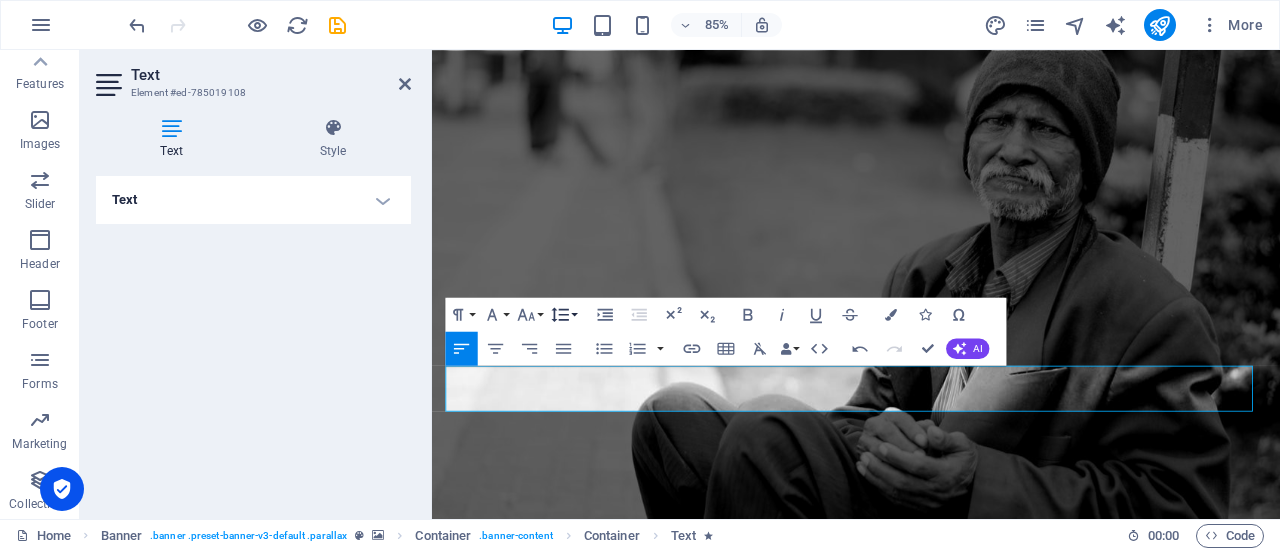click 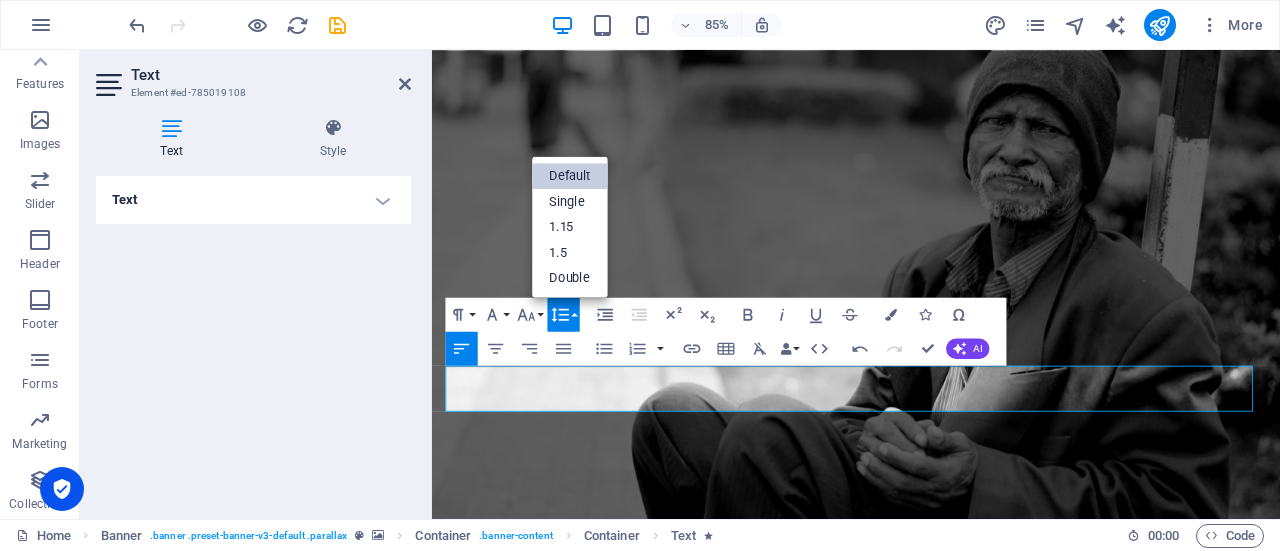 scroll, scrollTop: 0, scrollLeft: 0, axis: both 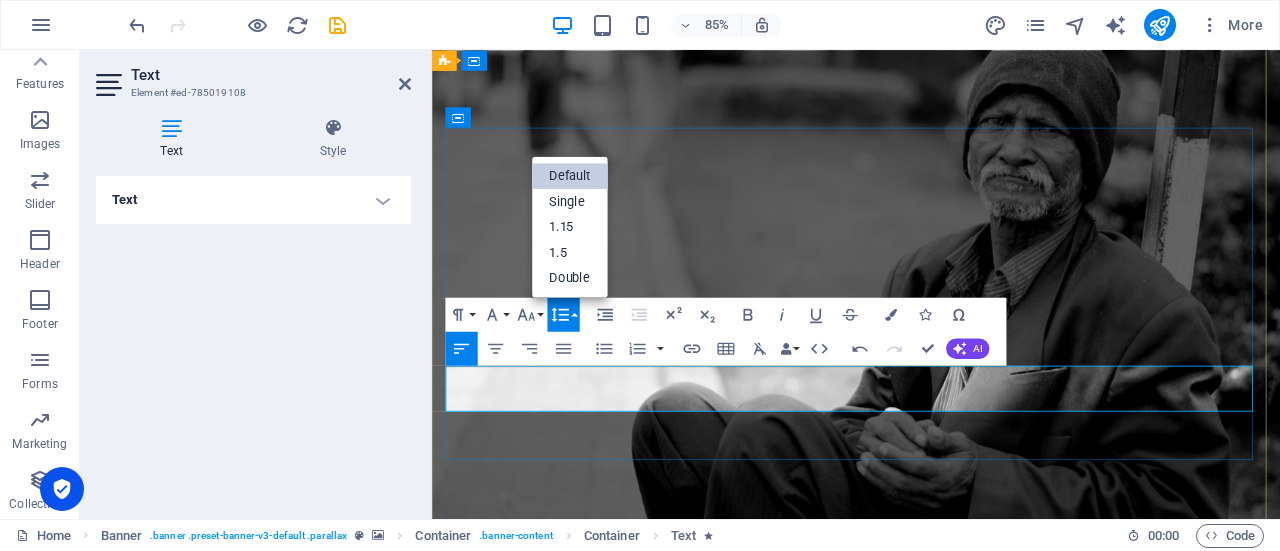 click on "HEART -" at bounding box center [931, 1106] 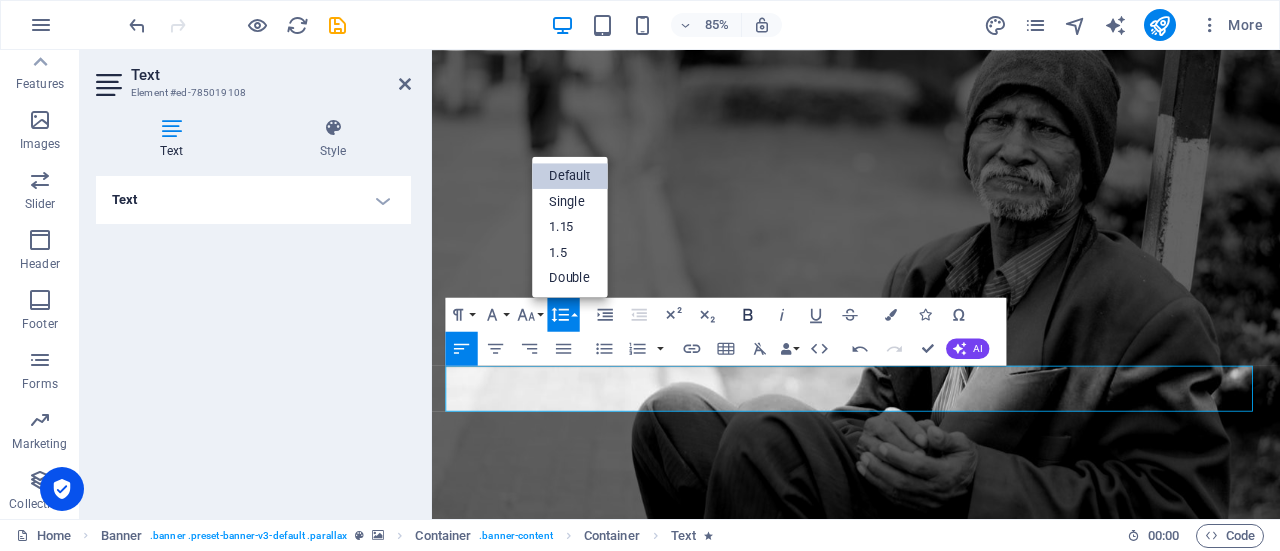 click 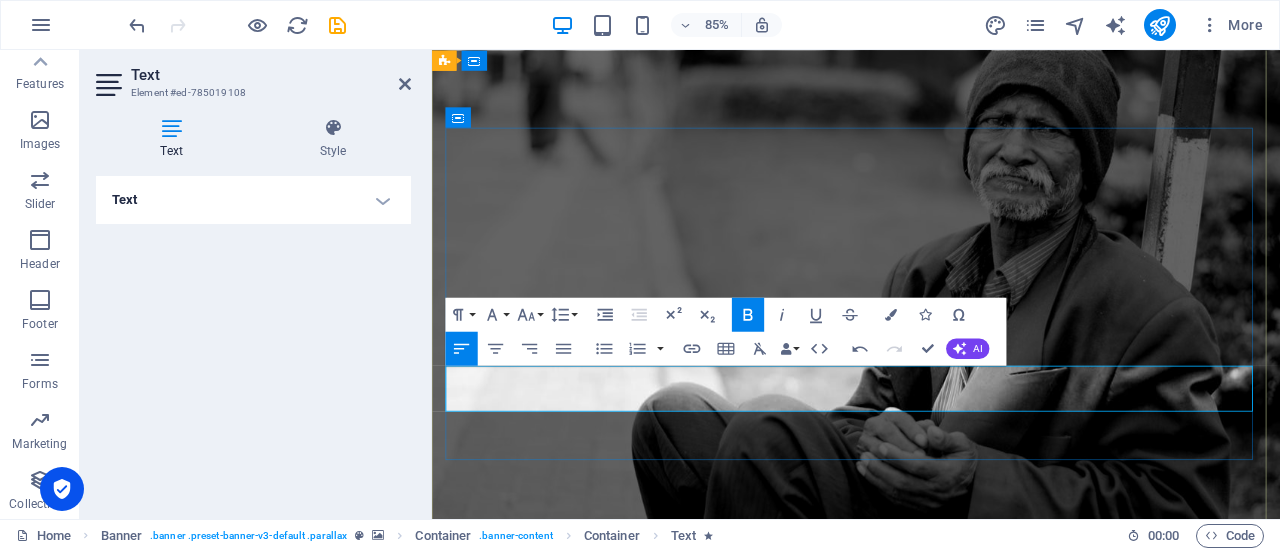 click on "HEART  - Huntington Empathetic Action Response Team" at bounding box center (827, 1160) 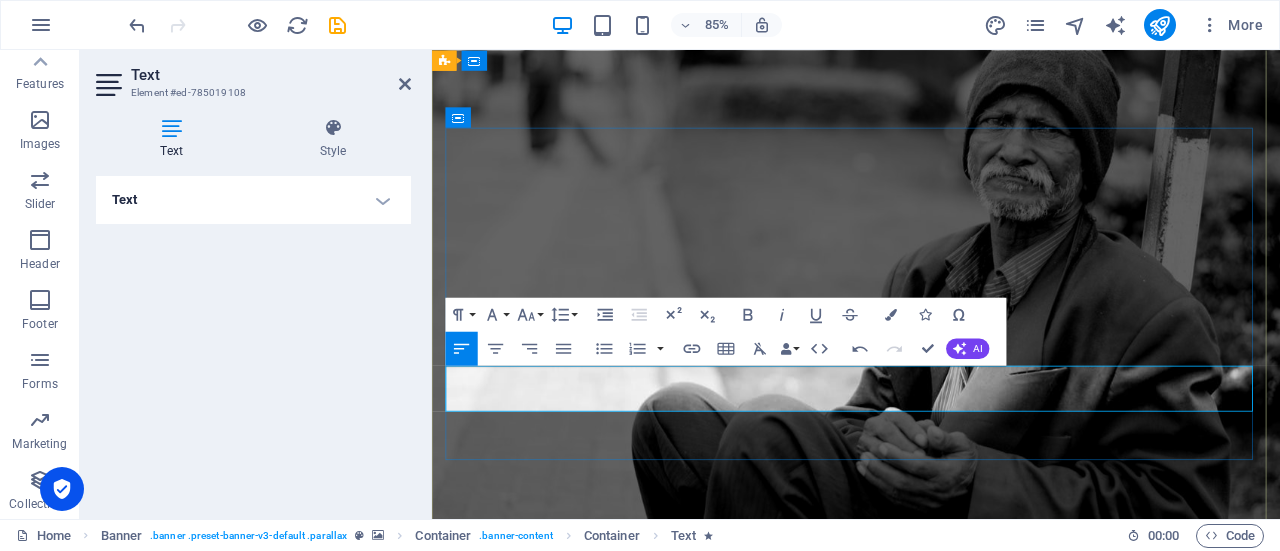 drag, startPoint x: 578, startPoint y: 443, endPoint x: 520, endPoint y: 448, distance: 58.21512 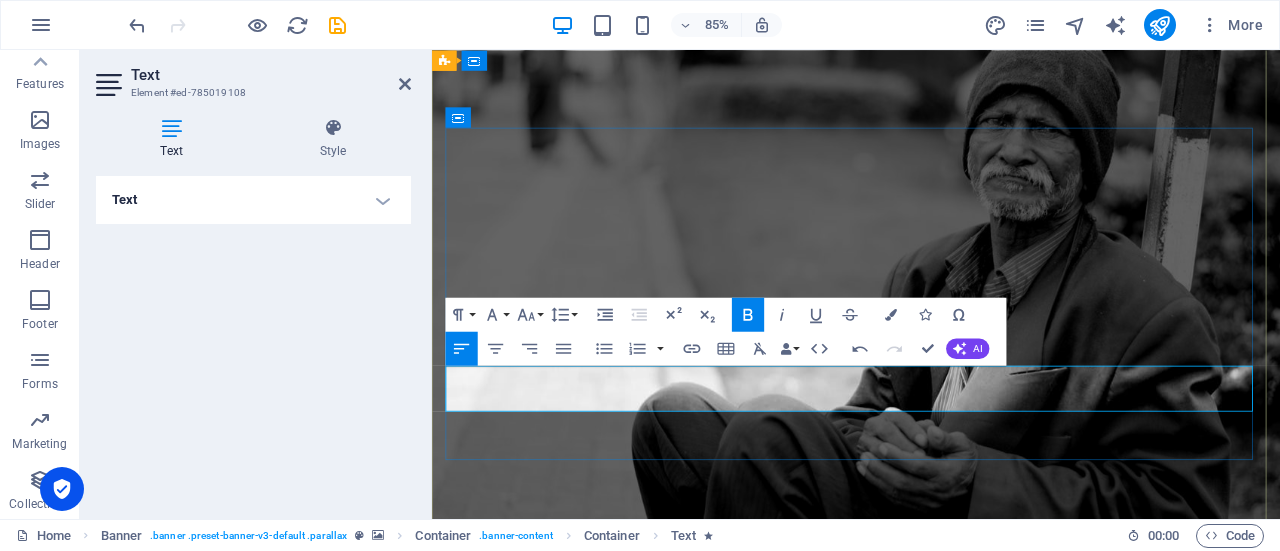 click on "HEART" at bounding box center [507, 1106] 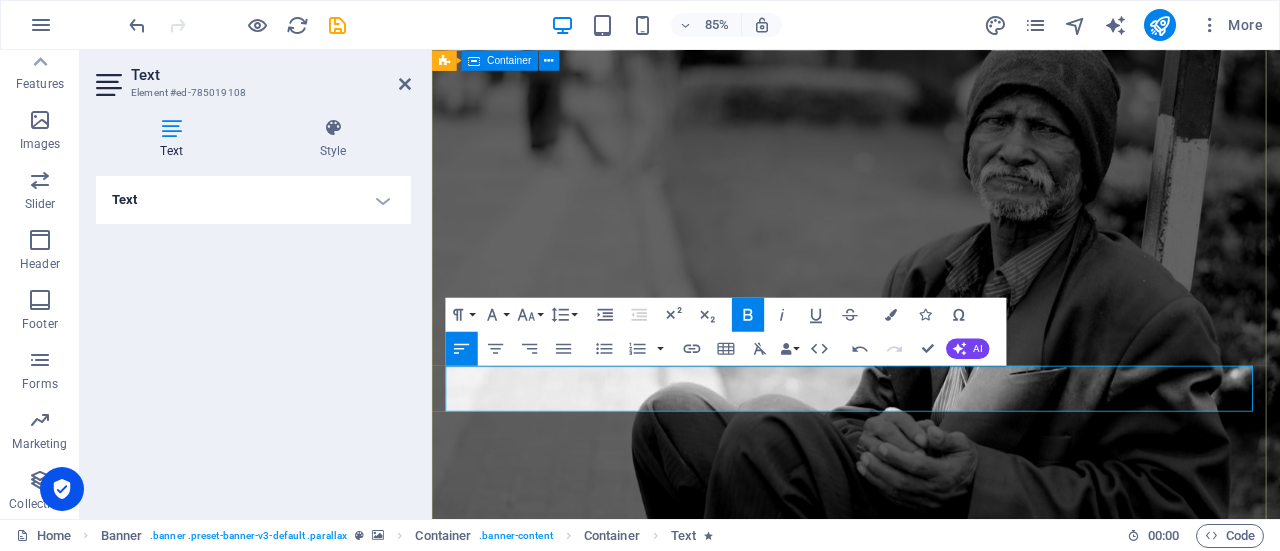 drag, startPoint x: 567, startPoint y: 438, endPoint x: 441, endPoint y: 457, distance: 127.424484 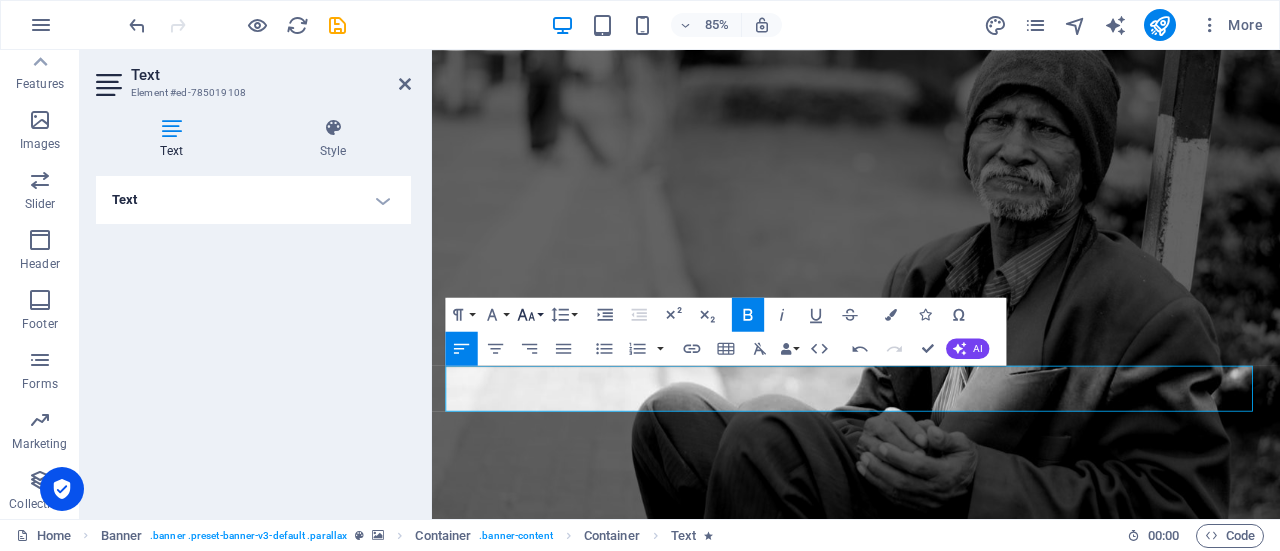 click on "Font Size" at bounding box center [530, 315] 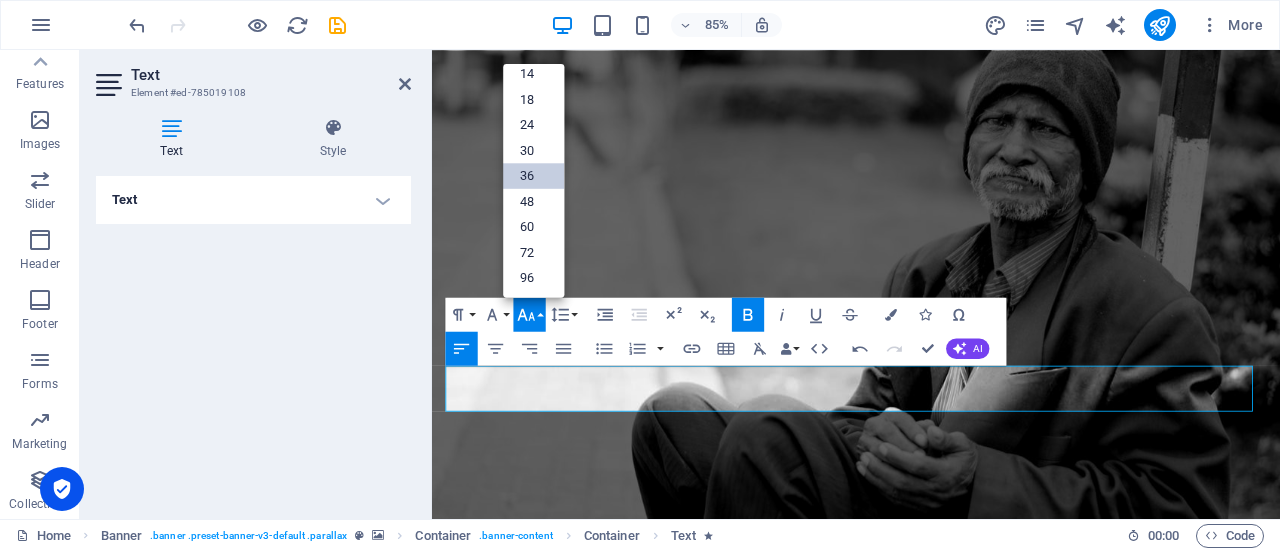 scroll, scrollTop: 160, scrollLeft: 0, axis: vertical 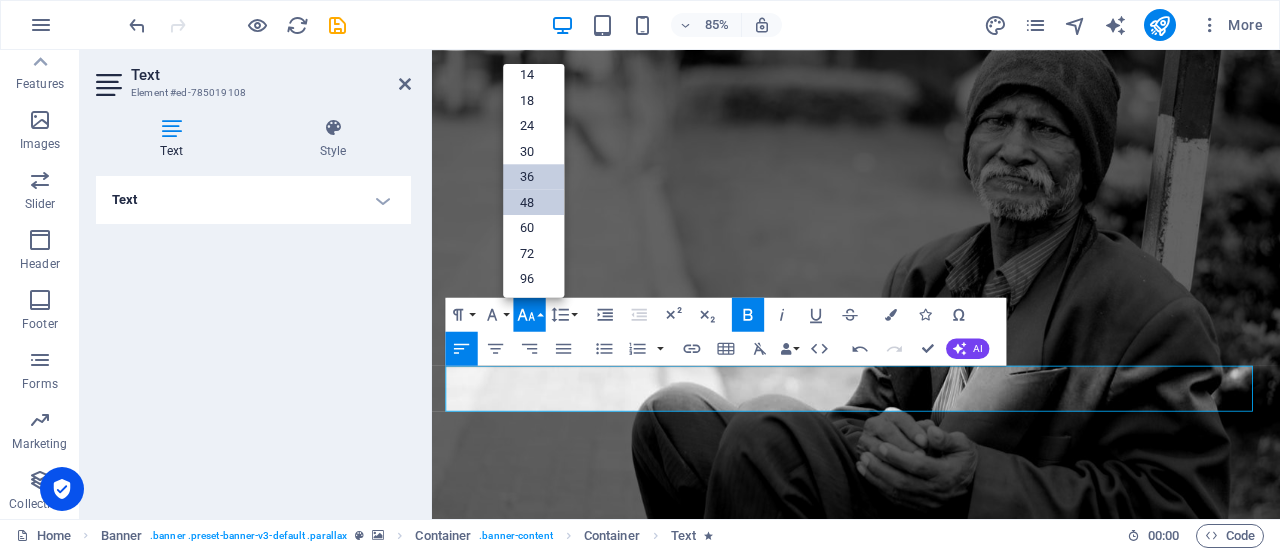 click on "48" at bounding box center (533, 203) 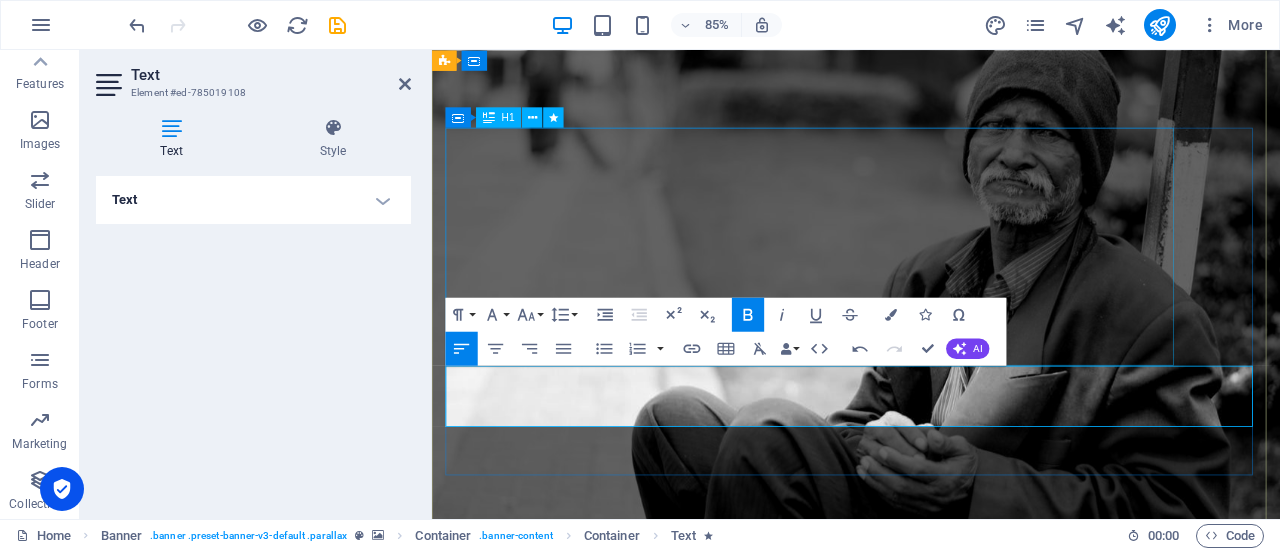 click on "HELP US PROTECT  OUR NEIGHBORS  FROM UNLAWFUL ARREST,  DETENTION, AND DEPORTATION." at bounding box center [931, 944] 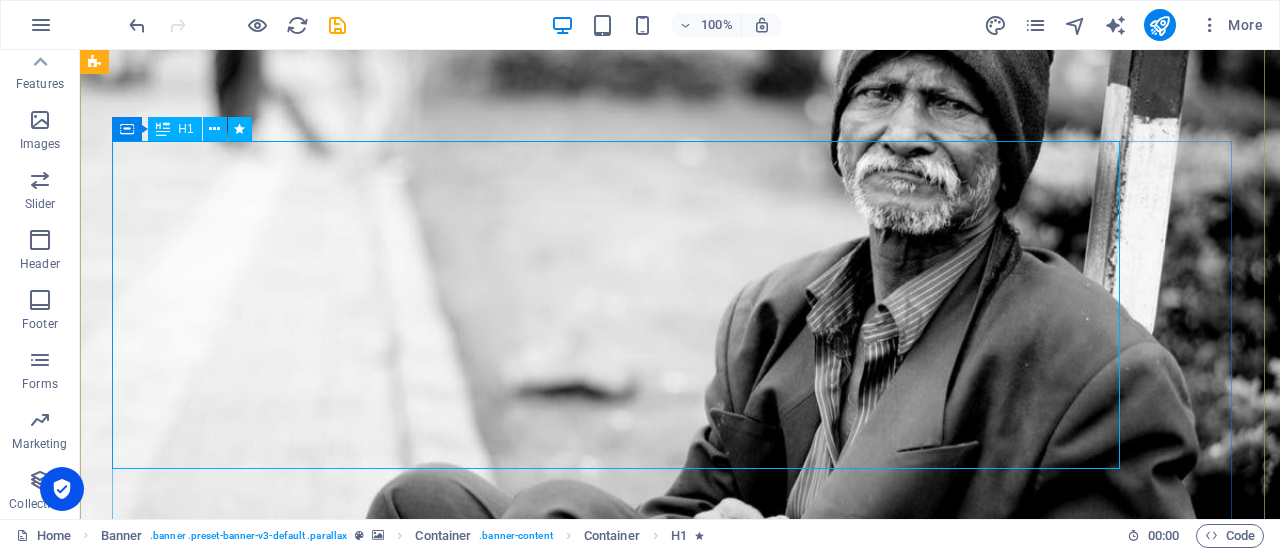 click on "HELP US PROTECT  OUR NEIGHBORS  FROM UNLAWFUL ARREST,  DETENTION, AND DEPORTATION." at bounding box center (680, 949) 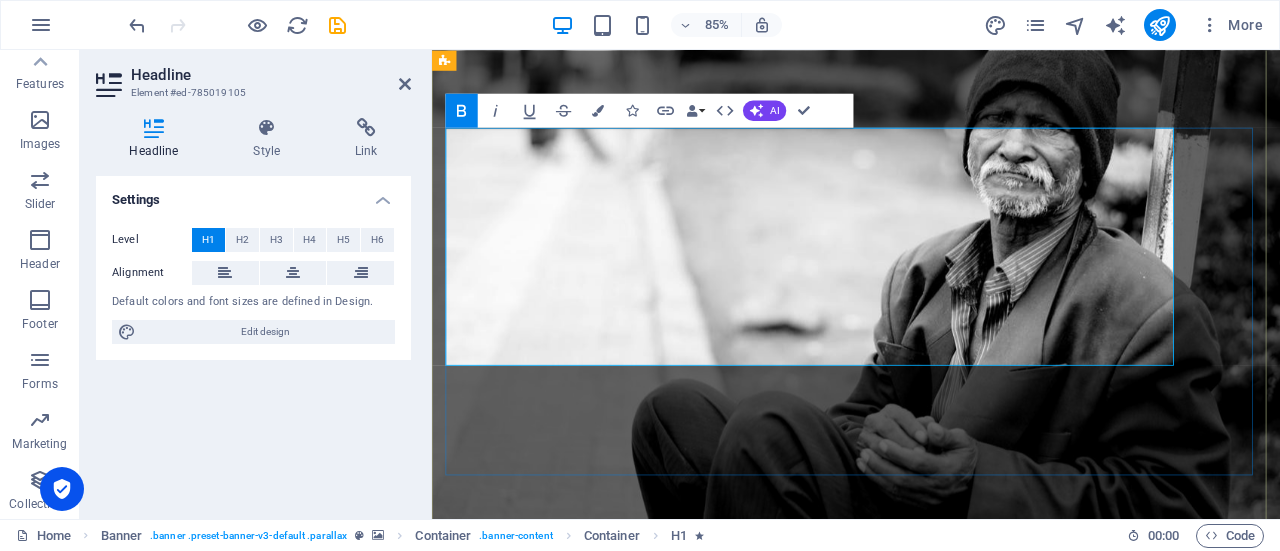 click on "HELP US PROTECT  OUR NEIGHBORS  FROM UNLAWFUL ARREST,  DETENTION, AND DEPORTATION." at bounding box center [875, 927] 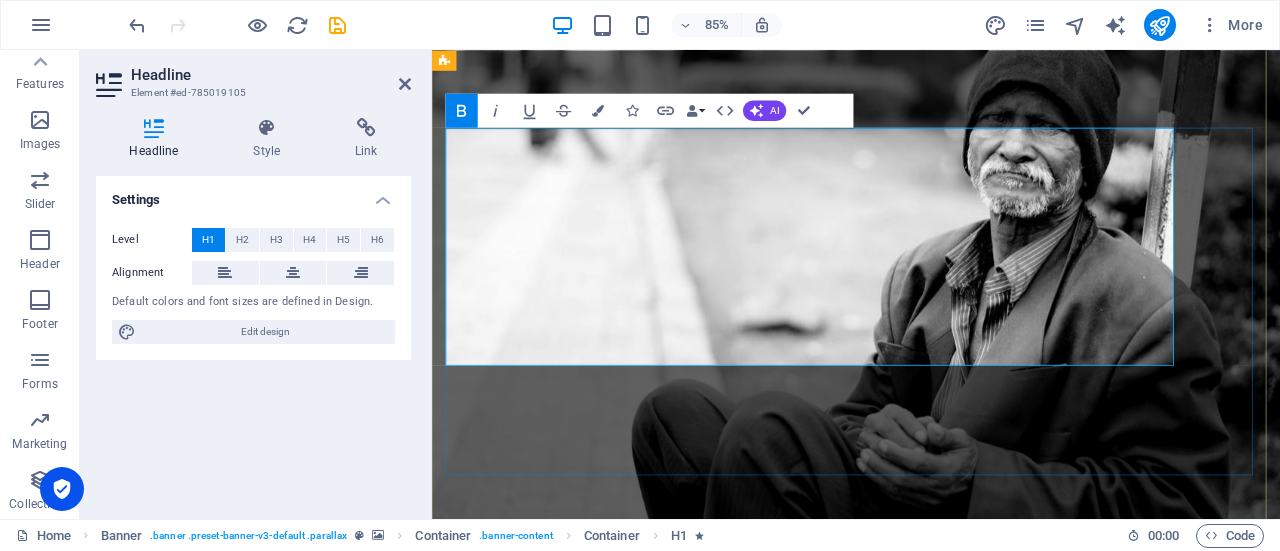 drag, startPoint x: 447, startPoint y: 186, endPoint x: 1326, endPoint y: 382, distance: 900.58704 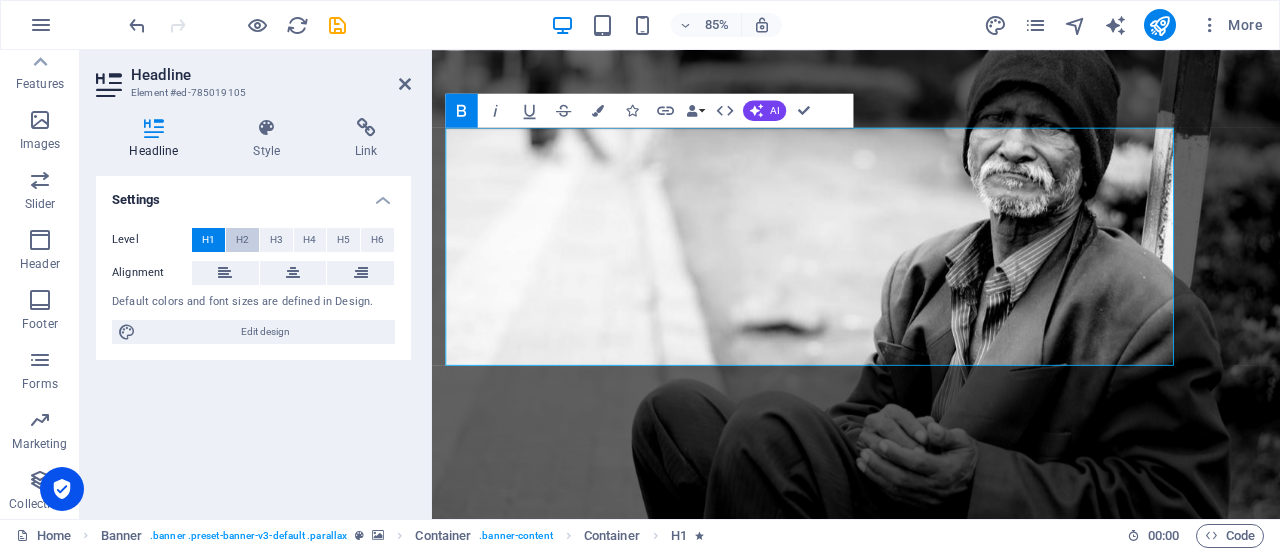 click on "H2" at bounding box center (242, 240) 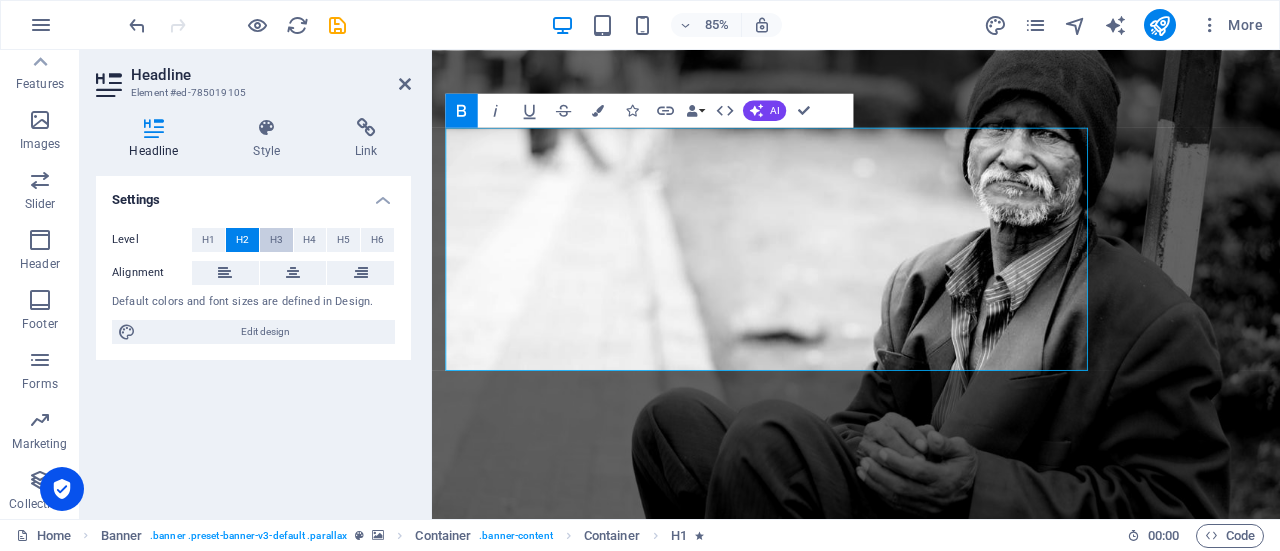 click on "H3" at bounding box center (276, 240) 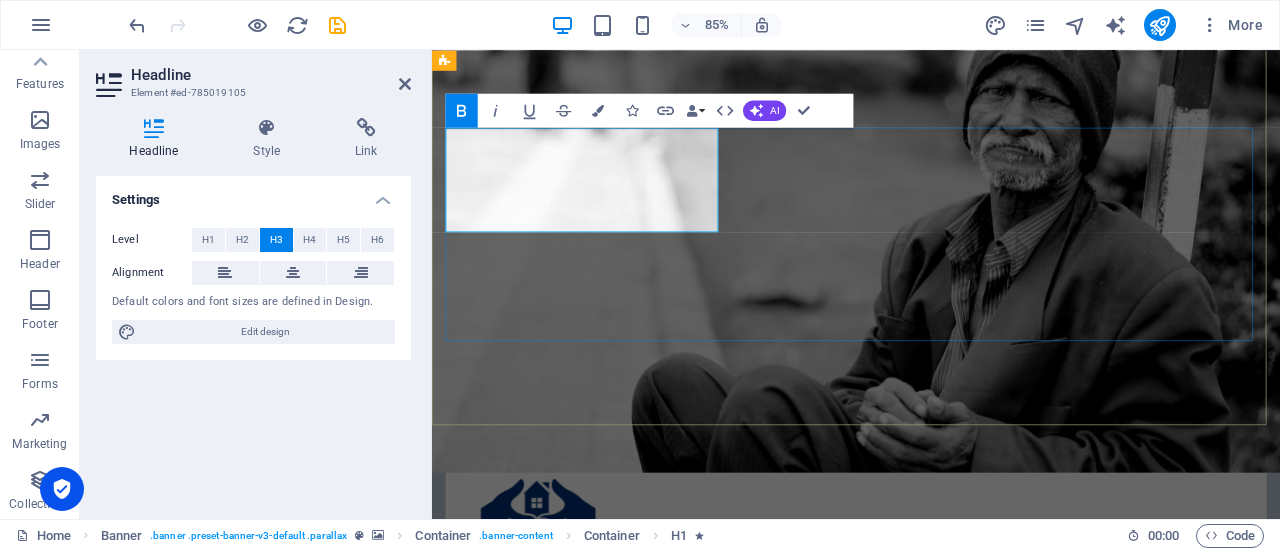 click on "HELP US PROTECT  OUR NEIGHBORS  FROM UNLAWFUL ARREST,  DETENTION, AND DEPORTATION. HEART  - Huntington Empathetic Action Response Team Learn more" at bounding box center [931, 908] 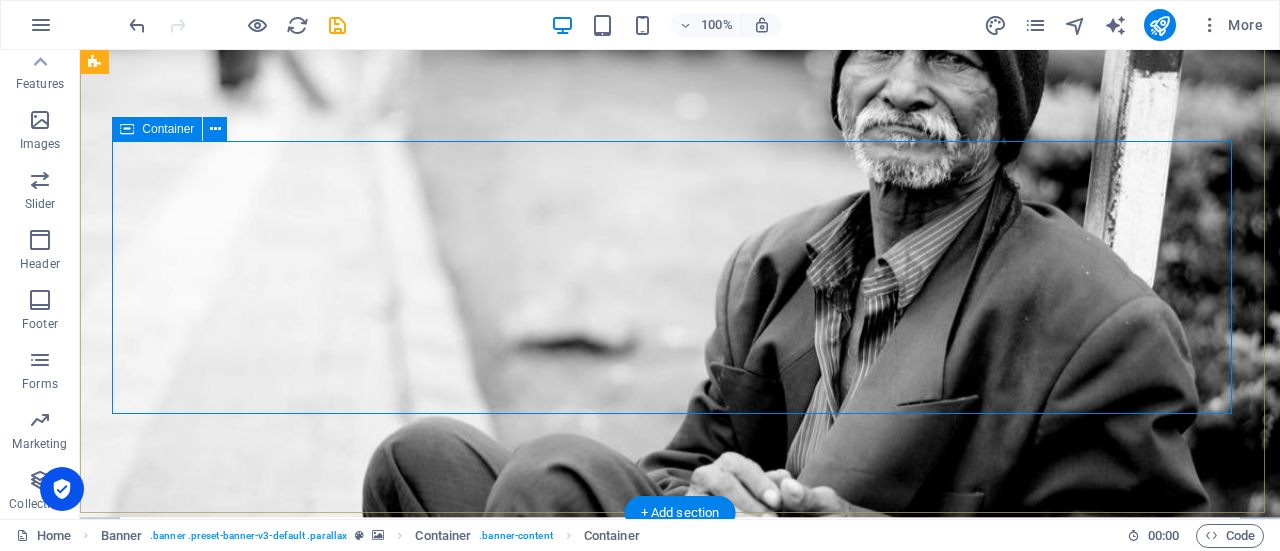 click on "HELP US PROTECT  OUR NEIGHBORS  FROM UNLAWFUL ARREST,  DETENTION, AND DEPORTATION. HEART  - Huntington Empathetic Action Response Team Learn more" at bounding box center [680, 887] 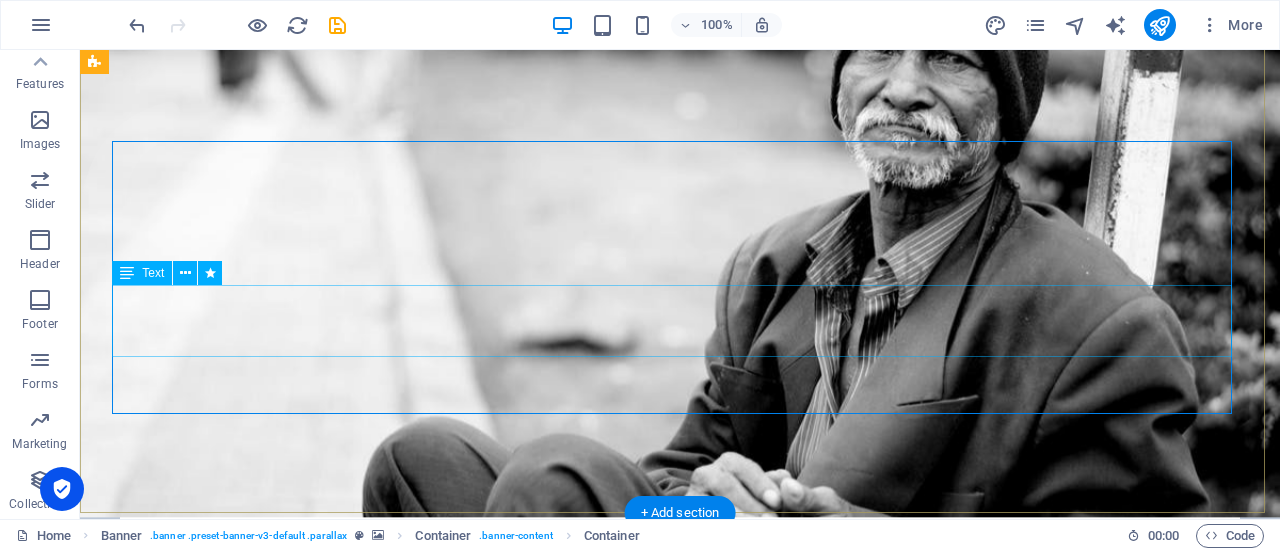 click on "HEART  - Huntington Empathetic Action Response Team" at bounding box center [680, 931] 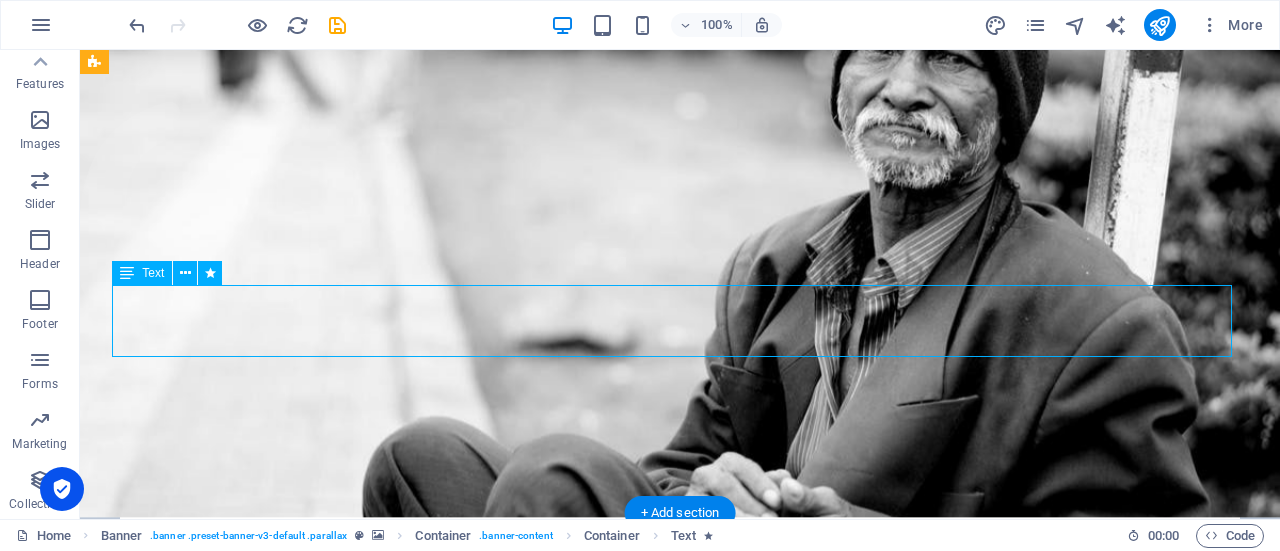 click on "HEART  - Huntington Empathetic Action Response Team" at bounding box center (680, 931) 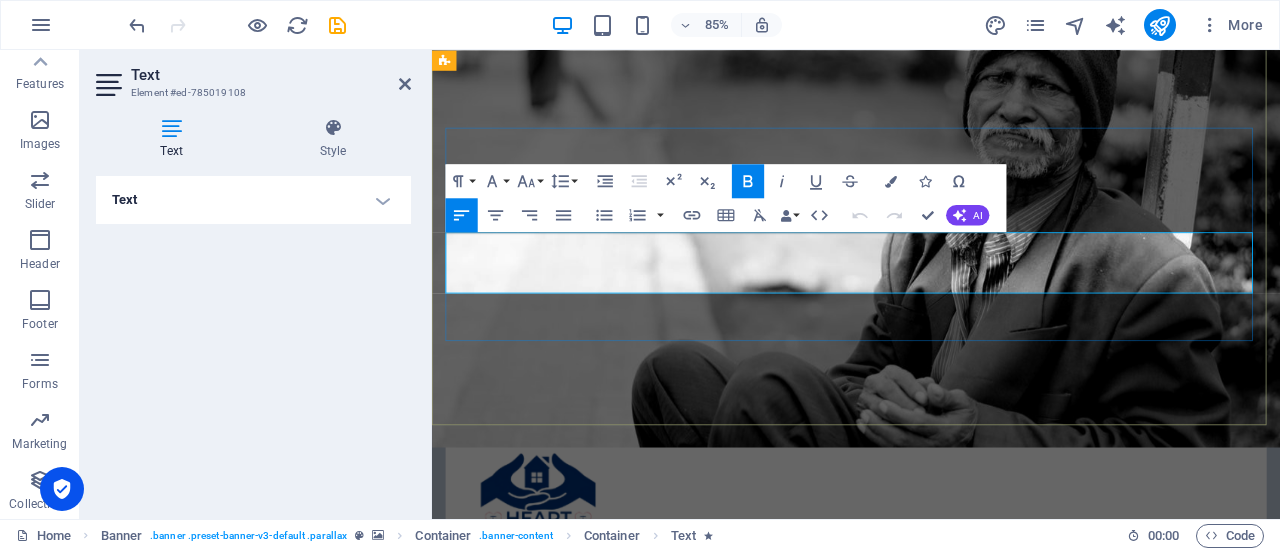 drag, startPoint x: 656, startPoint y: 302, endPoint x: 635, endPoint y: 304, distance: 21.095022 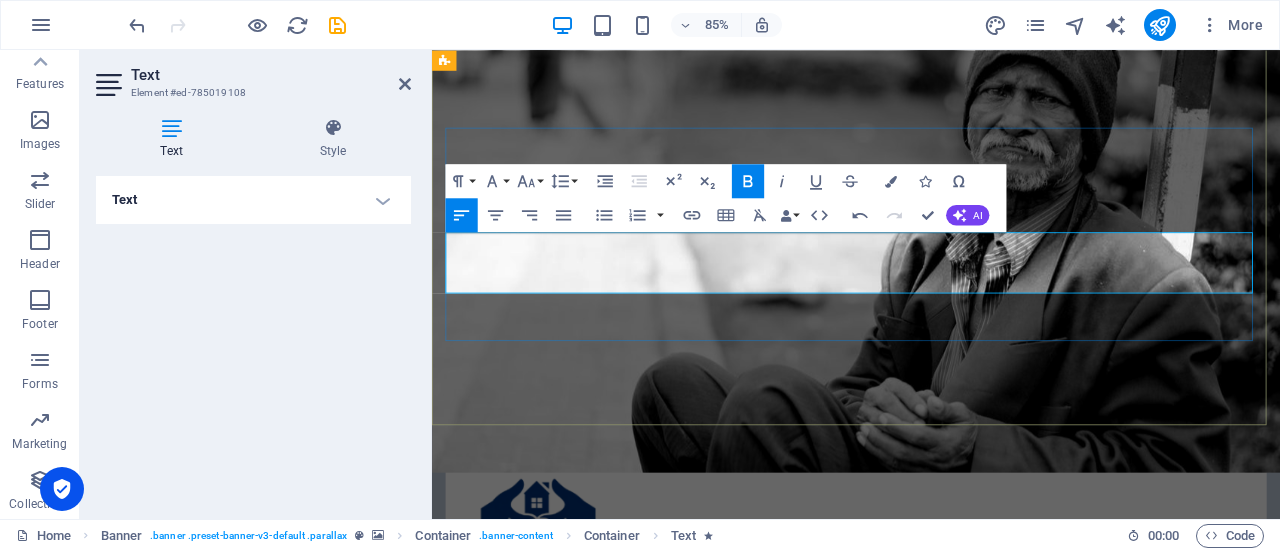 drag, startPoint x: 837, startPoint y: 296, endPoint x: 824, endPoint y: 236, distance: 61.39218 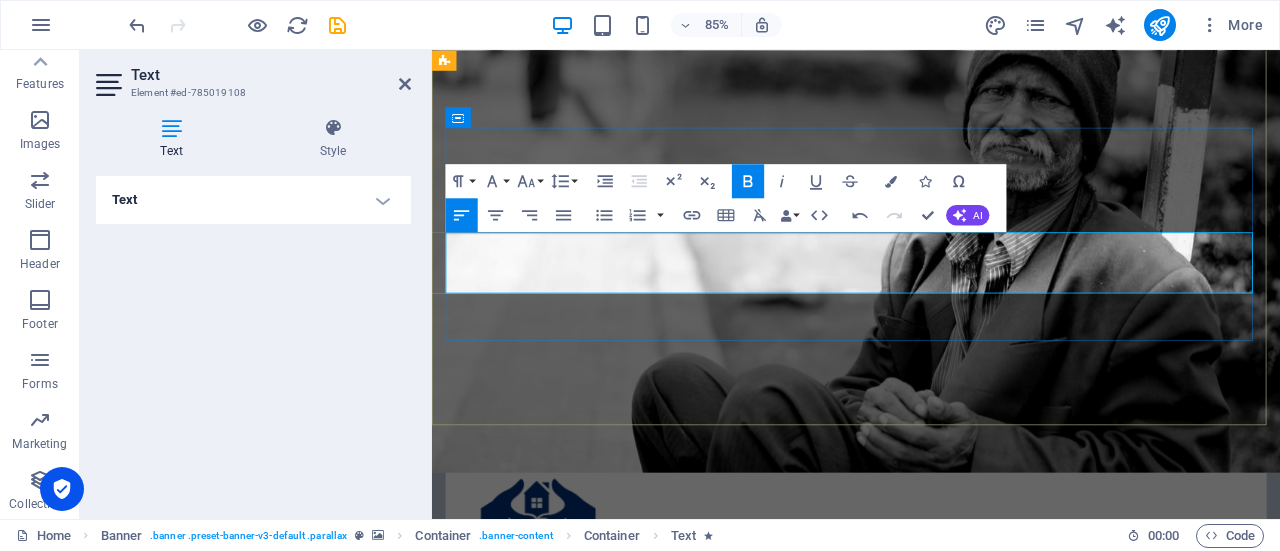 drag, startPoint x: 1015, startPoint y: 302, endPoint x: 994, endPoint y: 315, distance: 24.698177 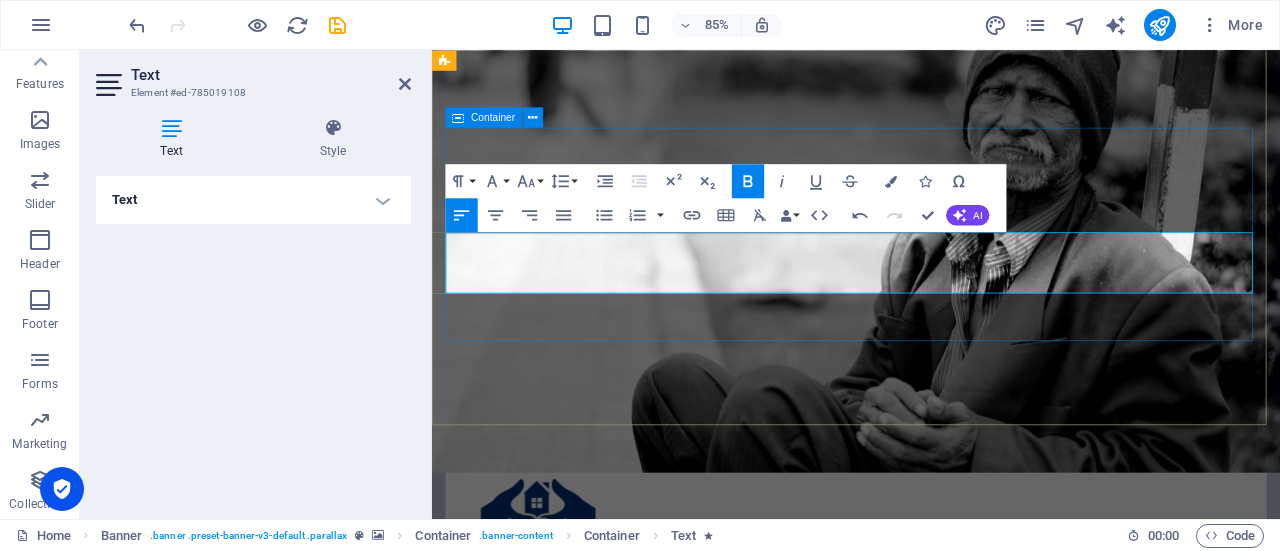 click on "HELP US PROTECT  OUR NEIGHBORS  FROM UNLAWFUL ARREST,  DETENTION, AND DEPORTATION. HEART  -  H untington  E mpathetic  A ction  R esponse  T eam Learn more" at bounding box center [931, 908] 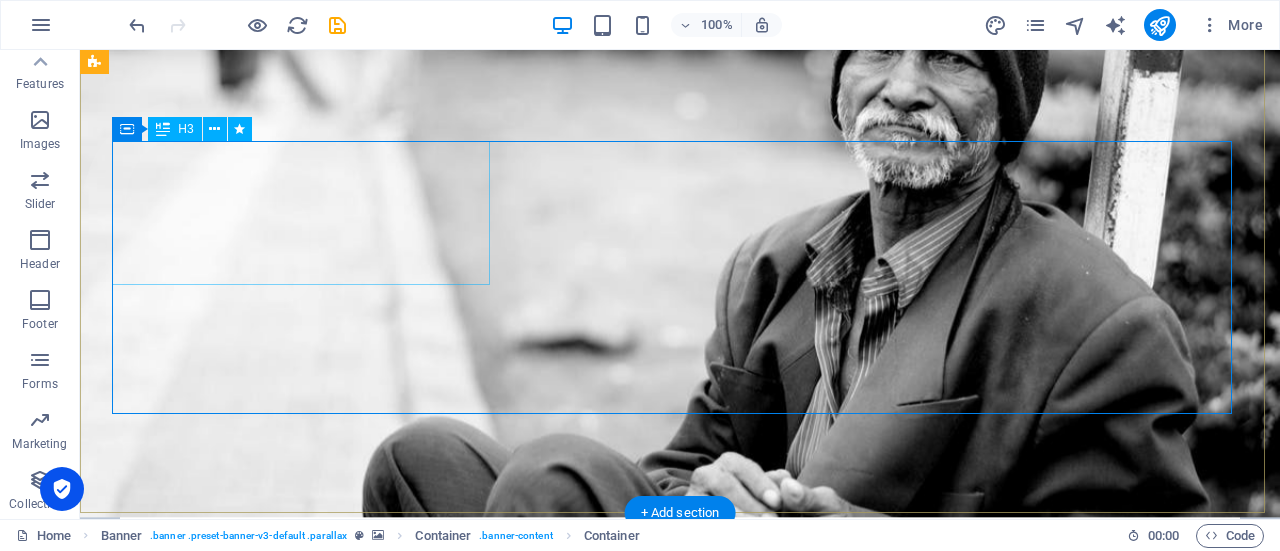 click on "HELP US PROTECT  OUR NEIGHBORS  FROM UNLAWFUL ARREST,  DETENTION, AND DEPORTATION." at bounding box center [680, 769] 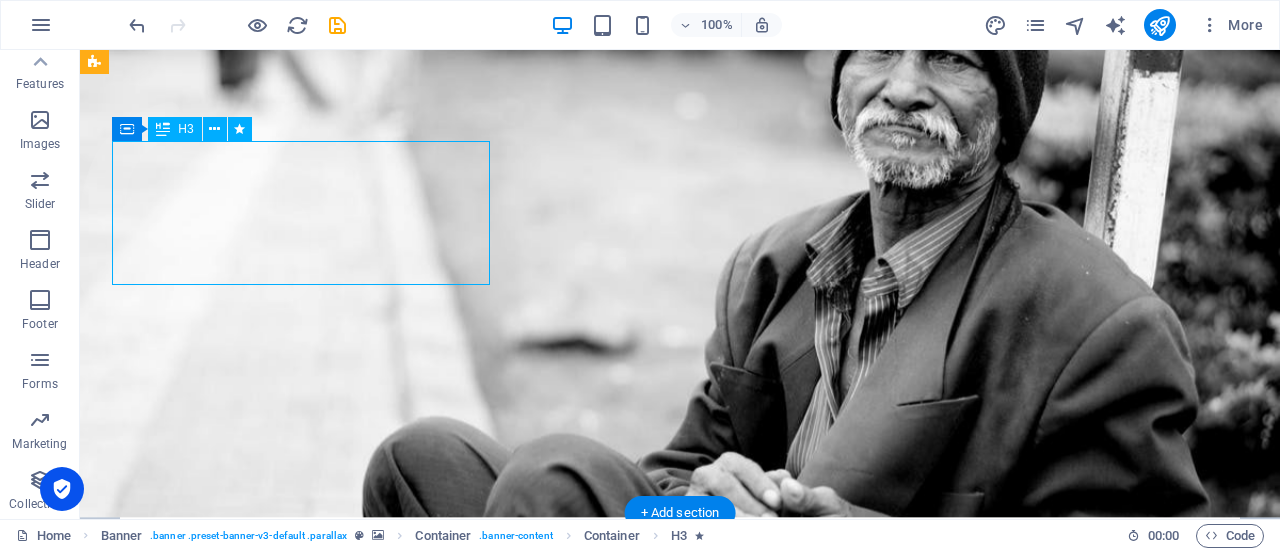 click on "HELP US PROTECT  OUR NEIGHBORS  FROM UNLAWFUL ARREST,  DETENTION, AND DEPORTATION." at bounding box center [680, 769] 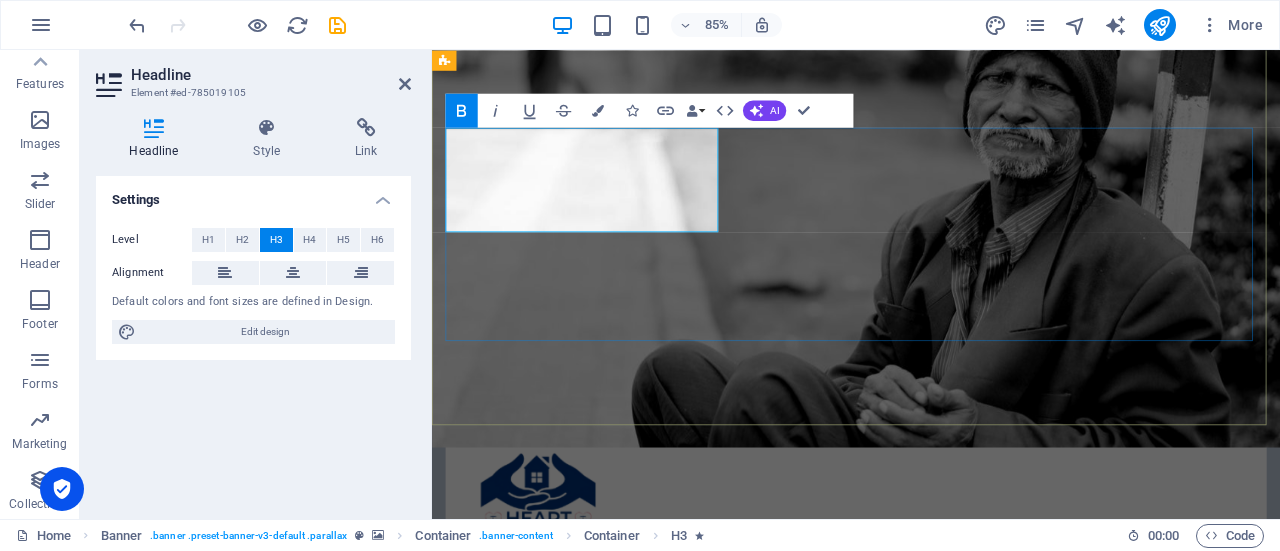 click on "HELP US PROTECT  OUR NEIGHBORS  FROM UNLAWFUL ARREST,  DETENTION, AND DEPORTATION." at bounding box center [931, 760] 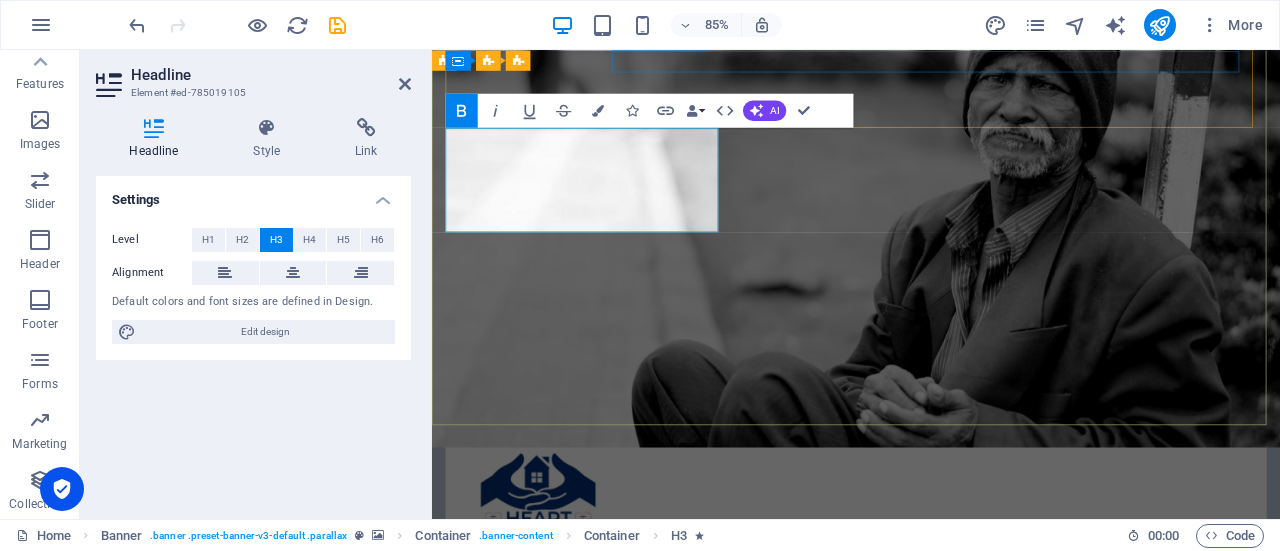 click at bounding box center (931, 658) 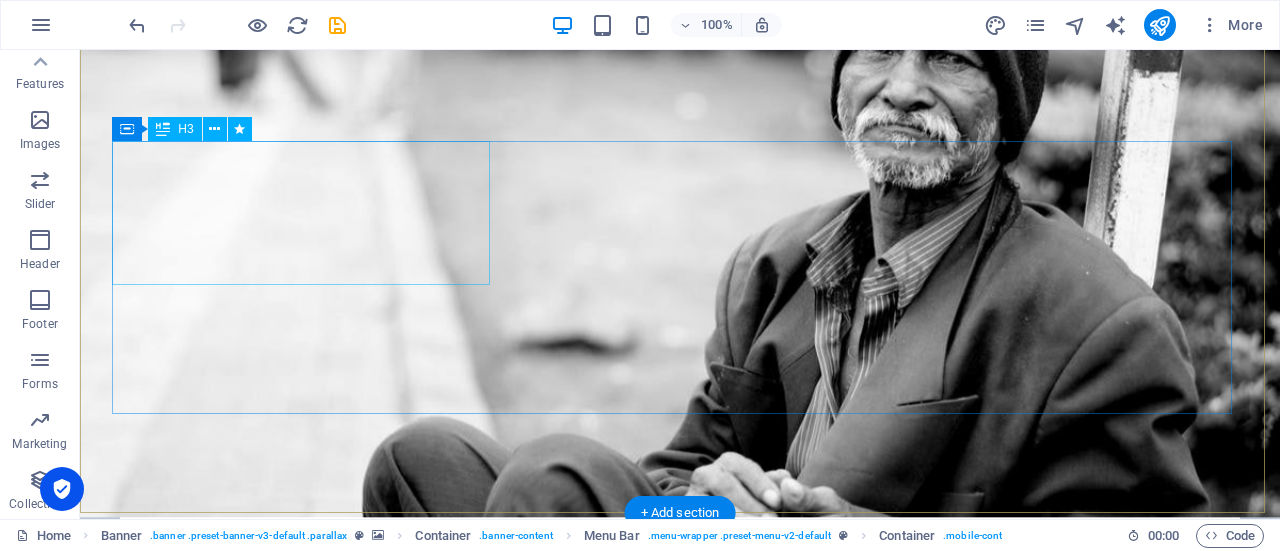 click on "HELP US PROTECT  OUR NEIGHBORS  FROM UNLAWFUL ARREST,  DETENTION, AND DEPORTATION." at bounding box center [680, 769] 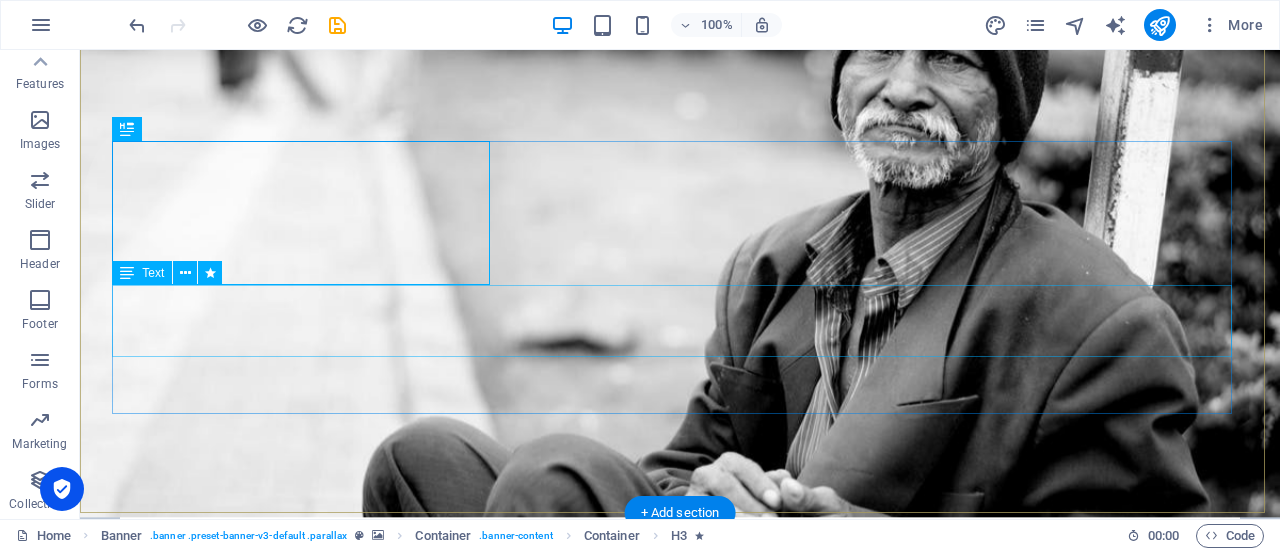 click on "HEART  -  H untington  E mpathetic  A ction  R esponse  T eam" at bounding box center [680, 904] 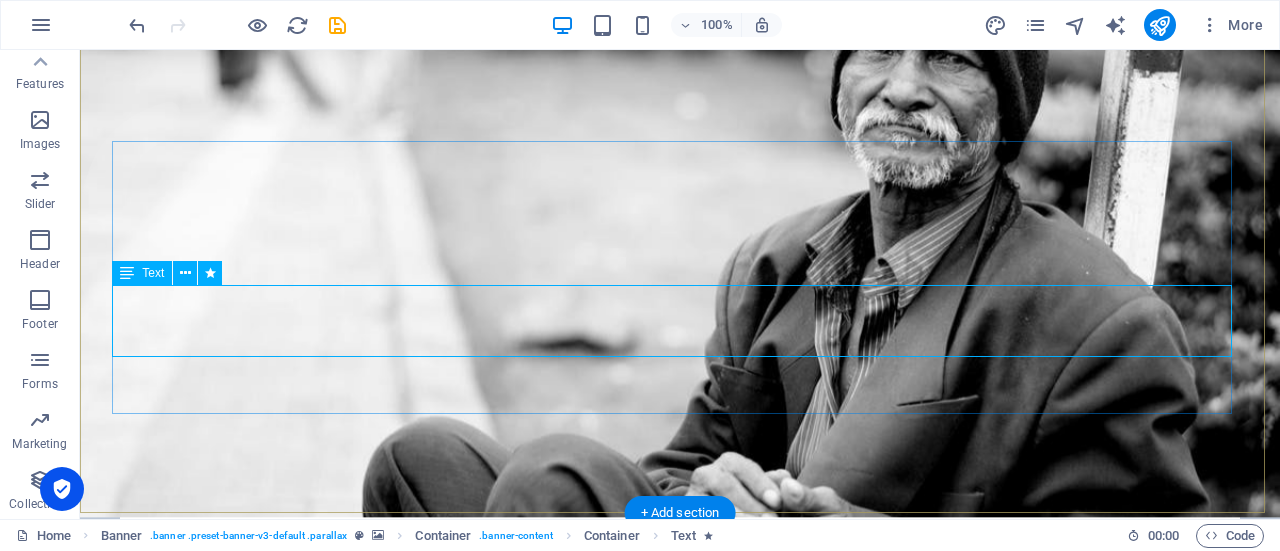 click on "HEART  -  H untington  E mpathetic  A ction  R esponse  T eam" at bounding box center (680, 904) 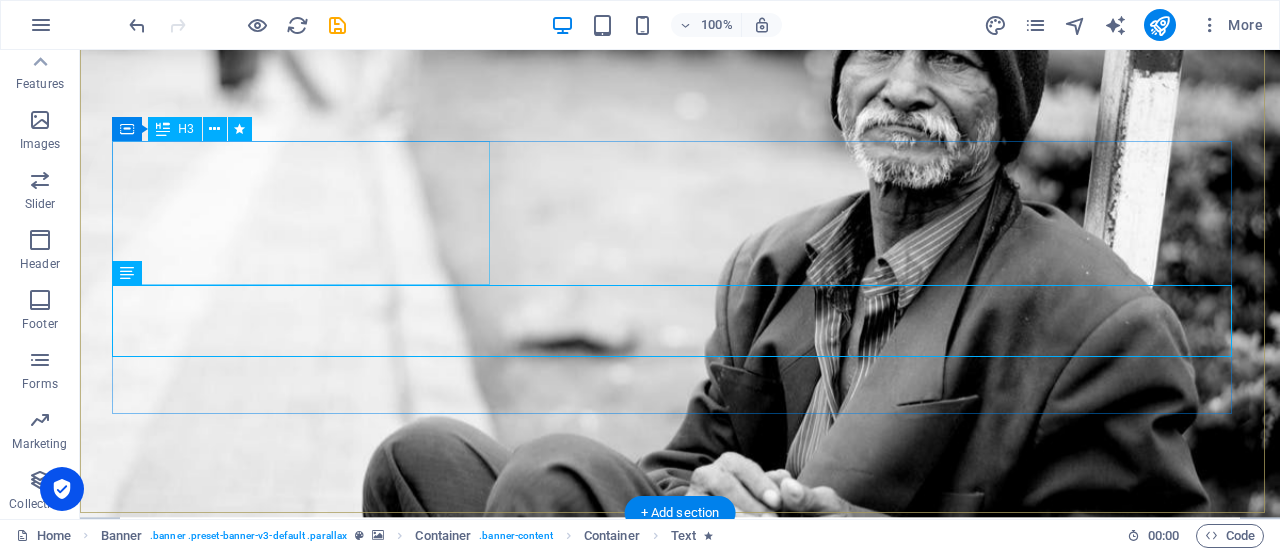 click on "HELP US PROTECT  OUR NEIGHBORS  FROM UNLAWFUL ARREST,  DETENTION, AND DEPORTATION." at bounding box center (680, 769) 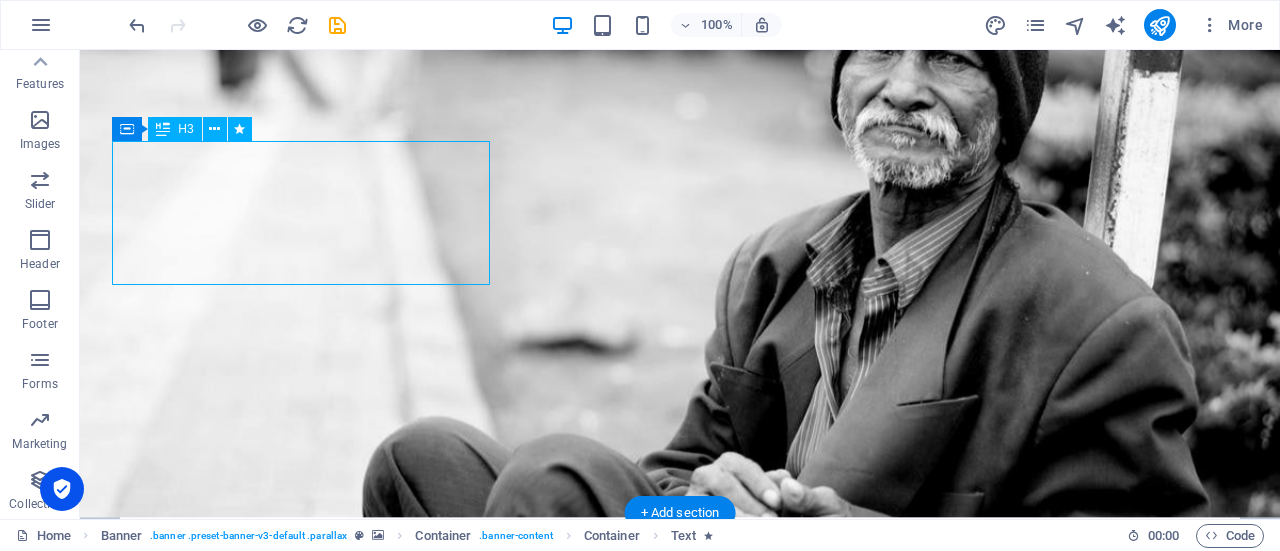 click on "HELP US PROTECT  OUR NEIGHBORS  FROM UNLAWFUL ARREST,  DETENTION, AND DEPORTATION." at bounding box center [680, 769] 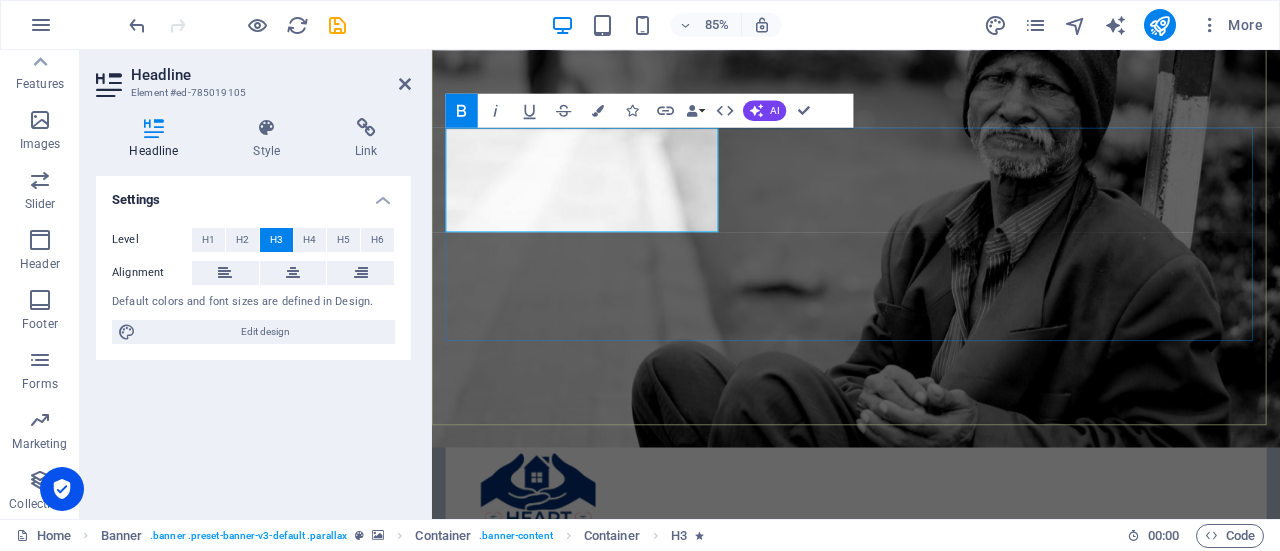 click on "HELP US PROTECT  OUR NEIGHBORS  FROM UNLAWFUL ARREST,  DETENTION, AND DEPORTATION." at bounding box center (607, 760) 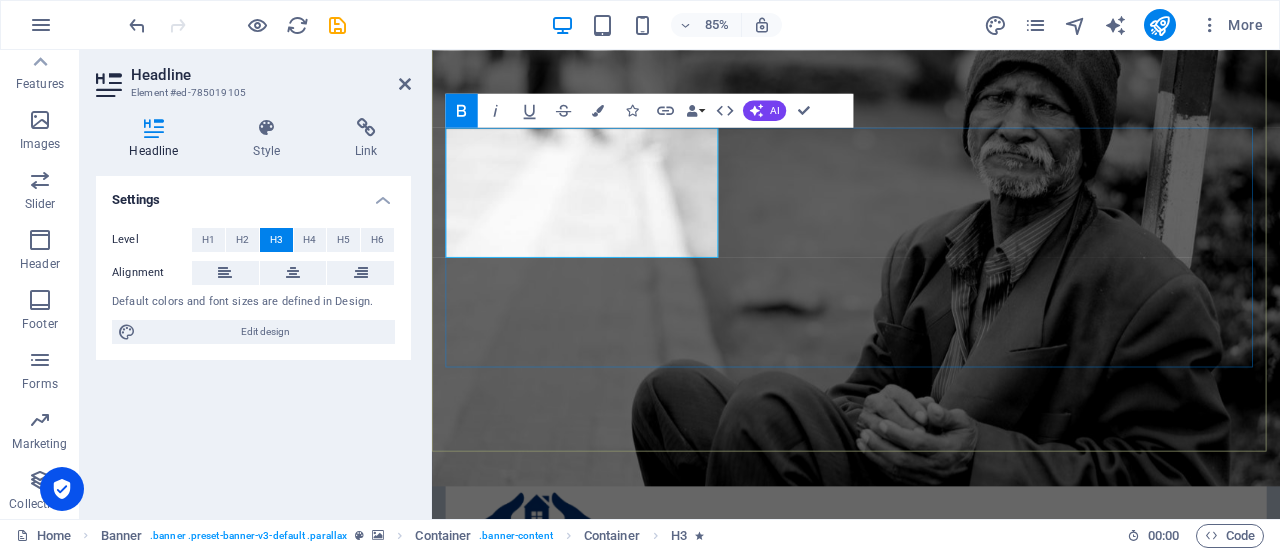 click on "HELP US PROTECT  OUR NEIGHBORS  FROM UNLAWFUL ARREST,  DETENTION, AND DEPORTATION. ‌ HEART  -  H untington  E mpathetic  A ction  R esponse  T eam Learn more" at bounding box center (931, 913) 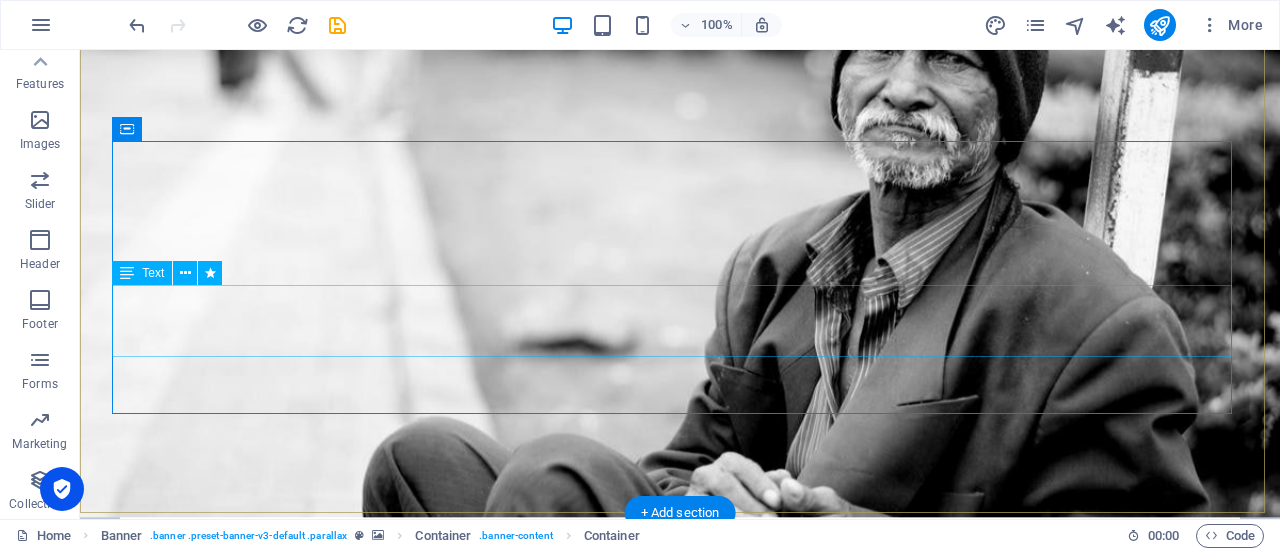 click on "HEART  -  H untington  E mpathetic  A ction  R esponse  T eam" at bounding box center (680, 904) 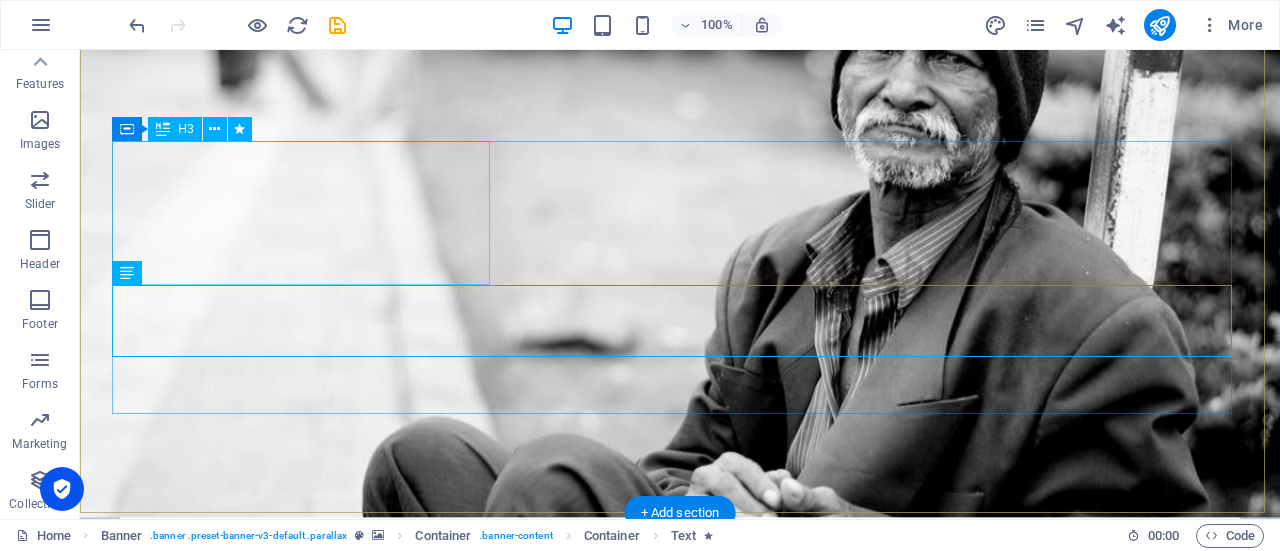 click on "HELP US PROTECT  OUR NEIGHBORS  FROM UNLAWFUL ARREST,  DETENTION, AND DEPORTATION." at bounding box center (680, 769) 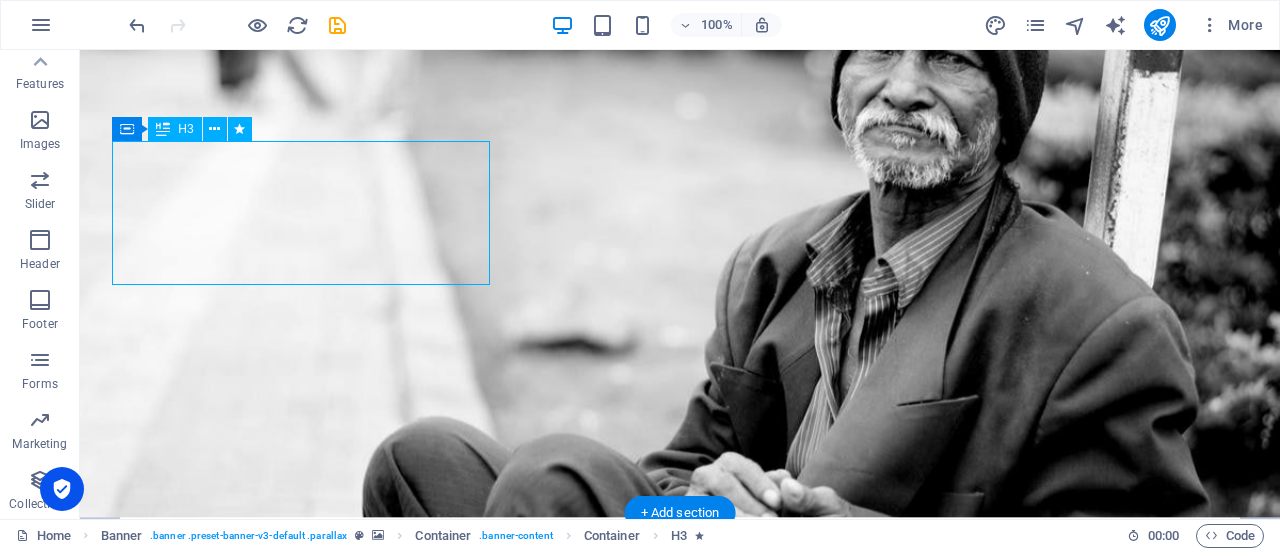 click on "HELP US PROTECT  OUR NEIGHBORS  FROM UNLAWFUL ARREST,  DETENTION, AND DEPORTATION." at bounding box center [680, 769] 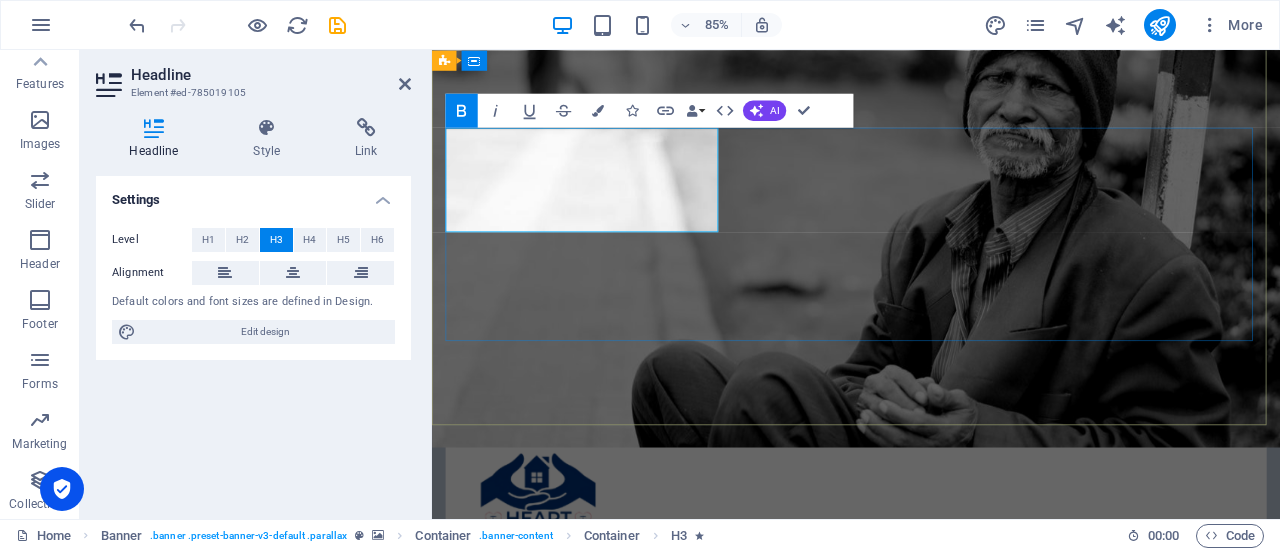 click on "HELP US PROTECT  OUR NEIGHBORS  FROM UNLAWFUL ARREST,  DETENTION, AND DEPORTATION. HEART  -  H untington  E mpathetic  A ction  R esponse  T eam Learn more" at bounding box center (931, 851) 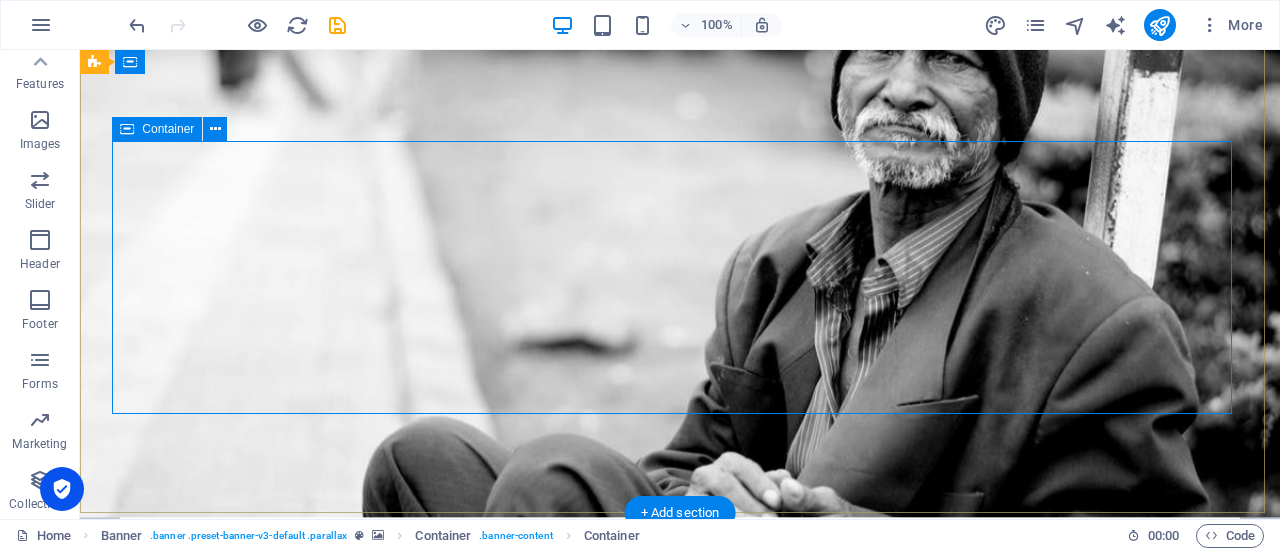 click on "HELP US PROTECT  OUR NEIGHBORS  FROM UNLAWFUL ARREST,  DETENTION, AND DEPORTATION. HEART  -  H untington  E mpathetic  A ction  R esponse  T eam Learn more" at bounding box center [680, 860] 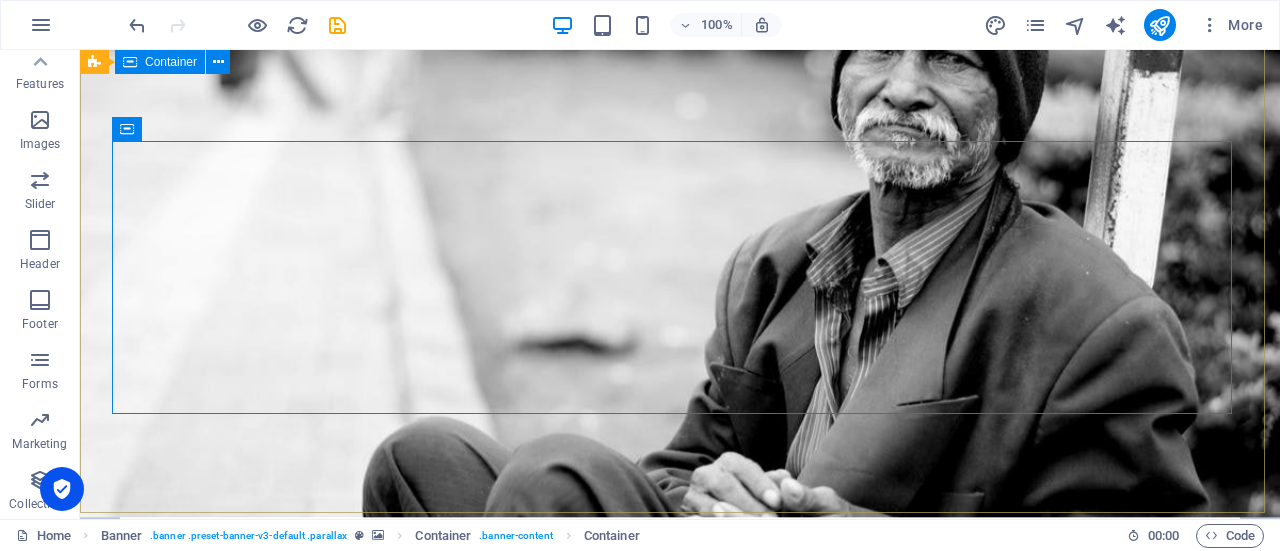 click at bounding box center (130, 62) 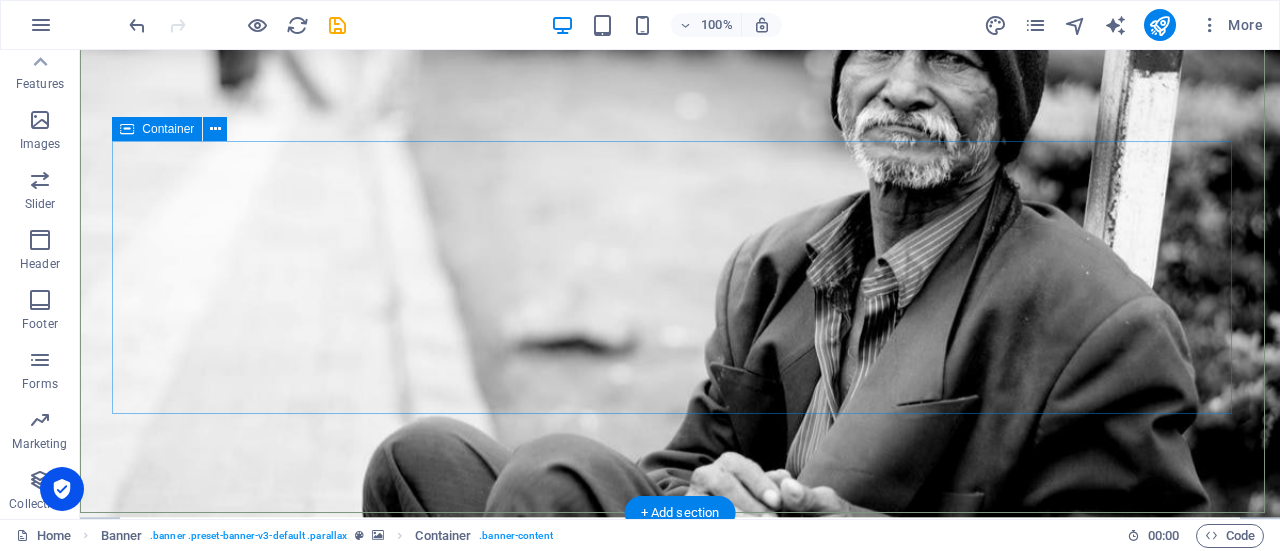 click on "HELP US PROTECT  OUR NEIGHBORS  FROM UNLAWFUL ARREST,  DETENTION, AND DEPORTATION. HEART  -  H untington  E mpathetic  A ction  R esponse  T eam Learn more" at bounding box center [680, 860] 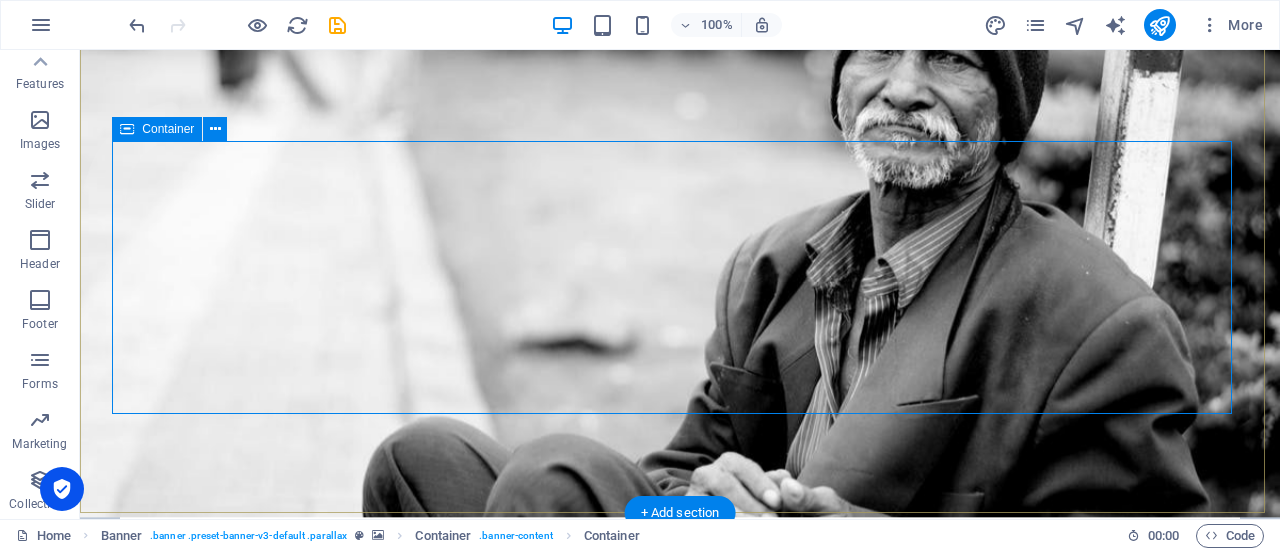click on "HELP US PROTECT  OUR NEIGHBORS  FROM UNLAWFUL ARREST,  DETENTION, AND DEPORTATION. HEART  -  H untington  E mpathetic  A ction  R esponse  T eam Learn more" at bounding box center [680, 860] 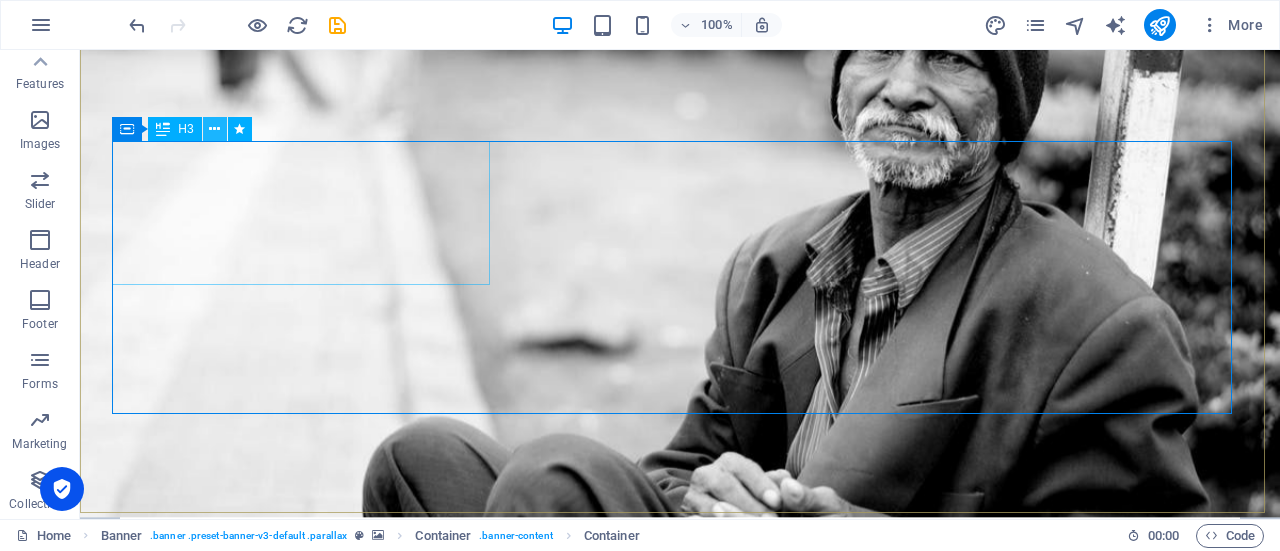 click at bounding box center [214, 129] 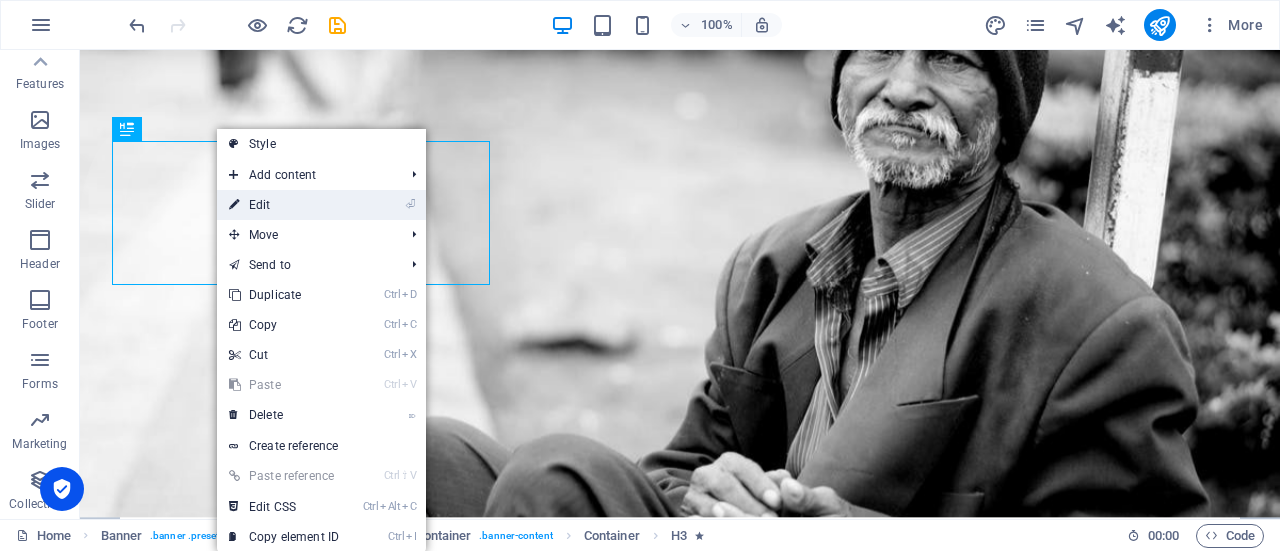 click on "⏎  Edit" at bounding box center [284, 205] 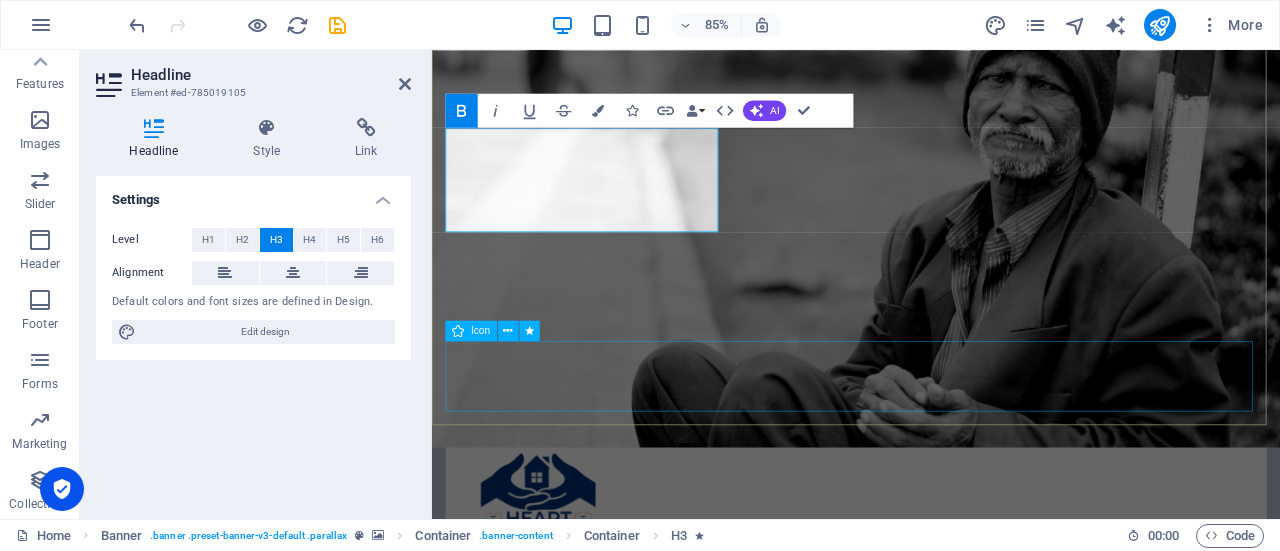 click at bounding box center (931, 1048) 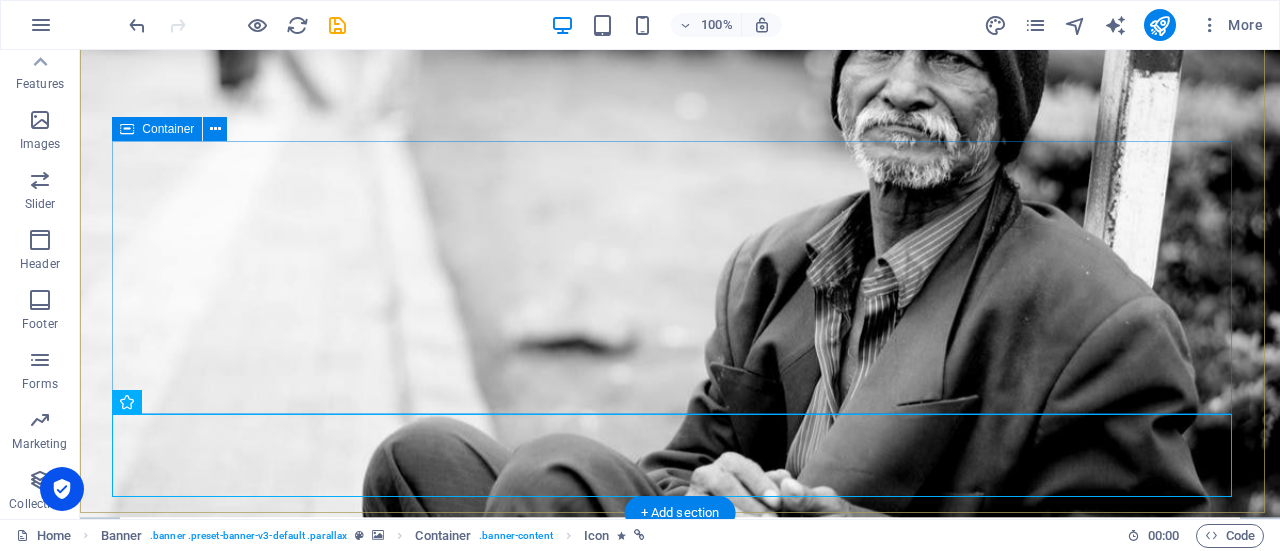 click on "HELP US PROTECT  OUR NEIGHBORS  FROM UNLAWFUL ARREST,  DETENTION, AND DEPORTATION. HEART  -  H untington  E mpathetic  A ction  R esponse  T eam Learn more" at bounding box center (680, 860) 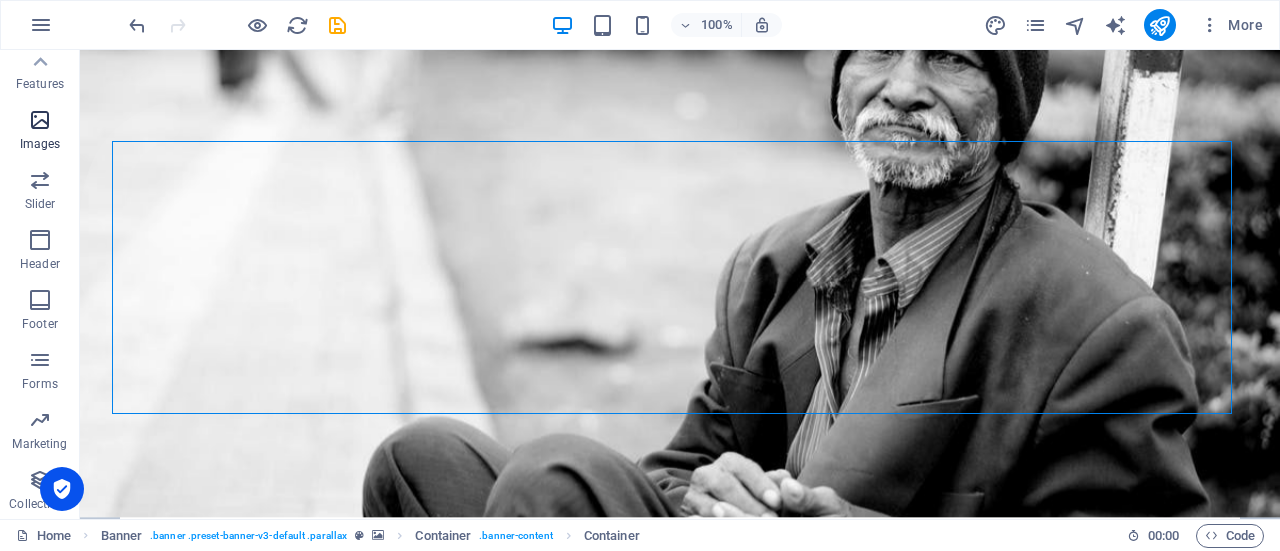 click at bounding box center [40, 120] 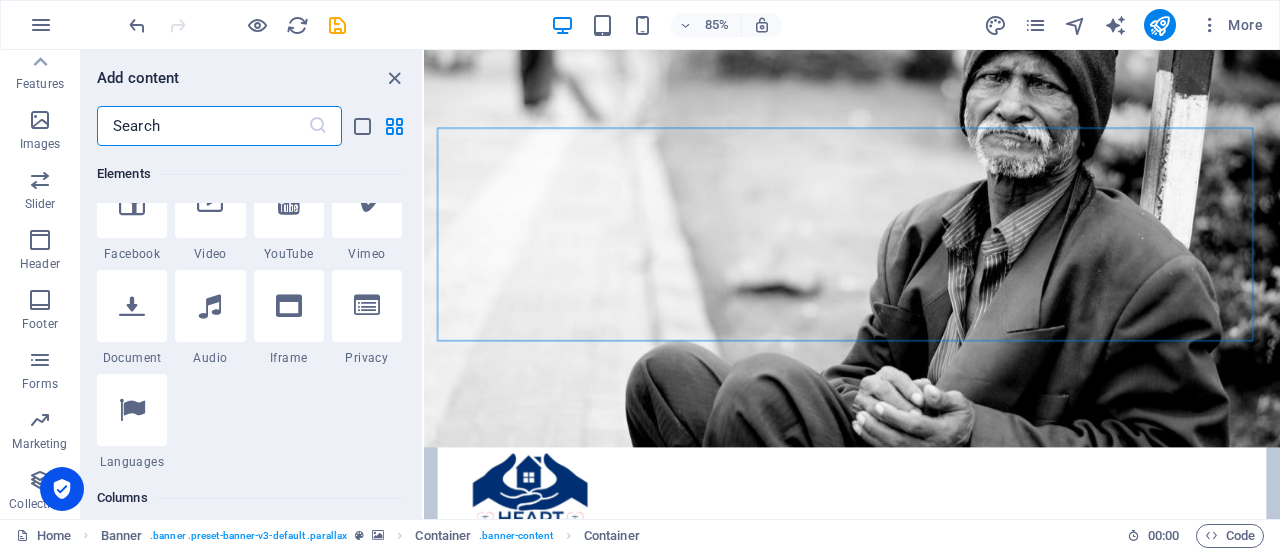 scroll, scrollTop: 592, scrollLeft: 0, axis: vertical 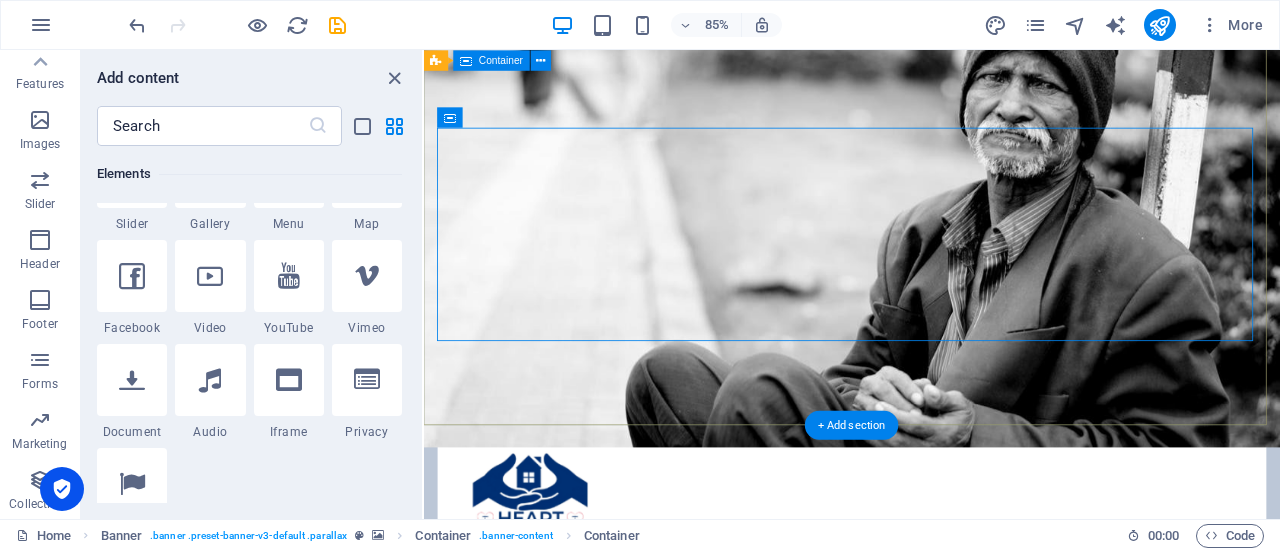 click on "Home About us What we do Projects Volunteers Donate HELP US PROTECT  OUR NEIGHBORS  FROM UNLAWFUL ARREST,  DETENTION, AND DEPORTATION. HEART  -  H untington  E mpathetic  A ction  R esponse  T eam Learn more" at bounding box center (927, 793) 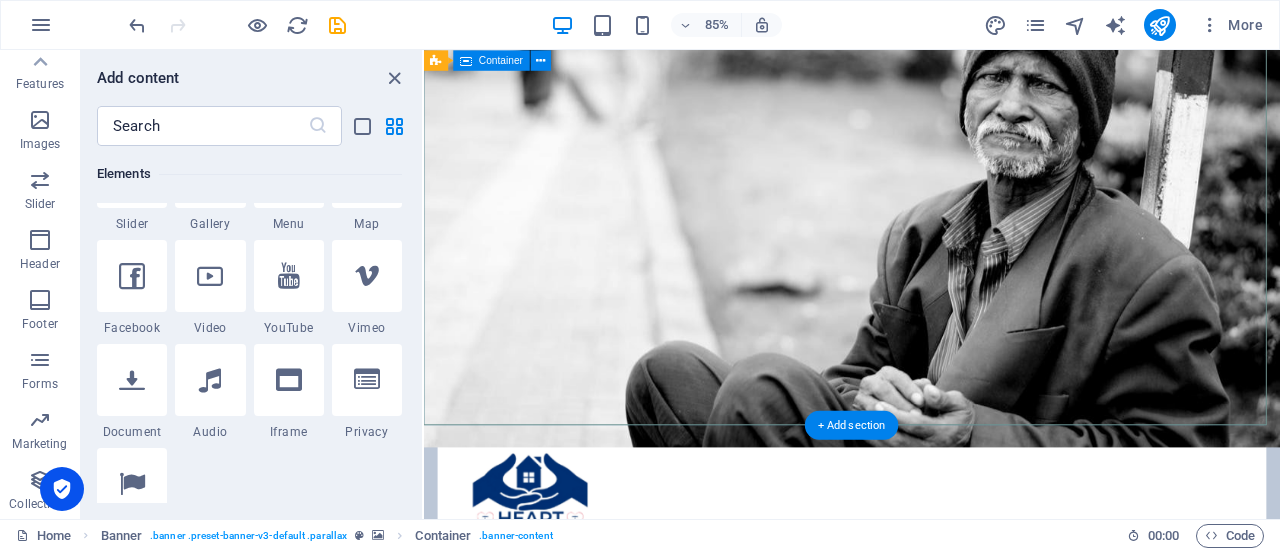 click on "Home About us What we do Projects Volunteers Donate HELP US PROTECT  OUR NEIGHBORS  FROM UNLAWFUL ARREST,  DETENTION, AND DEPORTATION. HEART  -  H untington  E mpathetic  A ction  R esponse  T eam Learn more" at bounding box center (927, 793) 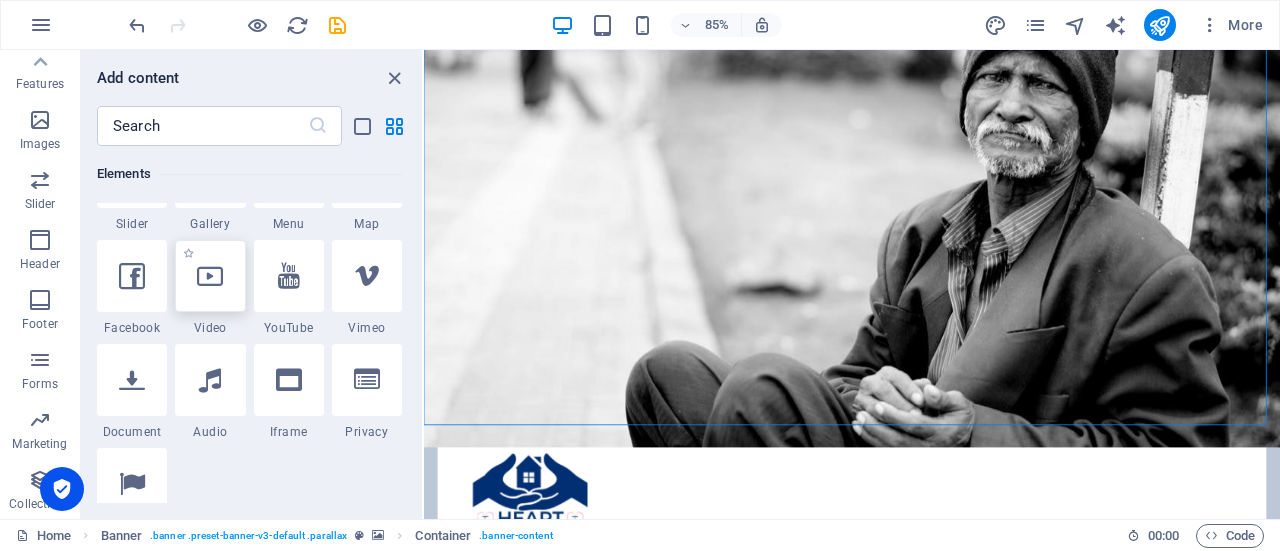 click at bounding box center [210, 276] 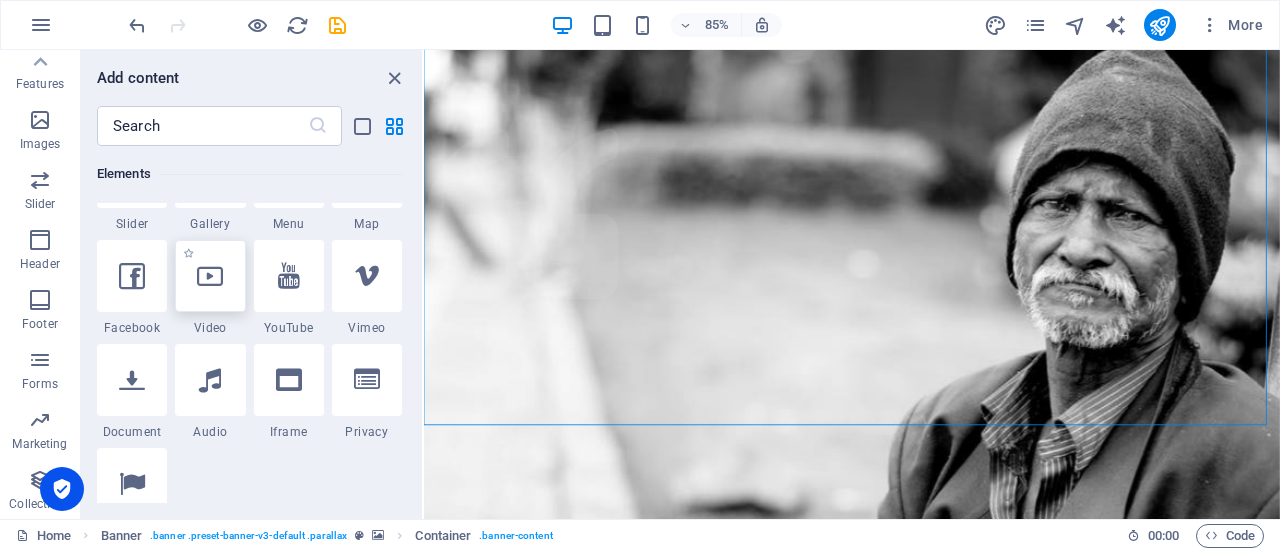 select on "%" 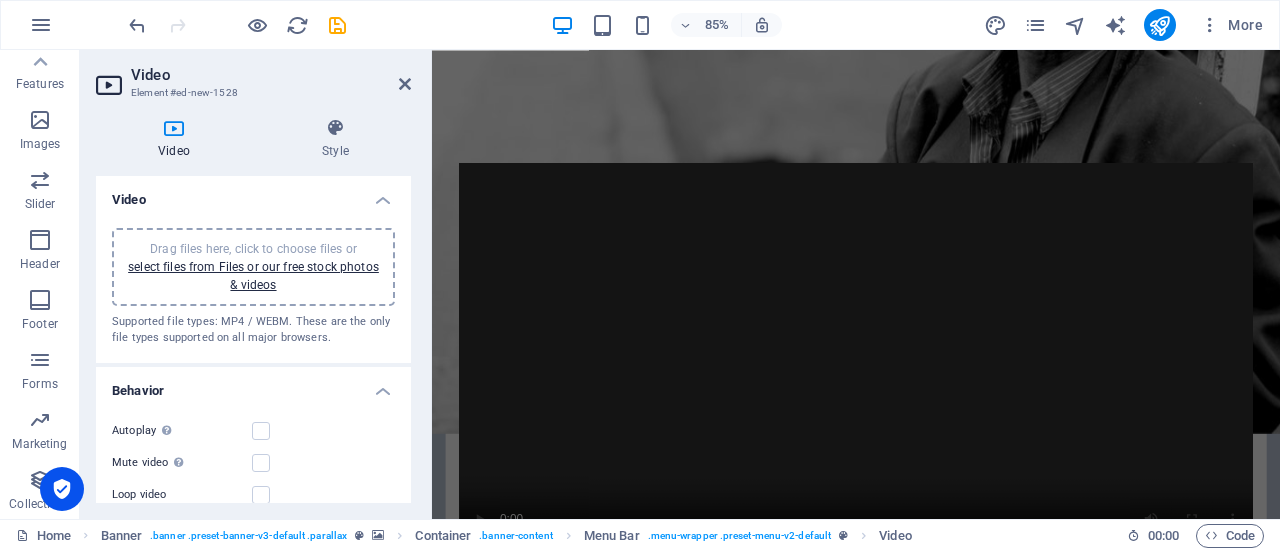 scroll, scrollTop: 710, scrollLeft: 0, axis: vertical 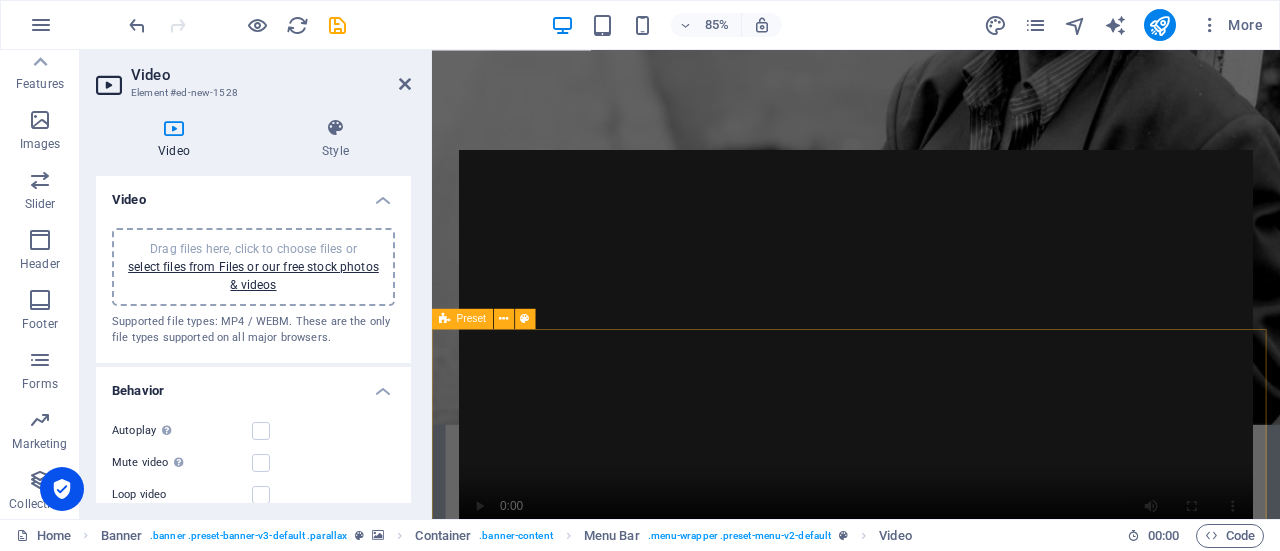 click on "About us Lorem ipsum dolor sit amet, consectetur adipisicing elit. Veritatis, dolorem!   Go to Page What we do Lorem ipsum dolor sit amet, consectetur adipisicing elit. Veritatis, dolorem!   Go to Page Projects Lorem ipsum dolor sit amet, consectetur adipisicing elit. Veritatis, dolorem!   Go to Page" at bounding box center (931, 2689) 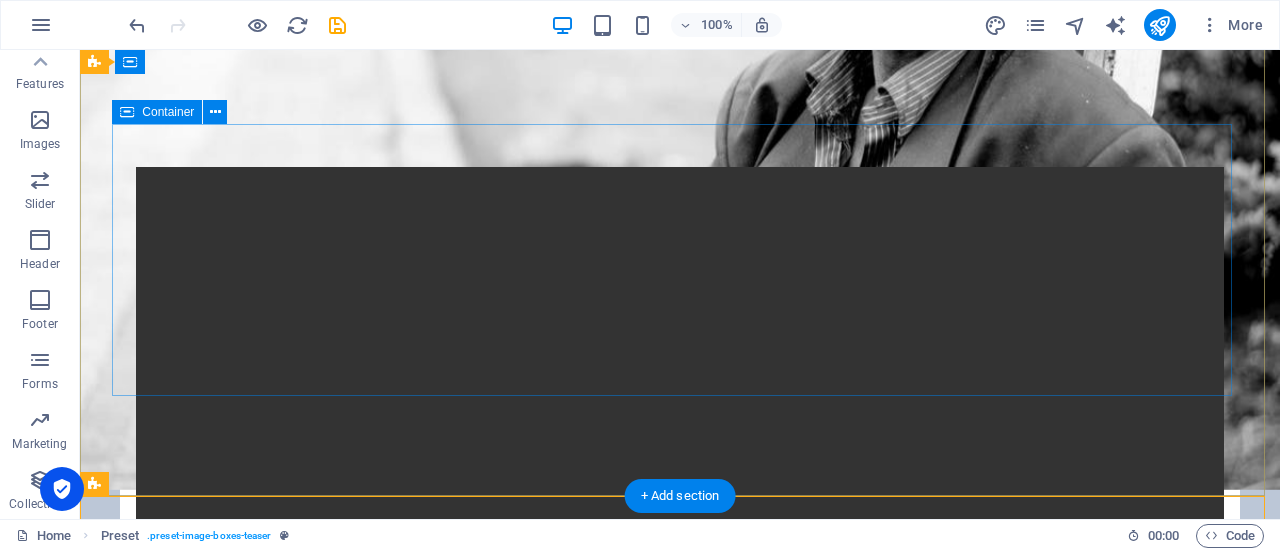 click on "HELP US PROTECT  OUR NEIGHBORS  FROM UNLAWFUL ARREST,  DETENTION, AND DEPORTATION. HEART  -  H untington  E mpathetic  A ction  R esponse  T eam Learn more" at bounding box center [680, 1062] 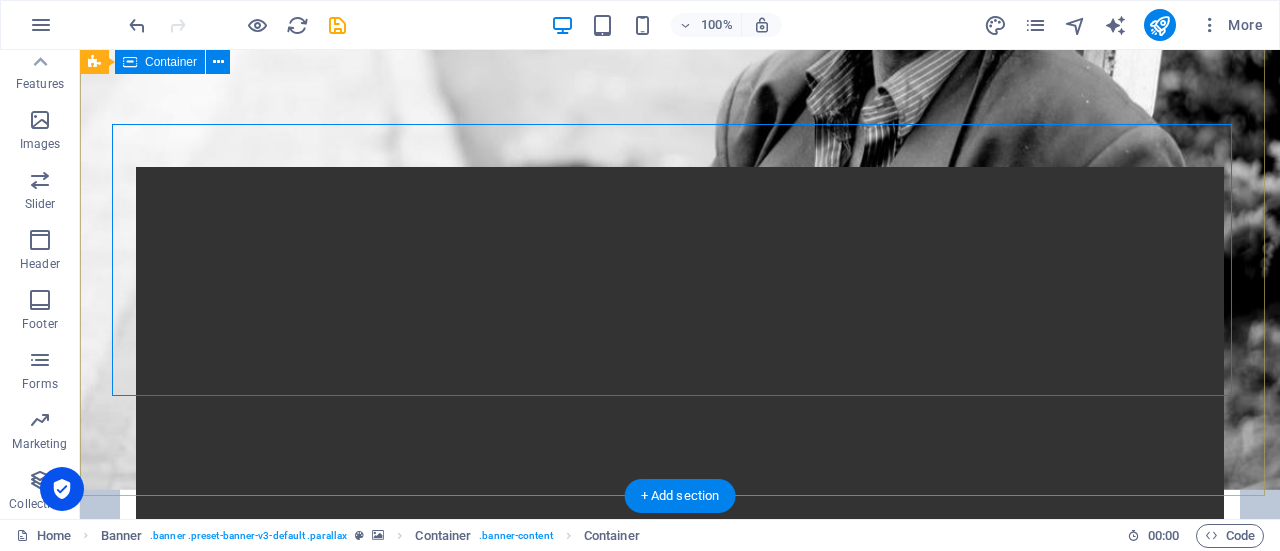 click on "Home About us What we do Projects Volunteers Donate HELP US PROTECT  OUR NEIGHBORS  FROM UNLAWFUL ARREST,  DETENTION, AND DEPORTATION. HEART  -  H untington  E mpathetic  A ction  R esponse  T eam Learn more" at bounding box center (680, 733) 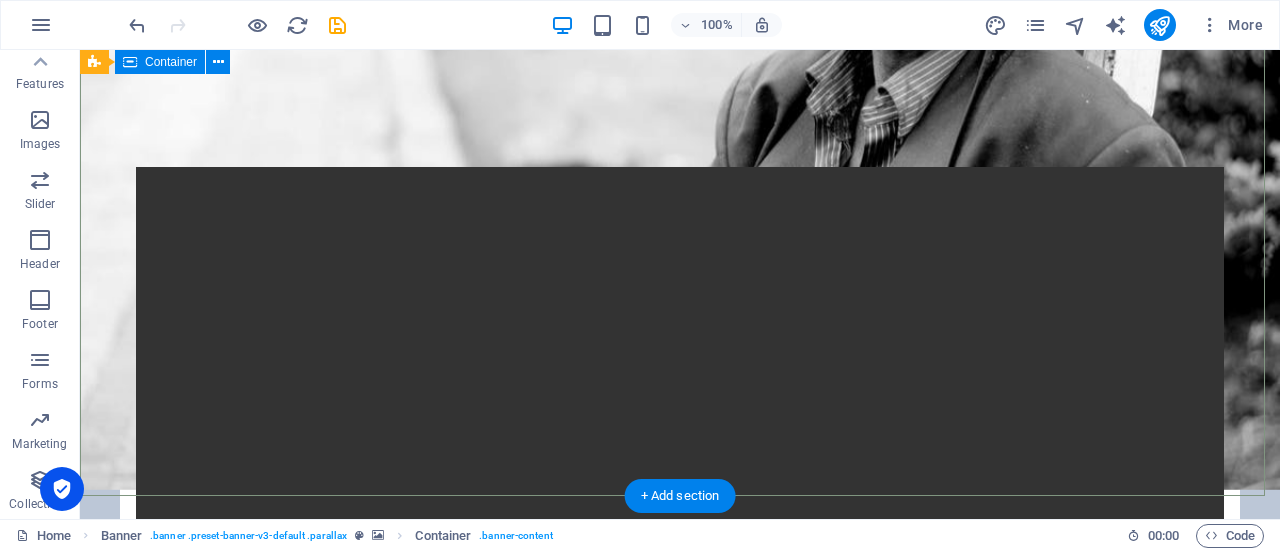 click on "Home About us What we do Projects Volunteers Donate HELP US PROTECT  OUR NEIGHBORS  FROM UNLAWFUL ARREST,  DETENTION, AND DEPORTATION. HEART  -  H untington  E mpathetic  A ction  R esponse  T eam Learn more" at bounding box center (680, 733) 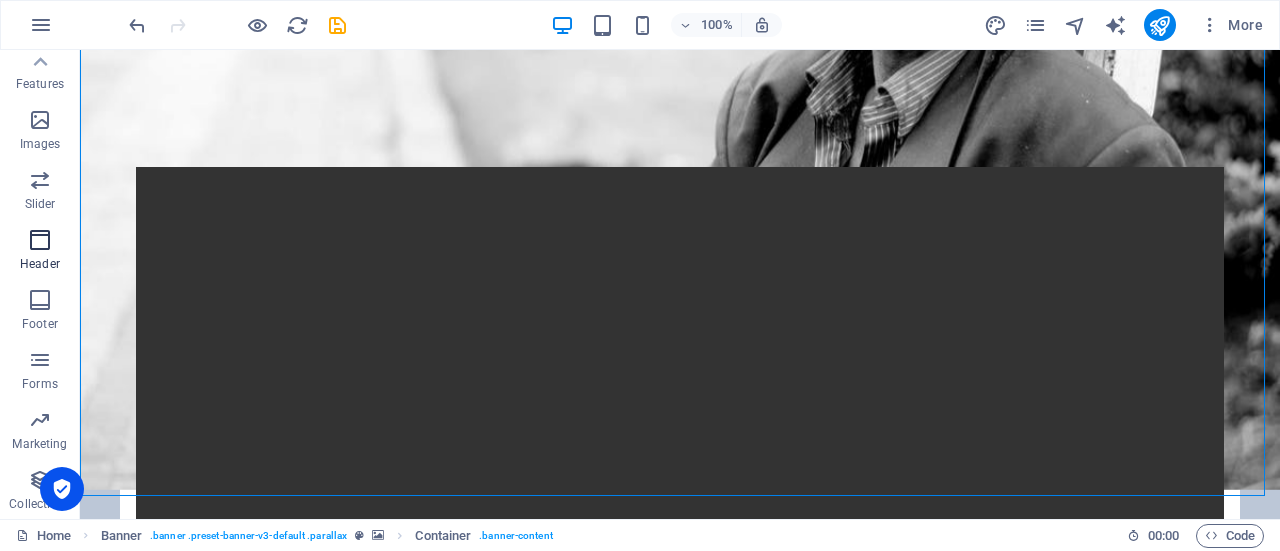 click at bounding box center (40, 240) 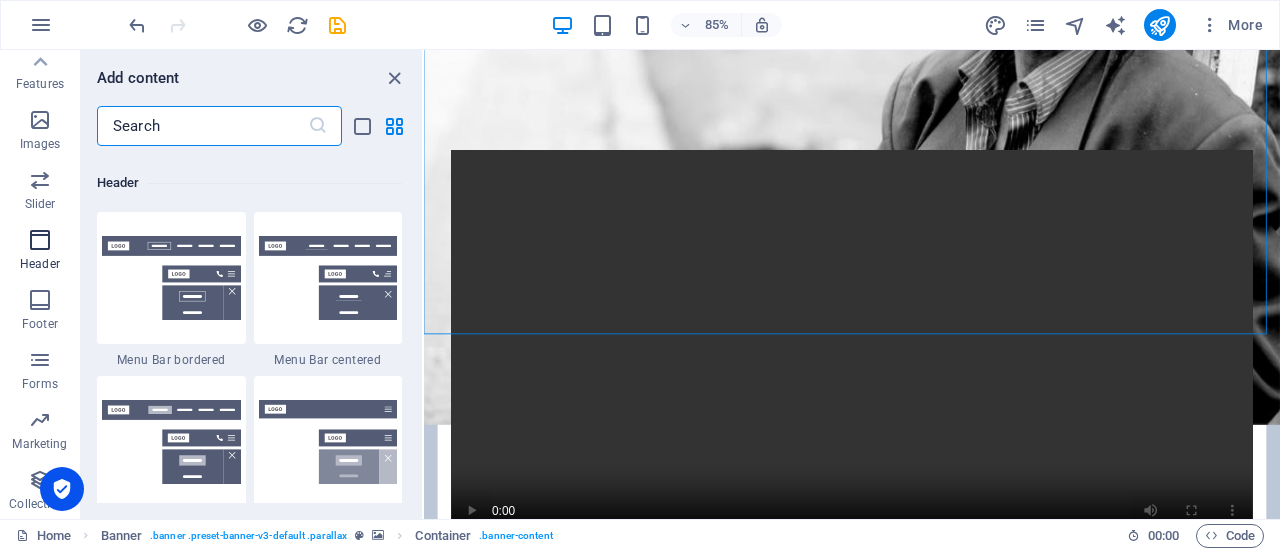 scroll, scrollTop: 11878, scrollLeft: 0, axis: vertical 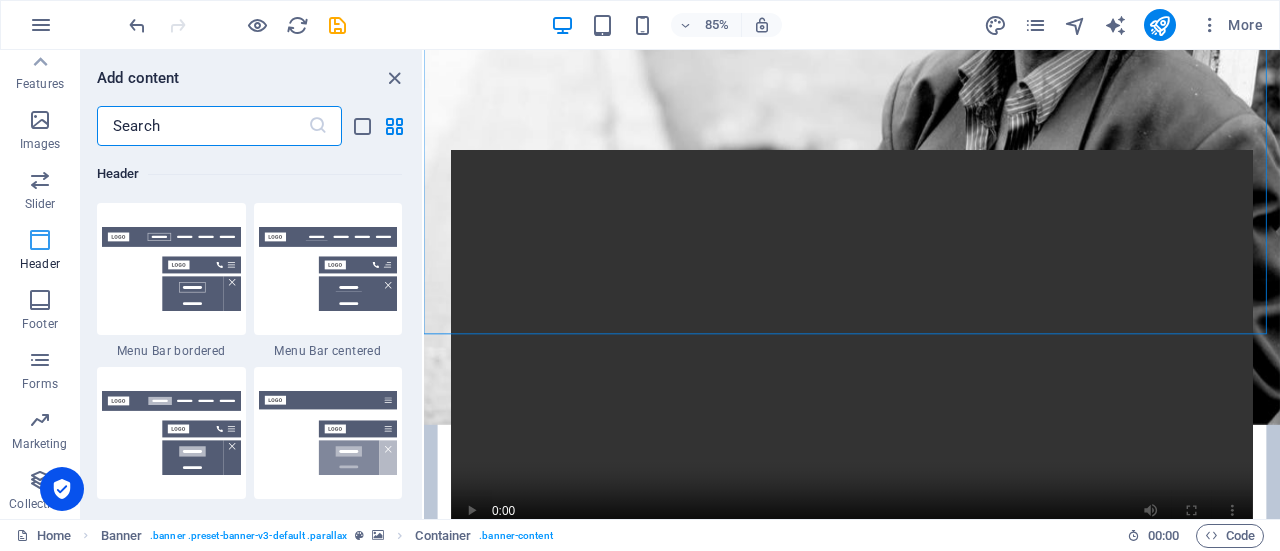 click at bounding box center [40, 240] 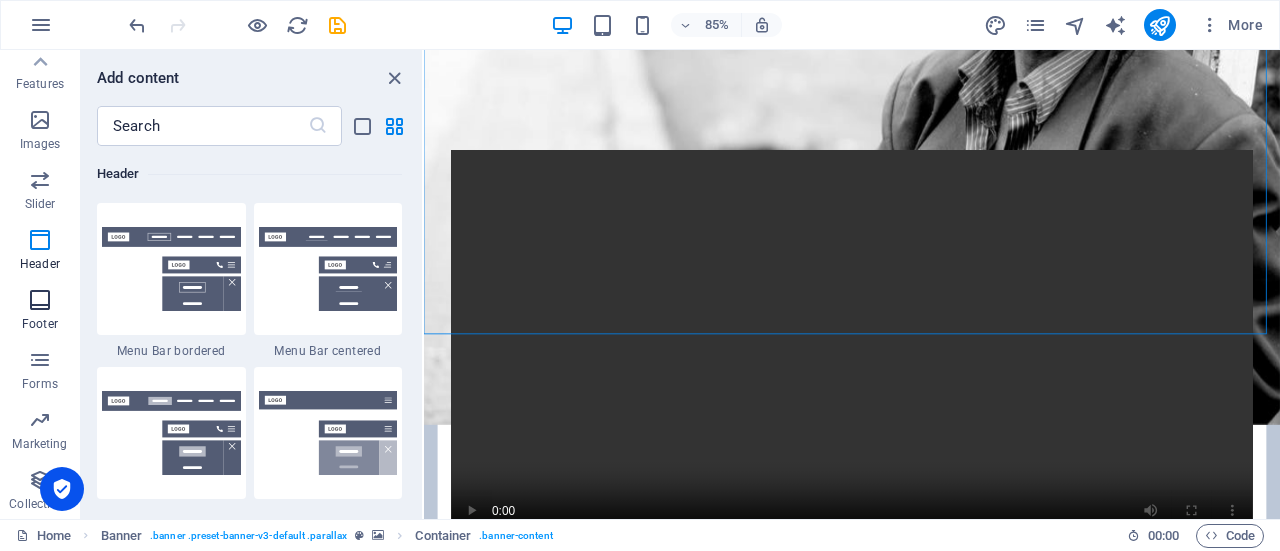 click at bounding box center [40, 300] 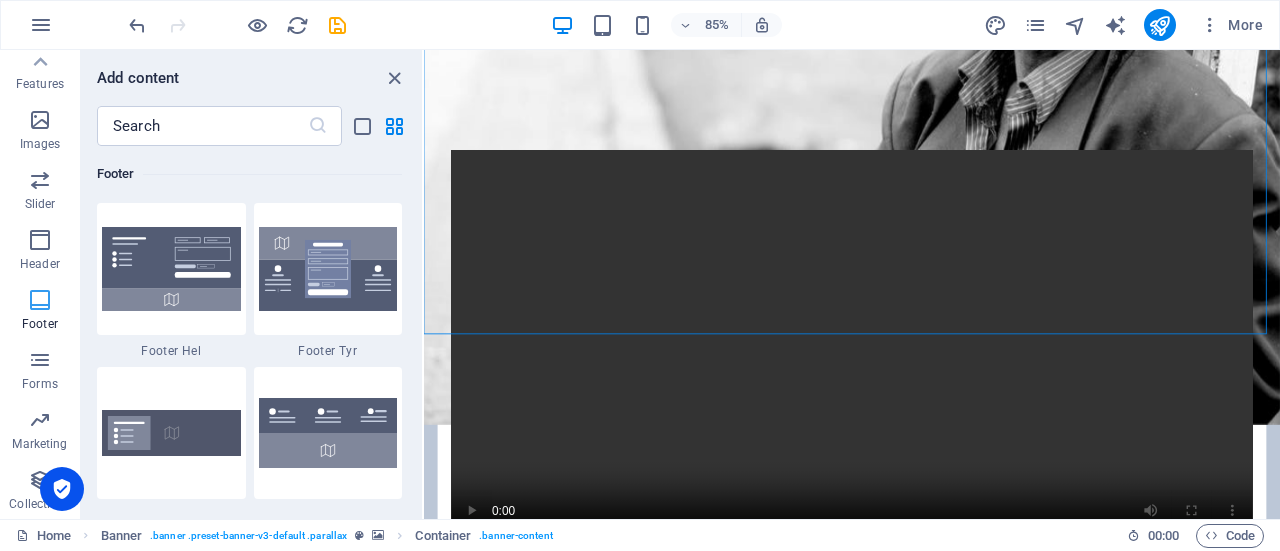 scroll, scrollTop: 13075, scrollLeft: 0, axis: vertical 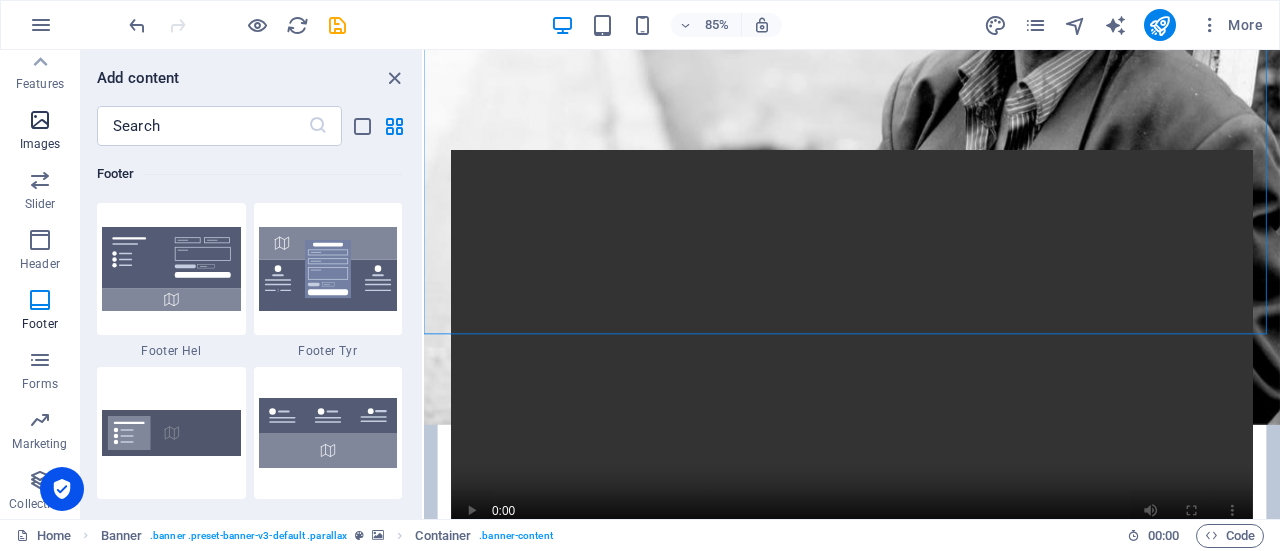 click at bounding box center (40, 120) 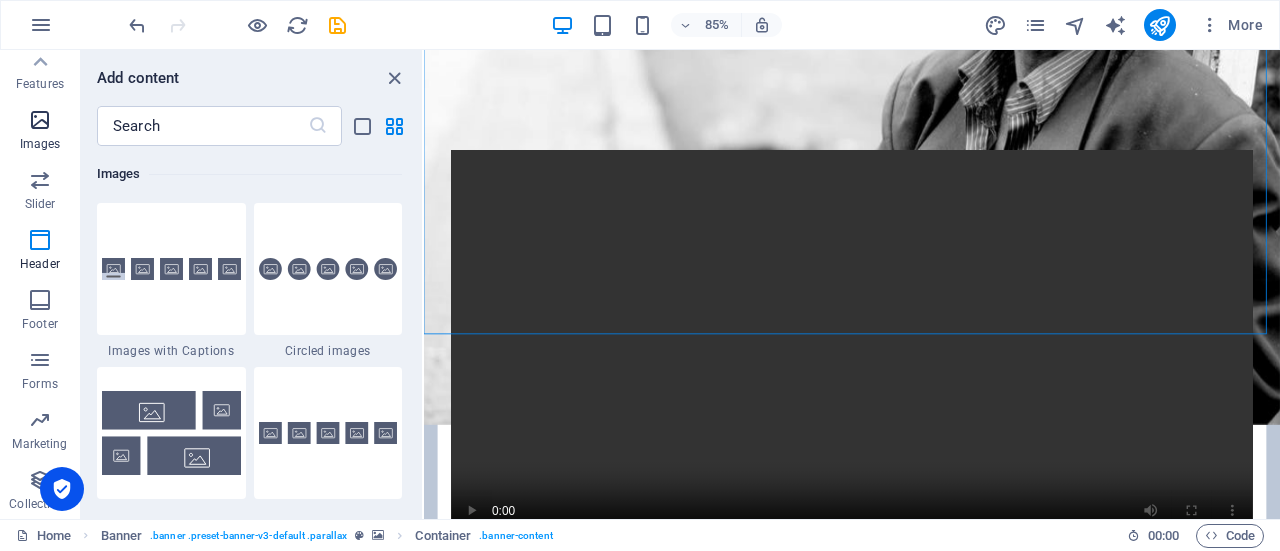 scroll, scrollTop: 9976, scrollLeft: 0, axis: vertical 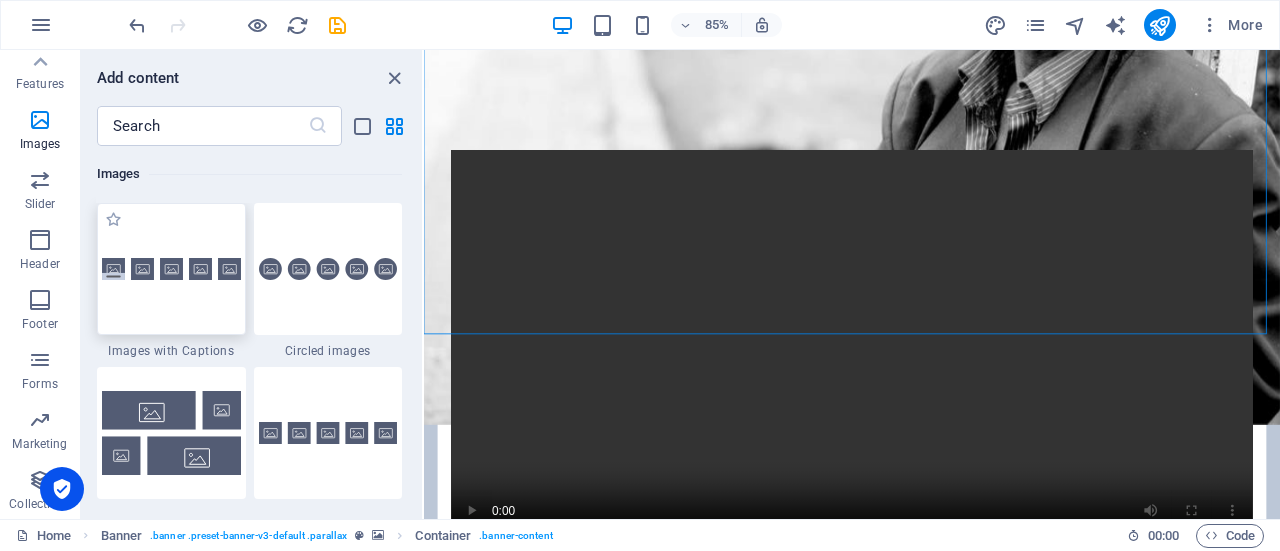 click at bounding box center (171, 269) 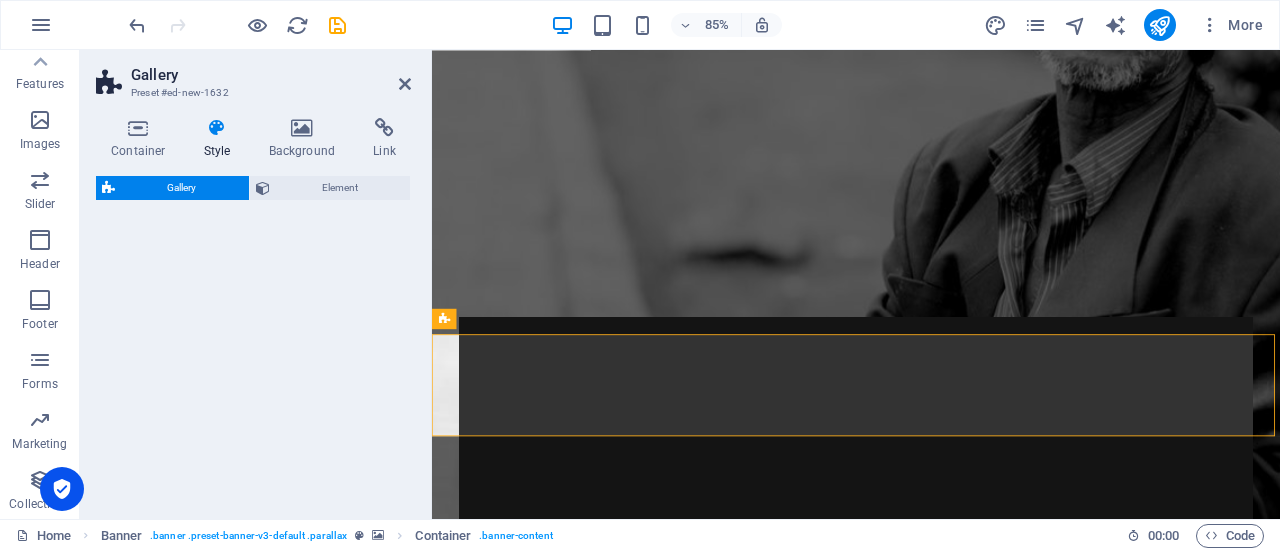 select on "rem" 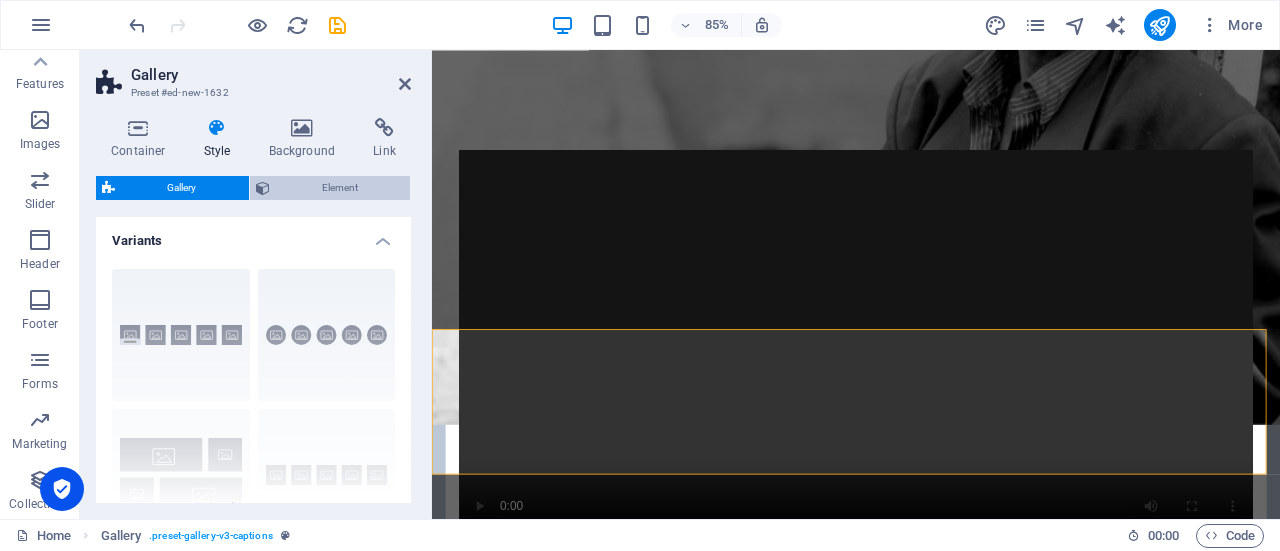 click on "Element" at bounding box center [340, 188] 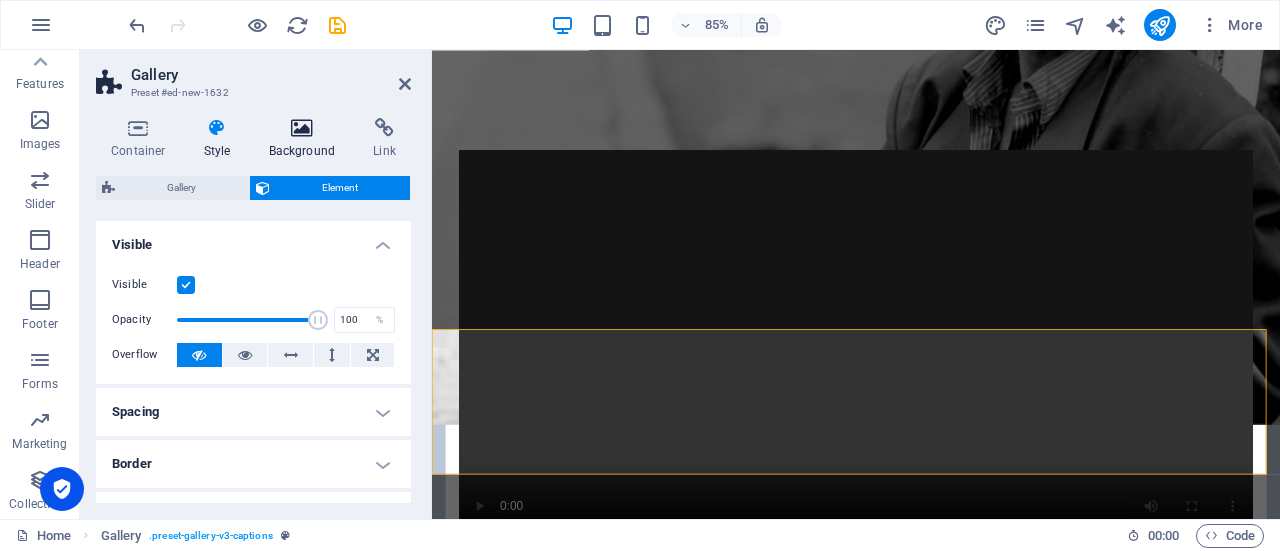 click at bounding box center (302, 128) 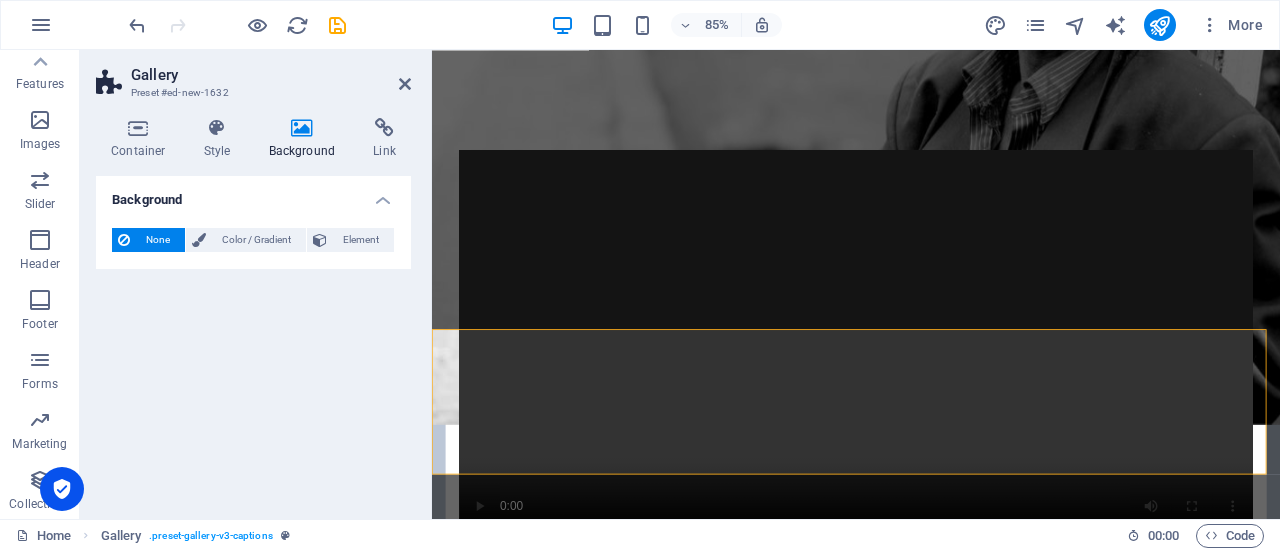 click at bounding box center [302, 128] 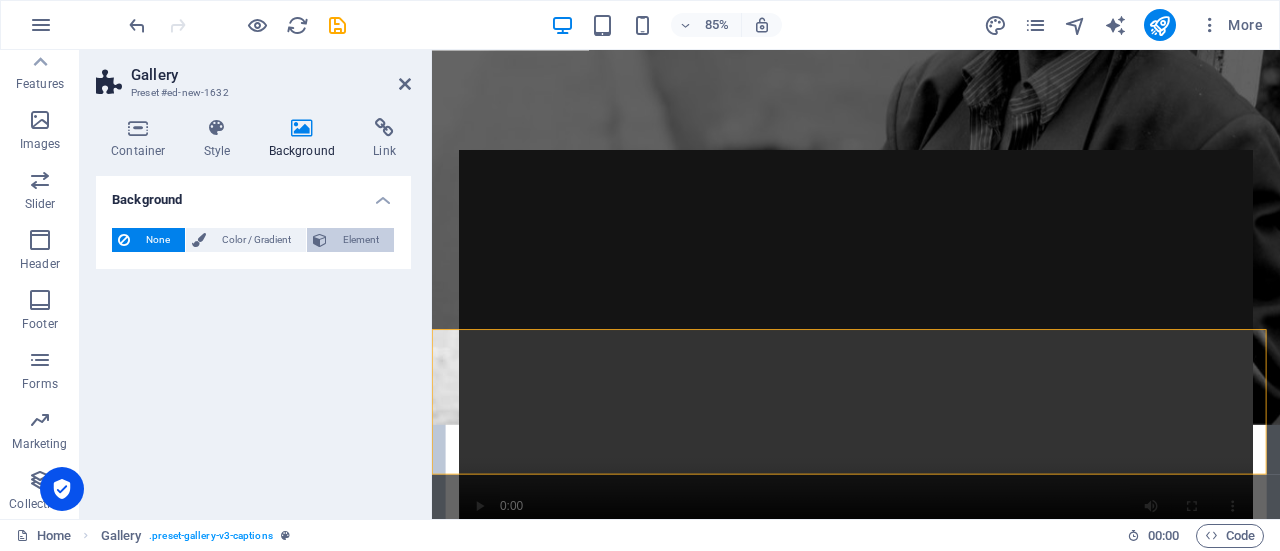 click on "Element" at bounding box center [360, 240] 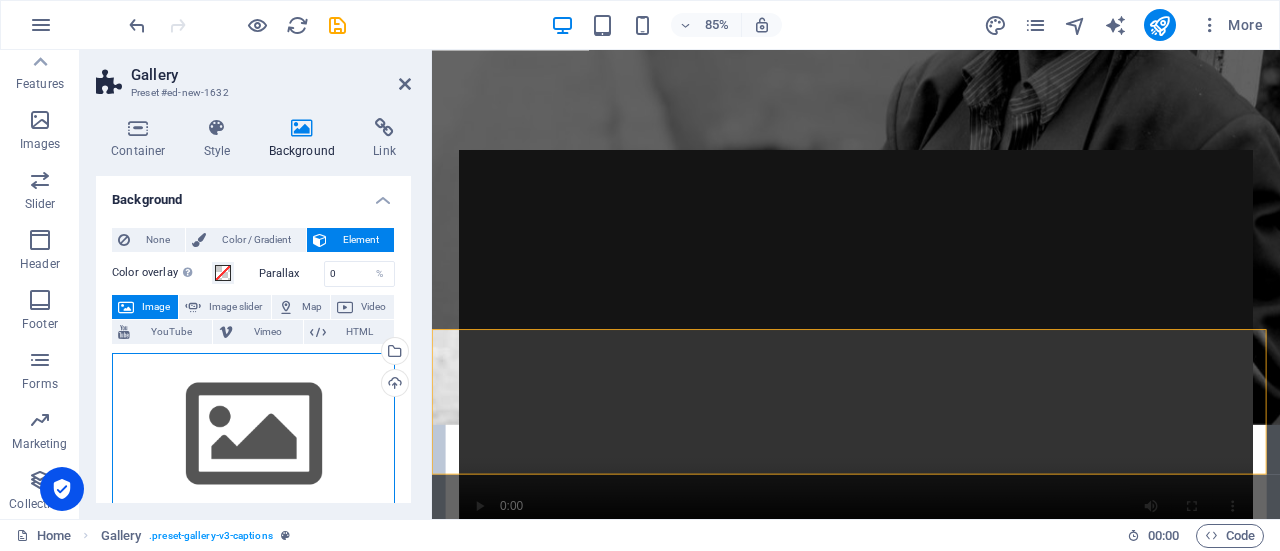 click on "Drag files here, click to choose files or select files from Files or our free stock photos & videos" at bounding box center (253, 435) 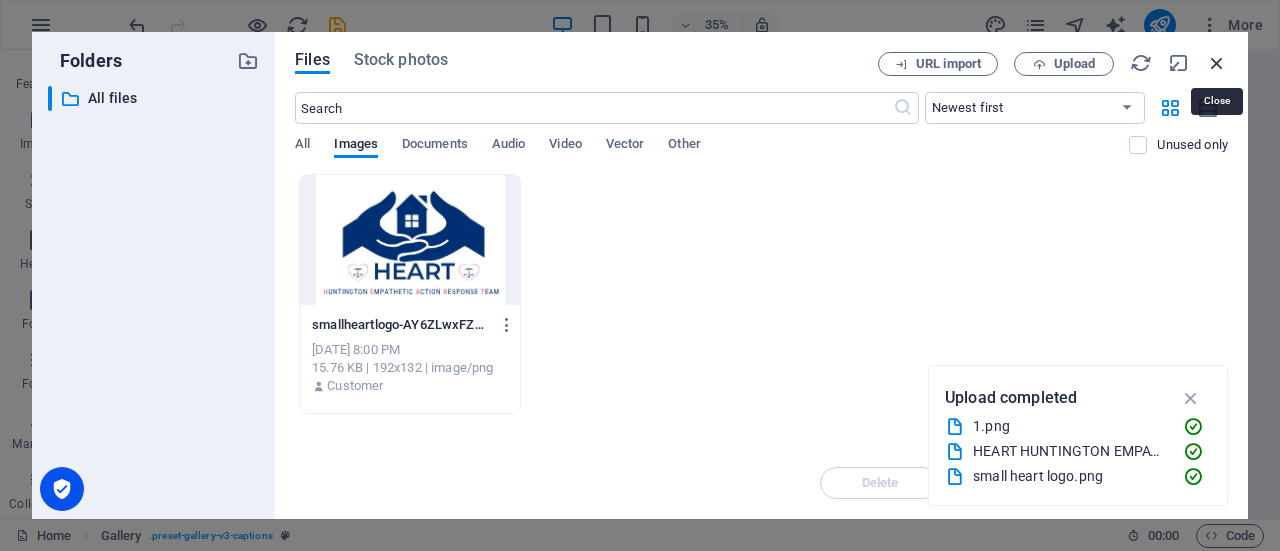 click at bounding box center [1217, 63] 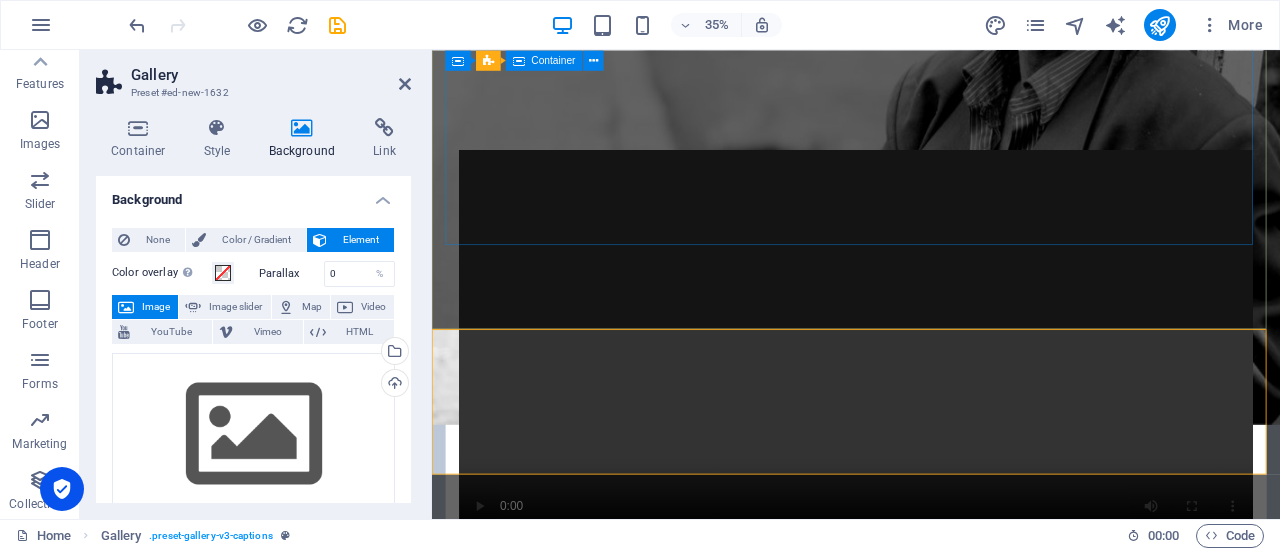 click on "HELP US PROTECT  OUR NEIGHBORS  FROM UNLAWFUL ARREST,  DETENTION, AND DEPORTATION. HEART  -  H untington  E mpathetic  A ction  R esponse  T eam Learn more" at bounding box center [931, 976] 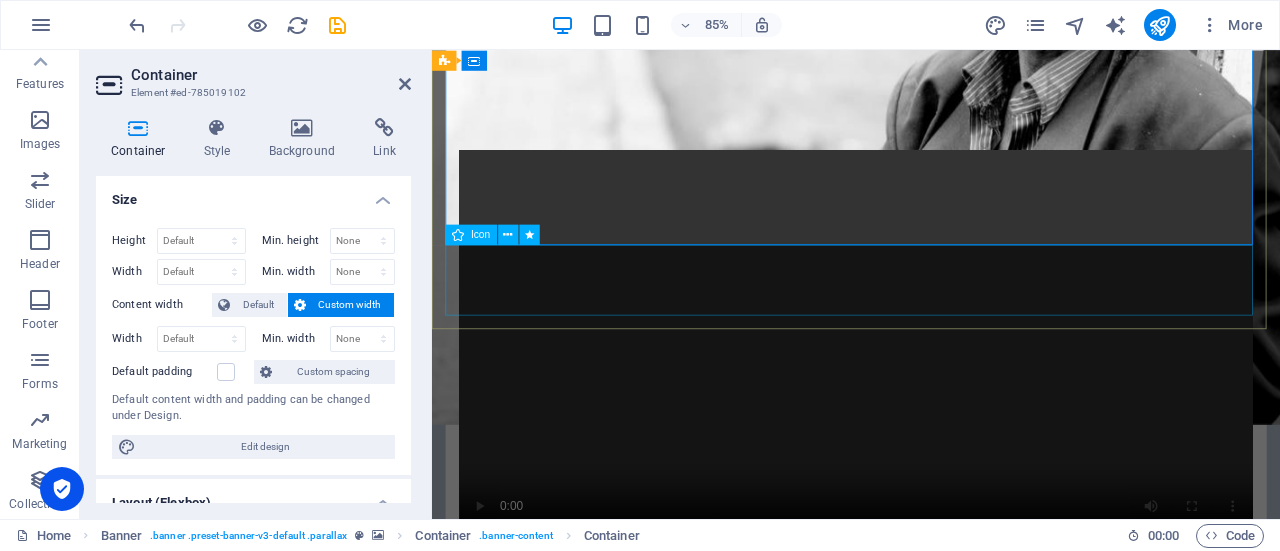 click at bounding box center (931, 1173) 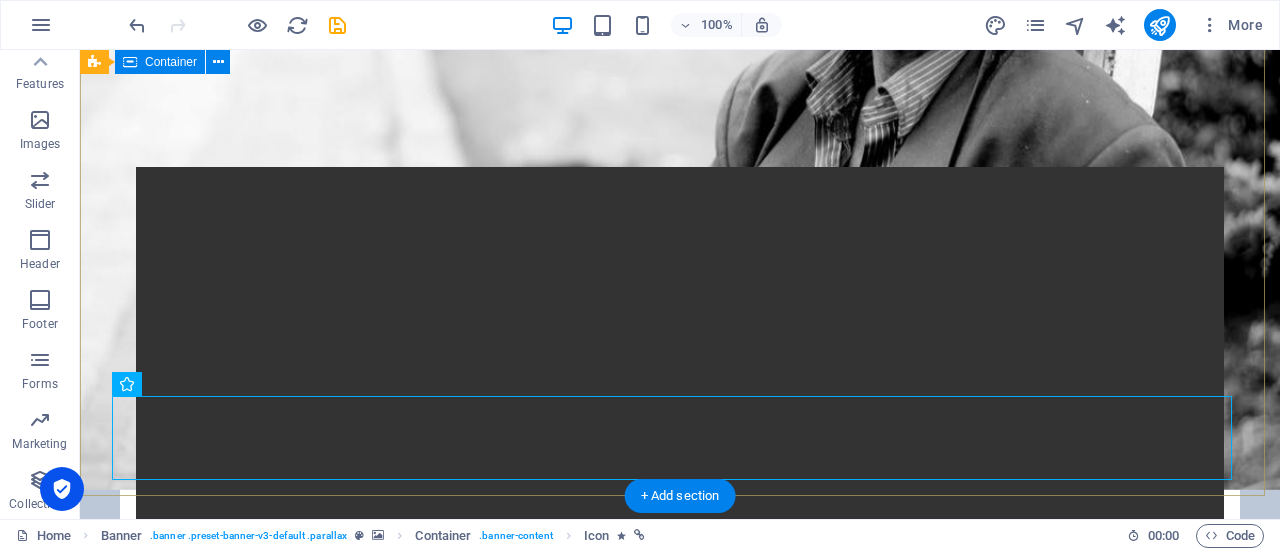 click on "Home About us What we do Projects Volunteers Donate HELP US PROTECT  OUR NEIGHBORS  FROM UNLAWFUL ARREST,  DETENTION, AND DEPORTATION. HEART  -  H untington  E mpathetic  A ction  R esponse  T eam Learn more" at bounding box center (680, 733) 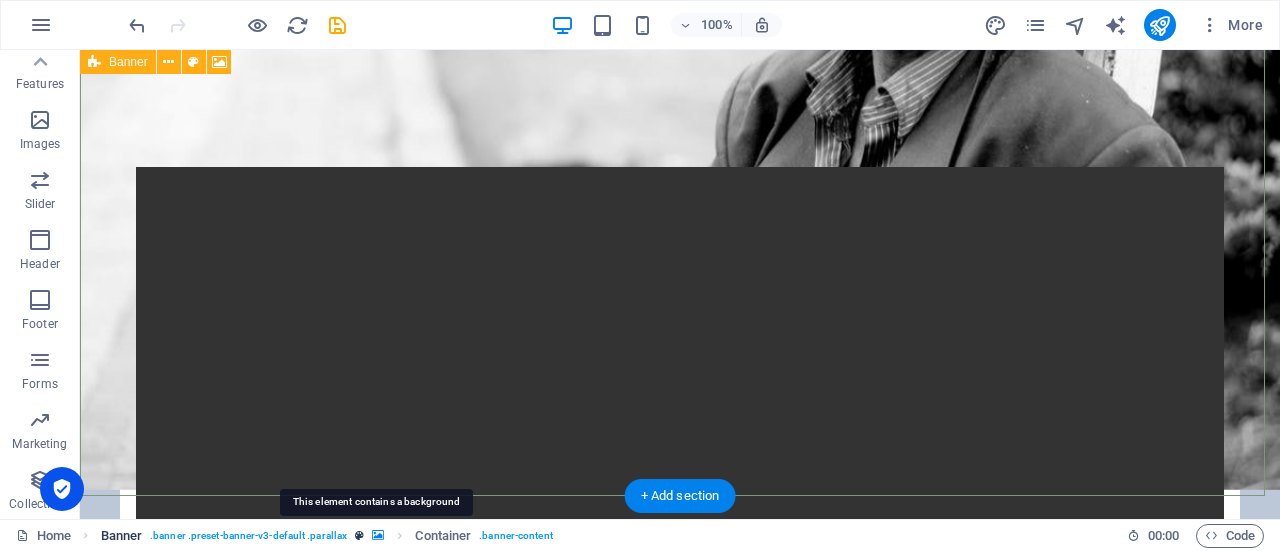 click at bounding box center (378, 535) 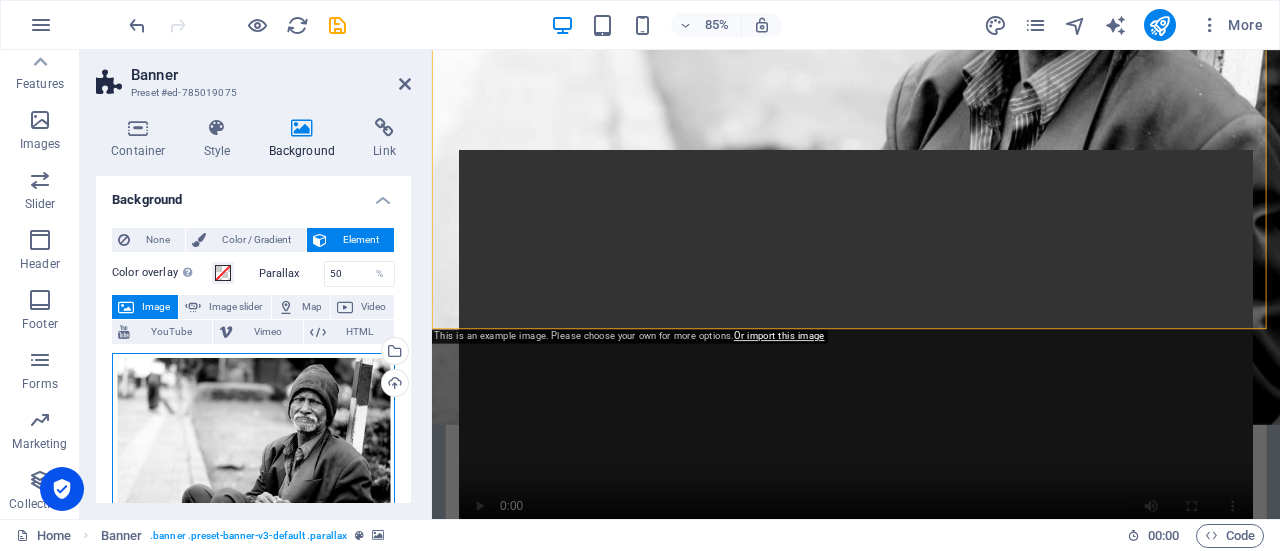 click on "Drag files here, click to choose files or select files from Files or our free stock photos & videos" at bounding box center [253, 449] 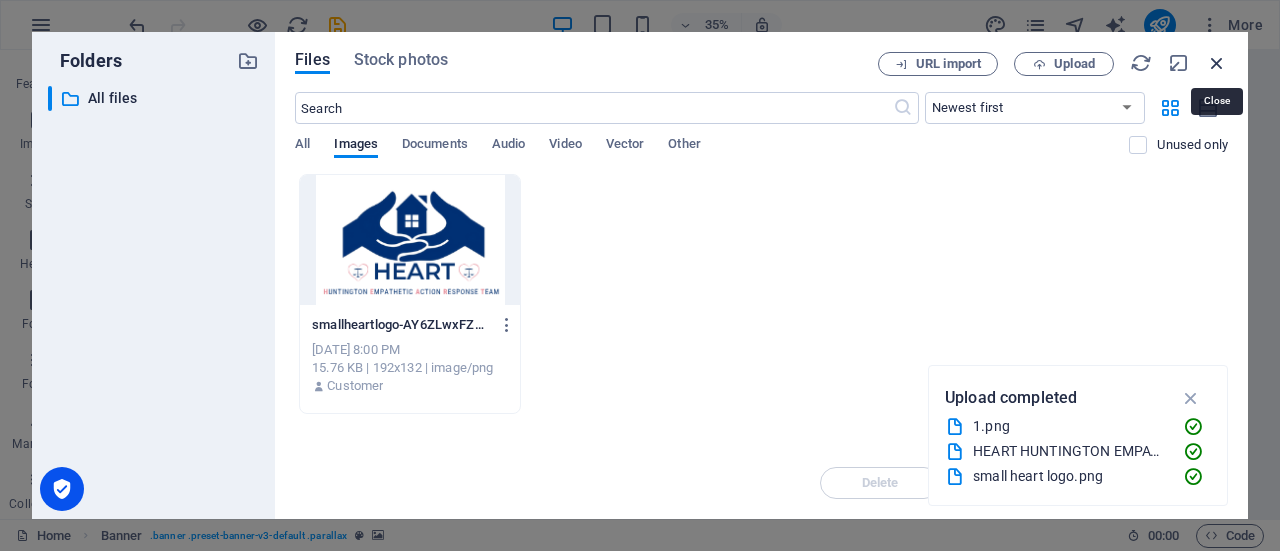 click at bounding box center (1217, 63) 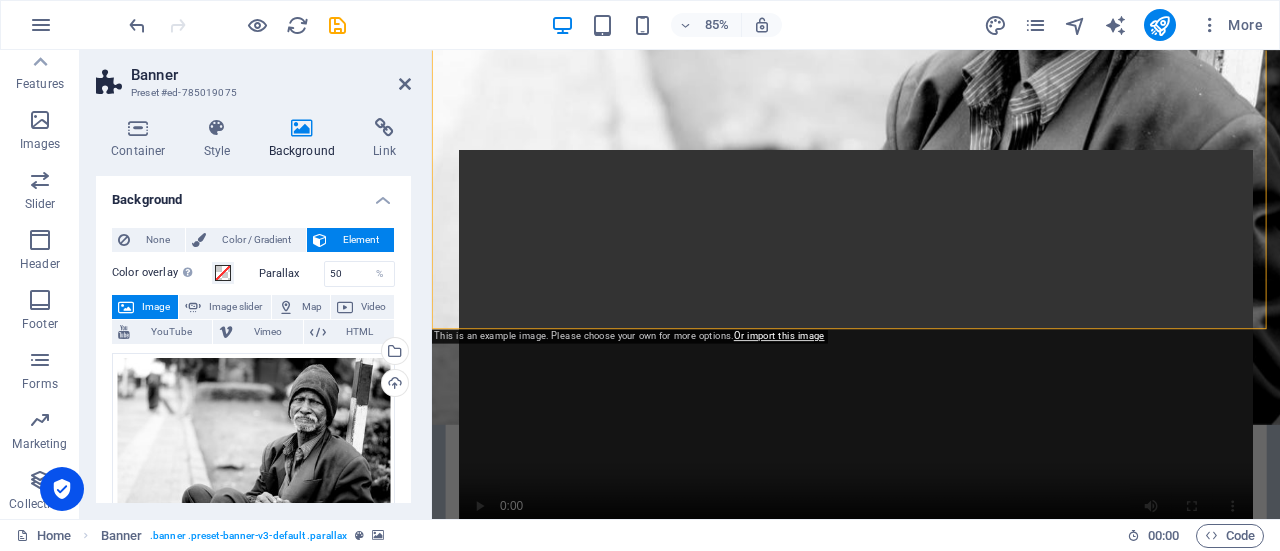 click on "Image" at bounding box center (156, 307) 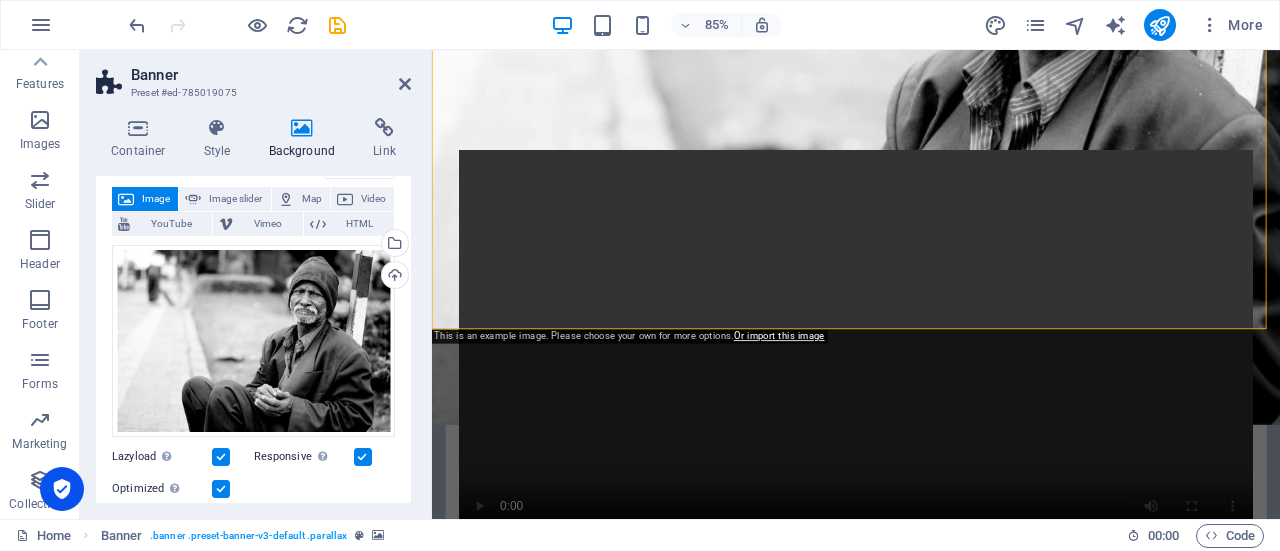 scroll, scrollTop: 101, scrollLeft: 0, axis: vertical 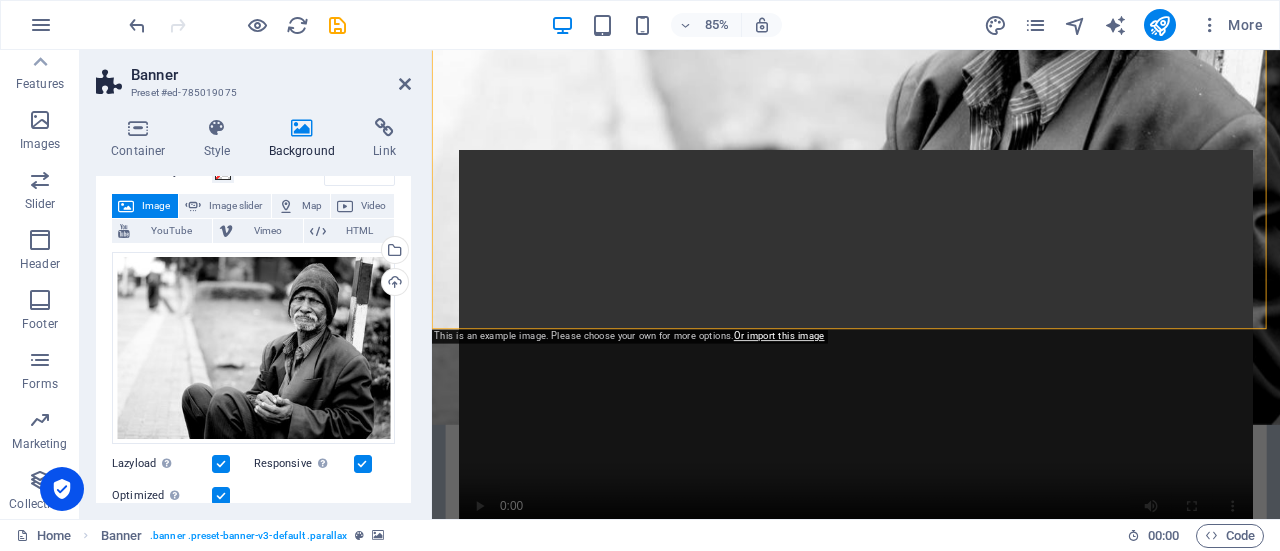 drag, startPoint x: 408, startPoint y: 216, endPoint x: 14, endPoint y: 246, distance: 395.14047 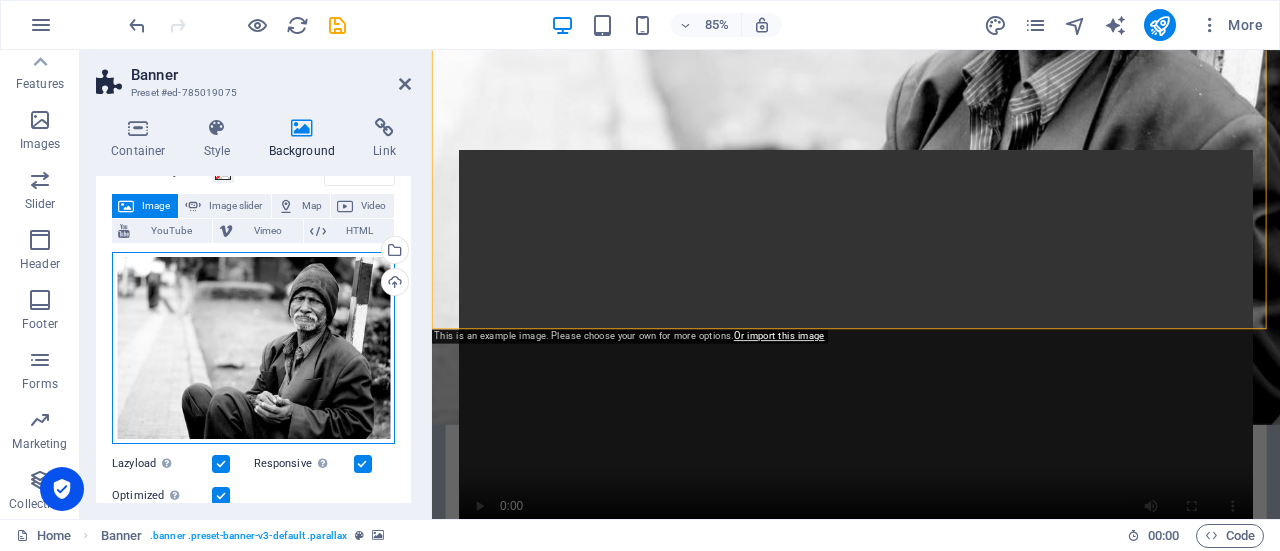 click on "Drag files here, click to choose files or select files from Files or our free stock photos & videos" at bounding box center (253, 348) 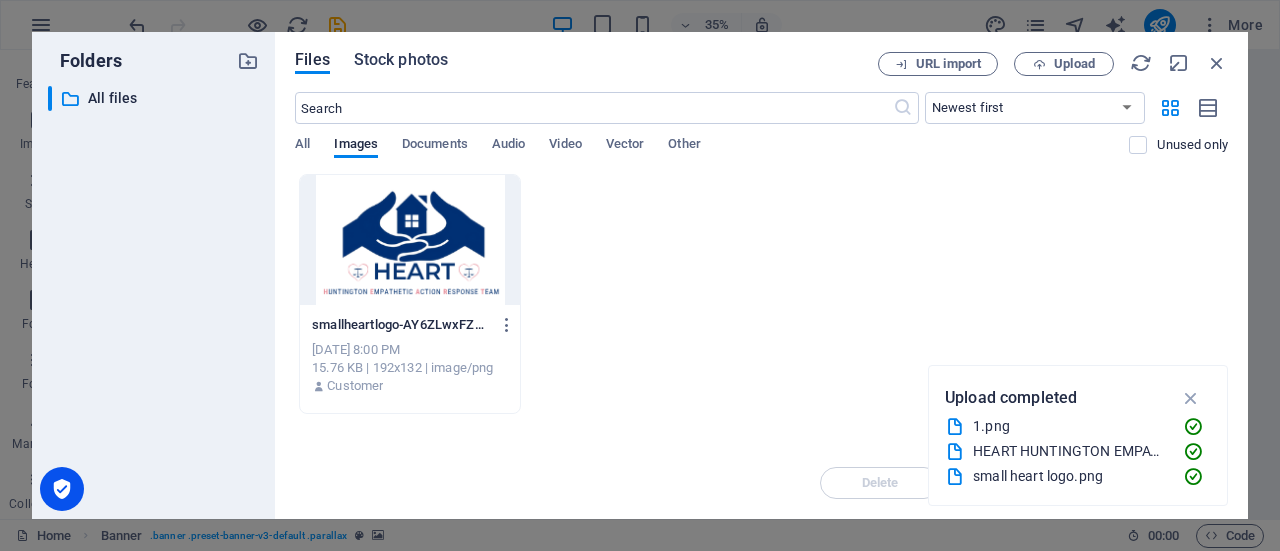 click on "Stock photos" at bounding box center [401, 60] 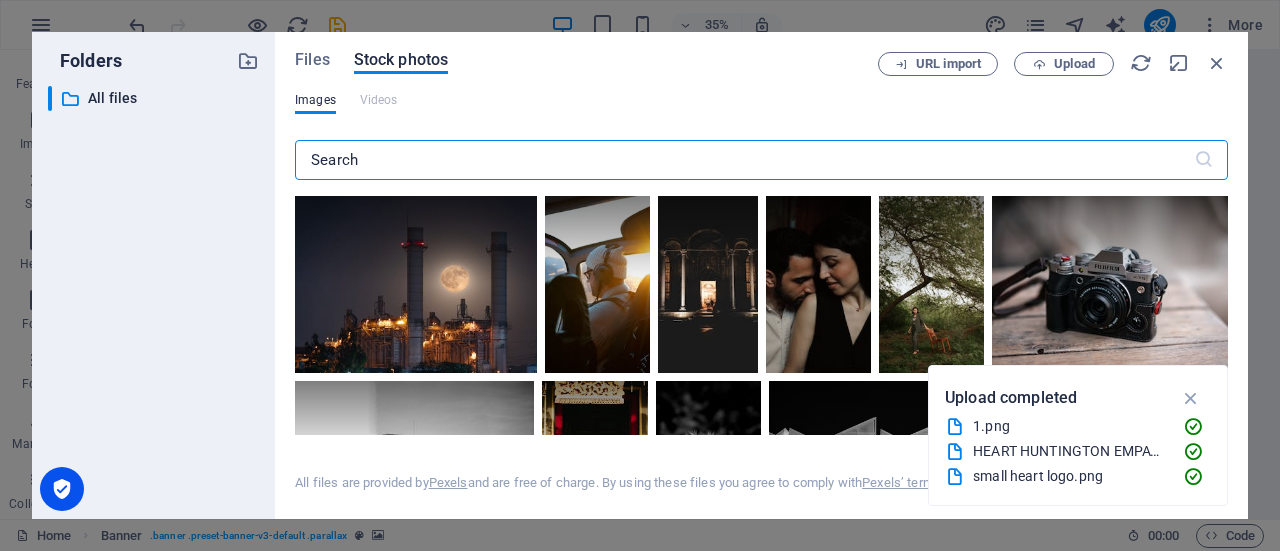 click at bounding box center [744, 160] 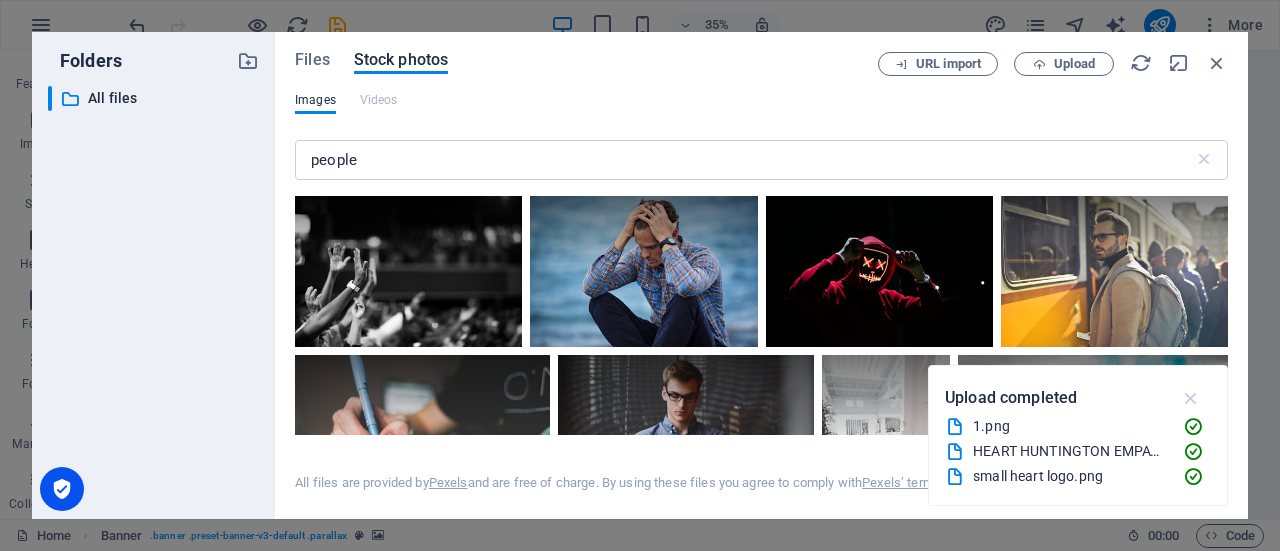 click at bounding box center [1191, 398] 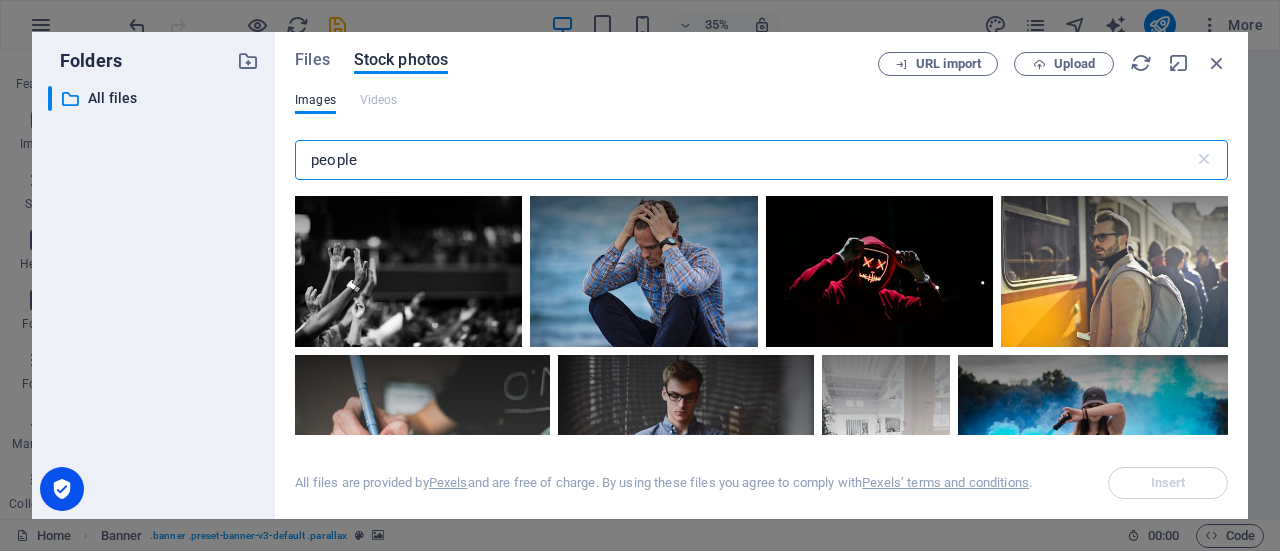 drag, startPoint x: 358, startPoint y: 156, endPoint x: 194, endPoint y: 132, distance: 165.7468 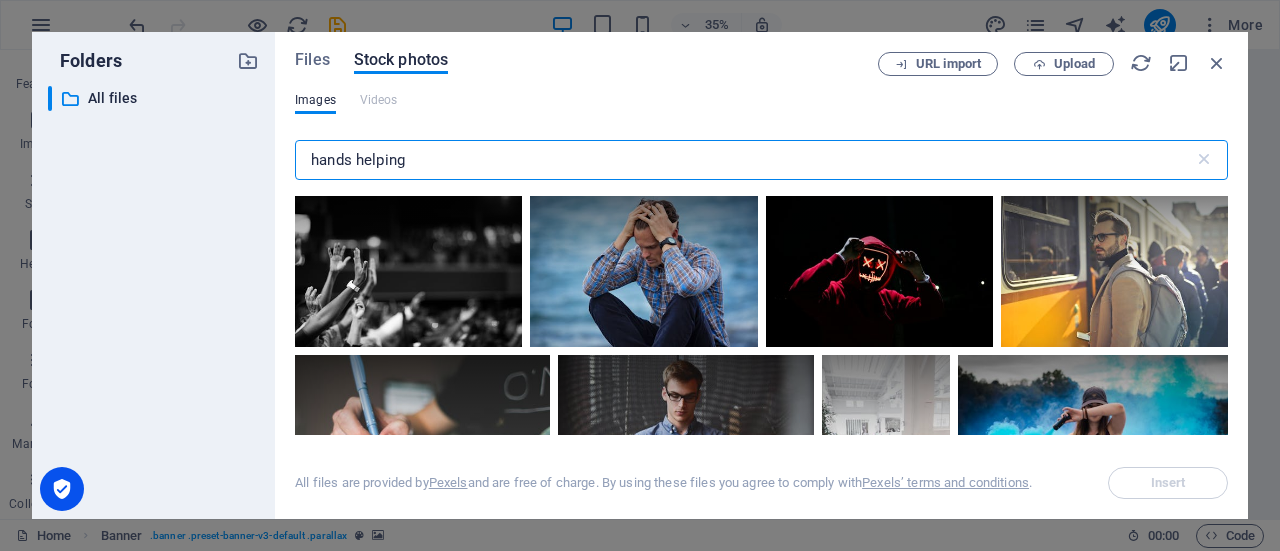 type on "hands helping" 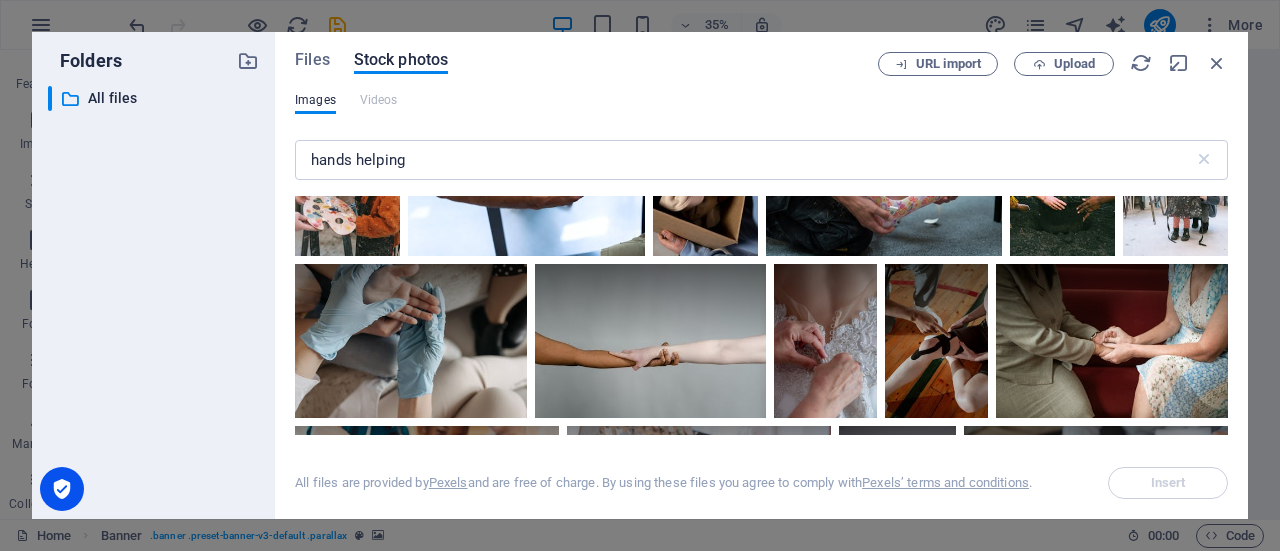 scroll, scrollTop: 1046, scrollLeft: 0, axis: vertical 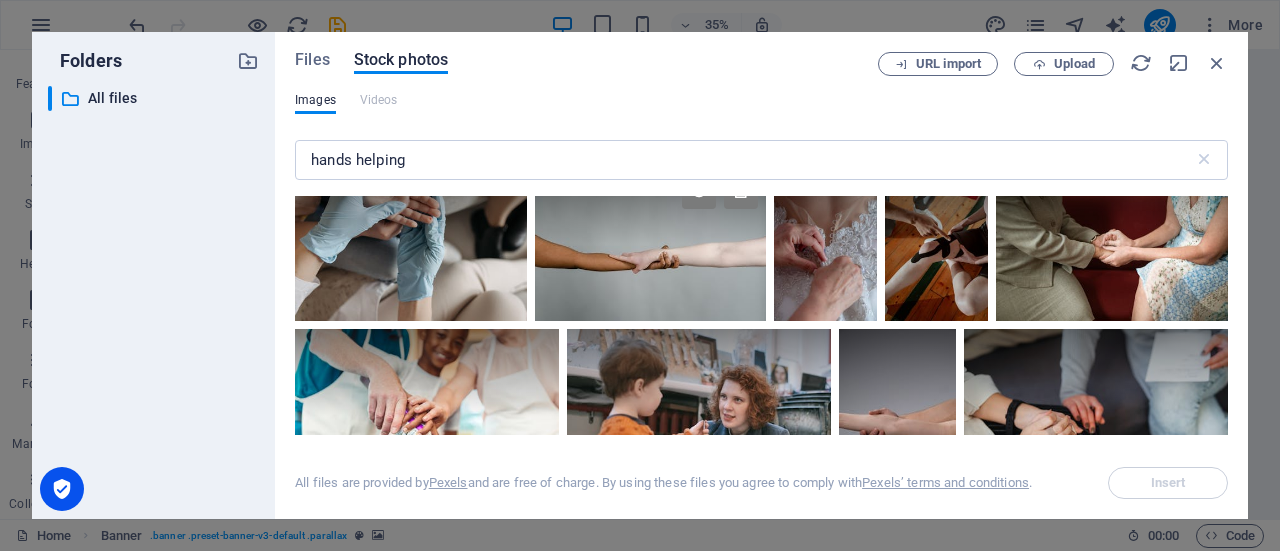 click at bounding box center [651, 244] 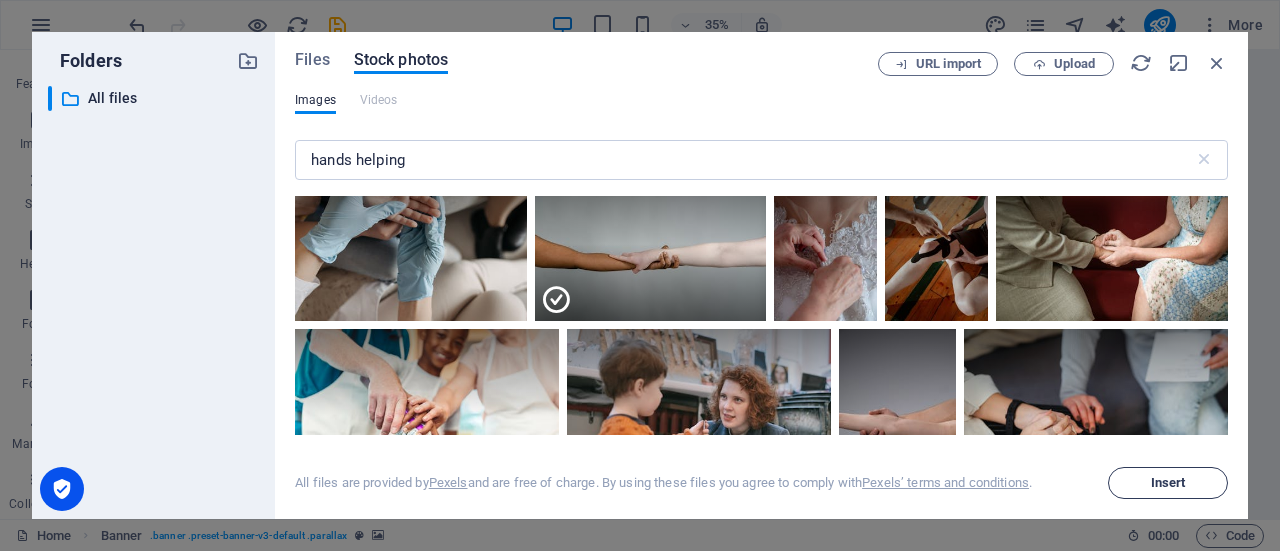click on "Insert" at bounding box center (1168, 483) 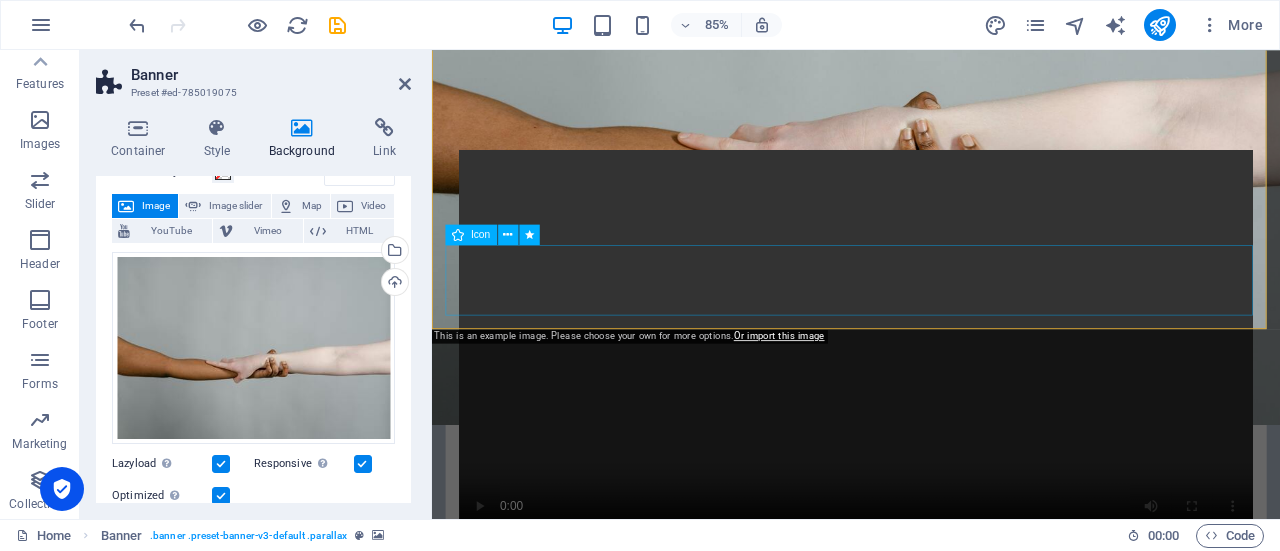 click at bounding box center (931, 1173) 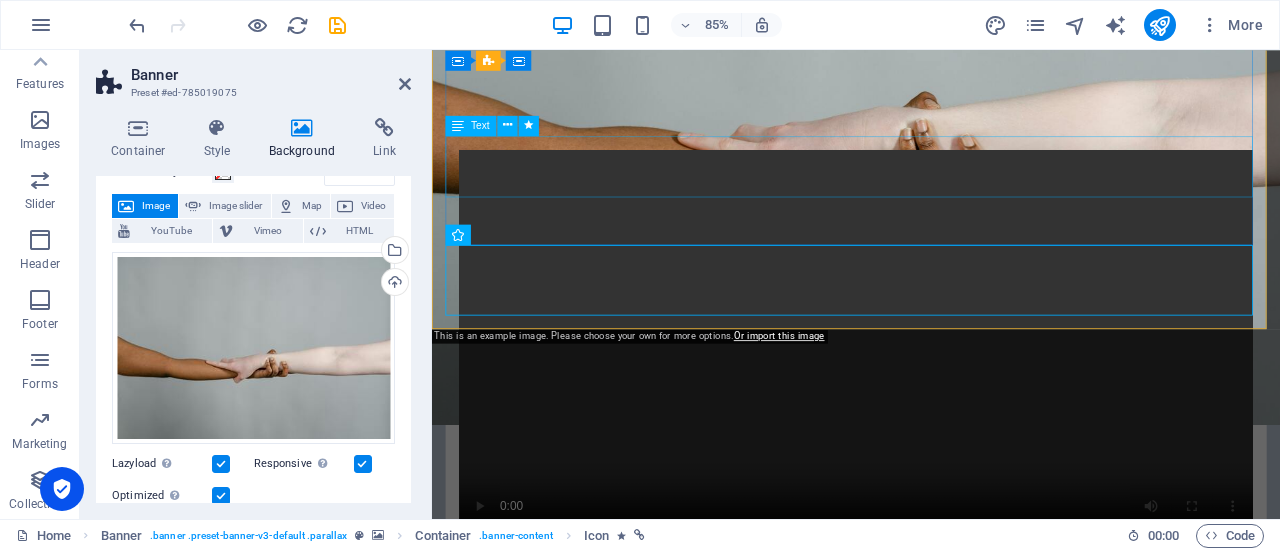 click on "HEART  -  H untington  E mpathetic  A ction  R esponse  T eam" at bounding box center (931, 1009) 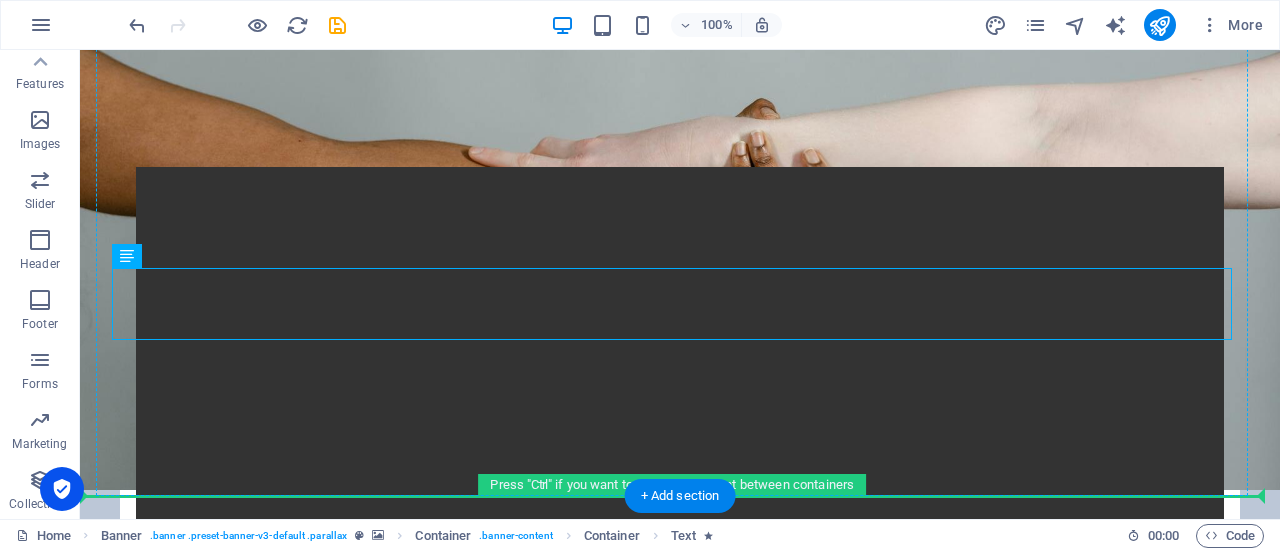 drag, startPoint x: 357, startPoint y: 204, endPoint x: 665, endPoint y: 211, distance: 308.07953 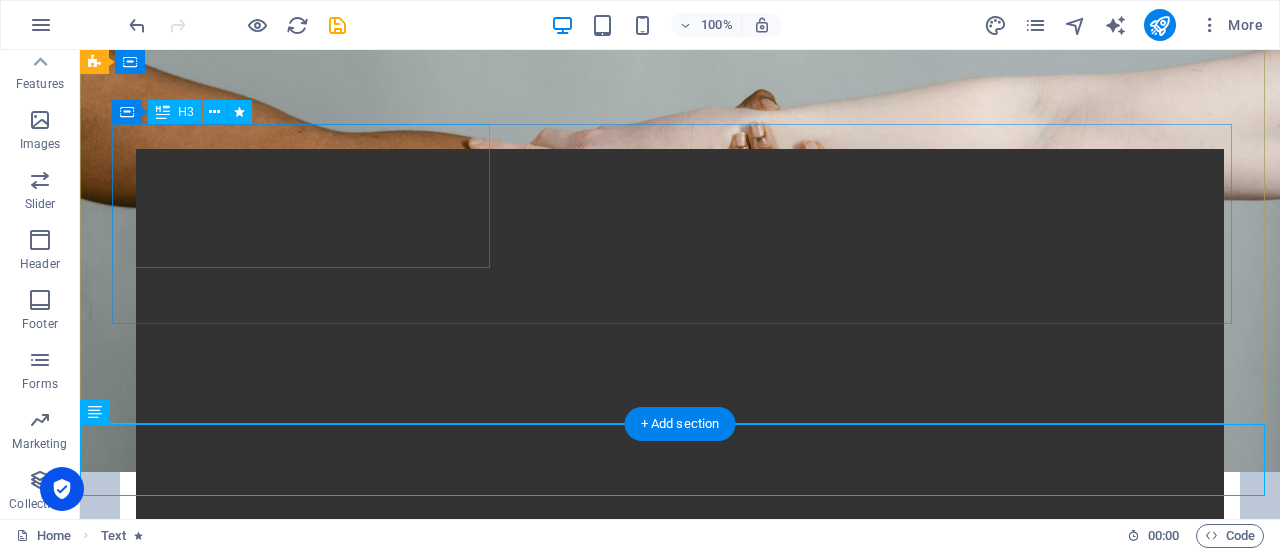 click on "HELP US PROTECT  OUR NEIGHBORS  FROM UNLAWFUL ARREST,  DETENTION, AND DEPORTATION." at bounding box center [680, 953] 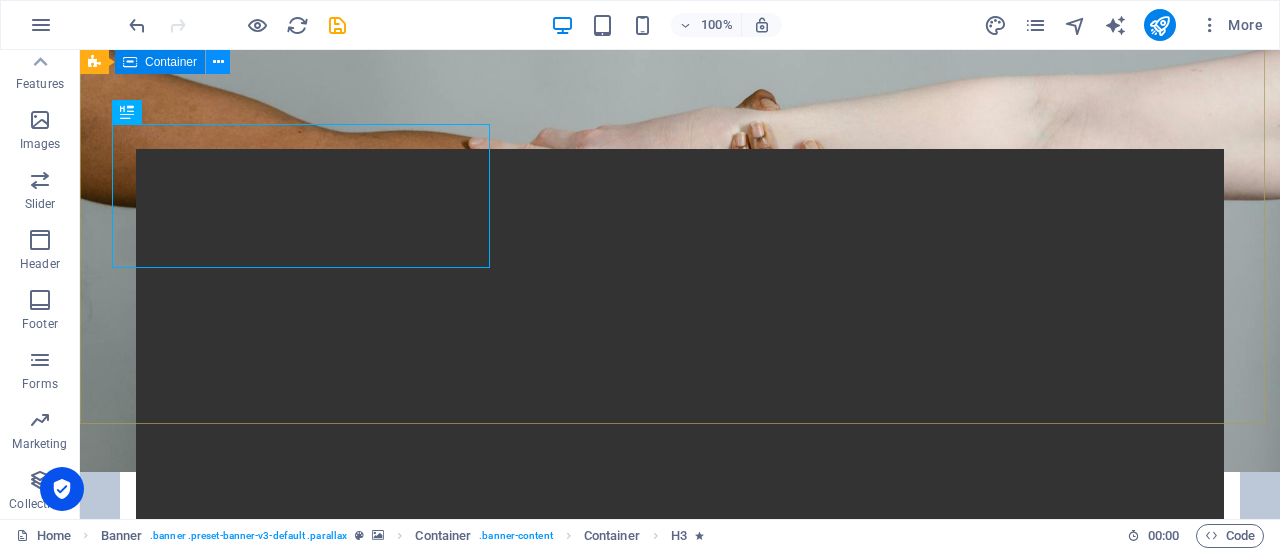 click at bounding box center (218, 62) 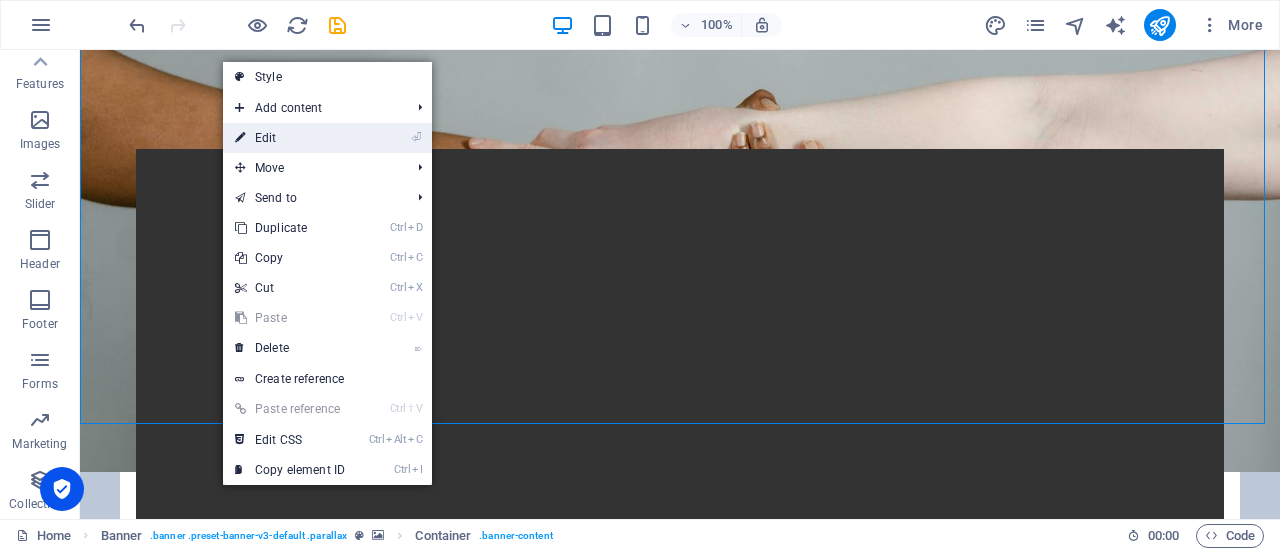 click on "⏎  Edit" at bounding box center (290, 138) 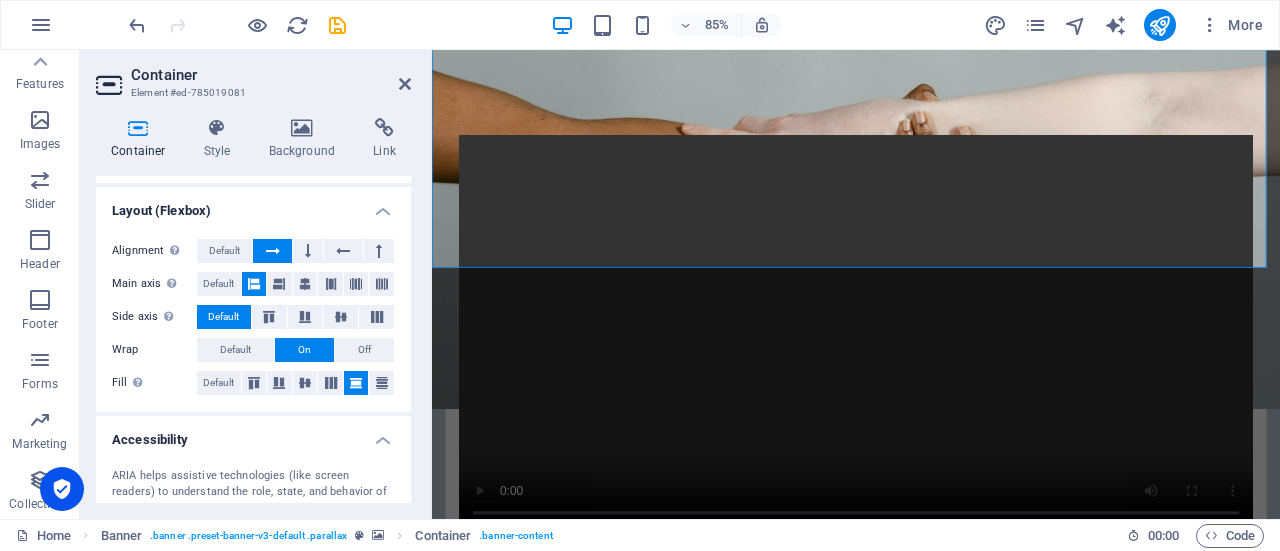 scroll, scrollTop: 0, scrollLeft: 0, axis: both 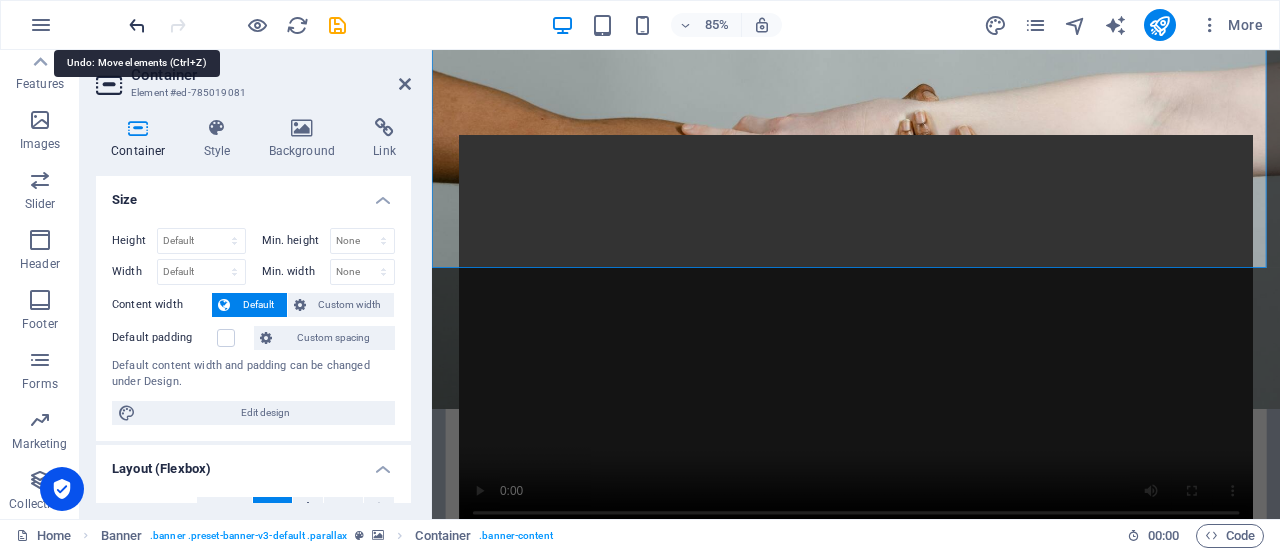 click at bounding box center (137, 25) 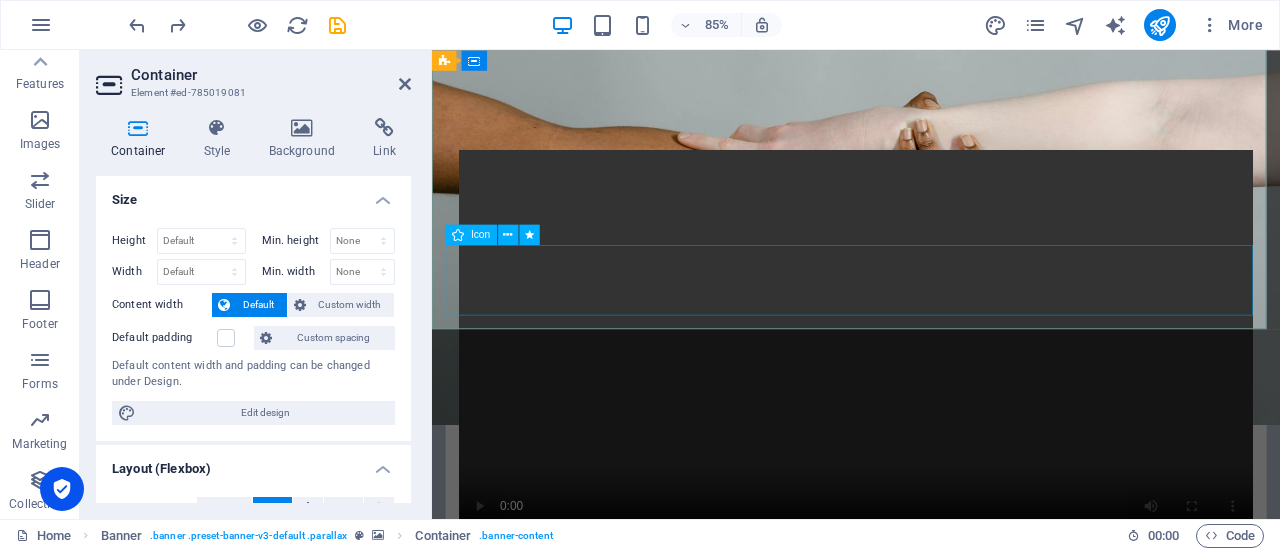 click at bounding box center (931, 1173) 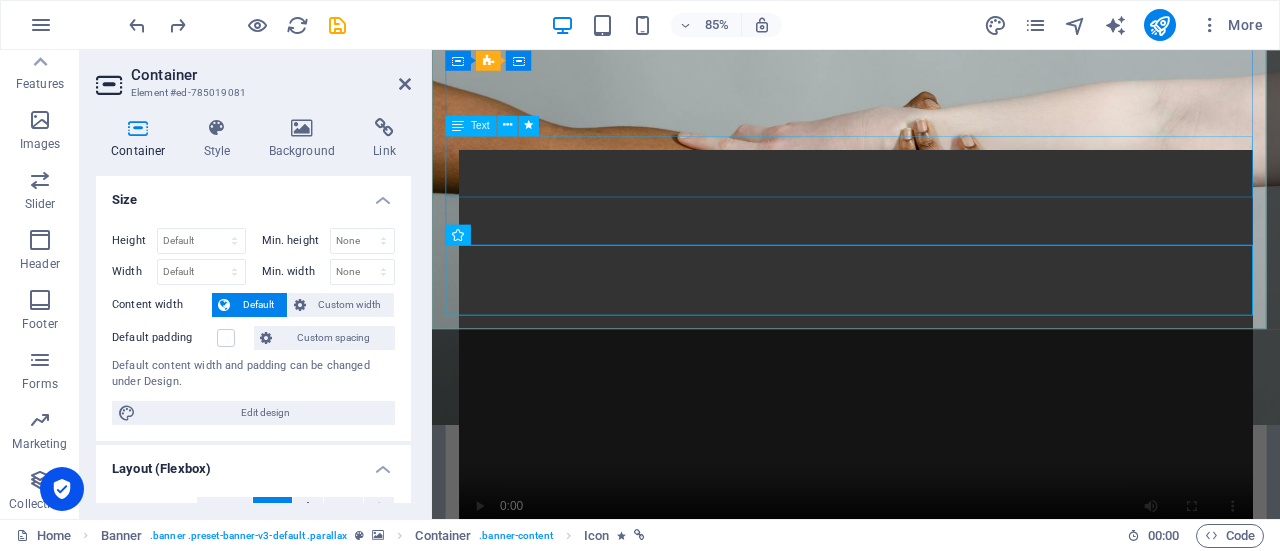 click on "HEART  -  H untington  E mpathetic  A ction  R esponse  T eam" at bounding box center (931, 1009) 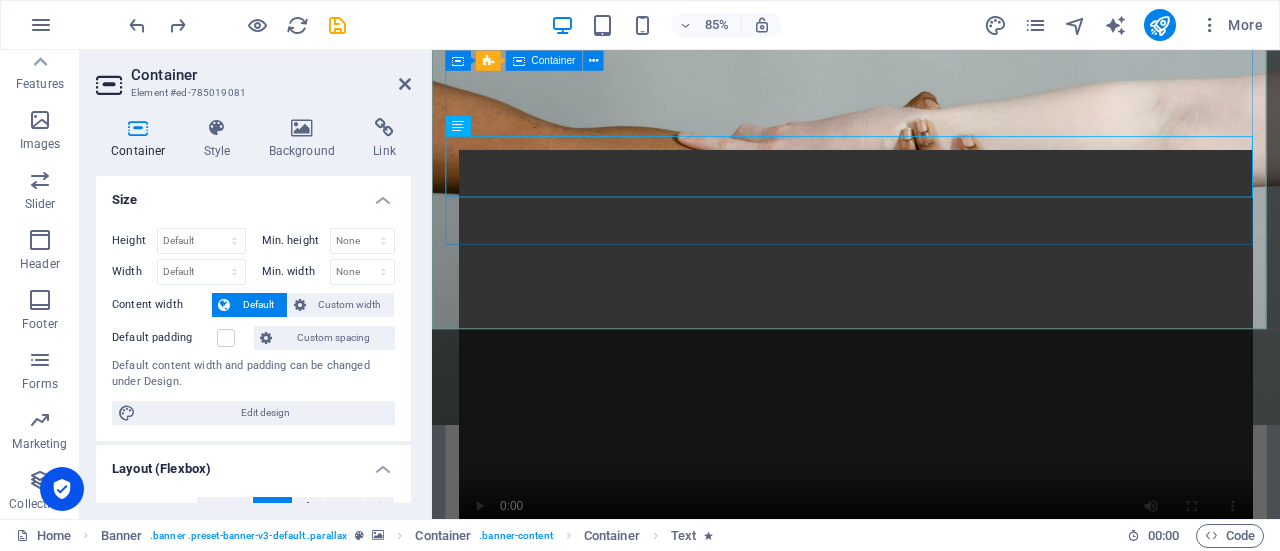 click on "HELP US PROTECT  OUR NEIGHBORS  FROM UNLAWFUL ARREST,  DETENTION, AND DEPORTATION. HEART  -  H untington  E mpathetic  A ction  R esponse  T eam Learn more" at bounding box center [931, 976] 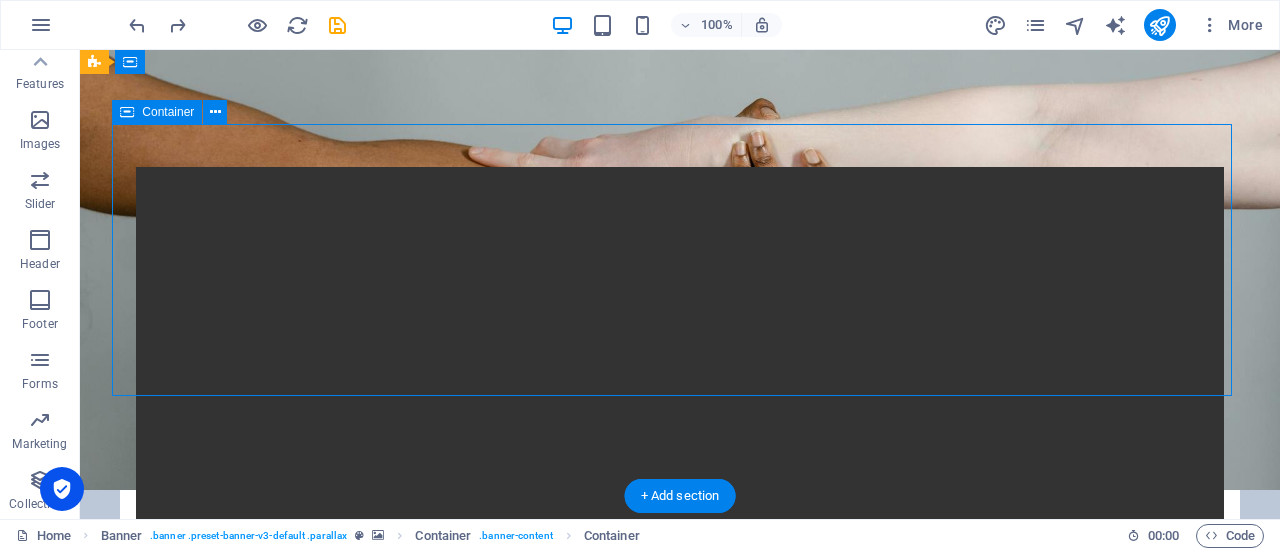 drag, startPoint x: 380, startPoint y: 247, endPoint x: 688, endPoint y: 309, distance: 314.17828 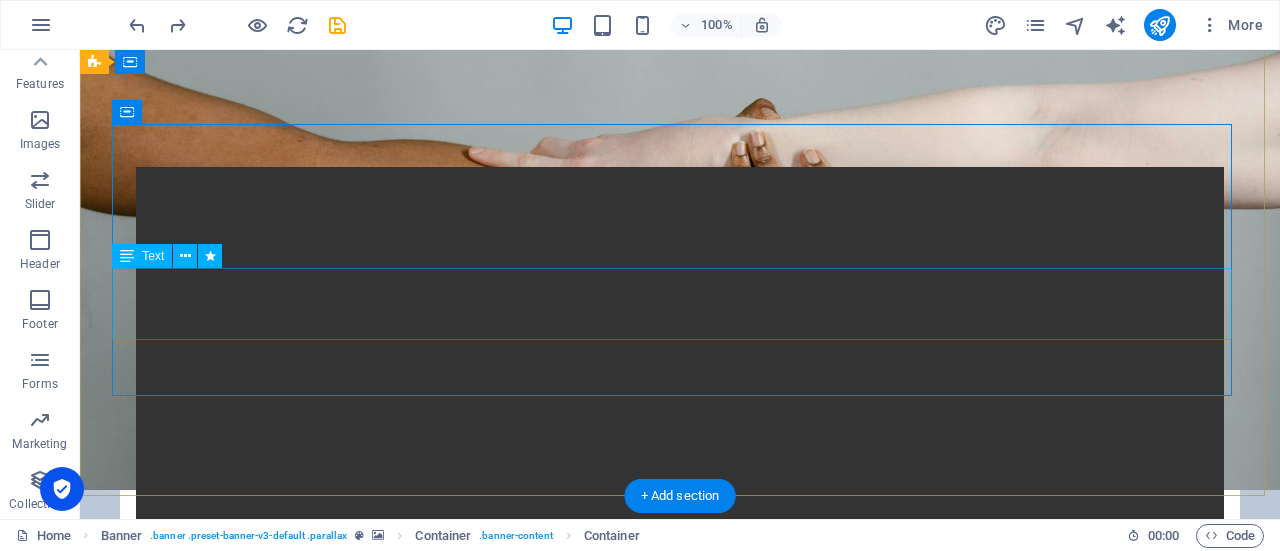 click on "HEART  -  H untington  E mpathetic  A ction  R esponse  T eam" at bounding box center [680, 1106] 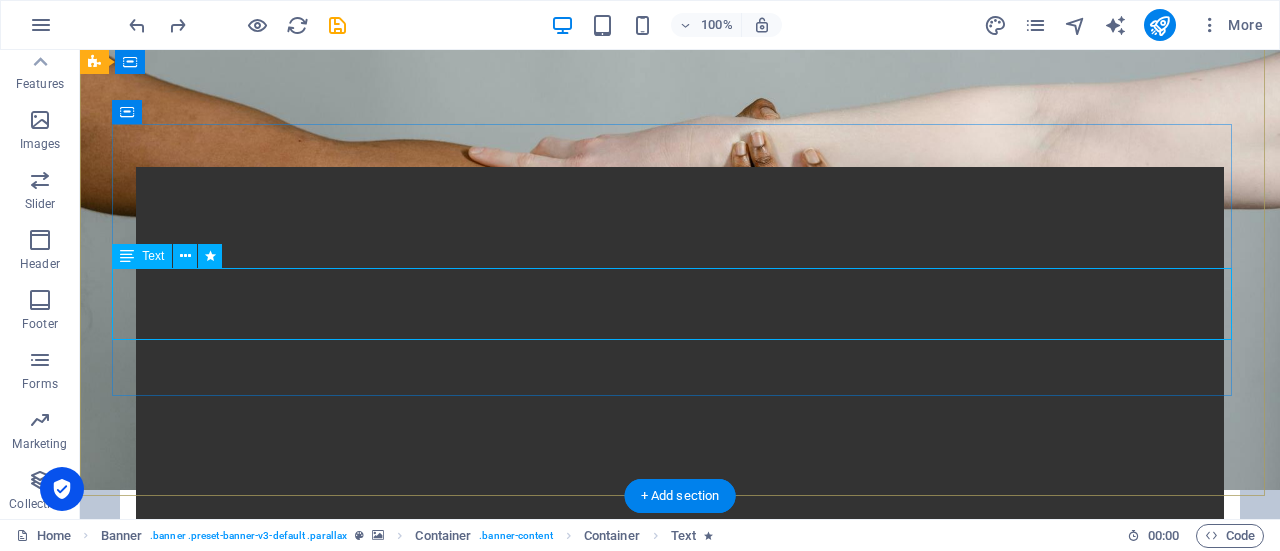 click on "HEART  -  H untington  E mpathetic  A ction  R esponse  T eam" at bounding box center [680, 1106] 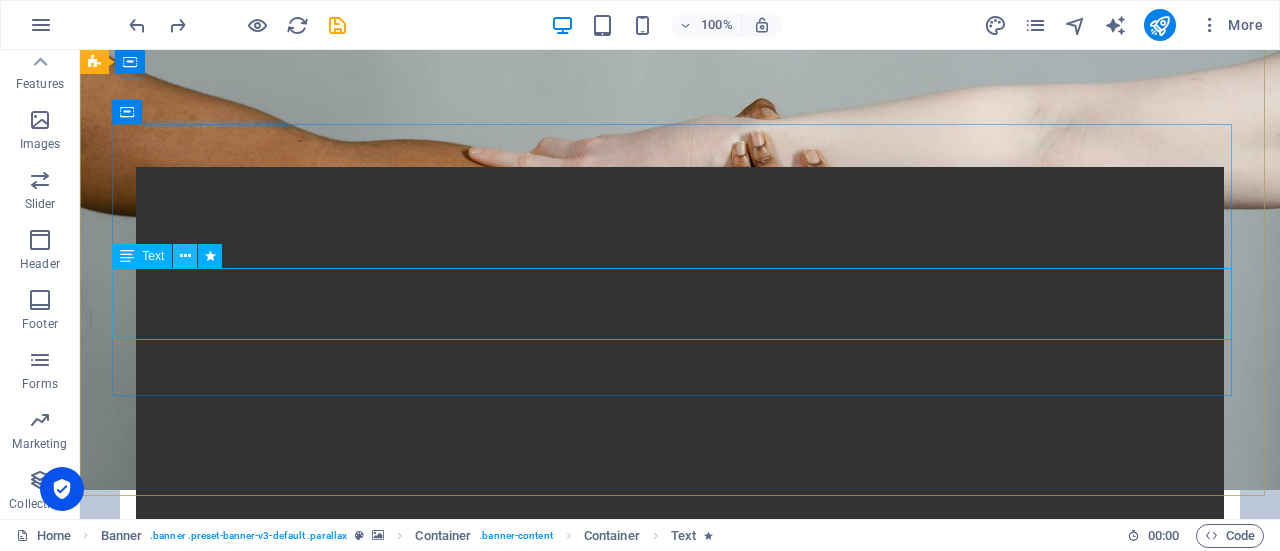 click at bounding box center [185, 256] 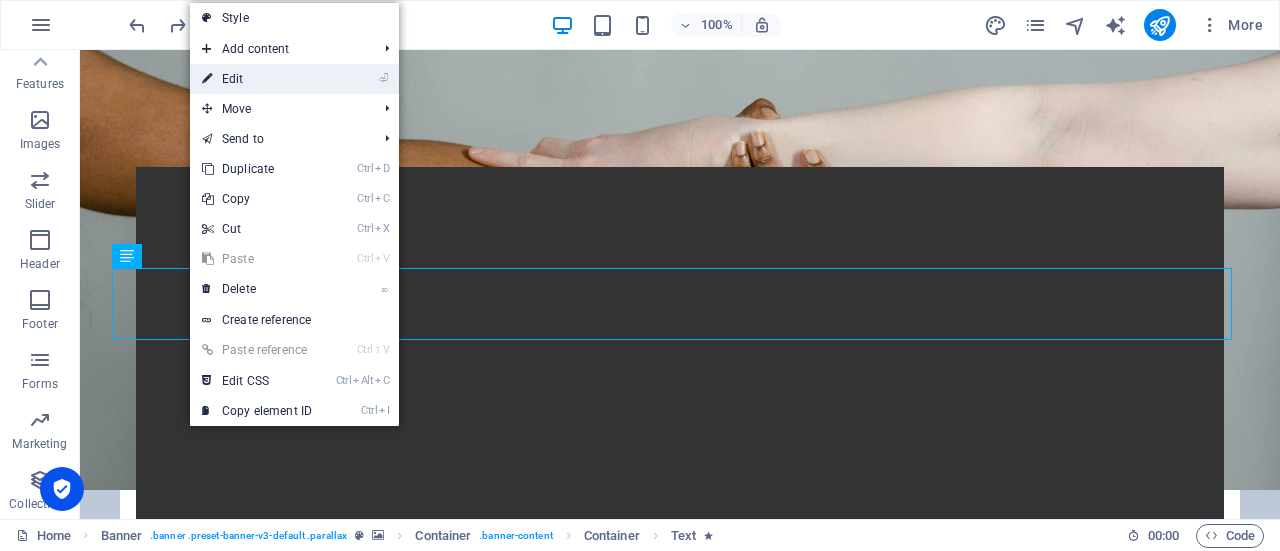 click on "⏎  Edit" at bounding box center [257, 79] 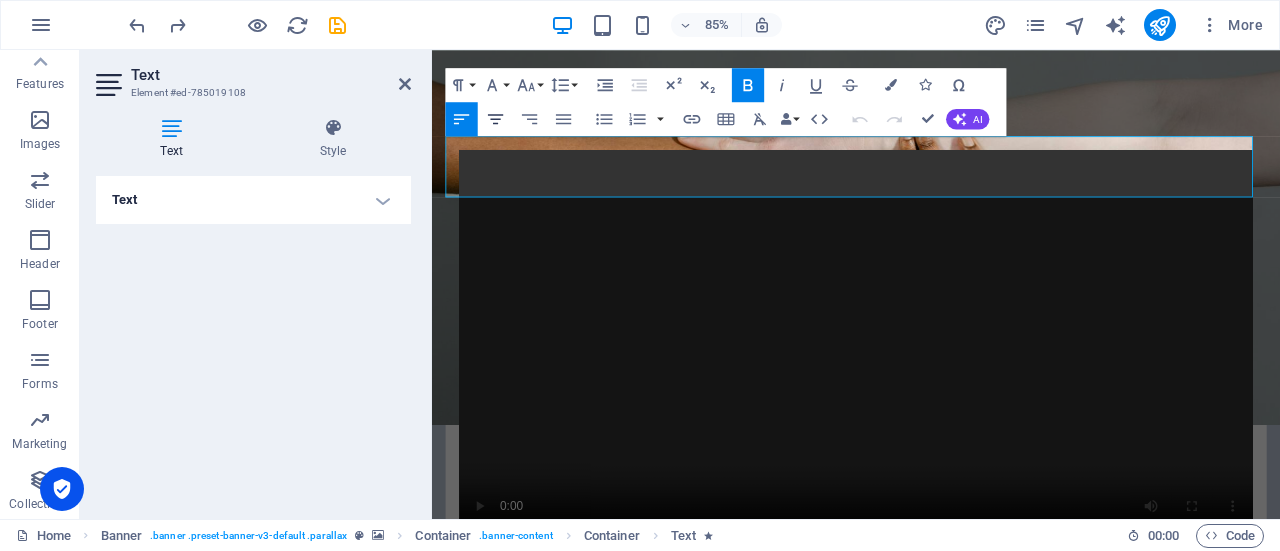 click 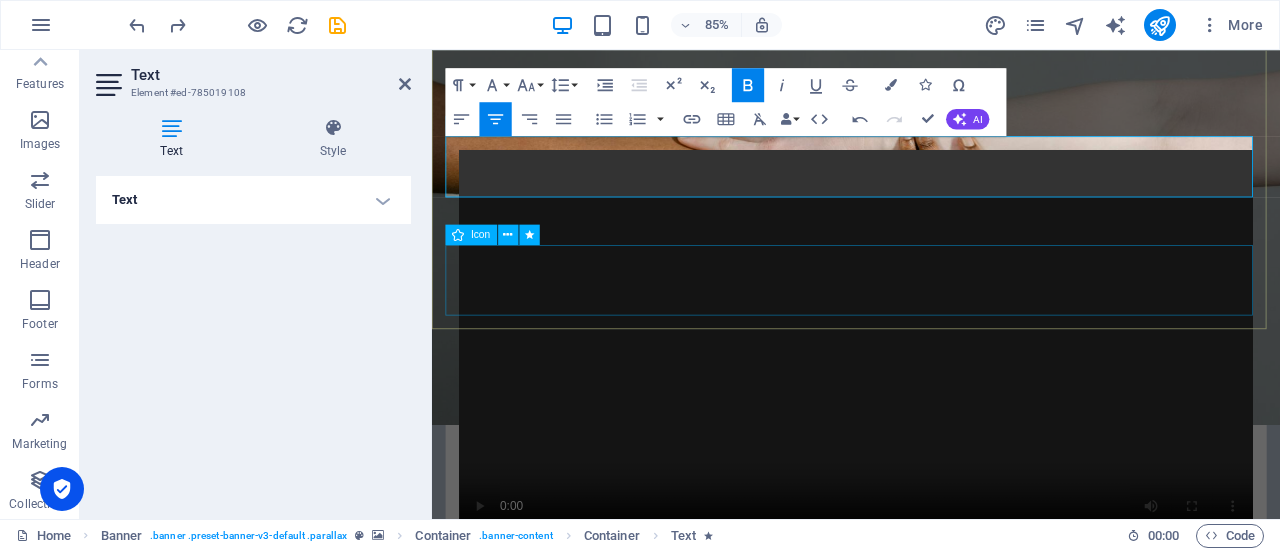 click at bounding box center (931, 1227) 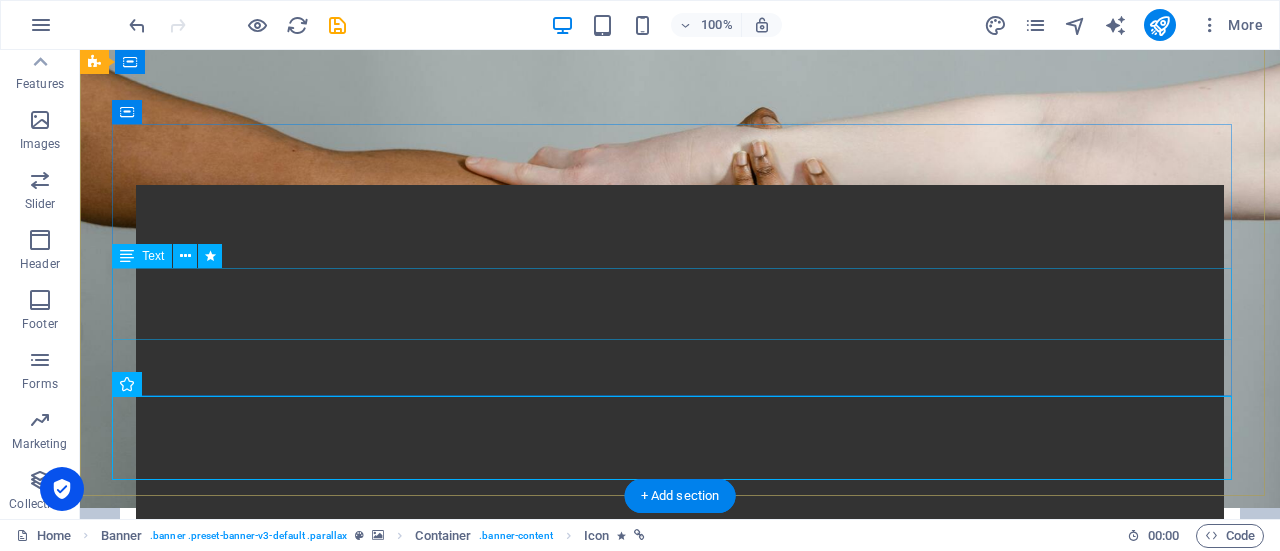 click on "HEART  -  H untington  E mpathetic  A ction  R esponse  T eam" at bounding box center [680, 1124] 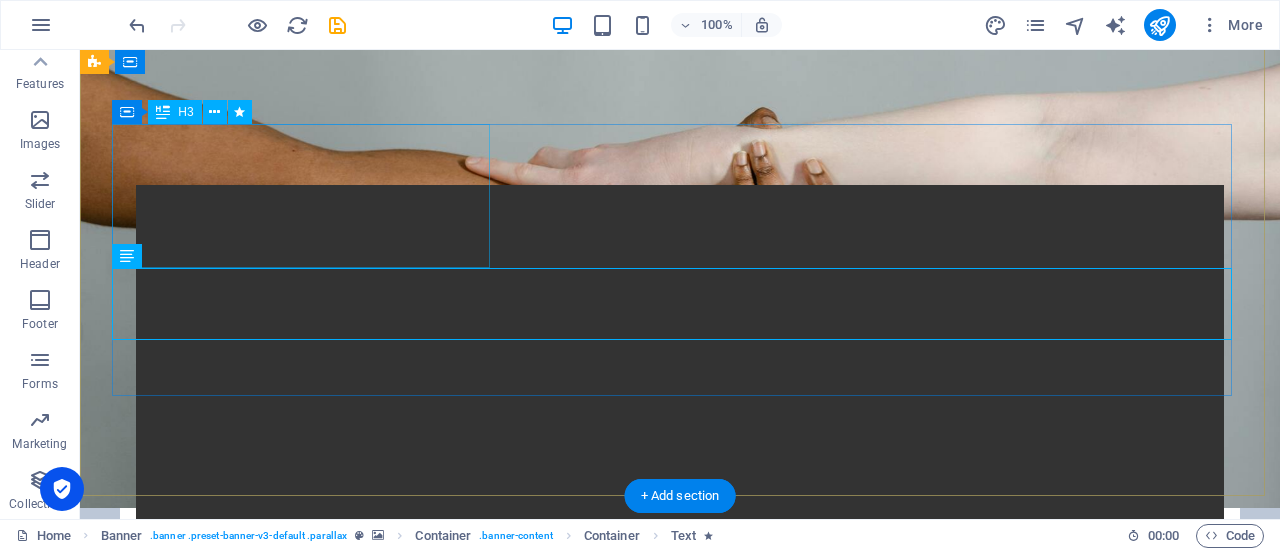 click on "HELP US PROTECT  OUR NEIGHBORS  FROM UNLAWFUL ARREST,  DETENTION, AND DEPORTATION." at bounding box center [680, 989] 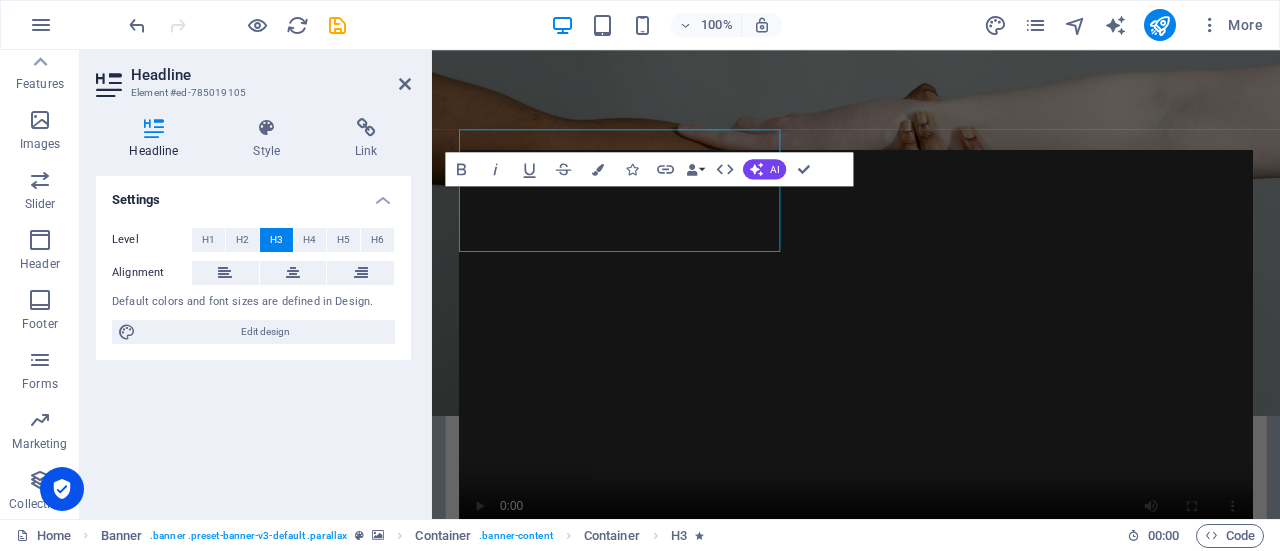 scroll, scrollTop: 690, scrollLeft: 0, axis: vertical 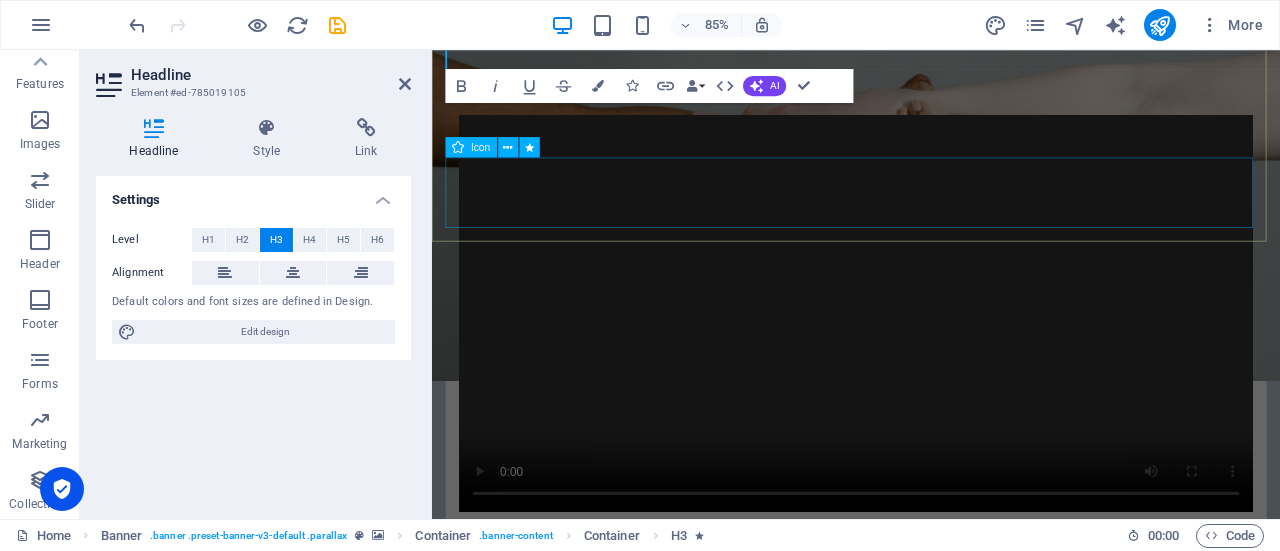 click at bounding box center [931, 1034] 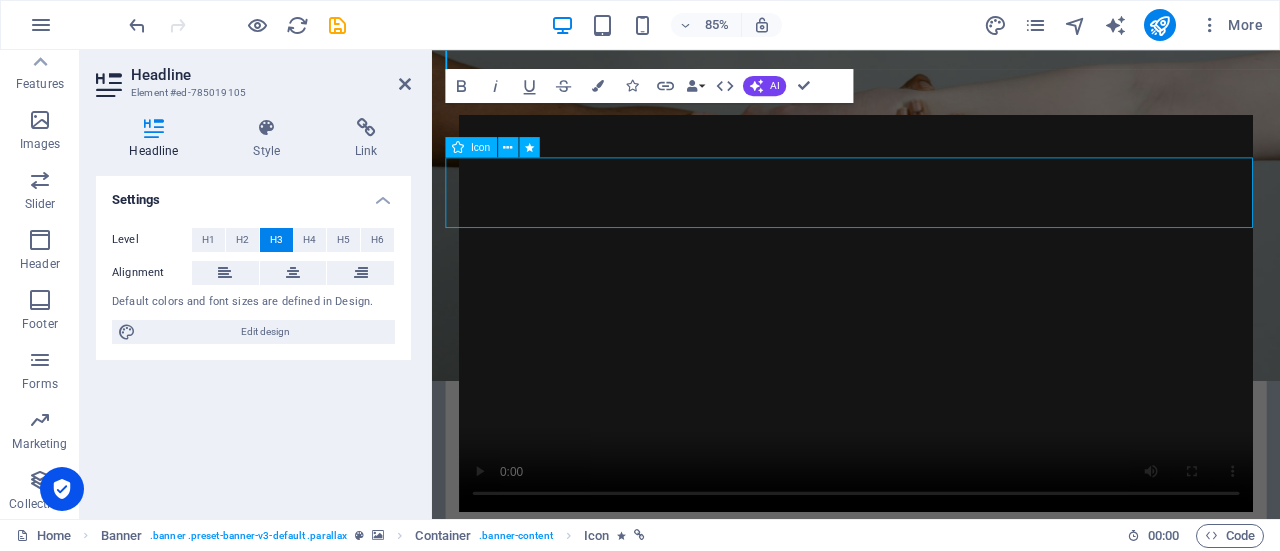 click at bounding box center [931, 1034] 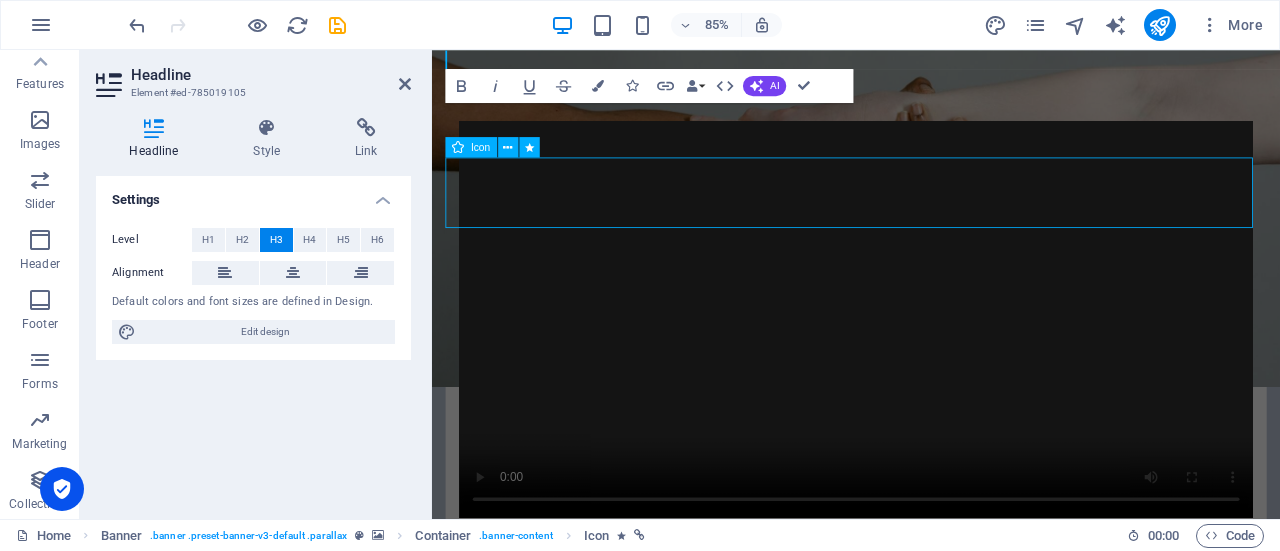 select on "xMidYMid" 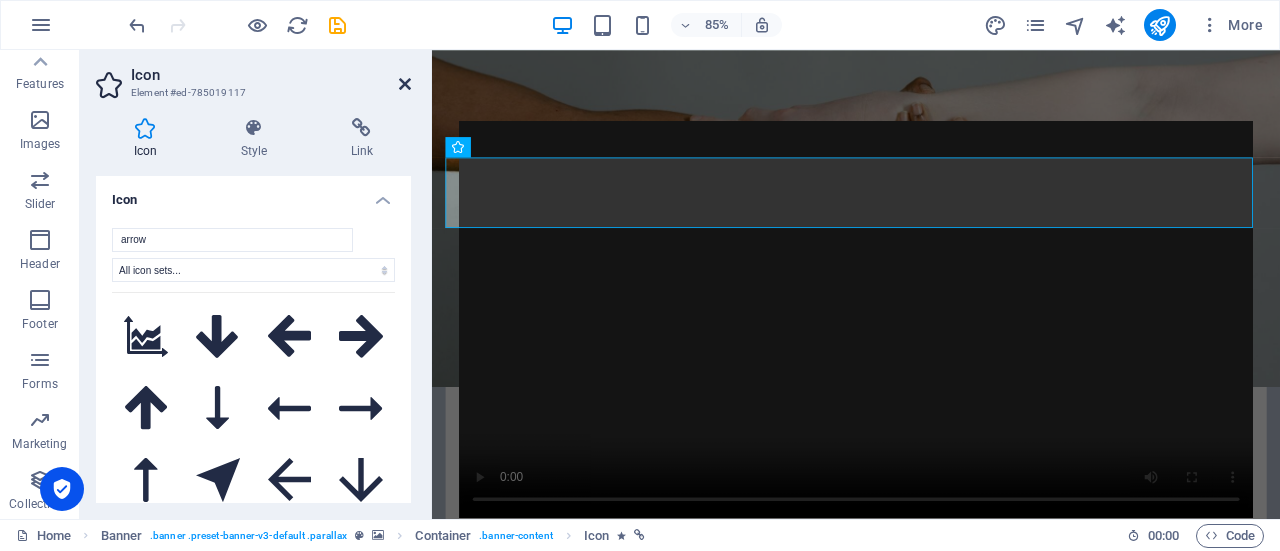 click at bounding box center [405, 84] 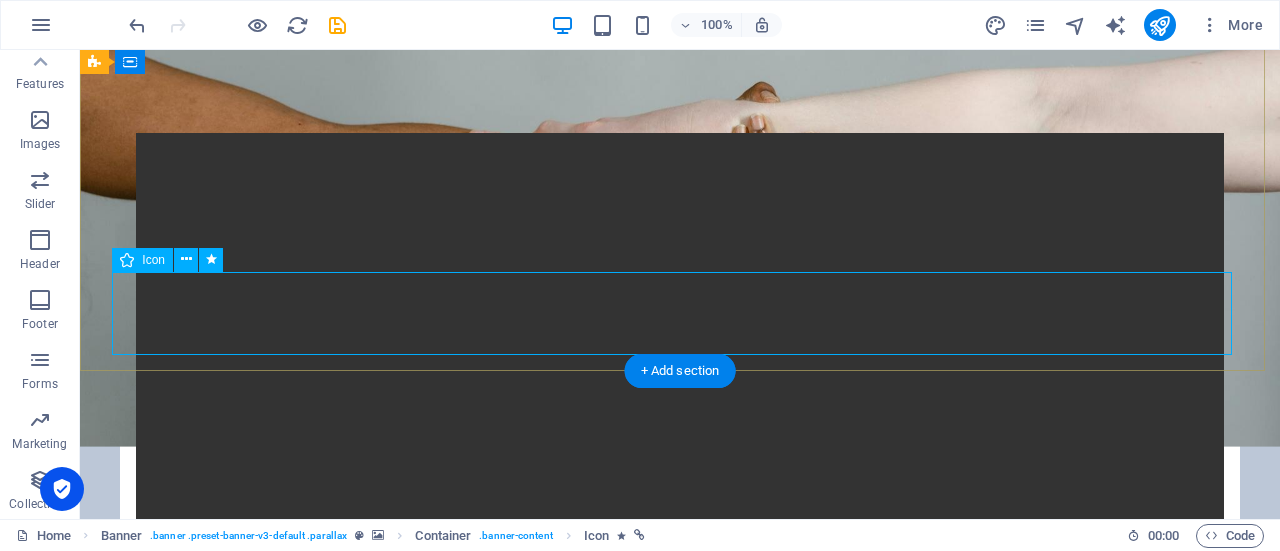 click at bounding box center (680, 1092) 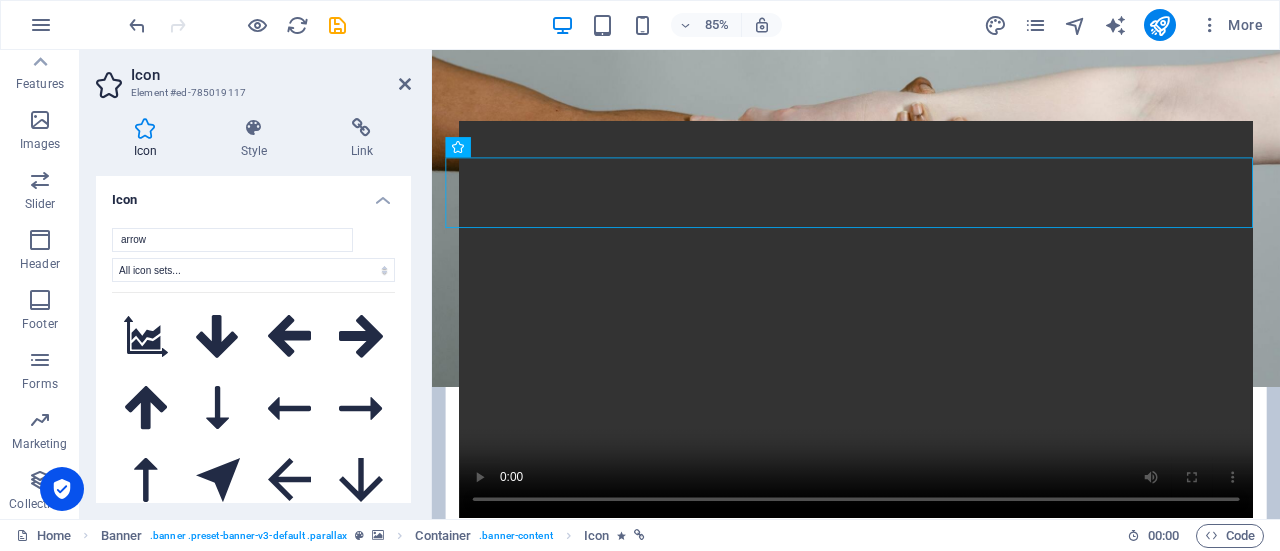 drag, startPoint x: 690, startPoint y: 244, endPoint x: 727, endPoint y: 177, distance: 76.537575 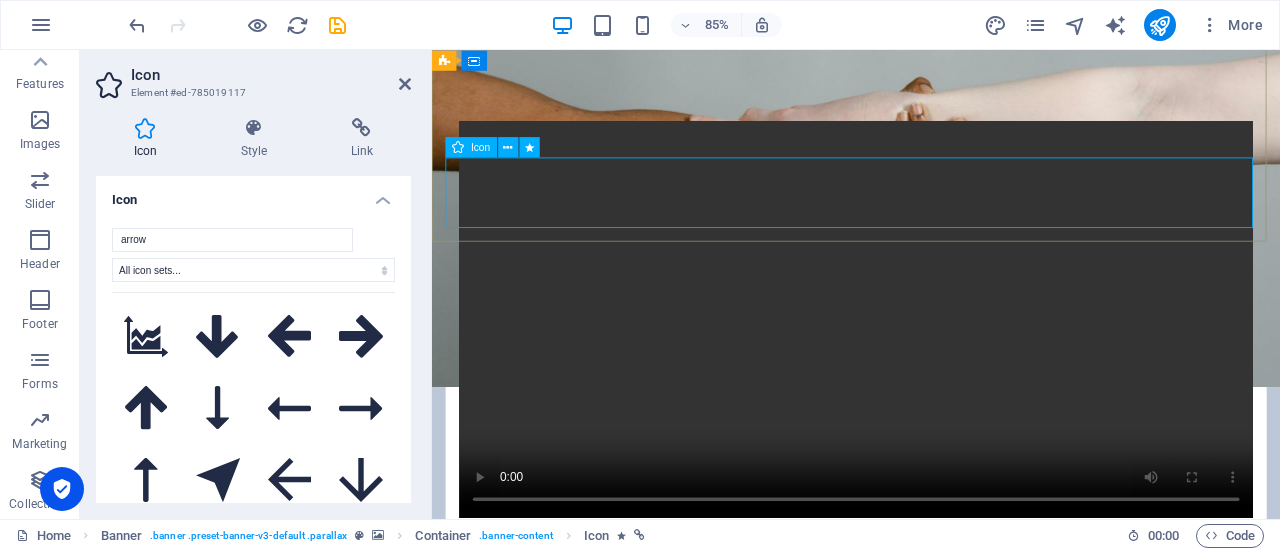 click at bounding box center [931, 1017] 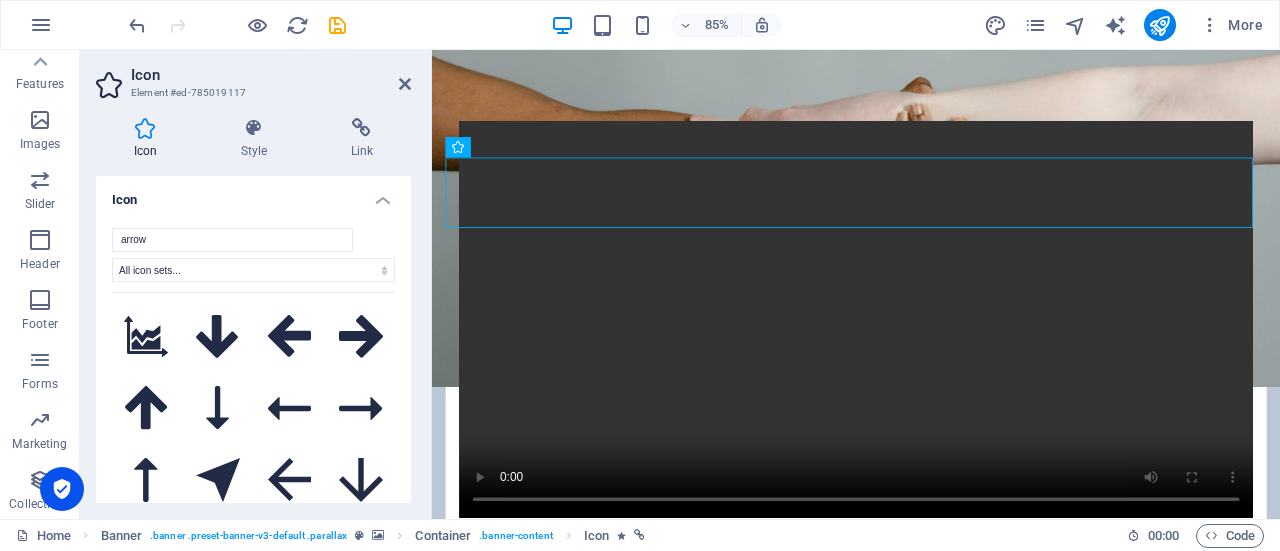 click on "Icon" at bounding box center [271, 75] 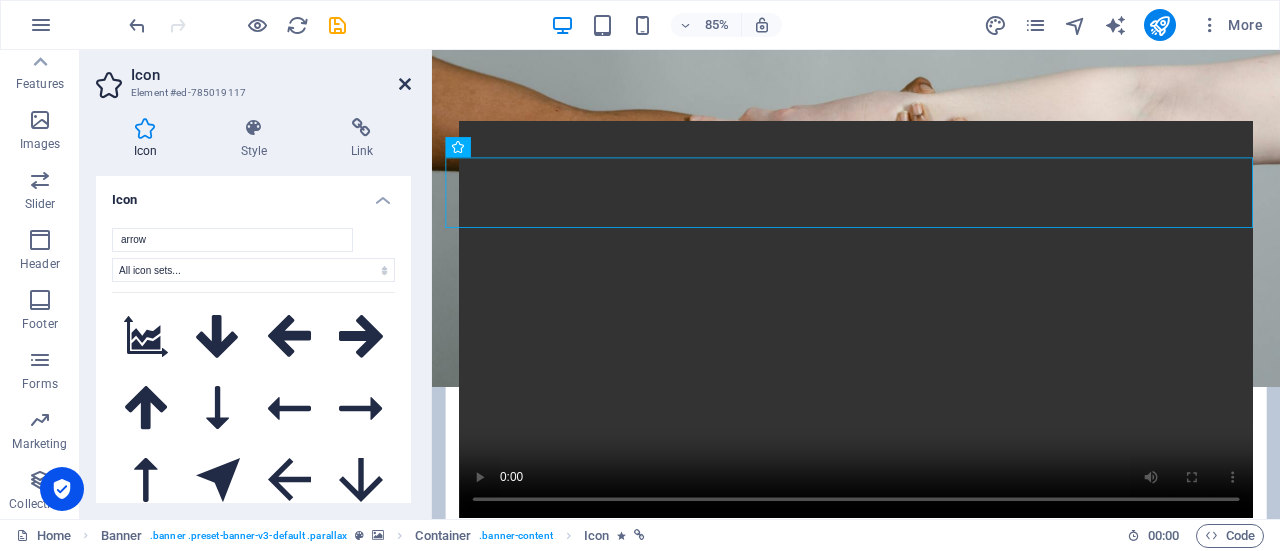 click at bounding box center [405, 84] 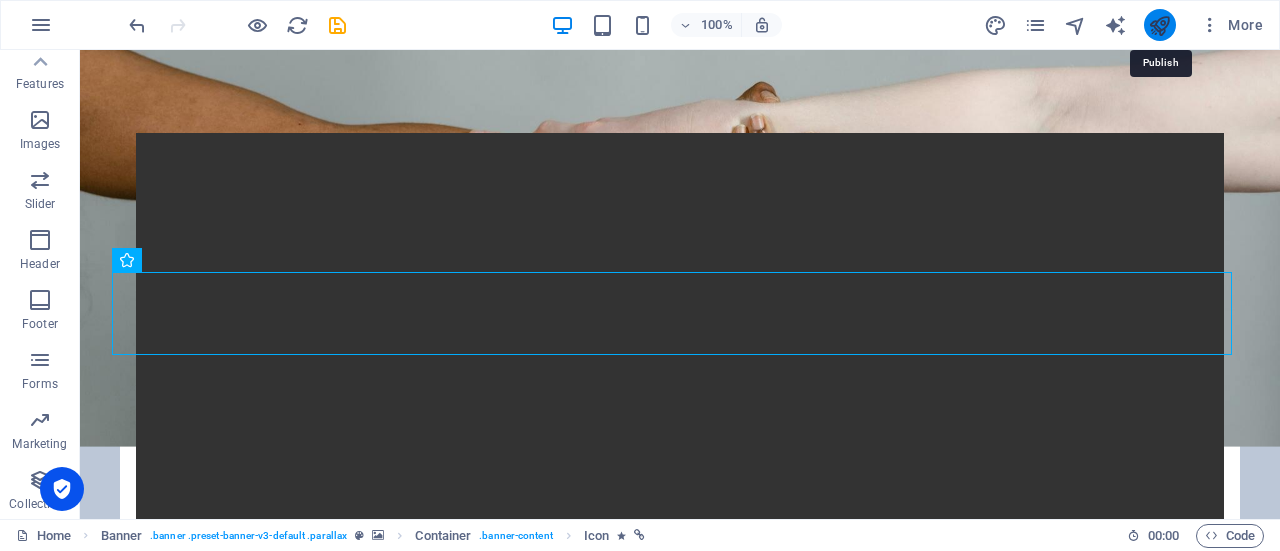 click at bounding box center (1159, 25) 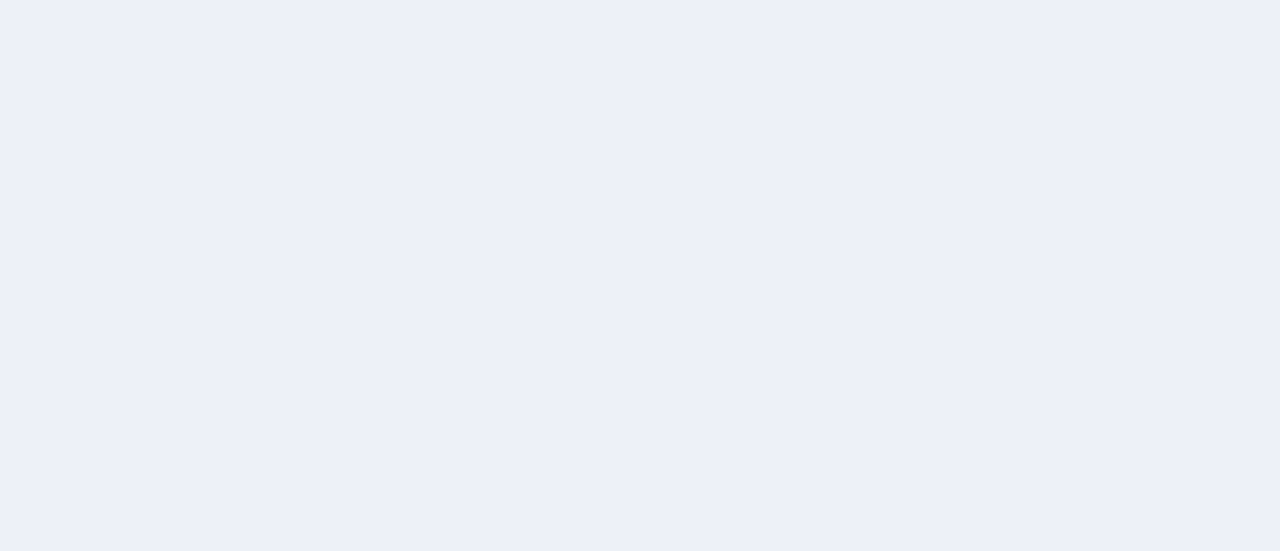 scroll, scrollTop: 0, scrollLeft: 0, axis: both 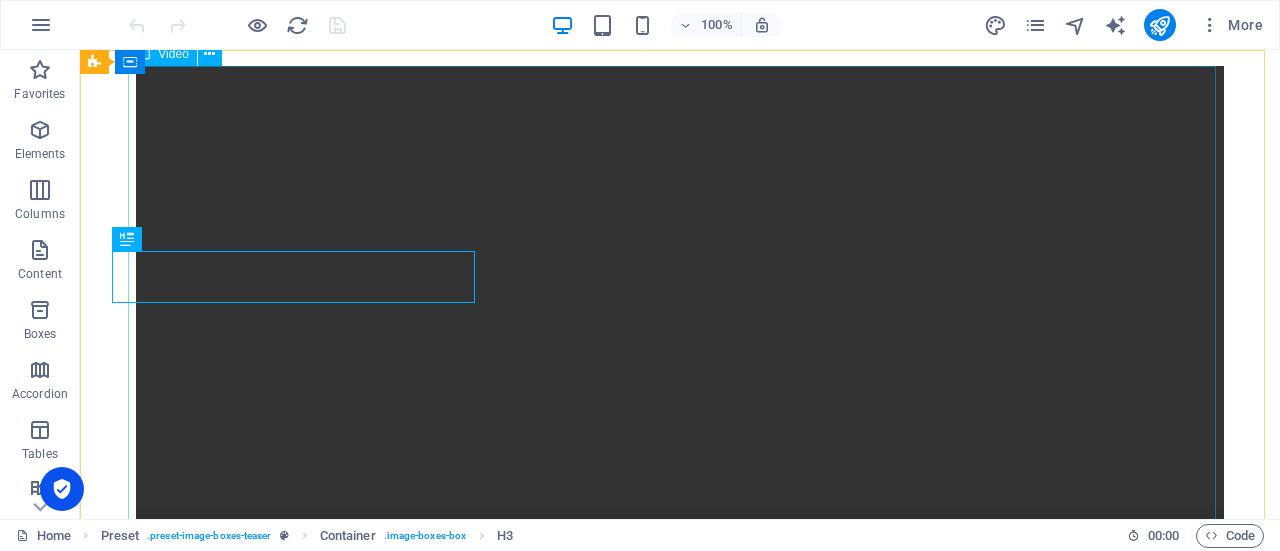 click at bounding box center (680, 338) 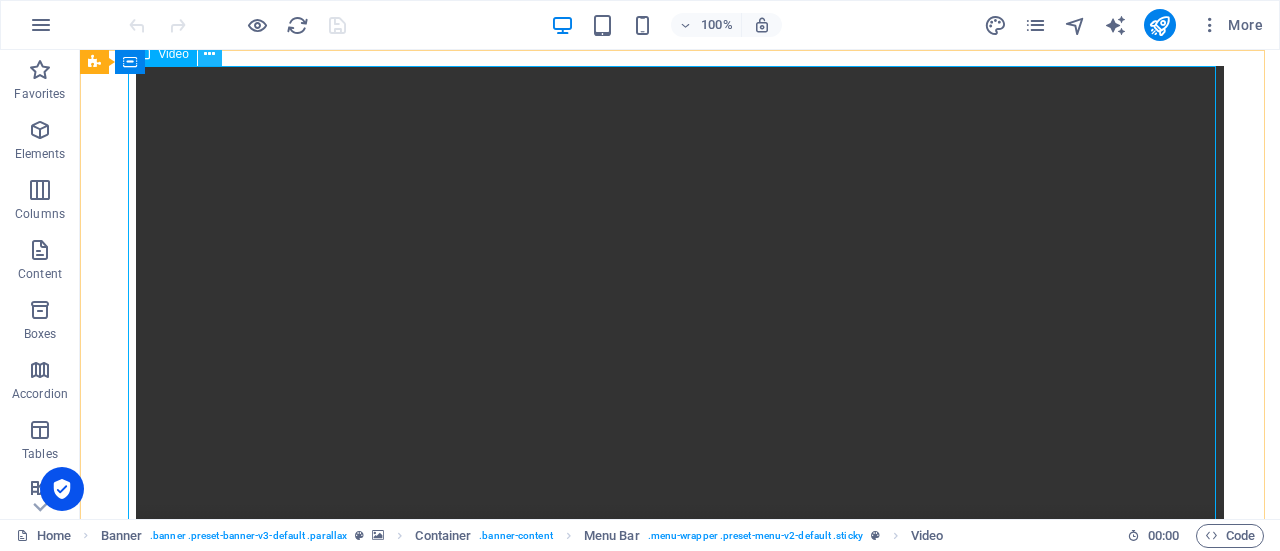 click at bounding box center [209, 54] 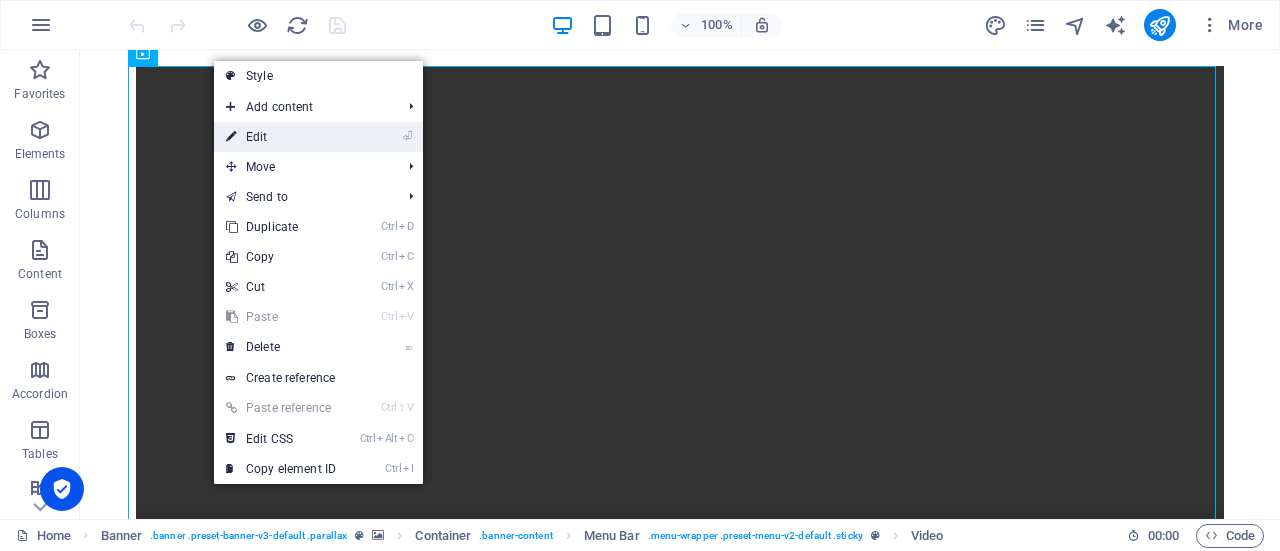 click on "⏎  Edit" at bounding box center [281, 137] 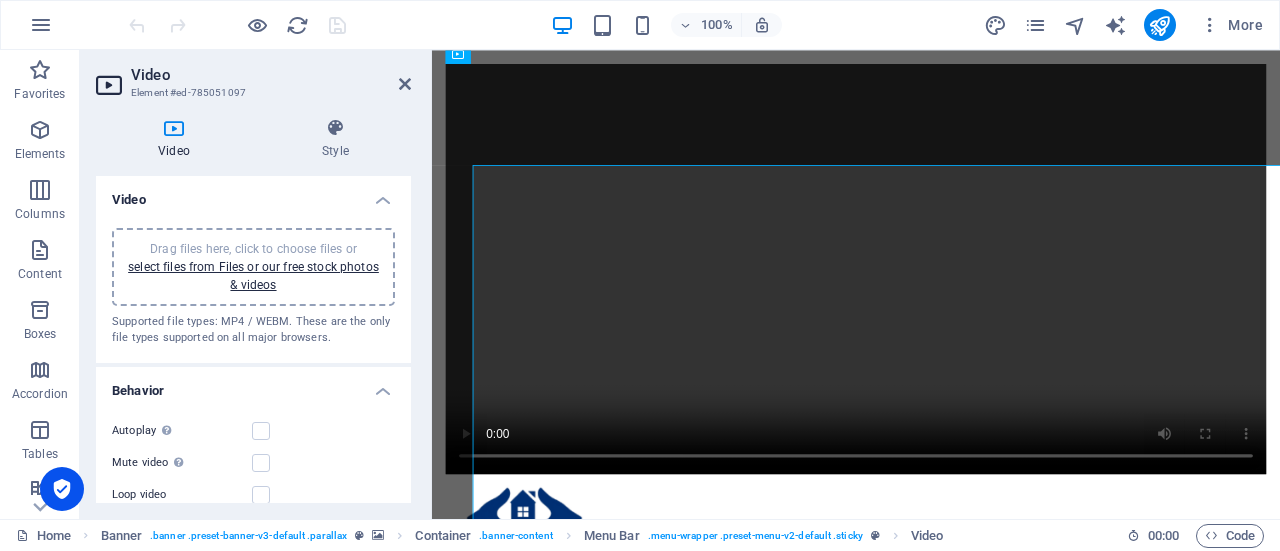 scroll, scrollTop: 1254, scrollLeft: 0, axis: vertical 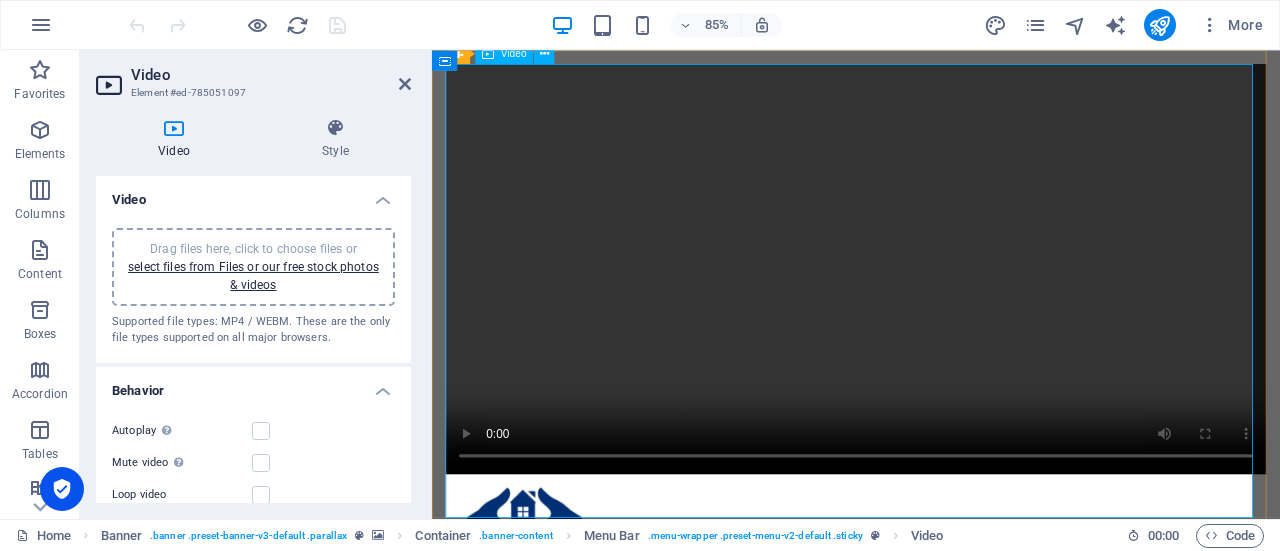 click at bounding box center (931, 307) 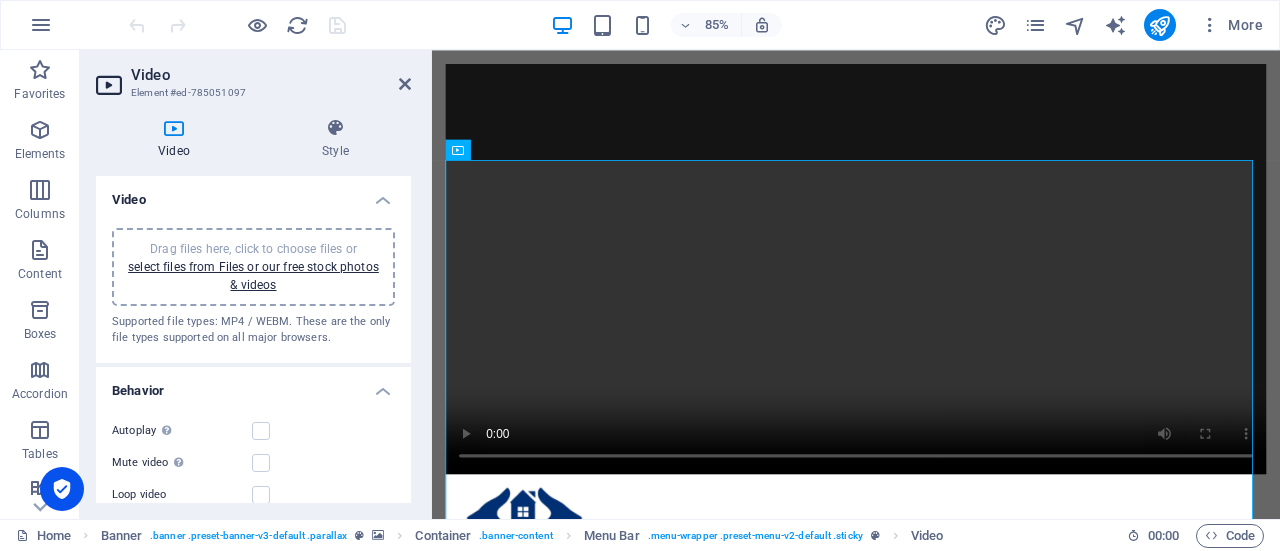 scroll, scrollTop: 772, scrollLeft: 0, axis: vertical 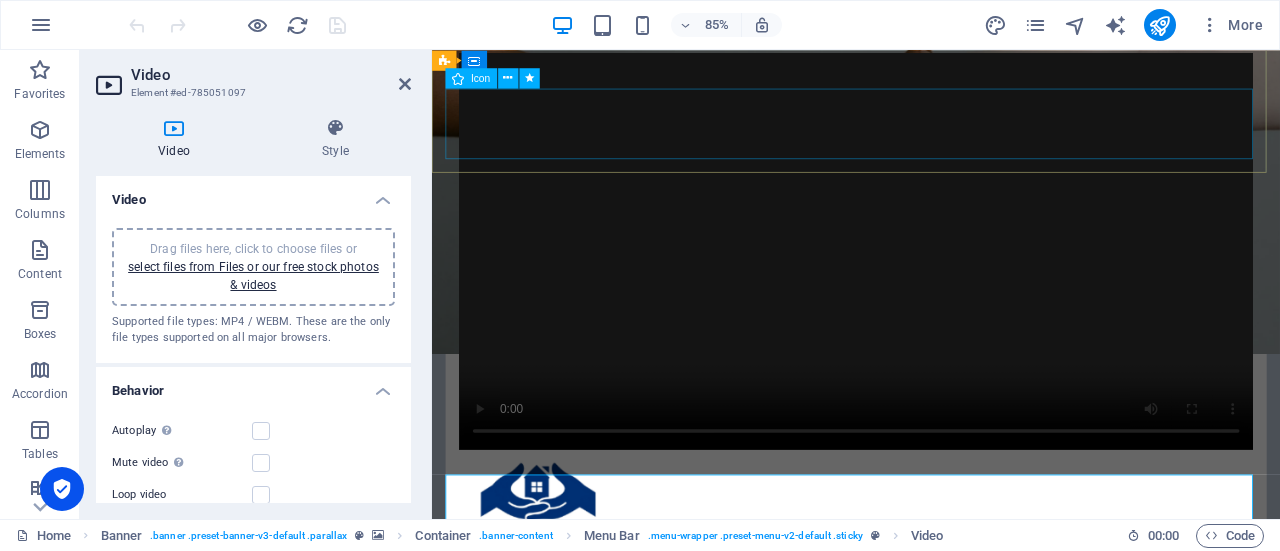 click at bounding box center (931, 937) 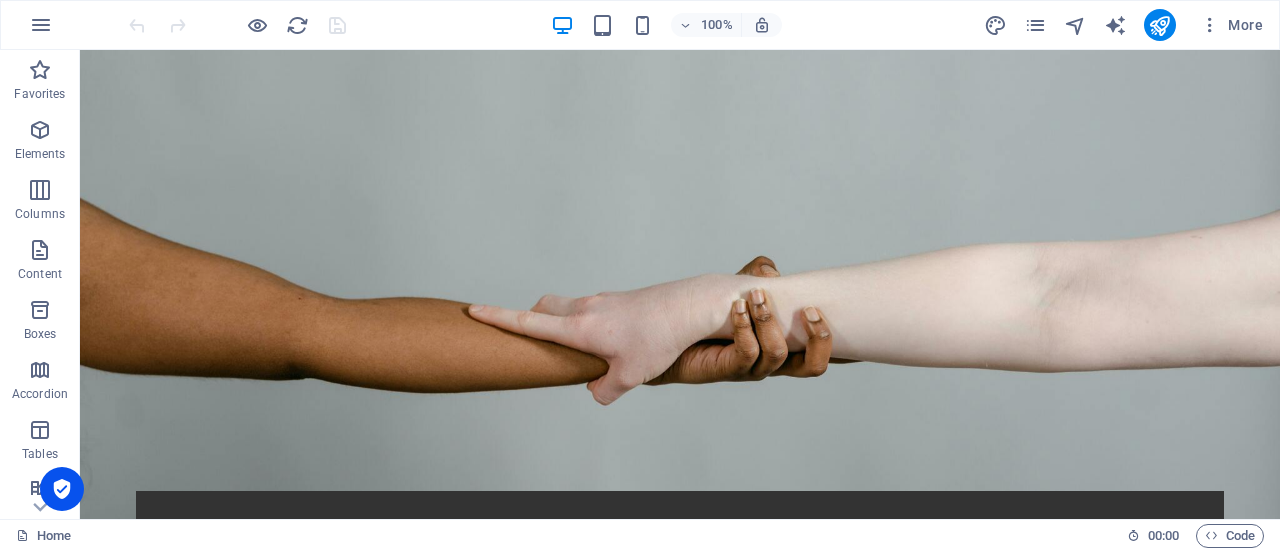 scroll, scrollTop: 348, scrollLeft: 0, axis: vertical 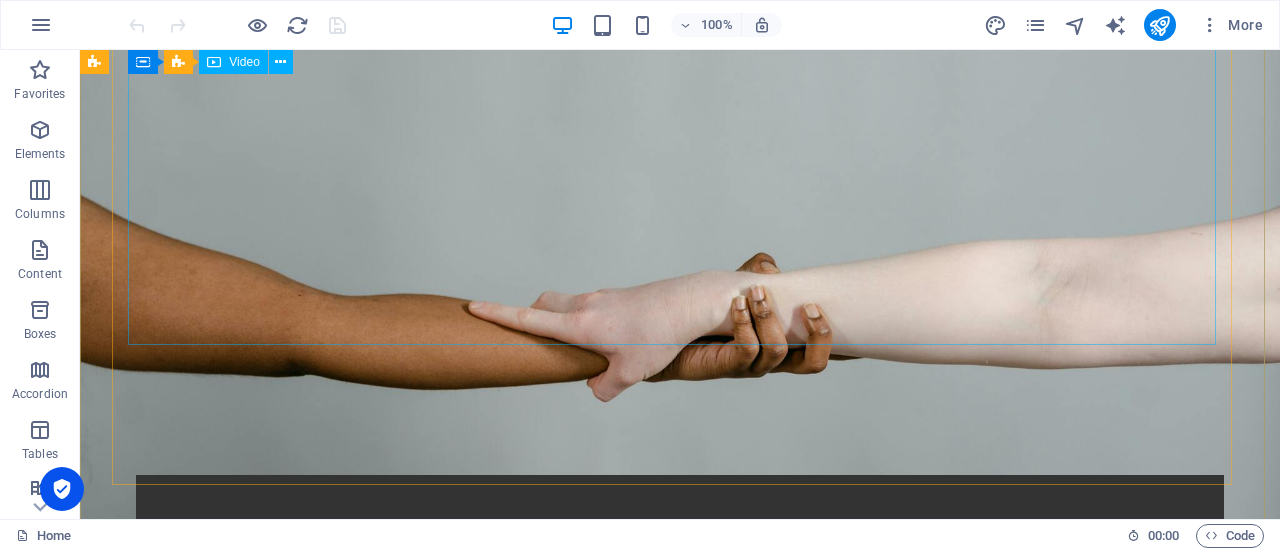 click at bounding box center [680, 747] 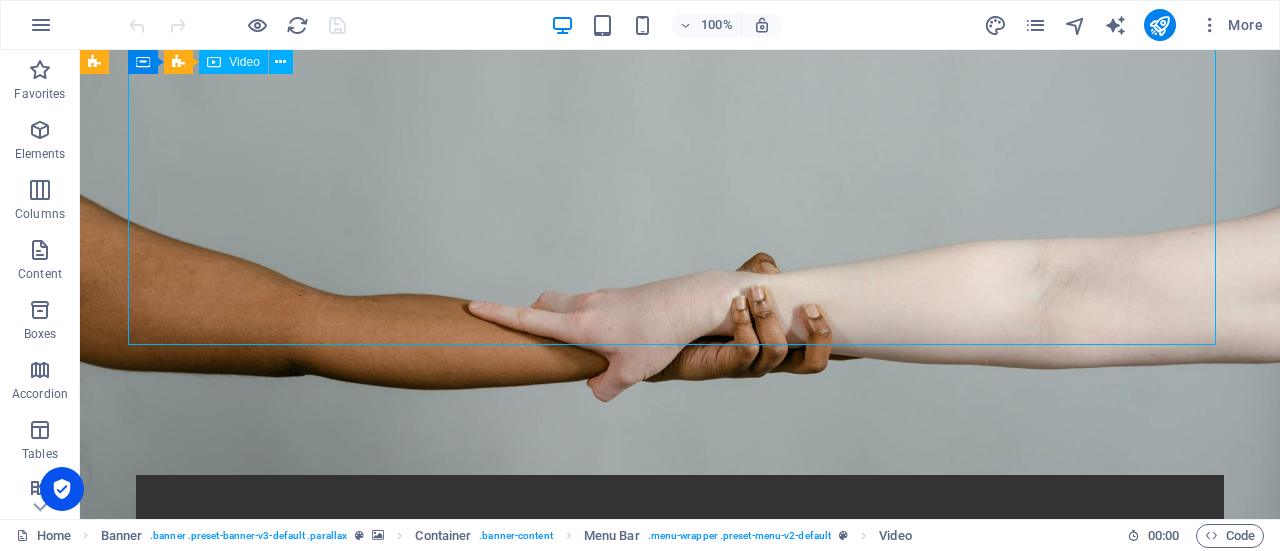 click at bounding box center [680, 747] 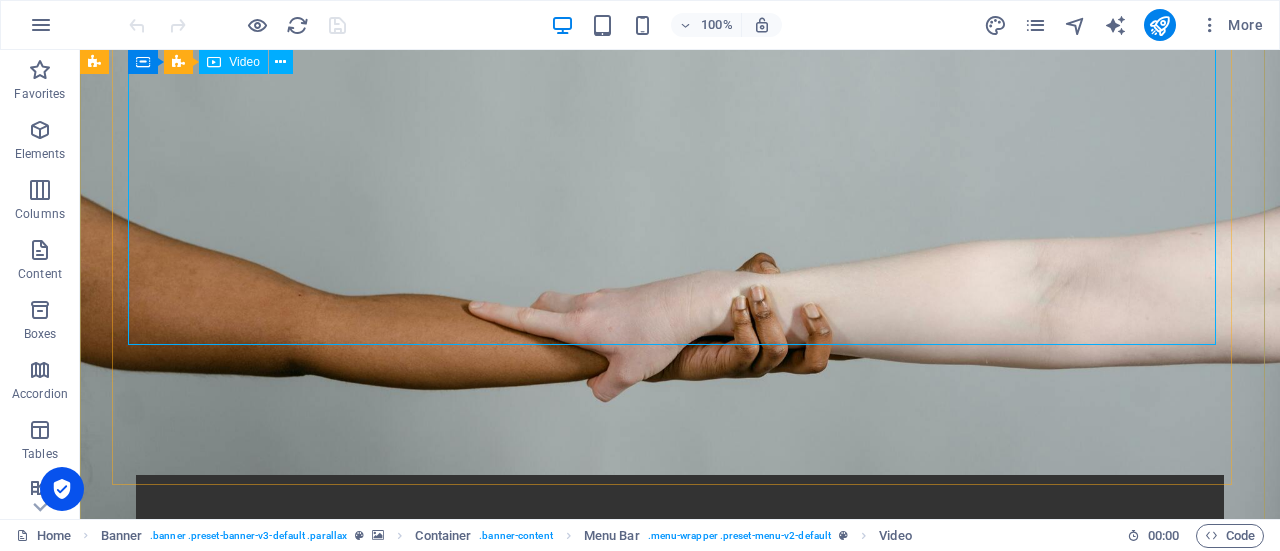 click at bounding box center (680, 747) 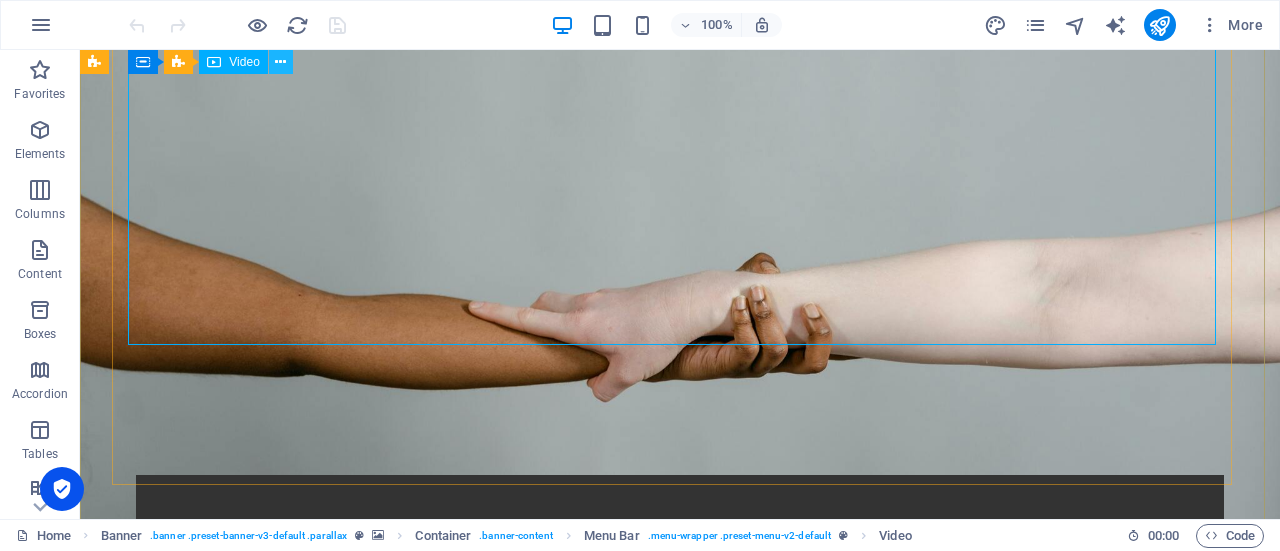 click at bounding box center [280, 62] 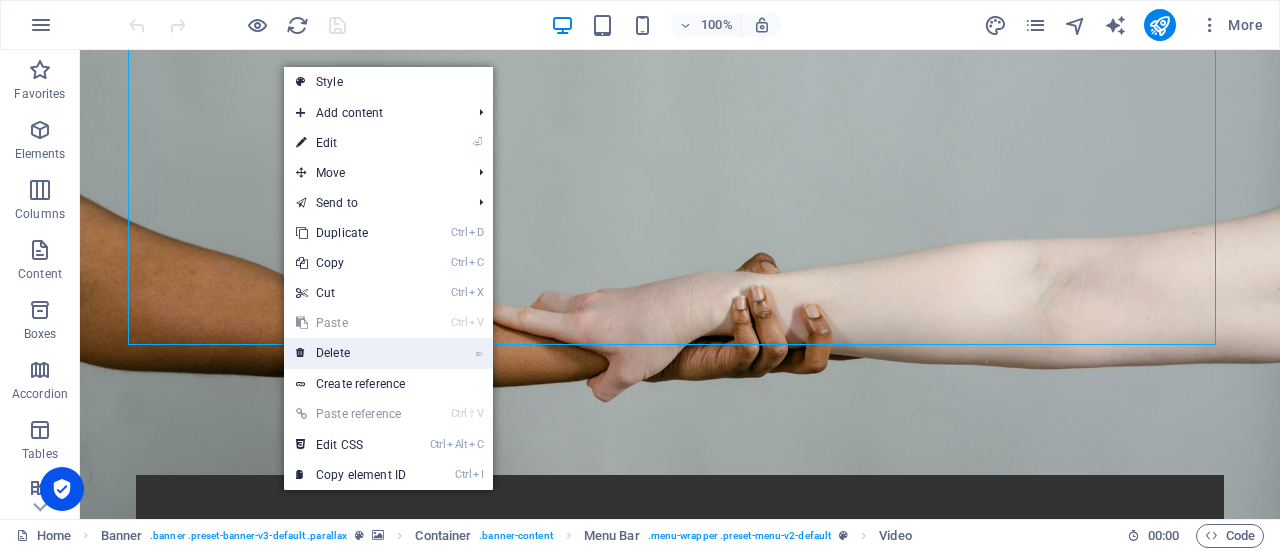 click on "⌦  Delete" at bounding box center [351, 353] 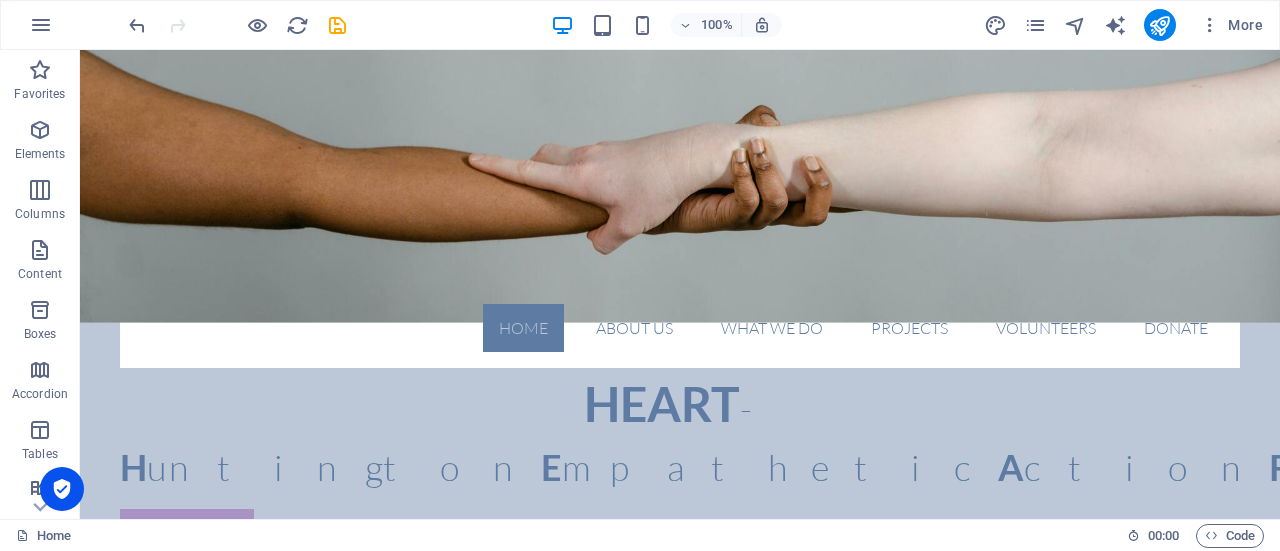 scroll, scrollTop: 0, scrollLeft: 0, axis: both 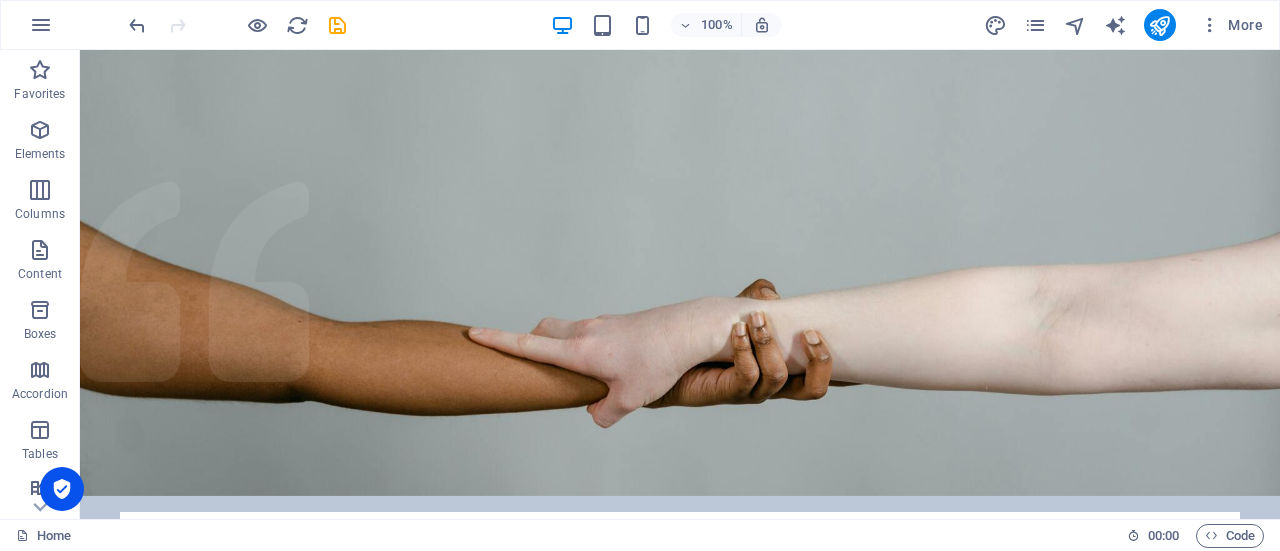 drag, startPoint x: 1276, startPoint y: 135, endPoint x: 1359, endPoint y: 74, distance: 103.00485 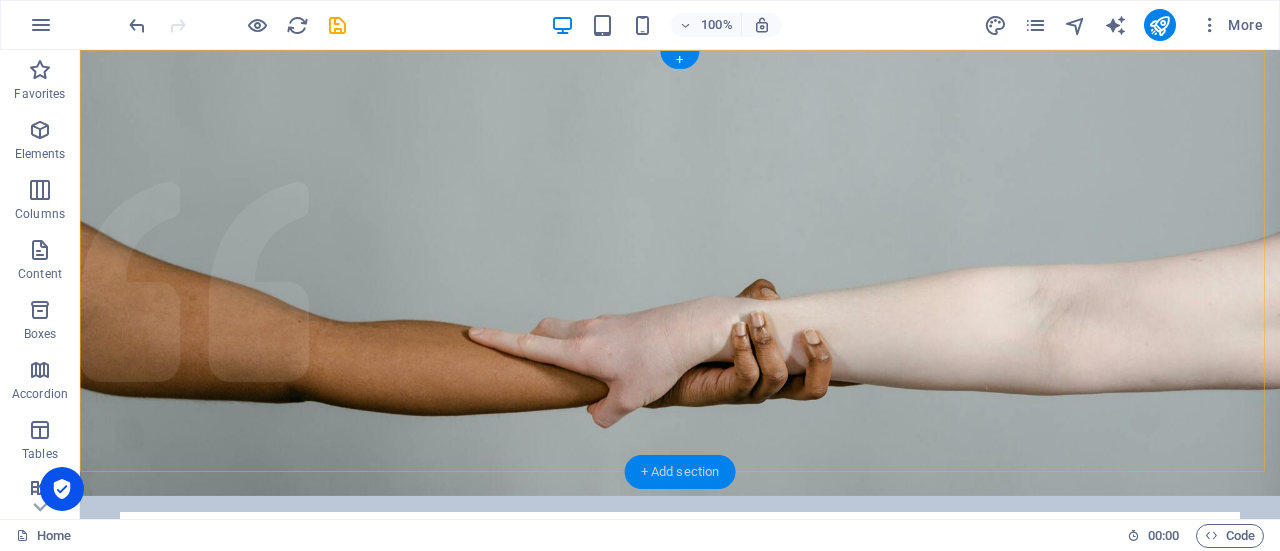 click on "+ Add section" at bounding box center [680, 472] 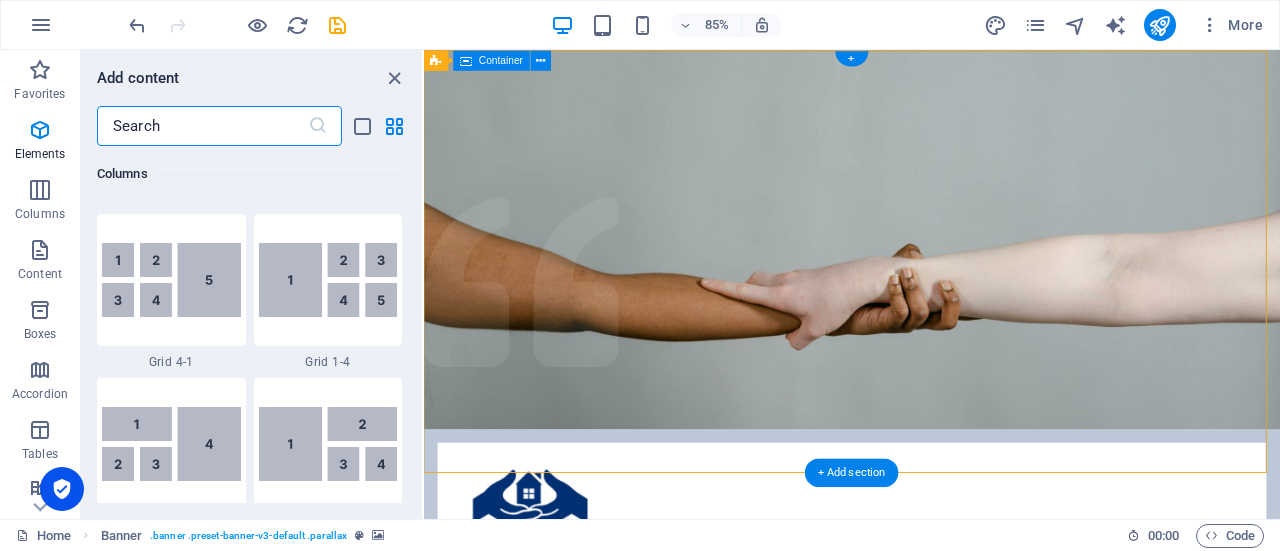 scroll, scrollTop: 3499, scrollLeft: 0, axis: vertical 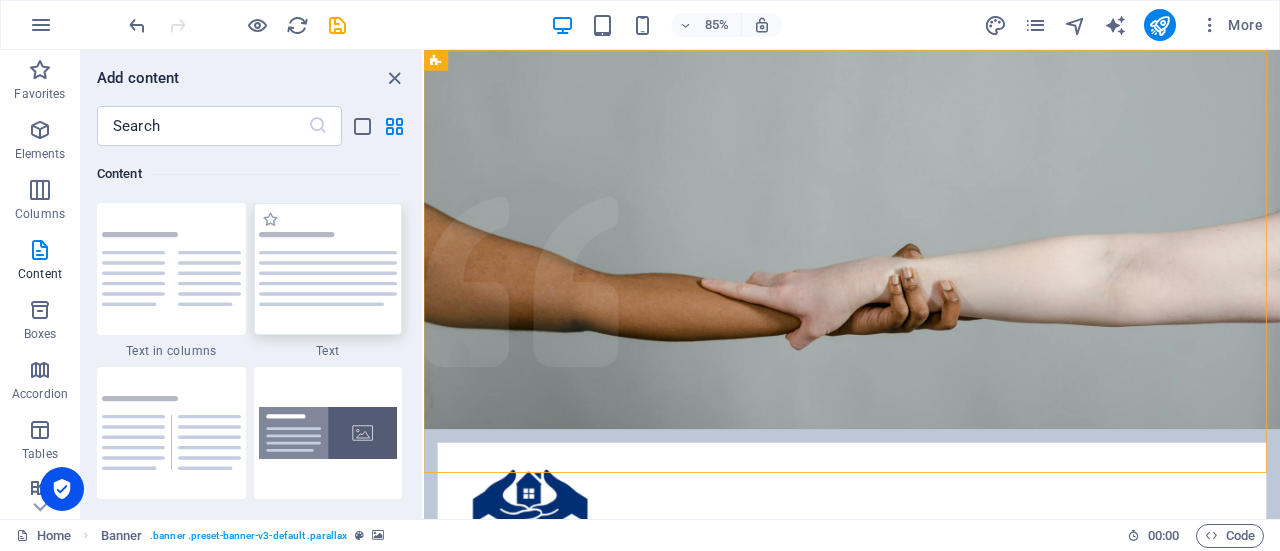 click at bounding box center (328, 269) 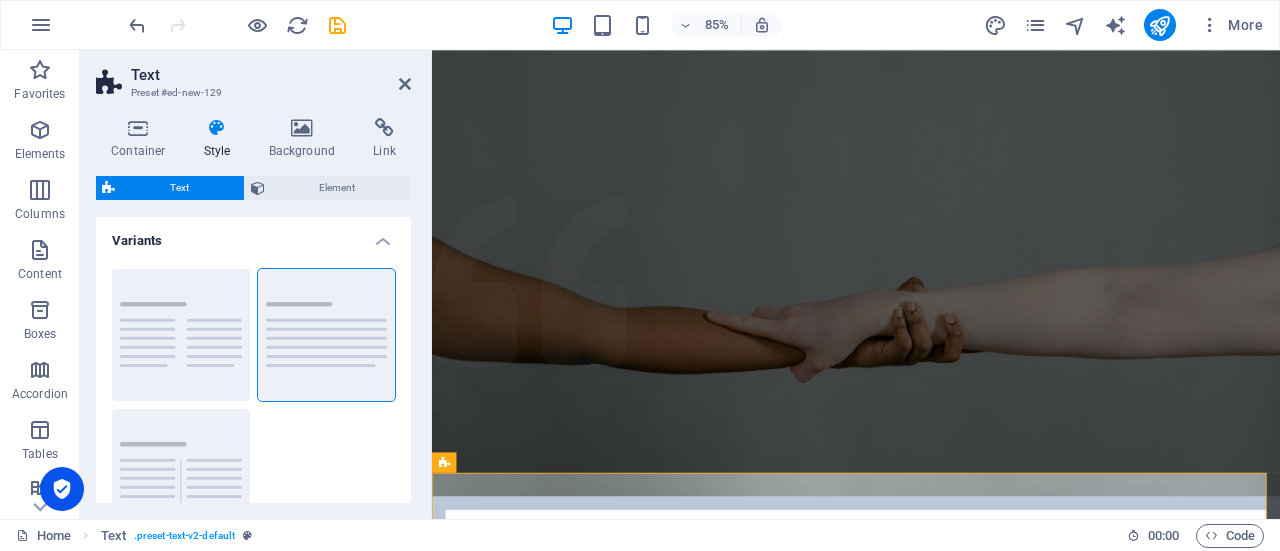 click on "Text" at bounding box center (179, 188) 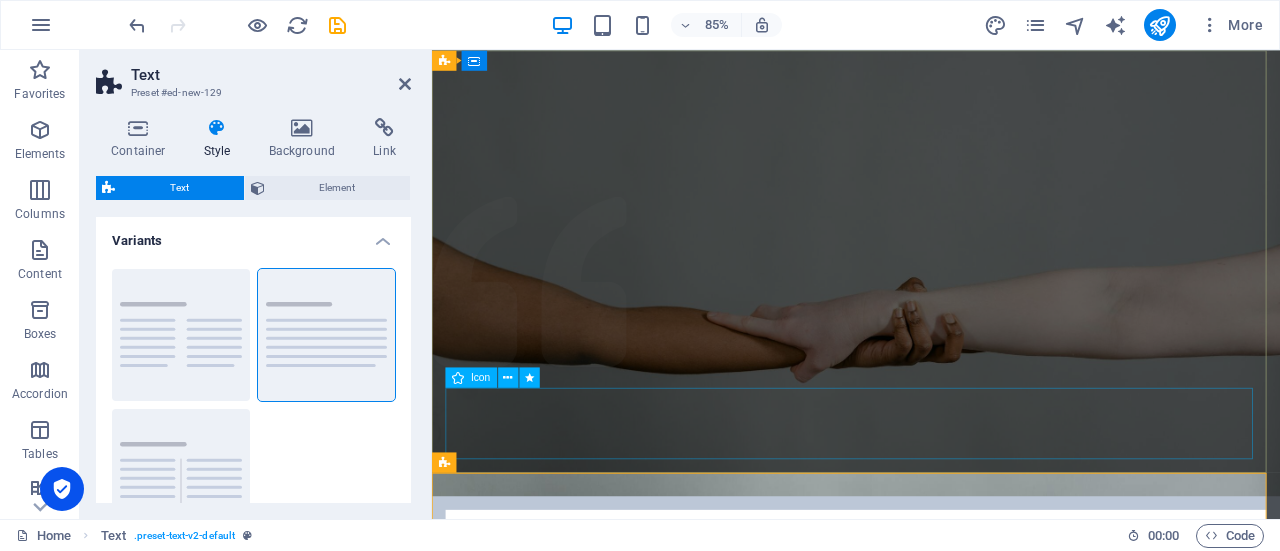 click at bounding box center (931, 1024) 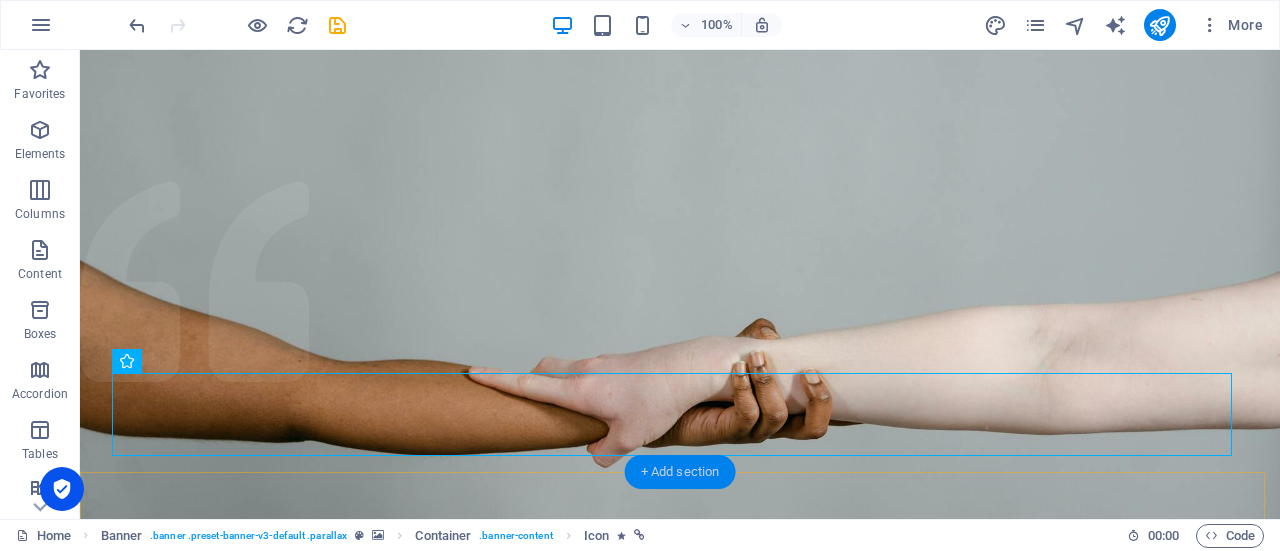 click on "+ Add section" at bounding box center (680, 472) 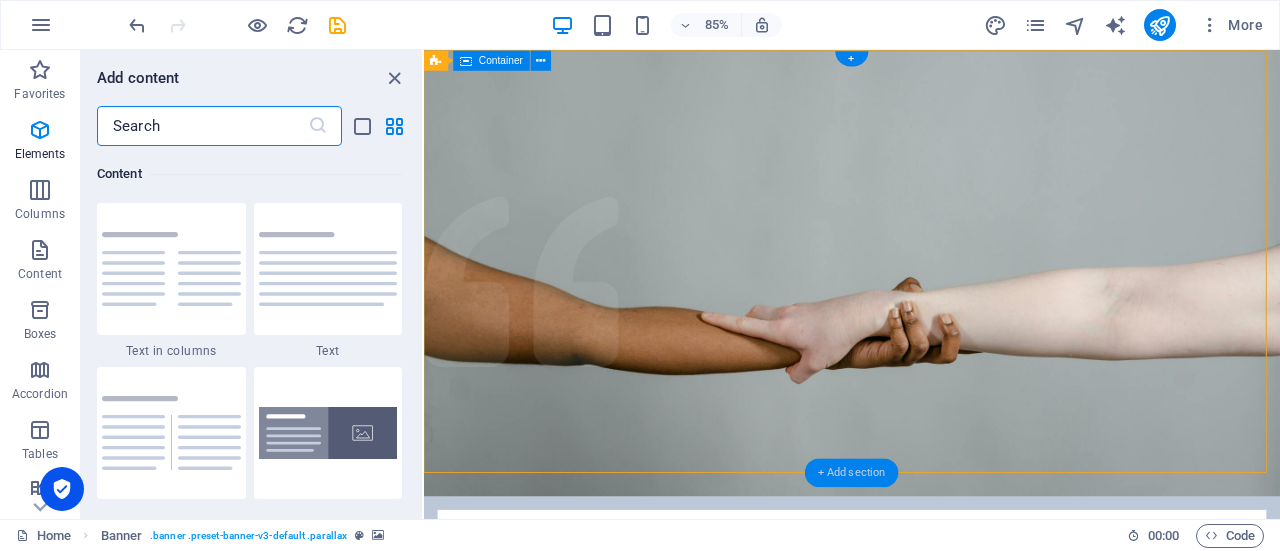 scroll, scrollTop: 3499, scrollLeft: 0, axis: vertical 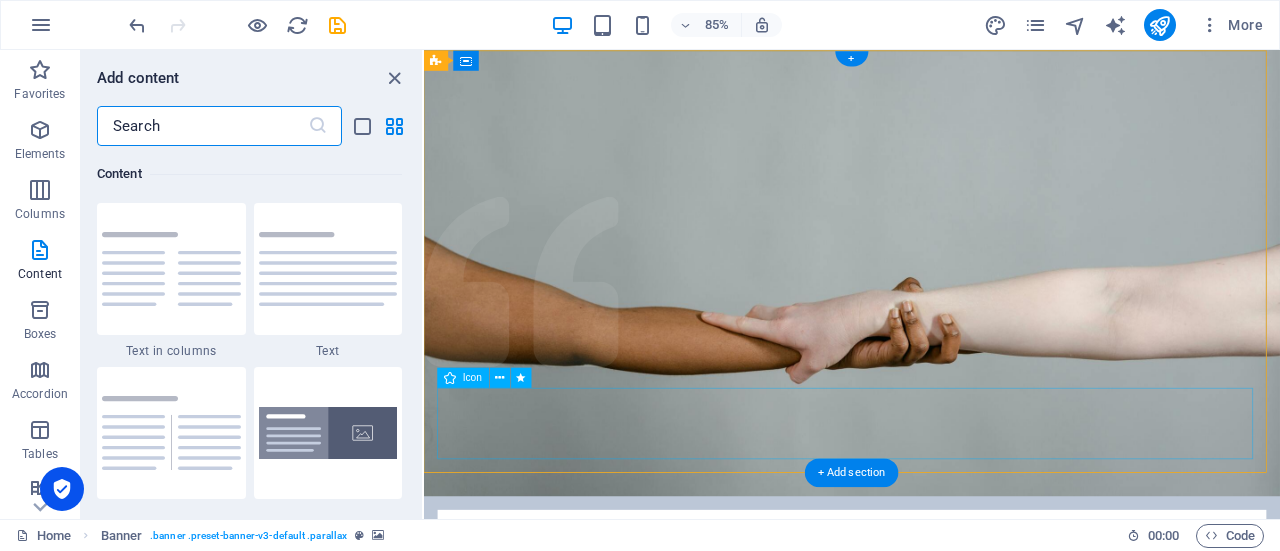 click at bounding box center [927, 1024] 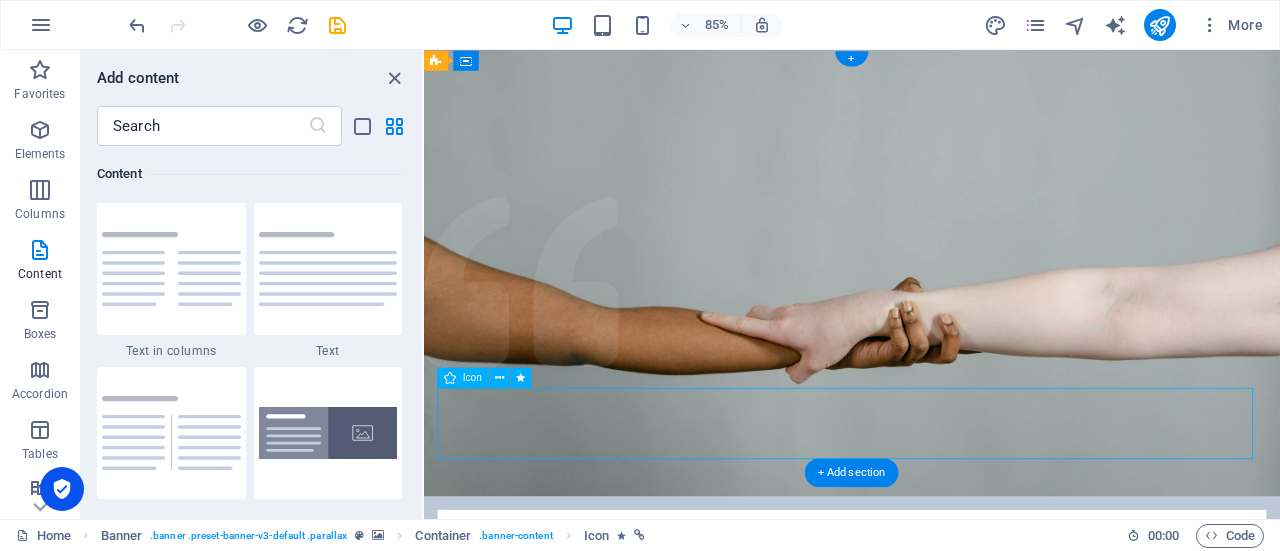 click at bounding box center (927, 1024) 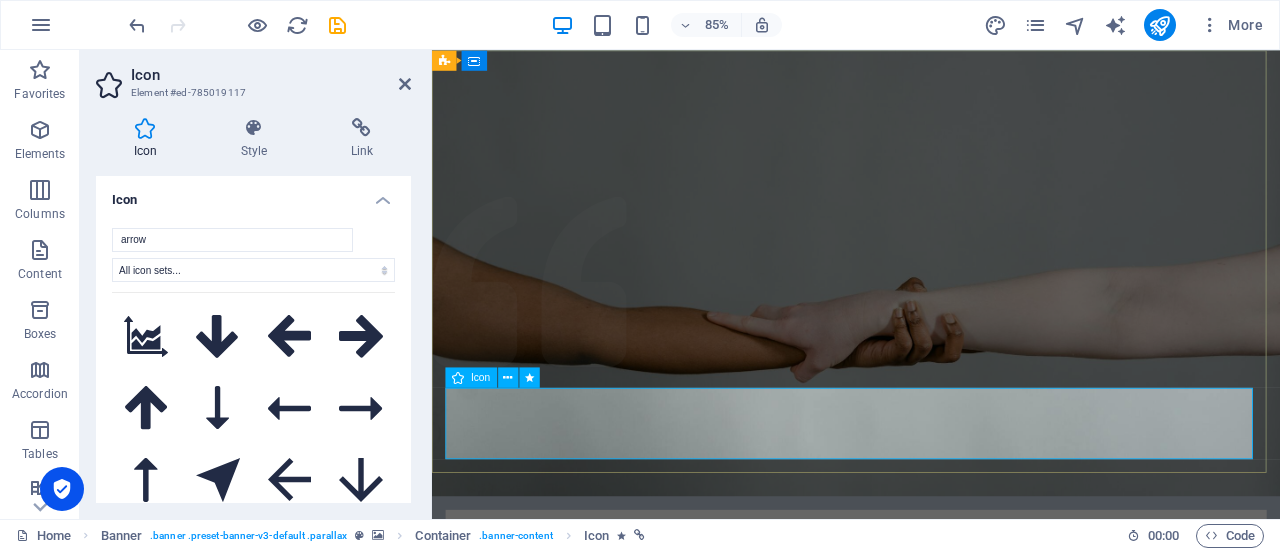 click at bounding box center (931, 1024) 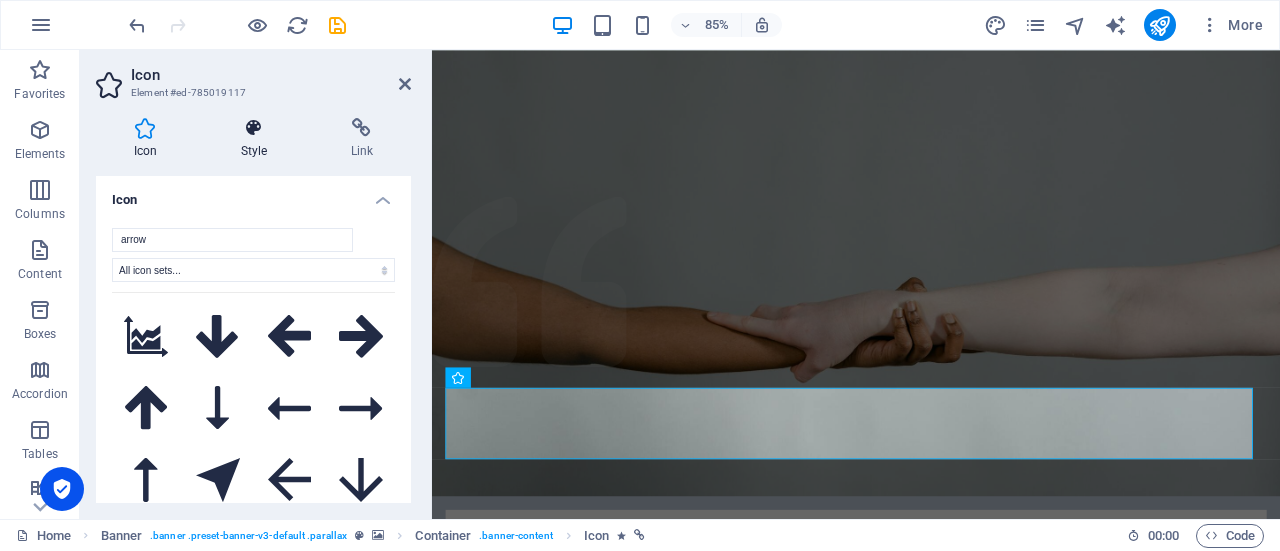click at bounding box center [254, 128] 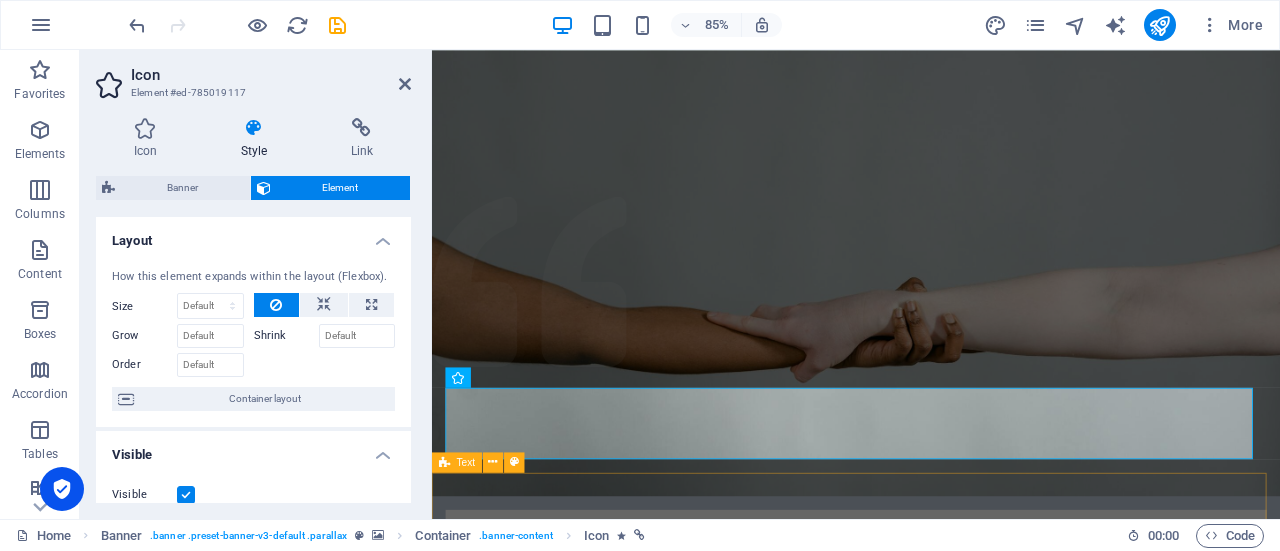 click on "Headline Lorem ipsum dolor sitope amet, consectetur adipisicing elitip. Massumenda, dolore, cum vel modi asperiores consequatur suscipit quidem ducimus eveniet iure expedita consecteture odiogil voluptatum similique fugit voluptates atem accusamus quae quas dolorem tenetur facere tempora maiores adipisci reiciendis accusantium voluptatibus id voluptate tempore dolor harum nisi amet! Nobis, eaque. Aenean commodo ligula eget dolor. Lorem ipsum dolor sit amet, consectetuer adipiscing elit leget odiogil voluptatum similique fugit voluptates dolor. Libero assumenda, dolore, cum vel modi asperiores consequatur." at bounding box center (931, 1268) 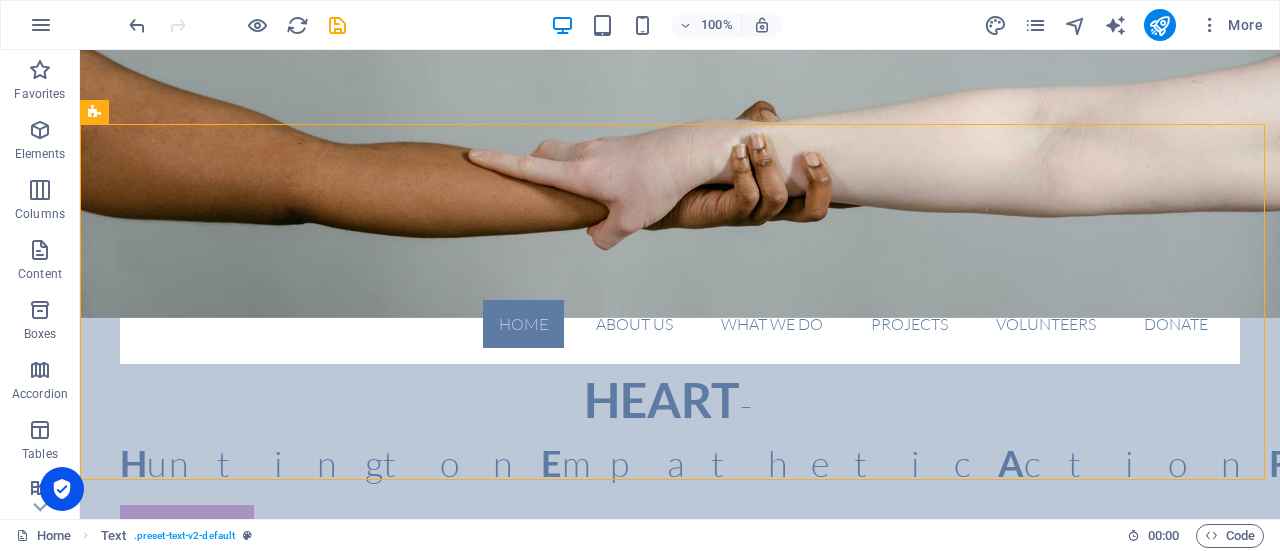 scroll, scrollTop: 362, scrollLeft: 0, axis: vertical 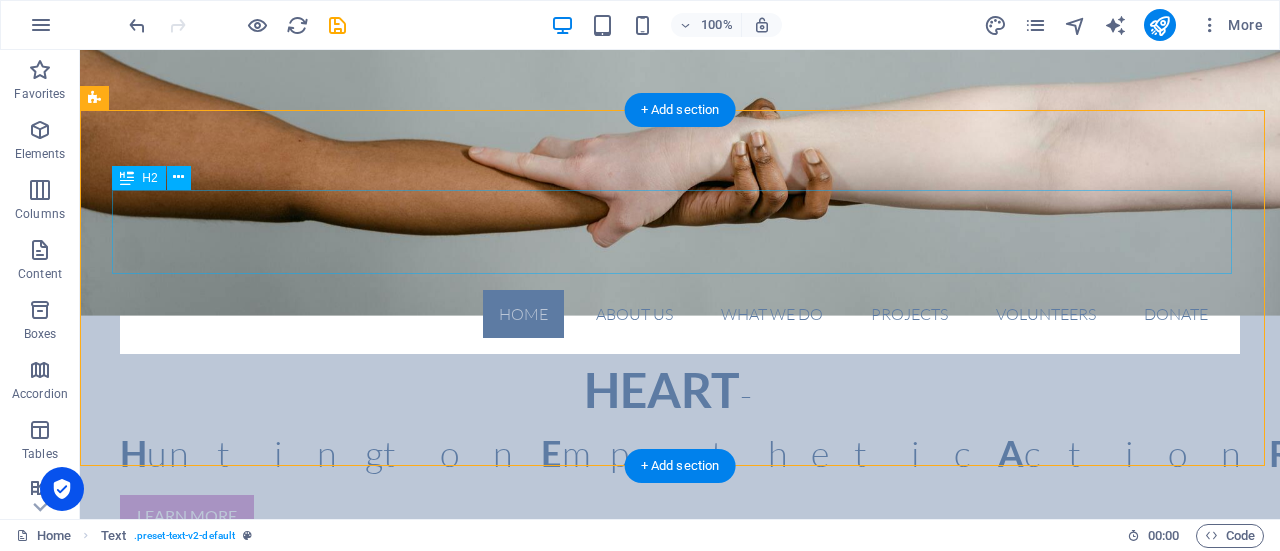 click on "Headline" at bounding box center [680, 764] 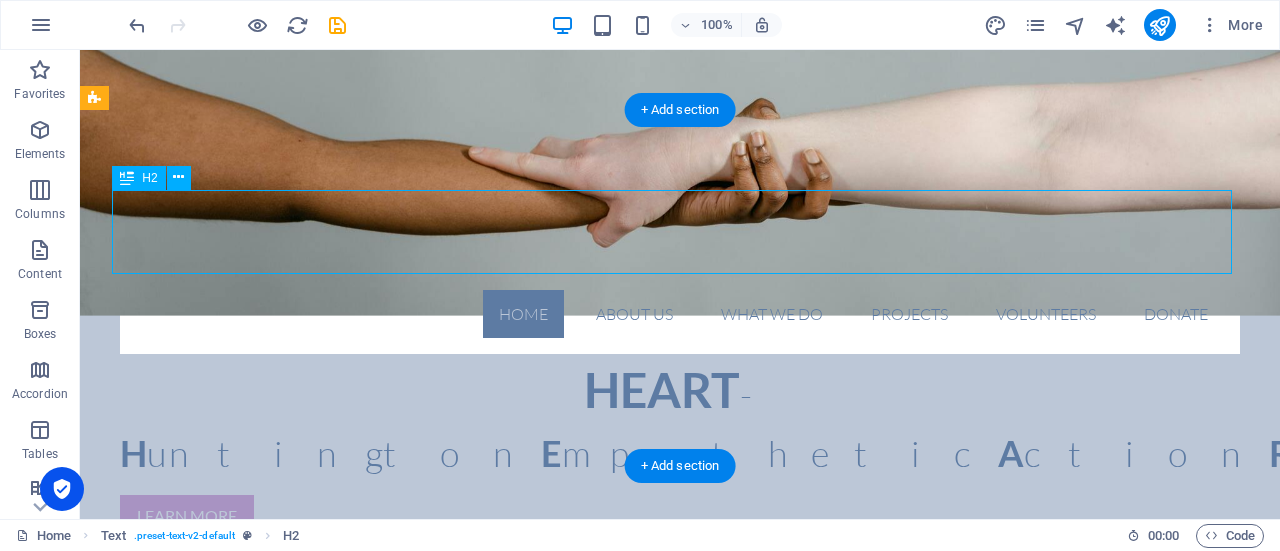 click on "Headline" at bounding box center (680, 764) 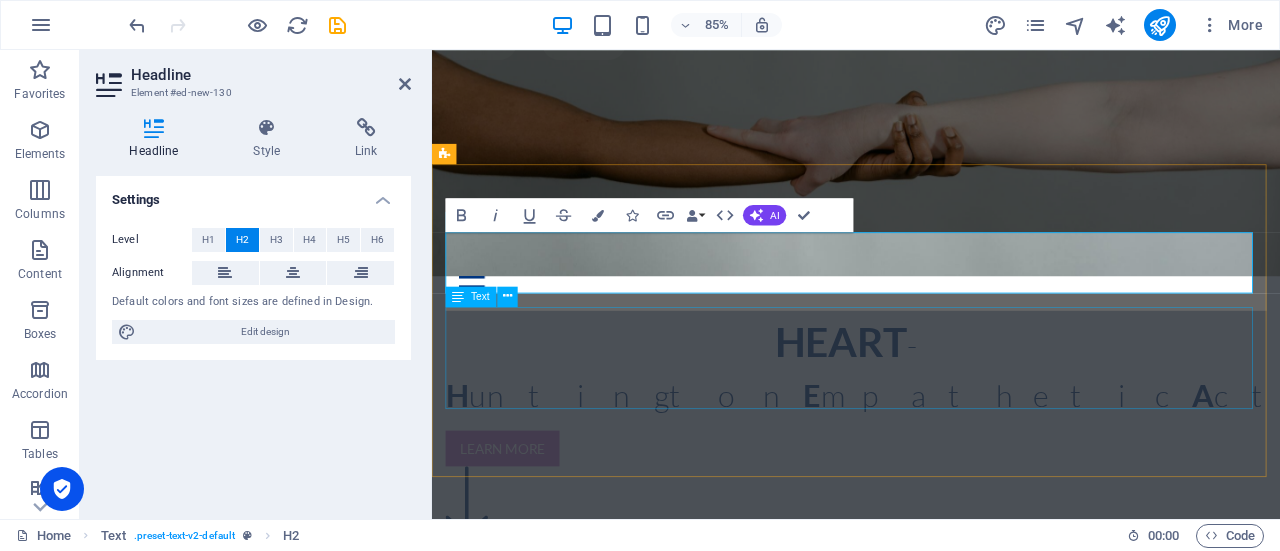click on "Lorem ipsum dolor sitope amet, consectetur adipisicing elitip. Massumenda, dolore, cum vel modi asperiores consequatur suscipit quidem ducimus eveniet iure expedita consecteture odiogil voluptatum similique fugit voluptates atem accusamus quae quas dolorem tenetur facere tempora maiores adipisci reiciendis accusantium voluptatibus id voluptate tempore dolor harum nisi amet! Nobis, eaque. Aenean commodo ligula eget dolor. Lorem ipsum dolor sit amet, consectetuer adipiscing elit leget odiogil voluptatum similique fugit voluptates dolor. Libero assumenda, dolore, cum vel modi asperiores consequatur." at bounding box center (931, 872) 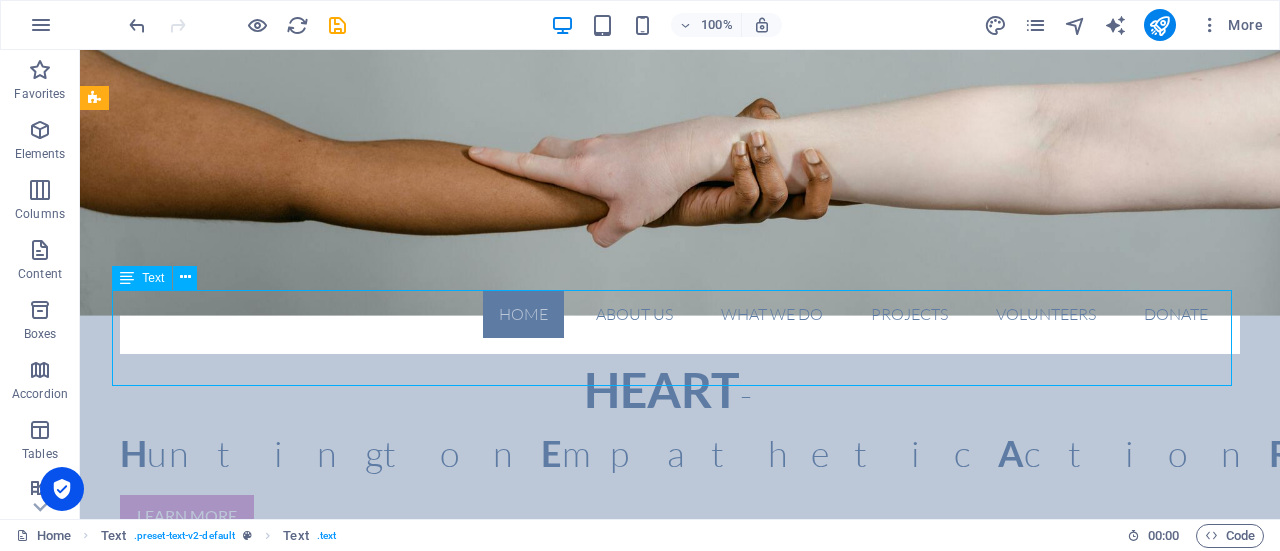 click on "Lorem ipsum dolor sitope amet, consectetur adipisicing elitip. Massumenda, dolore, cum vel modi asperiores consequatur suscipit quidem ducimus eveniet iure expedita consecteture odiogil voluptatum similique fugit voluptates atem accusamus quae quas dolorem tenetur facere tempora maiores adipisci reiciendis accusantium voluptatibus id voluptate tempore dolor harum nisi amet! Nobis, eaque. Aenean commodo ligula eget dolor. Lorem ipsum dolor sit amet, consectetuer adipiscing elit leget odiogil voluptatum similique fugit voluptates dolor. Libero assumenda, dolore, cum vel modi asperiores consequatur." at bounding box center (680, 870) 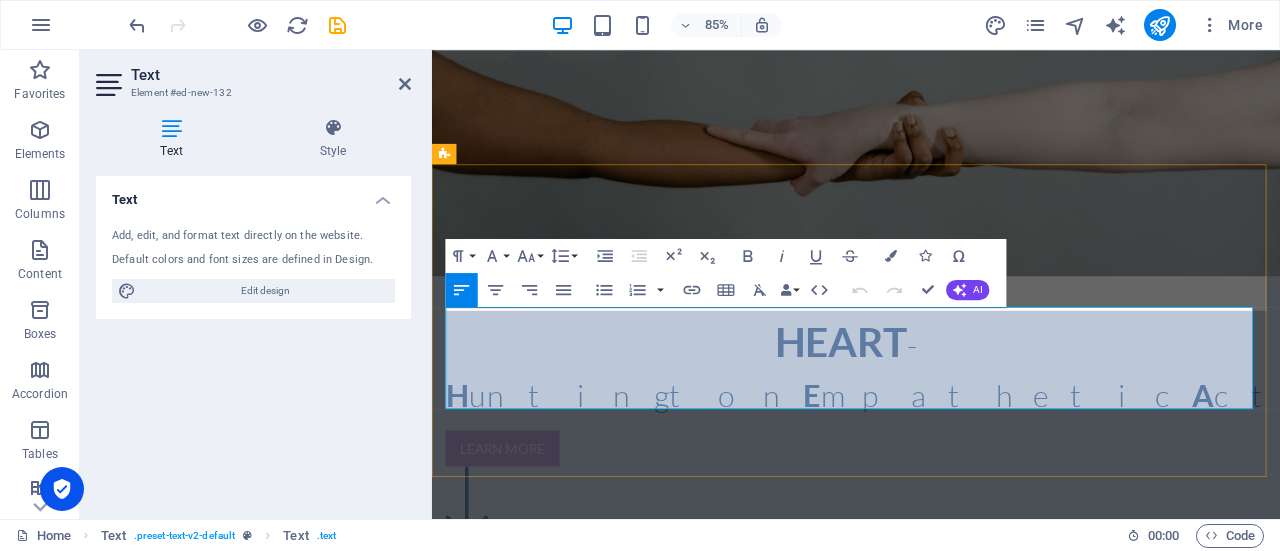 click on "Lorem ipsum dolor sitope amet, consectetur adipisicing elitip. Massumenda, dolore, cum vel modi asperiores consequatur suscipit quidem ducimus eveniet iure expedita consecteture odiogil voluptatum similique fugit voluptates atem accusamus quae quas dolorem tenetur facere tempora maiores adipisci reiciendis accusantium voluptatibus id voluptate tempore dolor harum nisi amet! Nobis, eaque. Aenean commodo ligula eget dolor. Lorem ipsum dolor sit amet, consectetuer adipiscing elit leget odiogil voluptatum similique fugit voluptates dolor. Libero assumenda, dolore, cum vel modi asperiores consequatur." at bounding box center [931, 872] 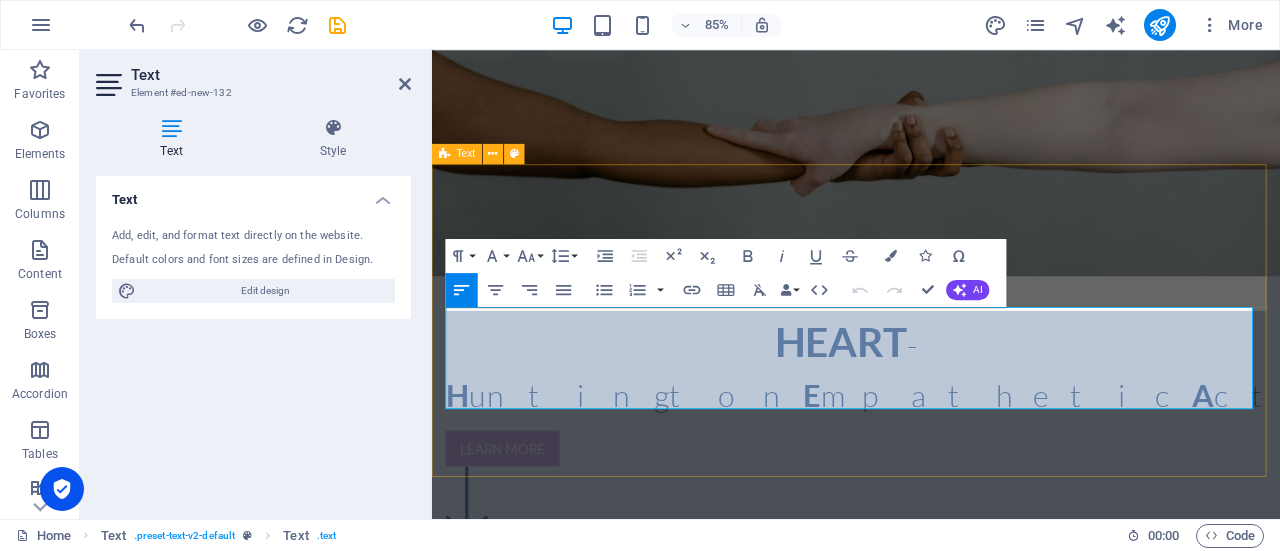 drag, startPoint x: 851, startPoint y: 465, endPoint x: 433, endPoint y: 364, distance: 430.02908 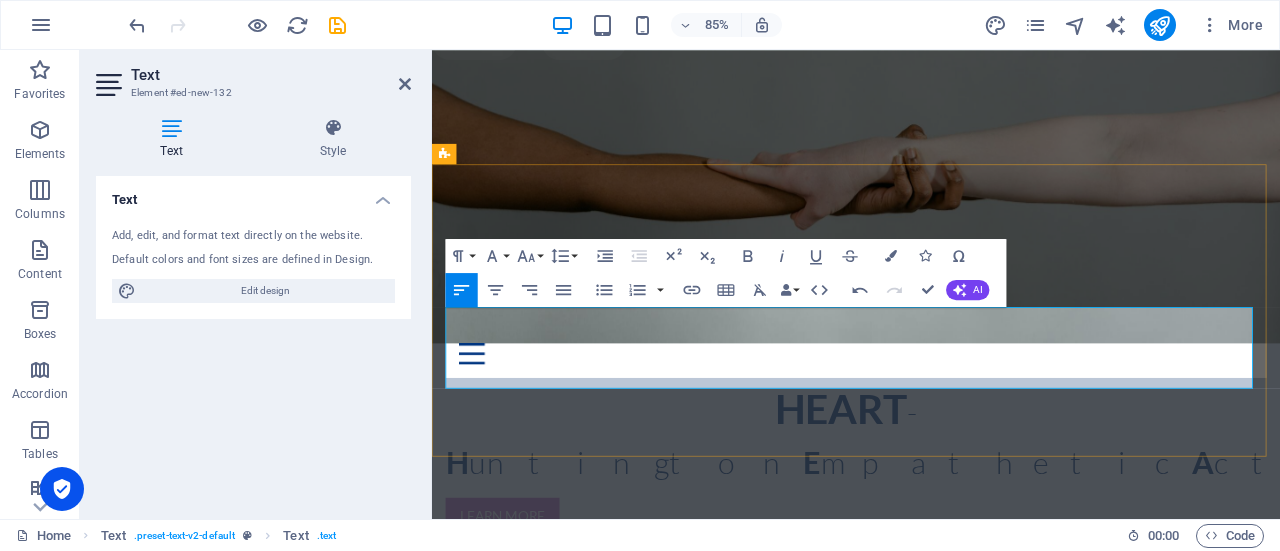 click on "HELP US PROTECT  OUR NEIGHBORS  FROM UNLAWFUL ARREST,  DETENTION, AND DEPORTATION." at bounding box center [931, 939] 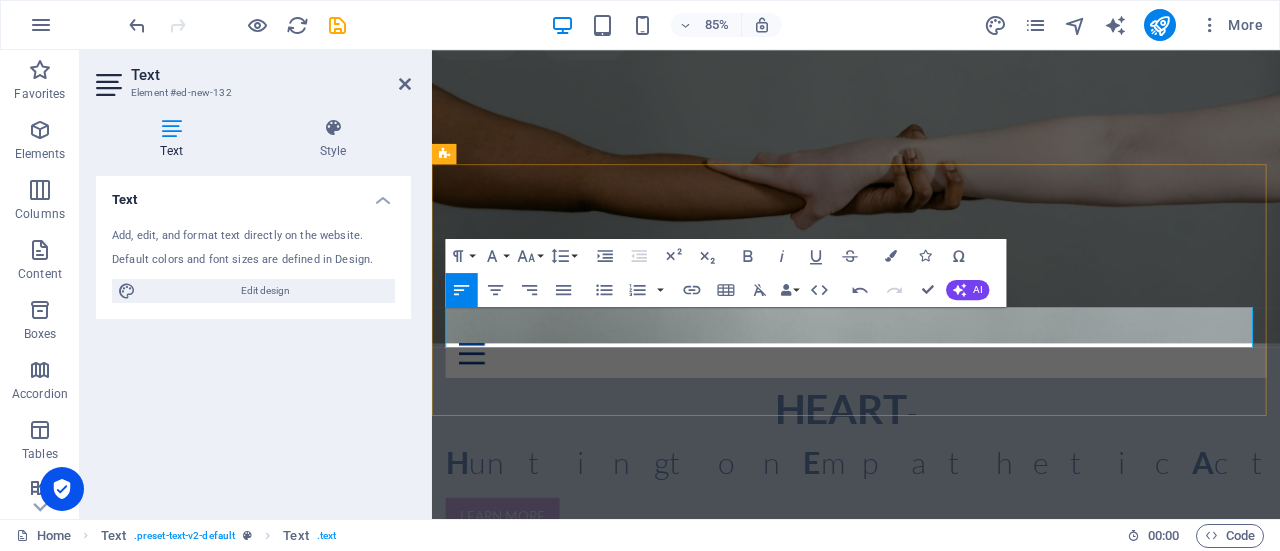 click on "HELP US PROTECT OUR NEIGHBORS FROM UNLAWFUL ARREST,  DETENTION, AND DEPORTATION." at bounding box center (931, 915) 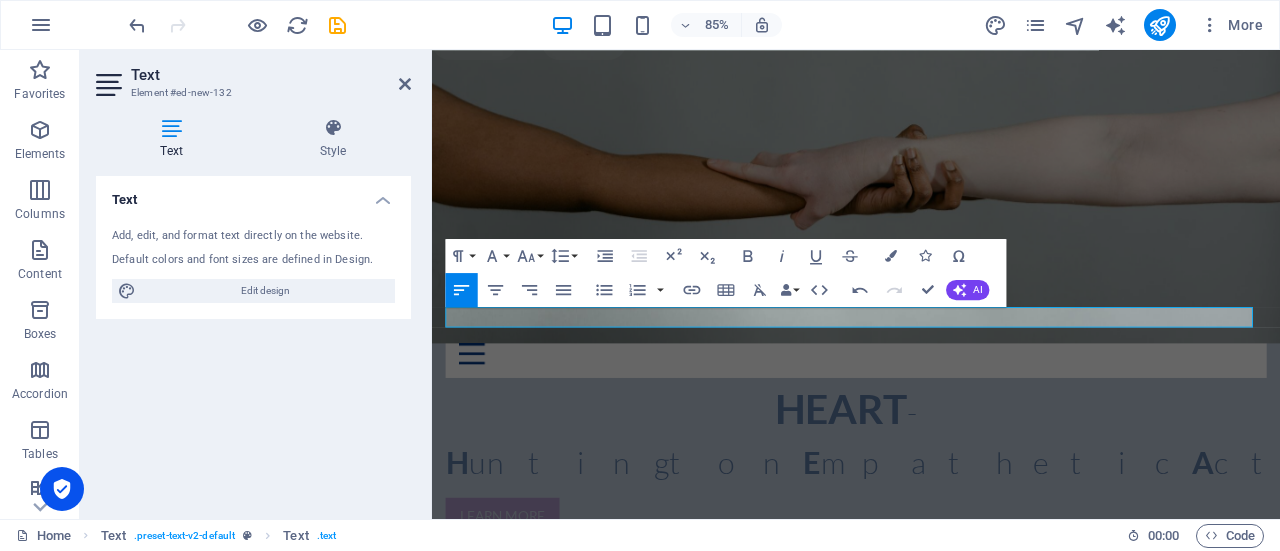 drag, startPoint x: 1235, startPoint y: 366, endPoint x: 344, endPoint y: 355, distance: 891.0679 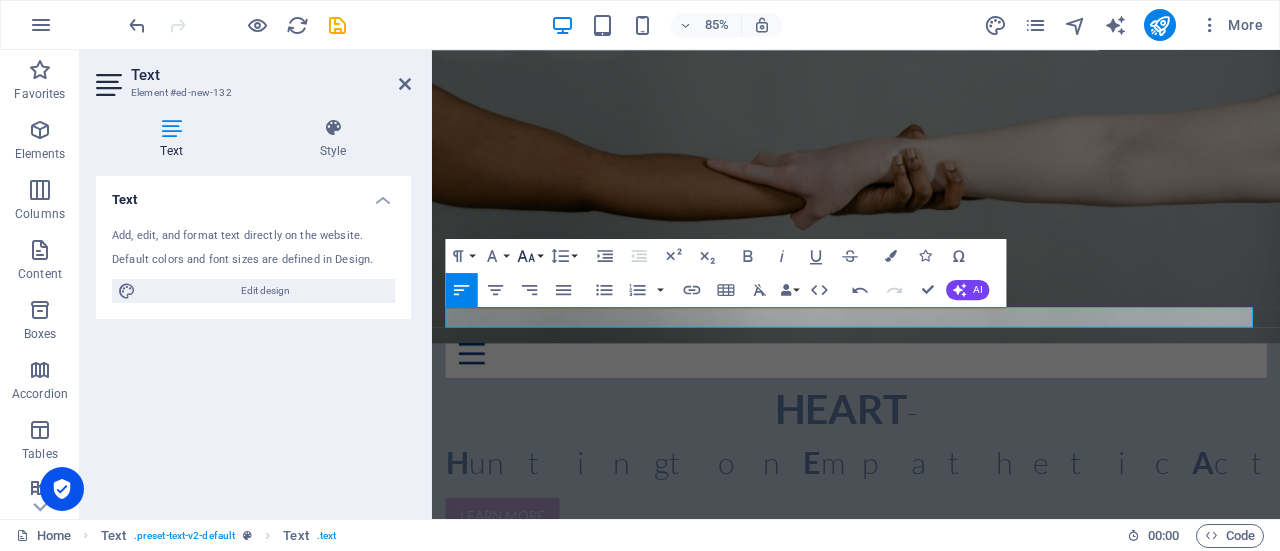click 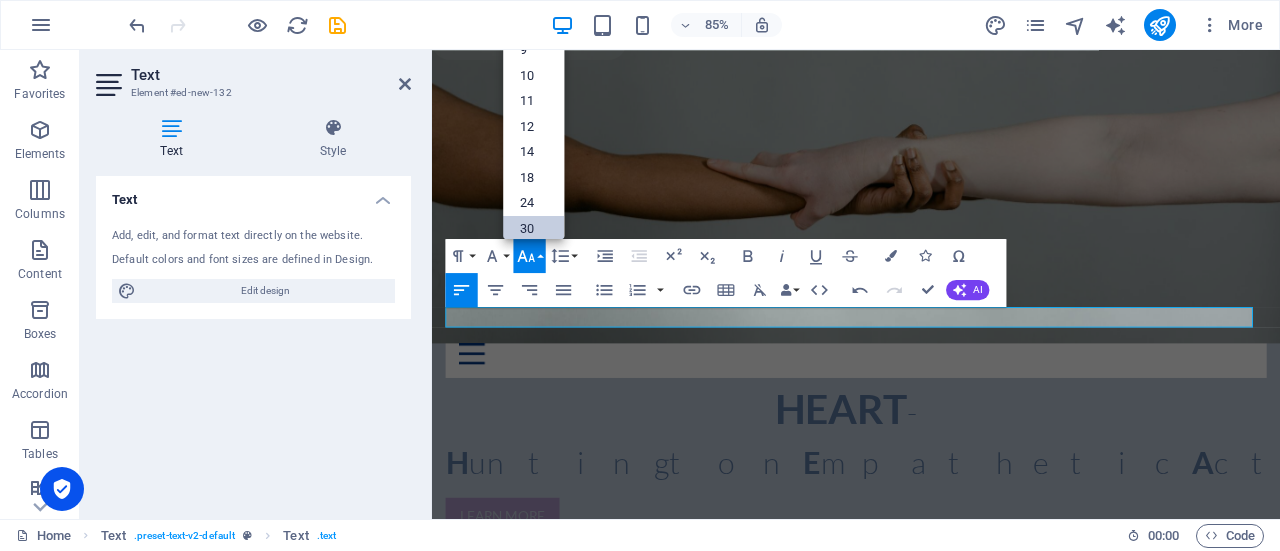 click on "30" at bounding box center (533, 228) 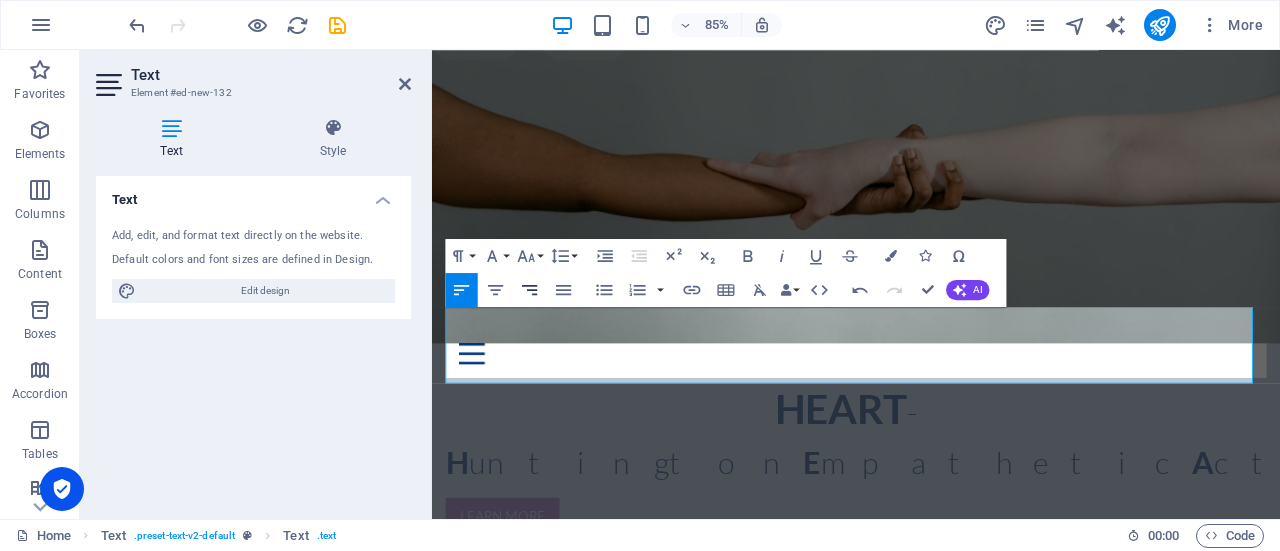click 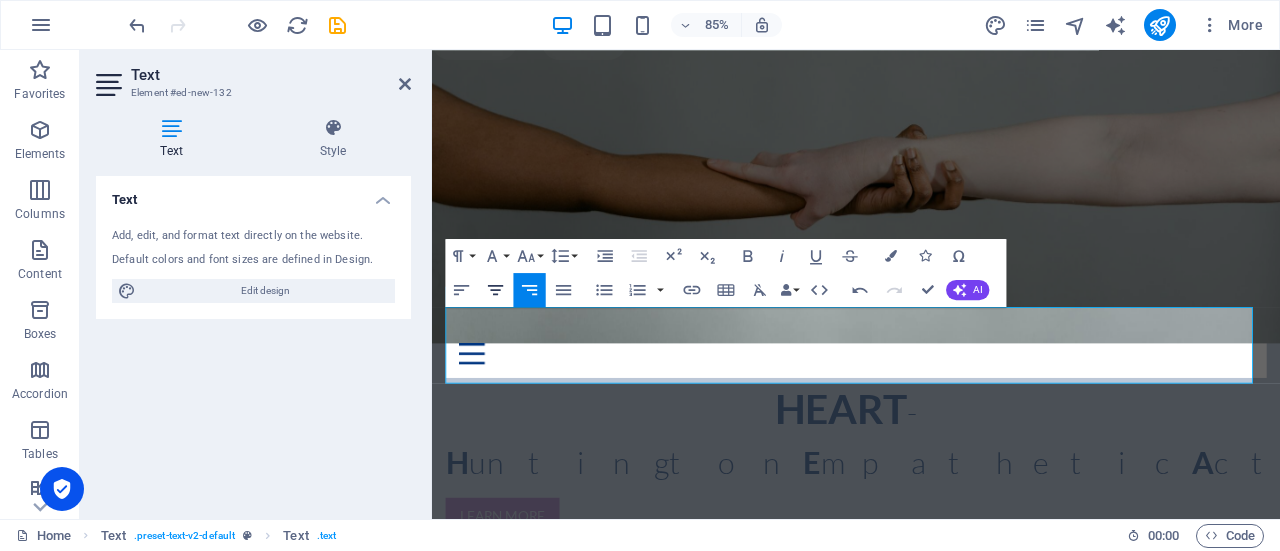click 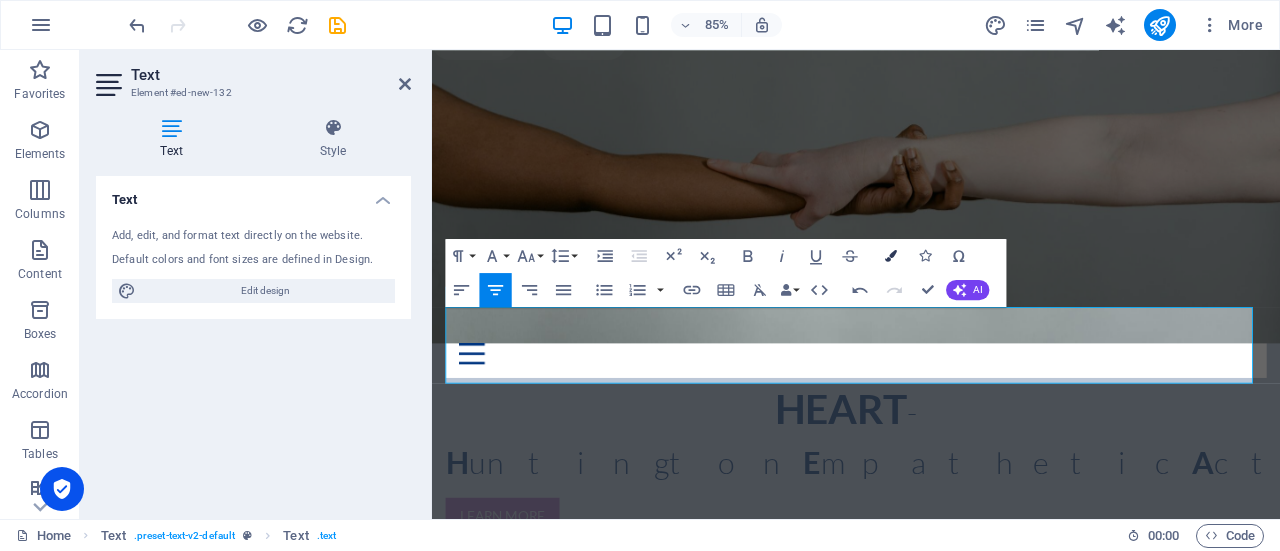 click at bounding box center (891, 255) 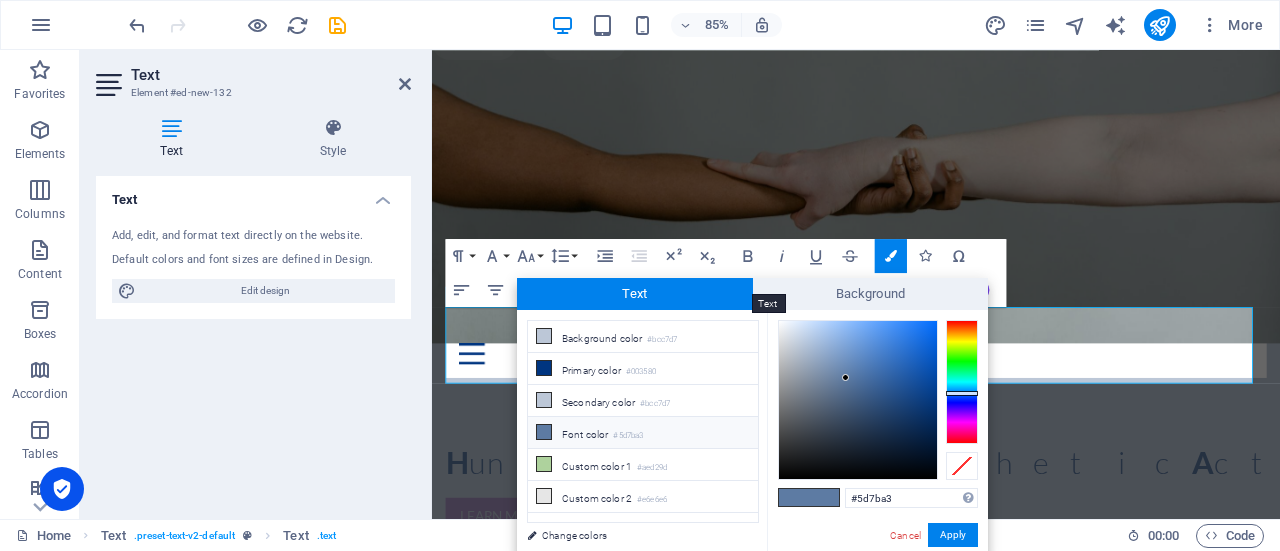 click on "Text" at bounding box center [635, 294] 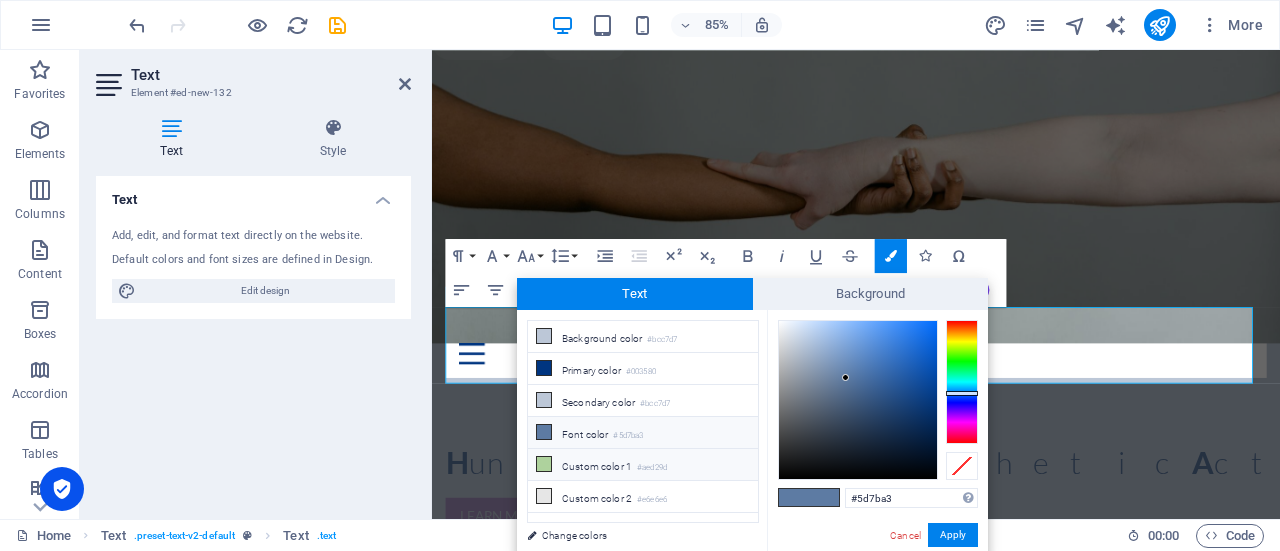click on "Custom color 1
#aed29d" at bounding box center (643, 465) 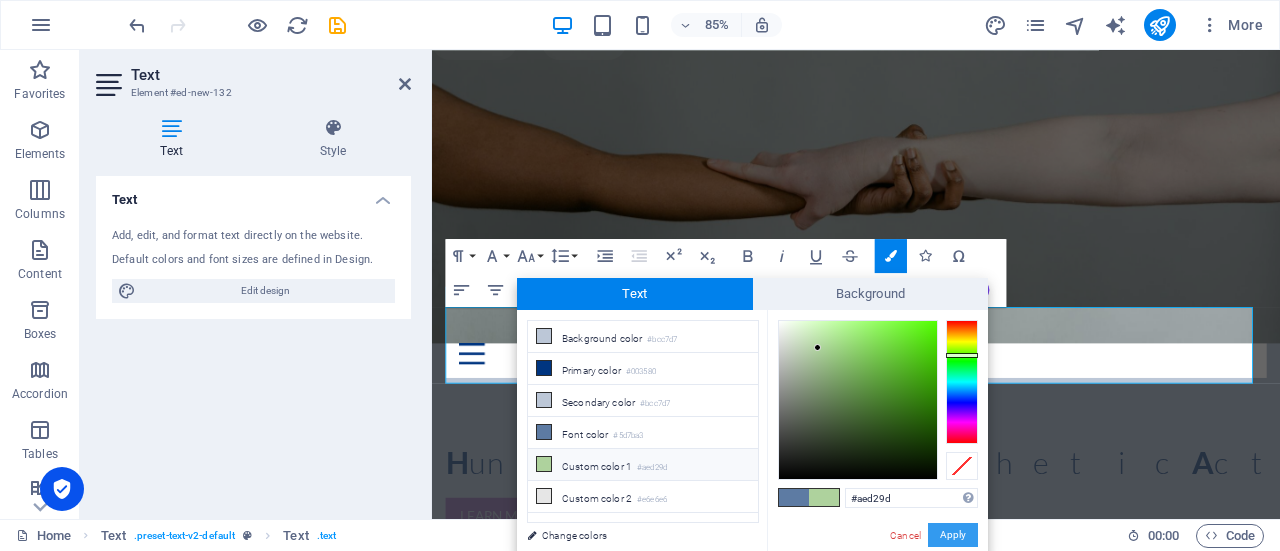 click on "Apply" at bounding box center (953, 535) 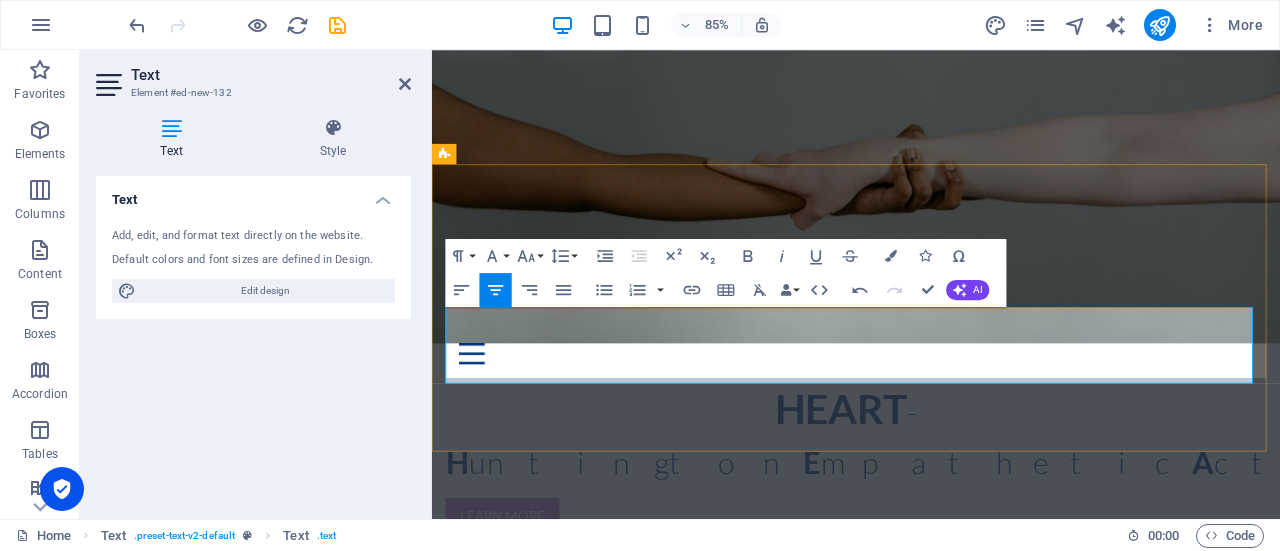click on "HELP US PROTECT OUR NEIGHBORS FROM UNLAWFUL ARREST, DETENTION, AND DEPORTATION." at bounding box center (931, 936) 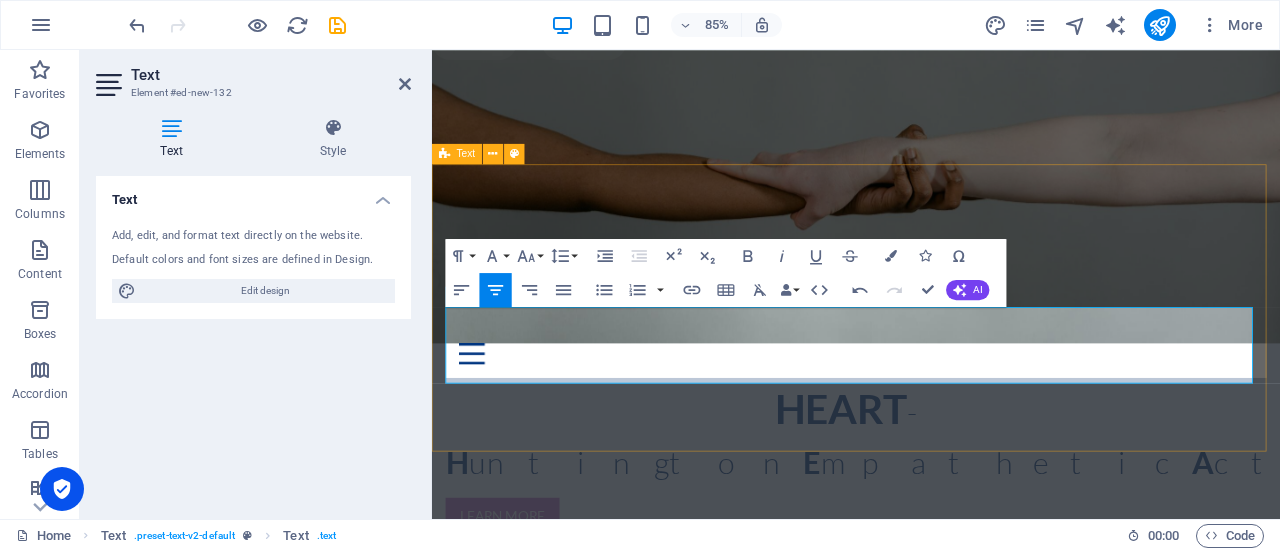 drag, startPoint x: 1206, startPoint y: 411, endPoint x: 435, endPoint y: 346, distance: 773.7351 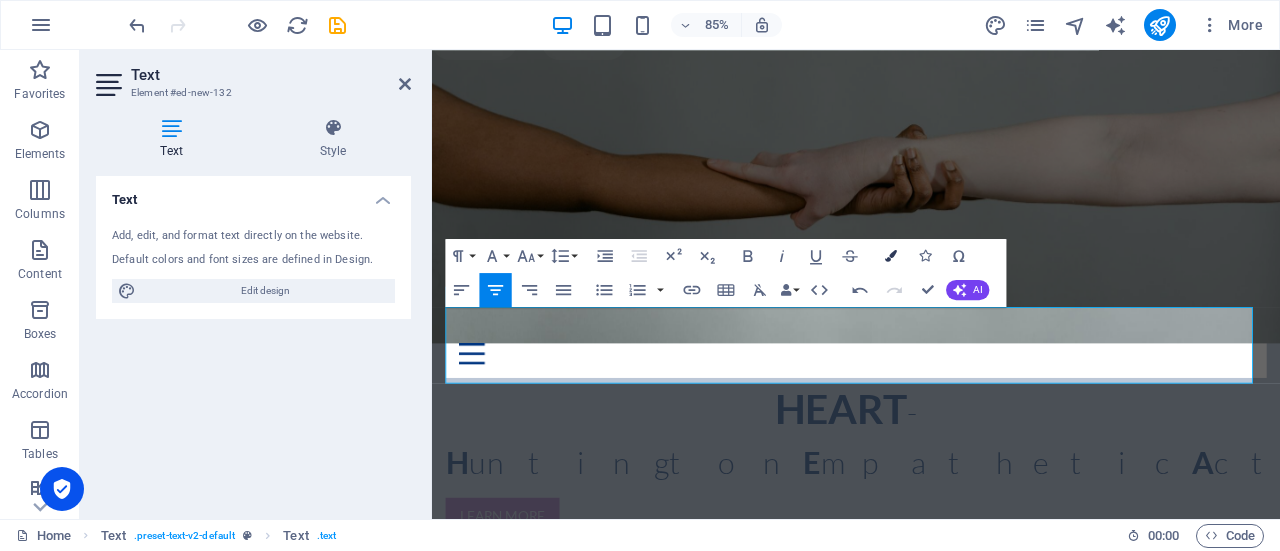 click at bounding box center [891, 255] 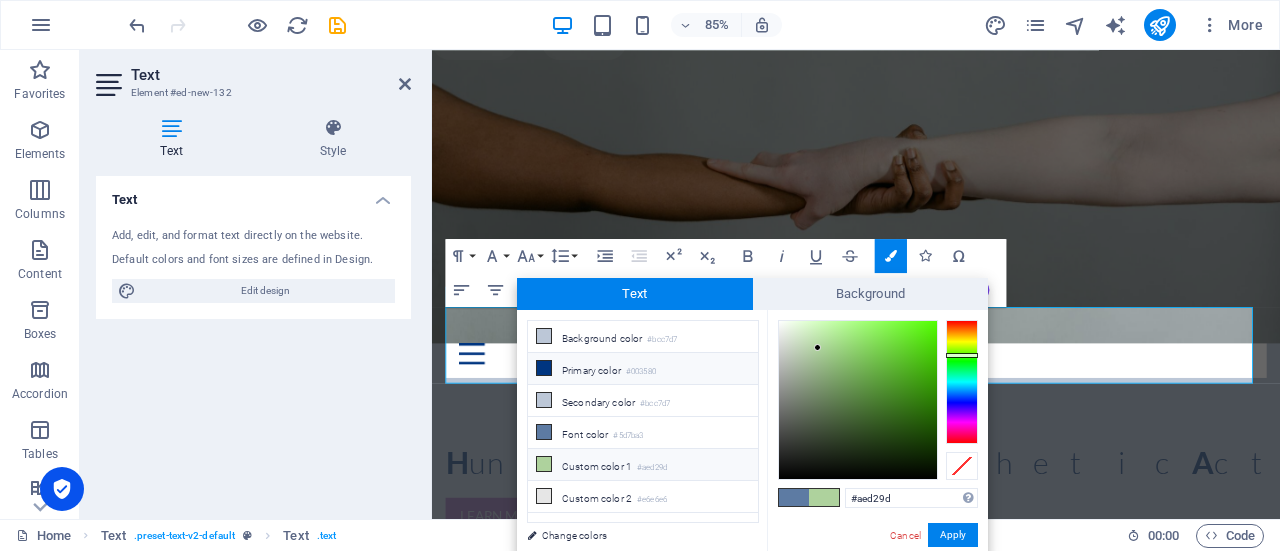 click on "Primary color
#003580" at bounding box center (643, 369) 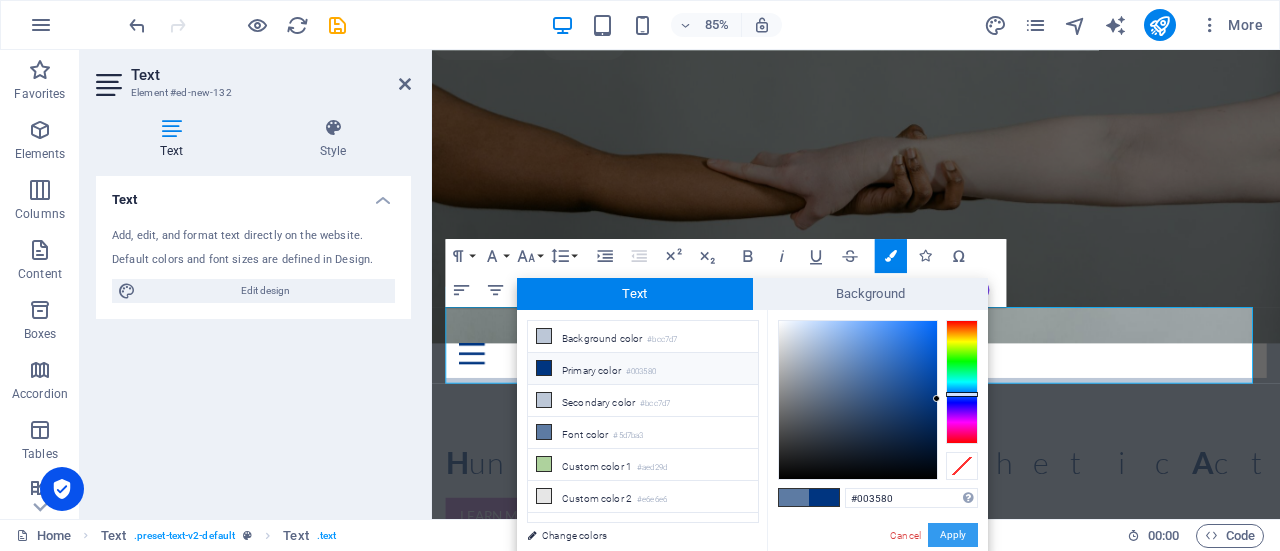 click on "Apply" at bounding box center [953, 535] 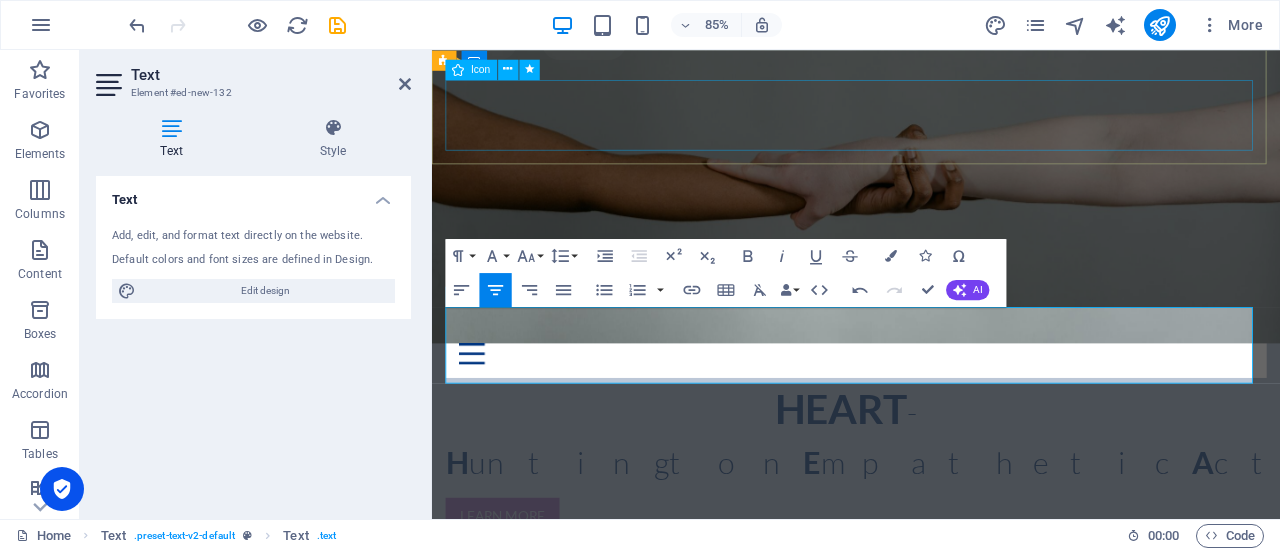 click at bounding box center (931, 662) 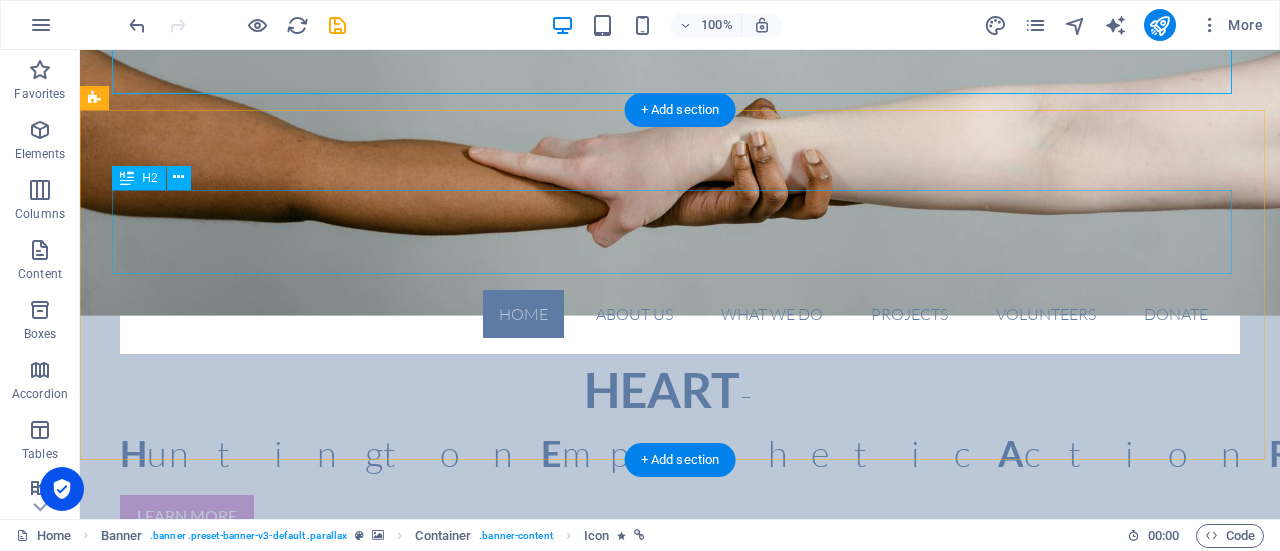 click on "Headline" at bounding box center [680, 764] 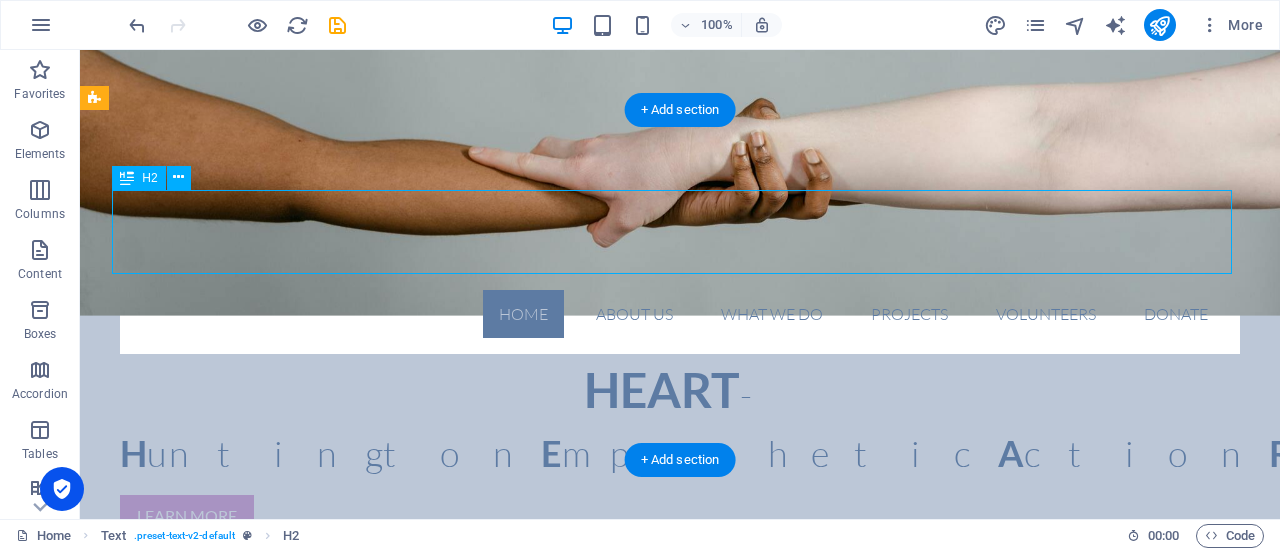 click on "Headline" at bounding box center [680, 764] 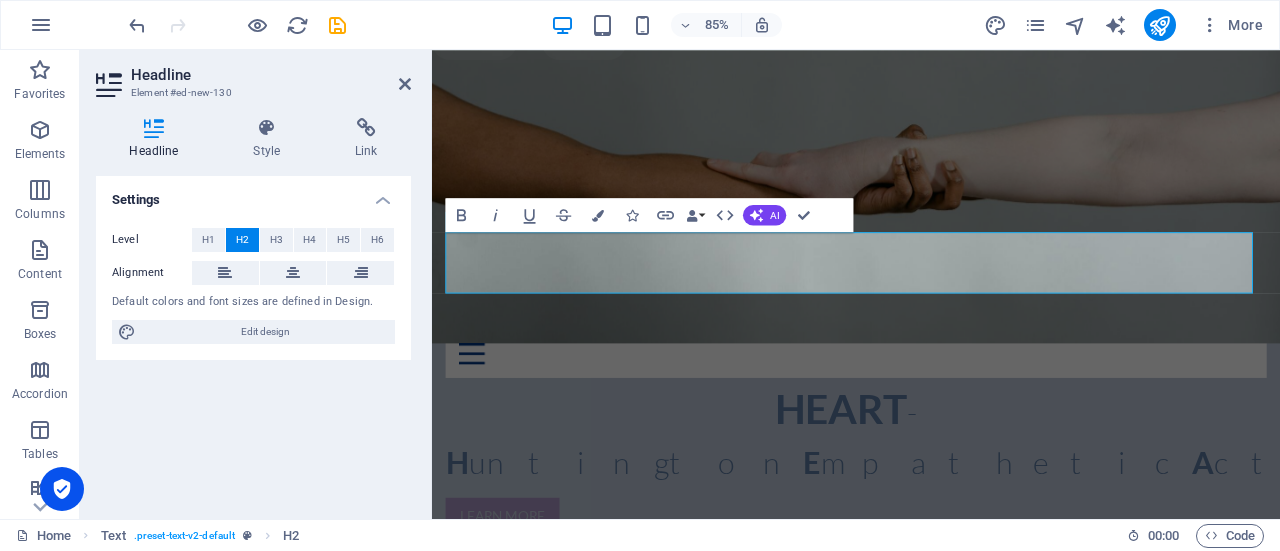 type 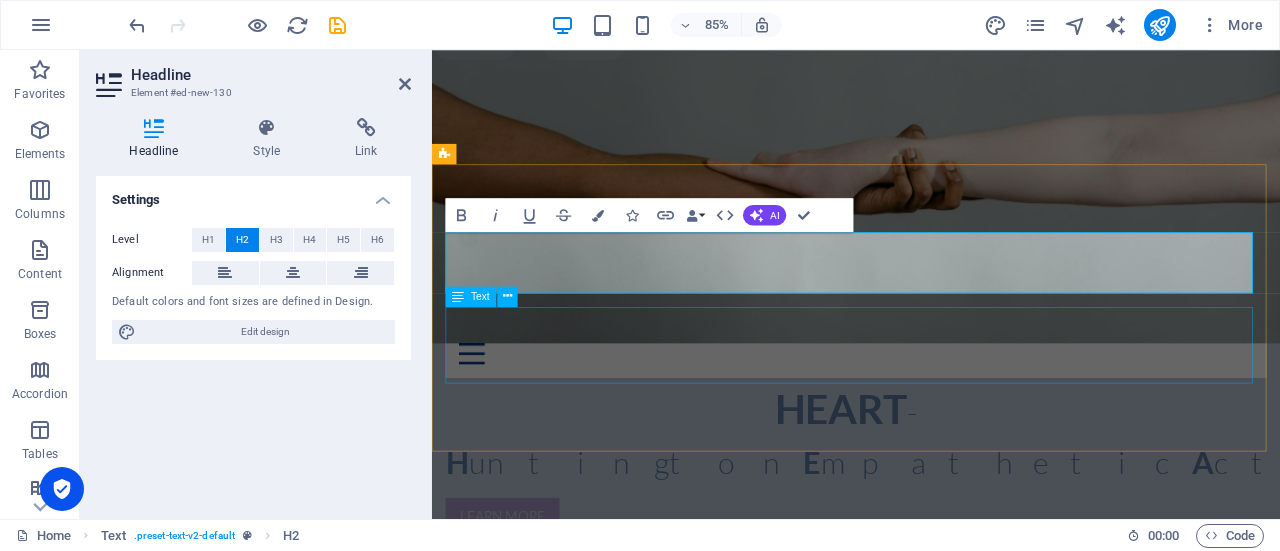 click on "HELP US PROTECT OUR NEIGHBORS FROM UNLAWFUL ARREST, DETENTION, AND DEPORTATION." at bounding box center (931, 936) 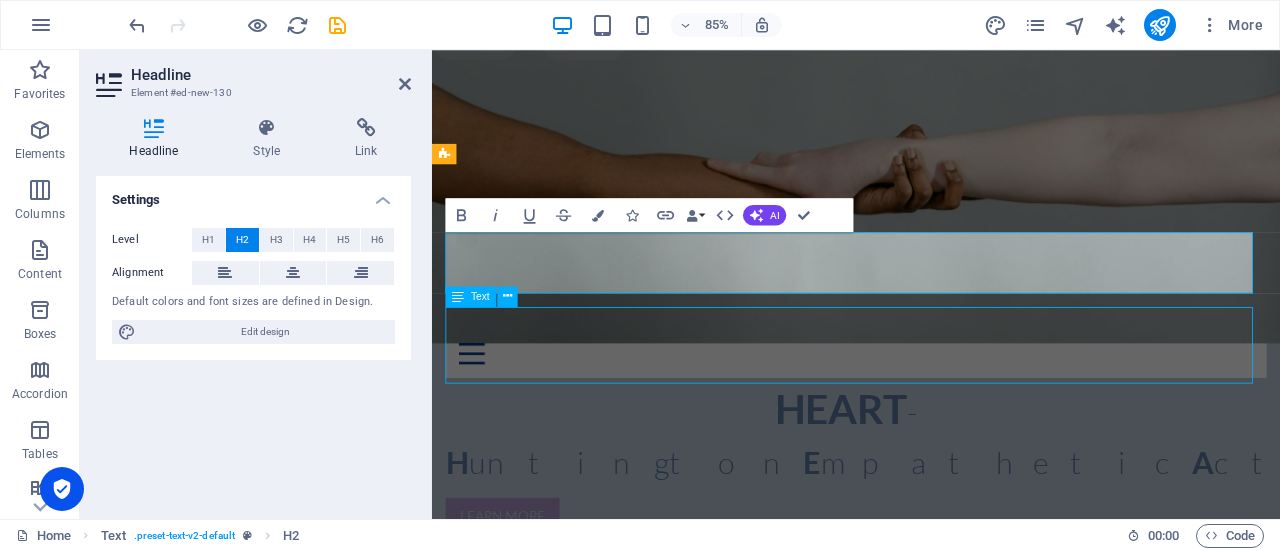 click on "HELP US PROTECT OUR NEIGHBORS FROM UNLAWFUL ARREST, DETENTION, AND DEPORTATION." at bounding box center [931, 936] 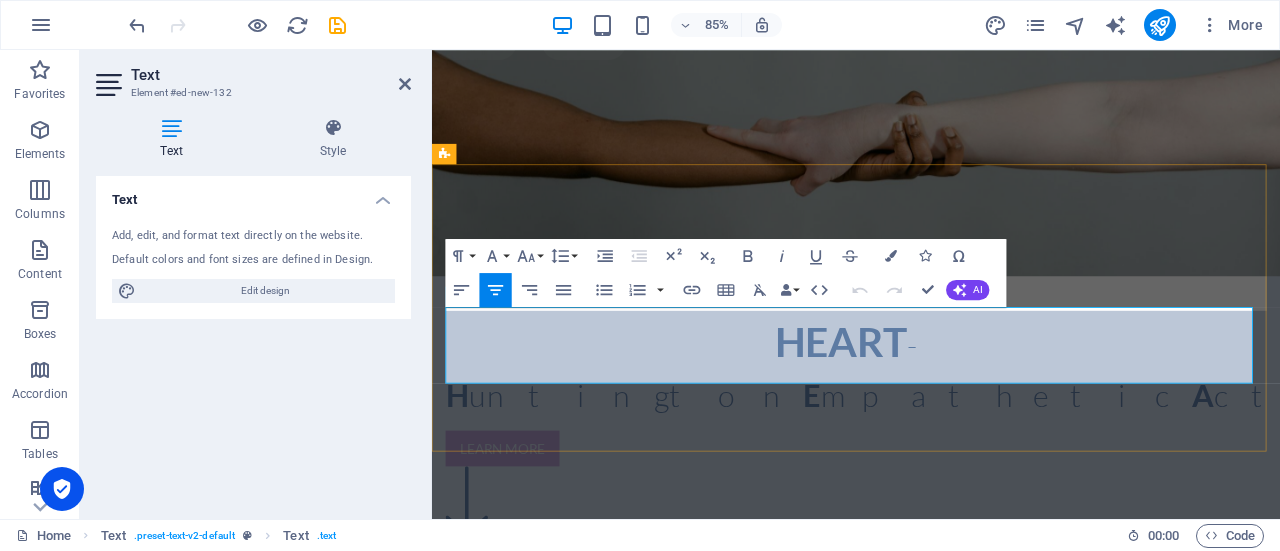 drag, startPoint x: 486, startPoint y: 371, endPoint x: 1228, endPoint y: 430, distance: 744.342 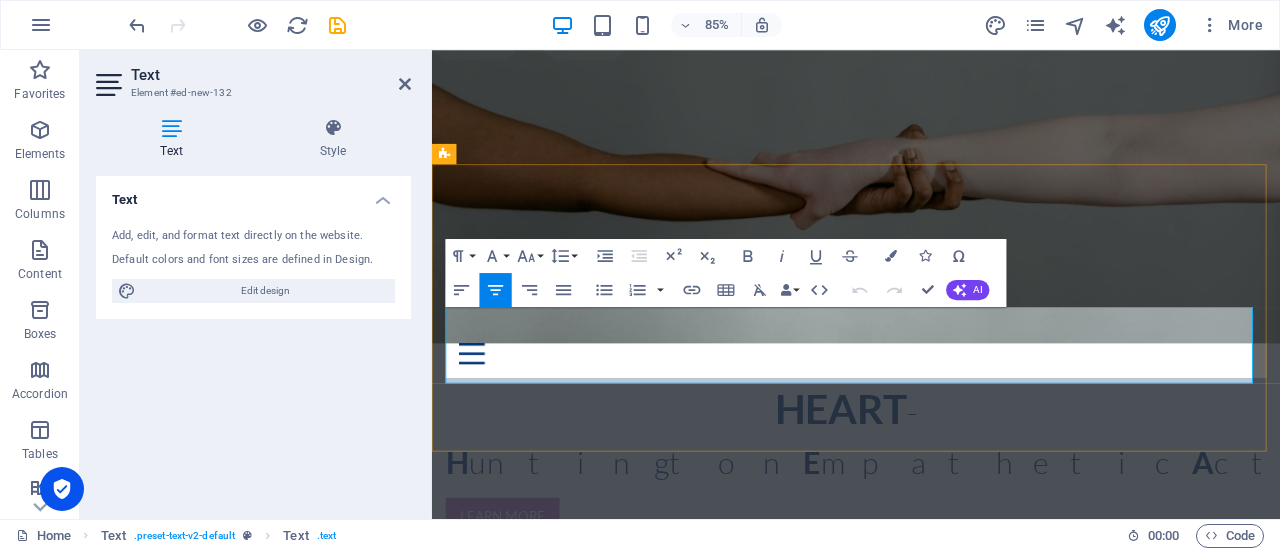 copy on "HELP US PROTECT OUR NEIGHBORS FROM UNLAWFUL ARREST, DETENTION, AND DEPORTATION." 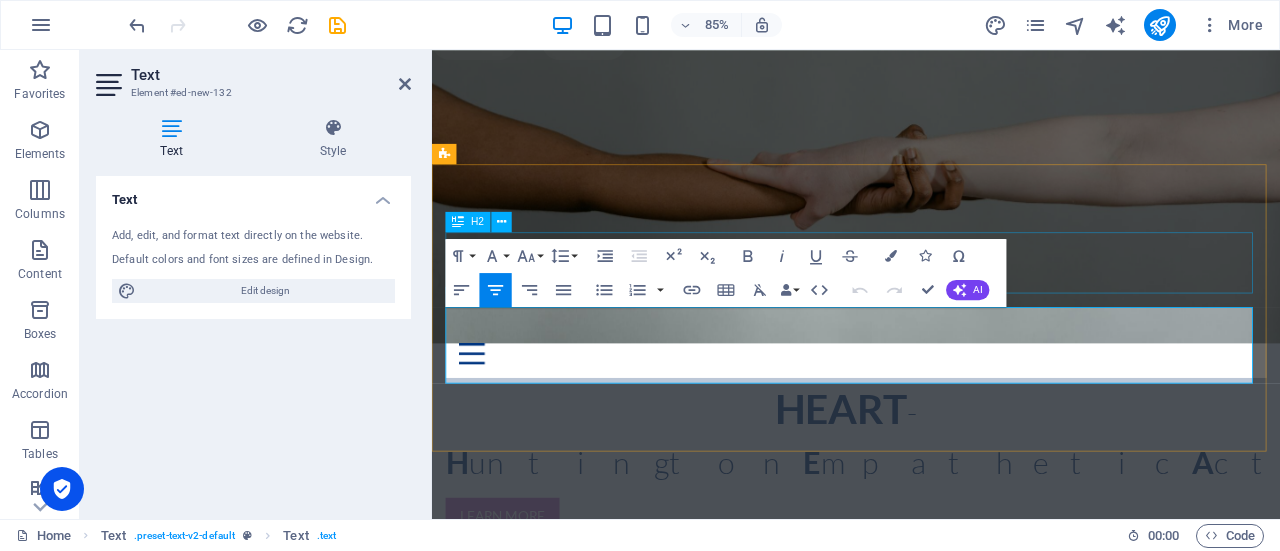 click on "HEART" at bounding box center [931, 838] 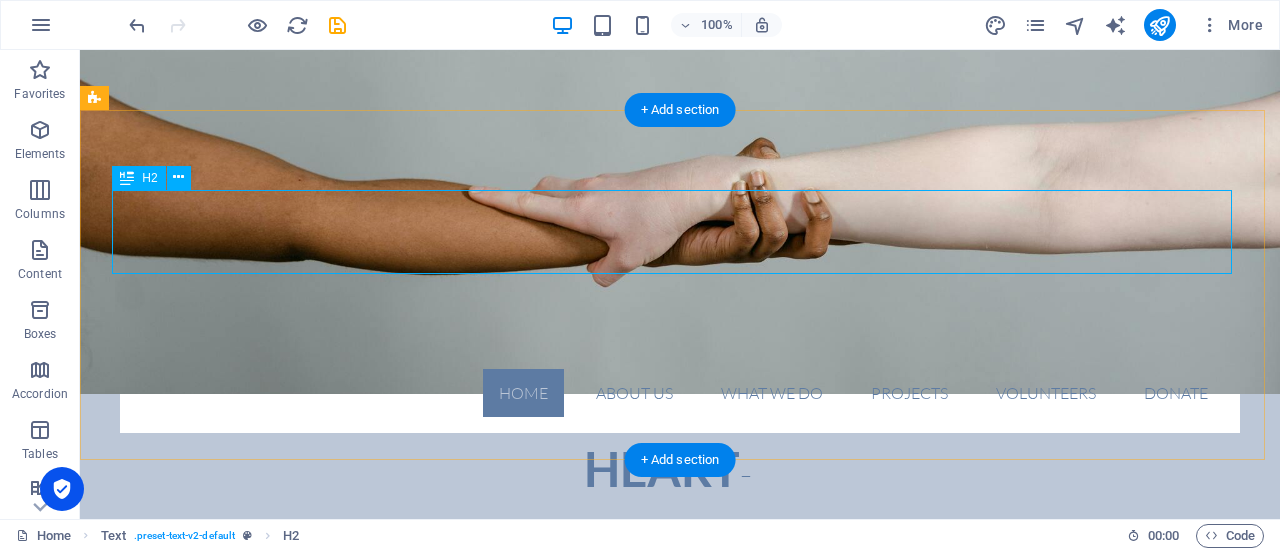 click on "HEART" at bounding box center (680, 843) 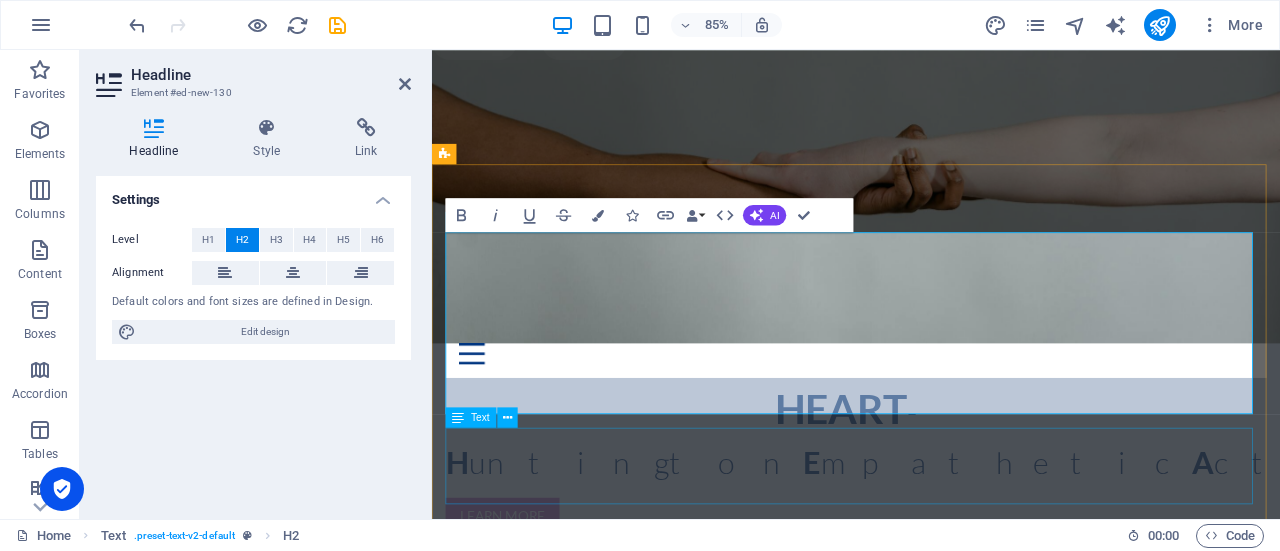 click on "HELP US PROTECT OUR NEIGHBORS FROM UNLAWFUL ARREST, DETENTION, AND DEPORTATION." at bounding box center (931, 1079) 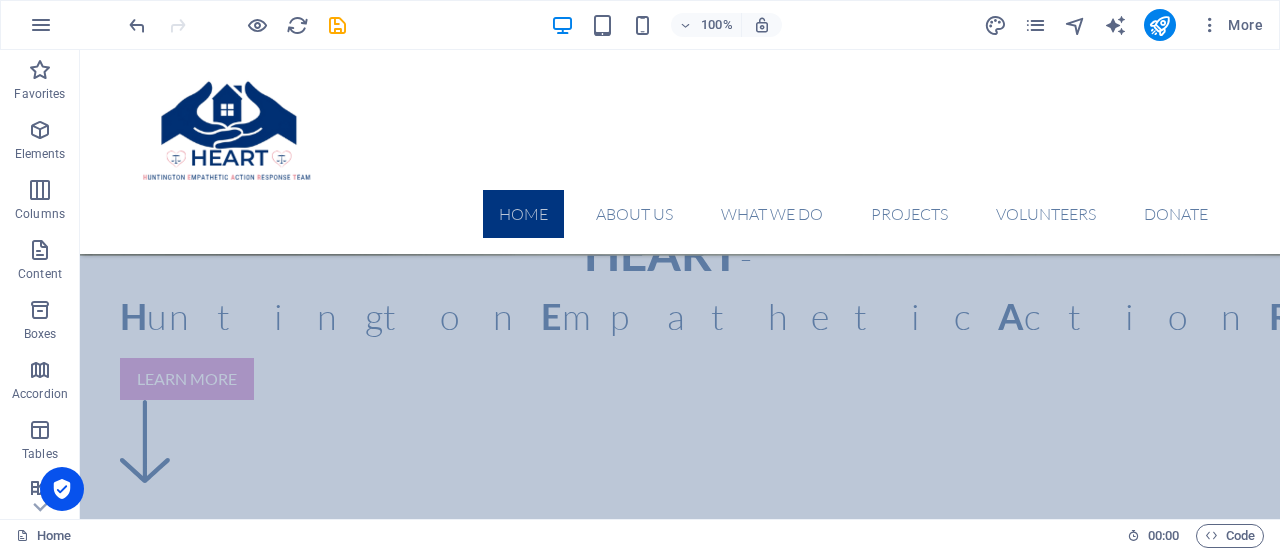 scroll, scrollTop: 461, scrollLeft: 0, axis: vertical 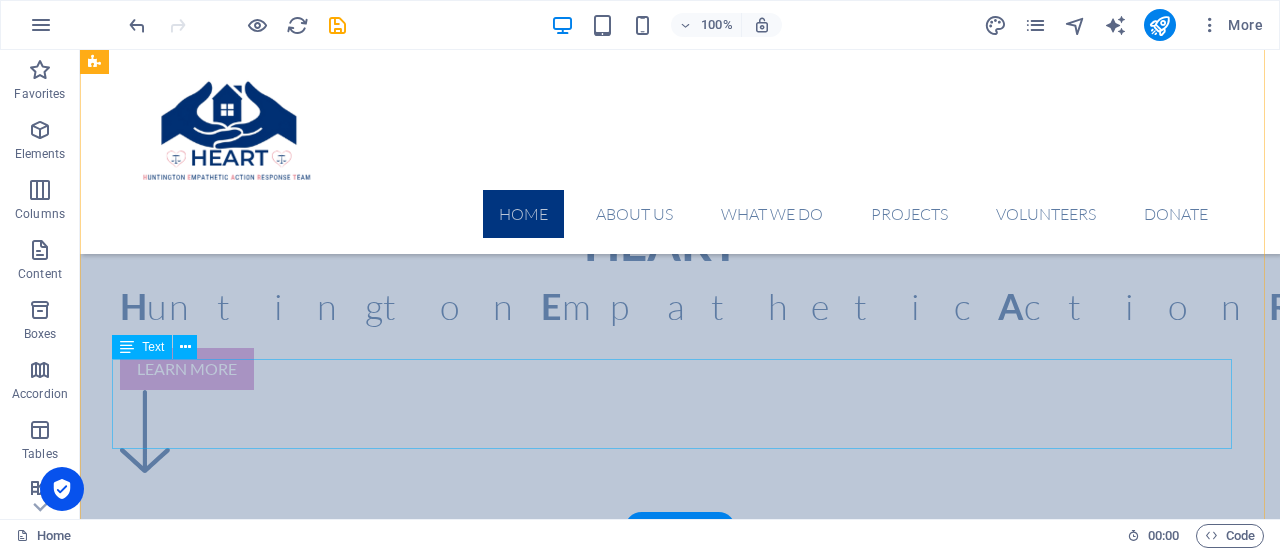 click on "HELP US PROTECT OUR NEIGHBORS FROM UNLAWFUL ARREST, DETENTION, AND DEPORTATION." at bounding box center [680, 888] 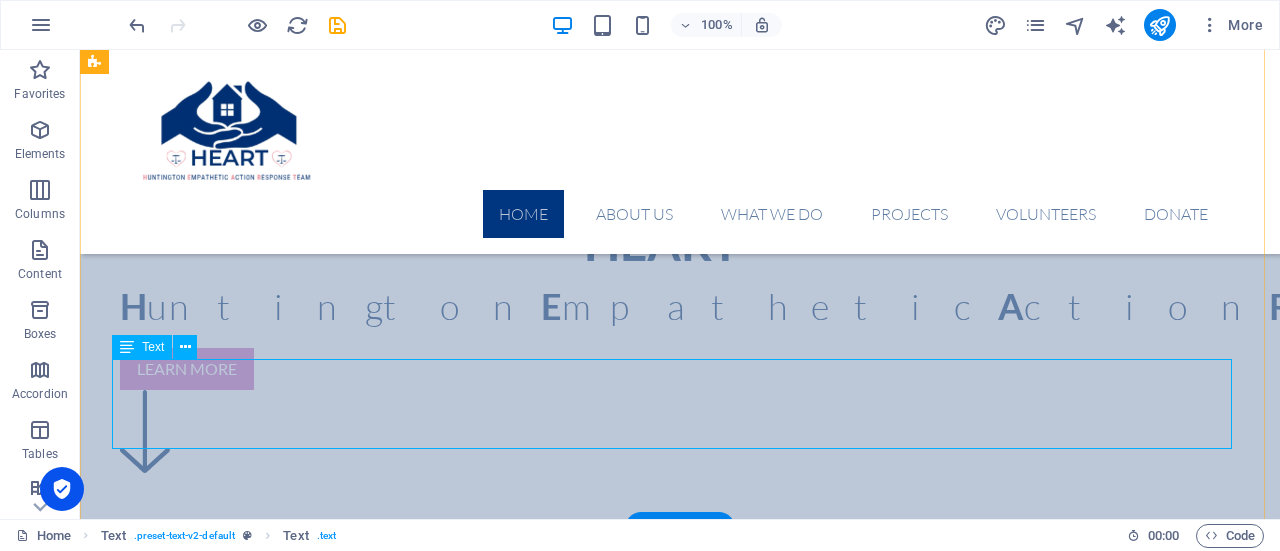 click on "HELP US PROTECT OUR NEIGHBORS FROM UNLAWFUL ARREST, DETENTION, AND DEPORTATION." at bounding box center (680, 888) 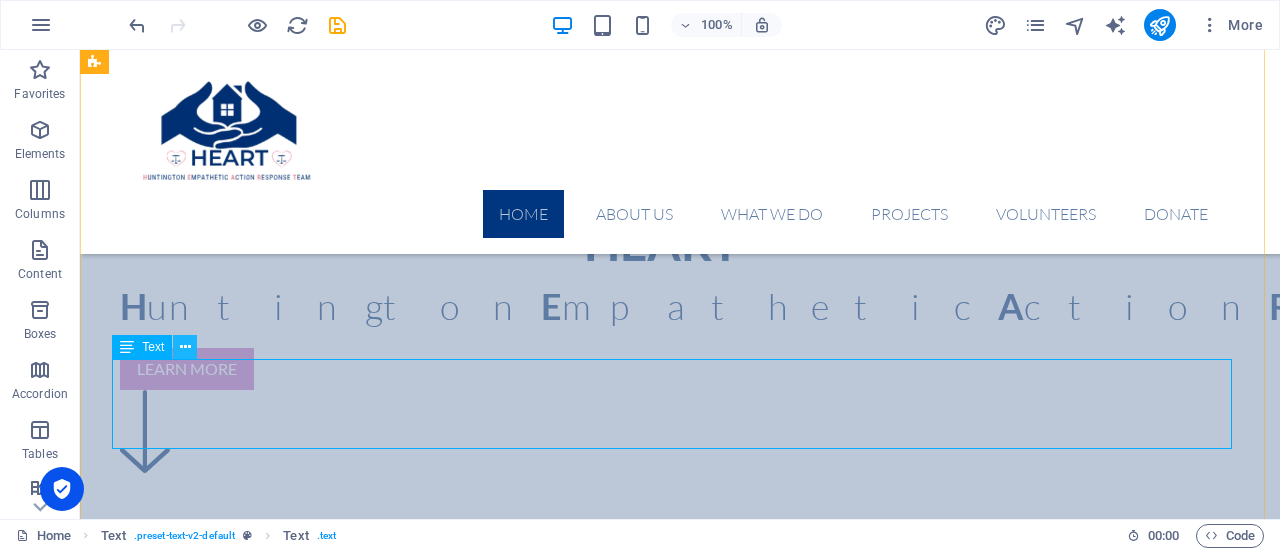 click at bounding box center [185, 347] 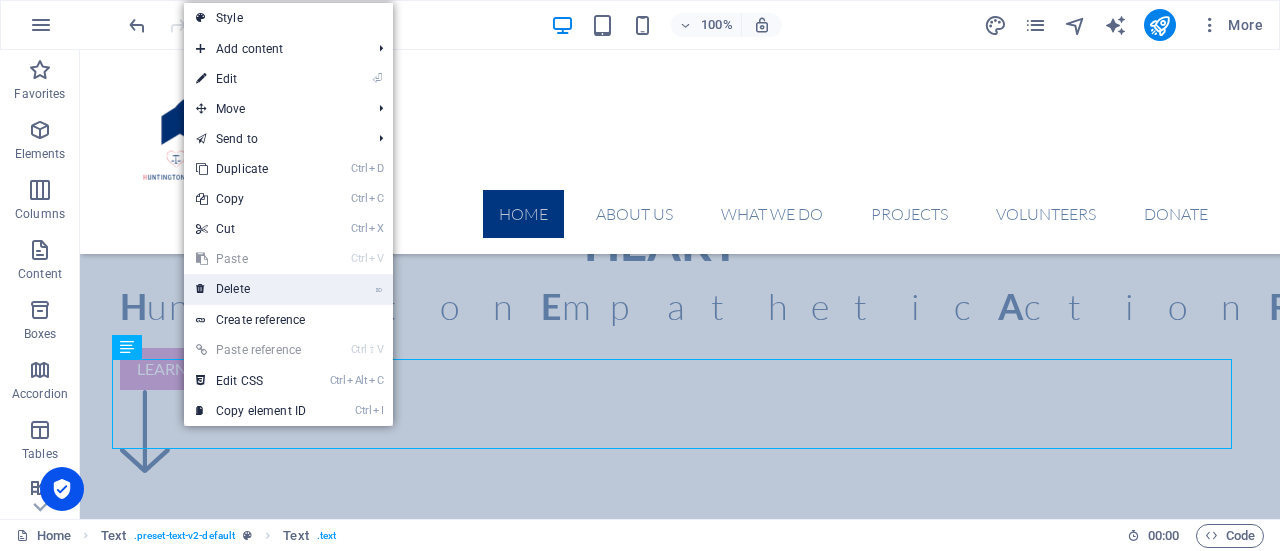 click on "⌦  Delete" at bounding box center [251, 289] 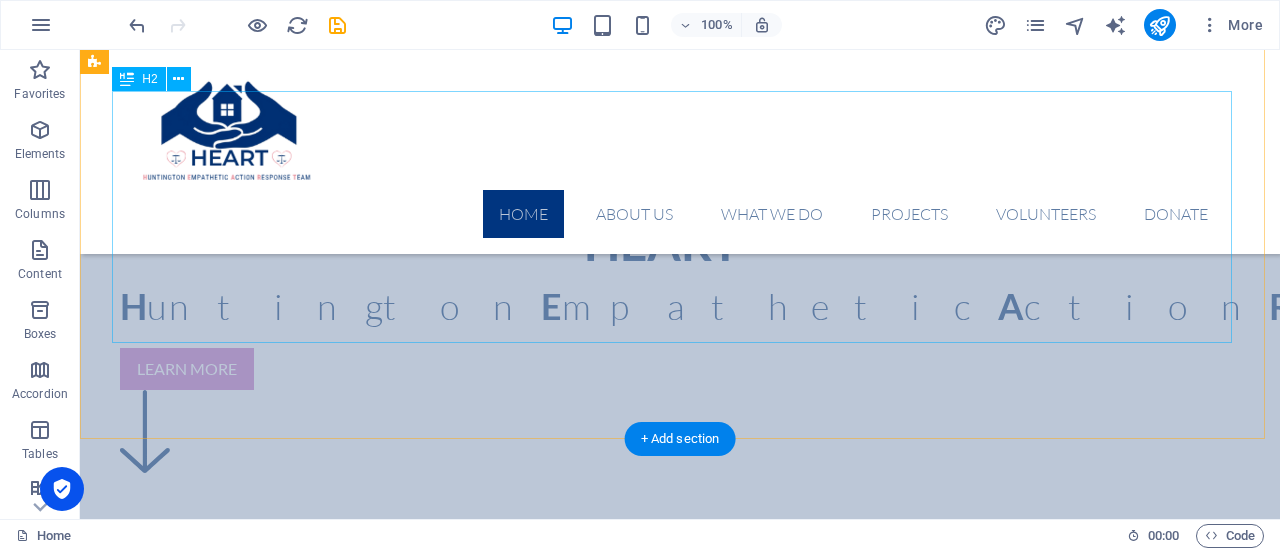 click on "HELP US PROTECT OUR NEIGHBORS FROM UNLAWFUL ARREST, DETENTION, AND DEPORTATION." at bounding box center [680, 701] 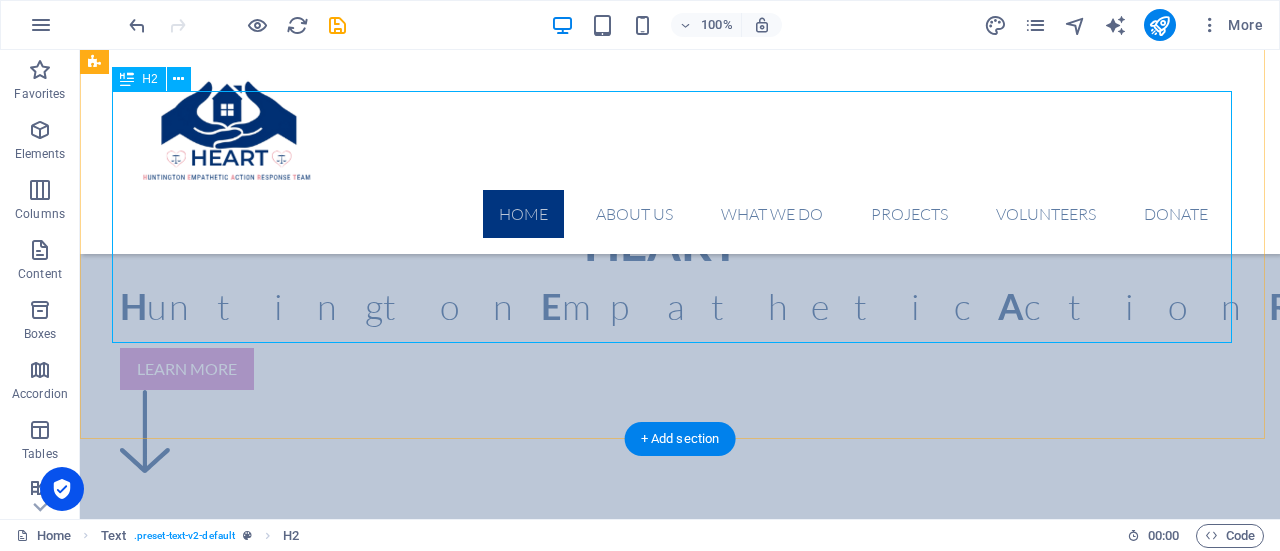 click on "HELP US PROTECT OUR NEIGHBORS FROM UNLAWFUL ARREST, DETENTION, AND DEPORTATION." at bounding box center [680, 701] 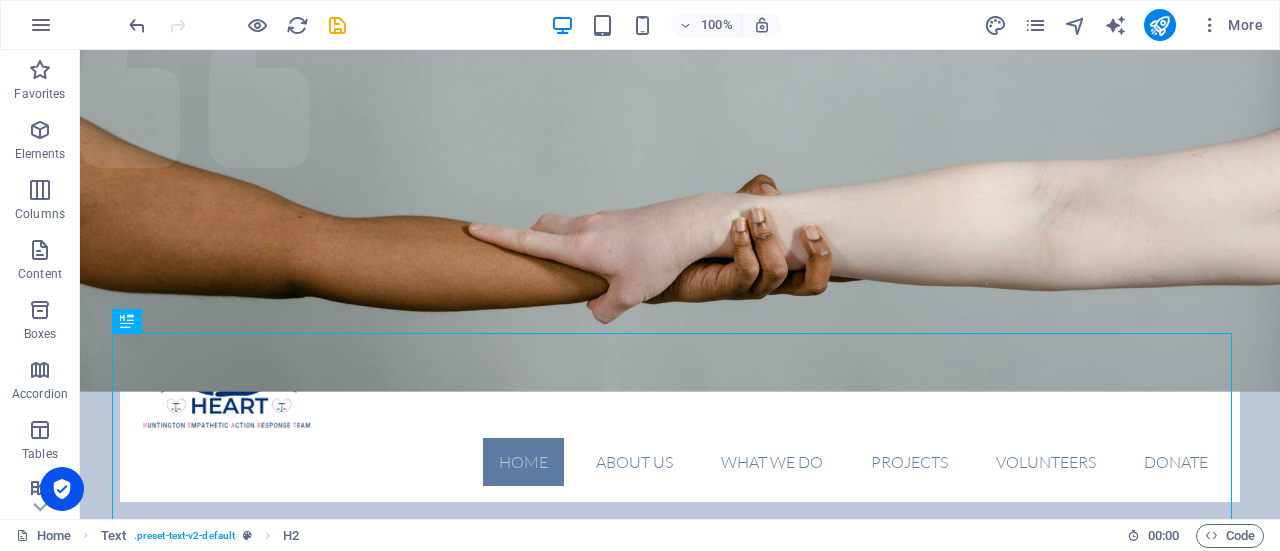 scroll, scrollTop: 219, scrollLeft: 0, axis: vertical 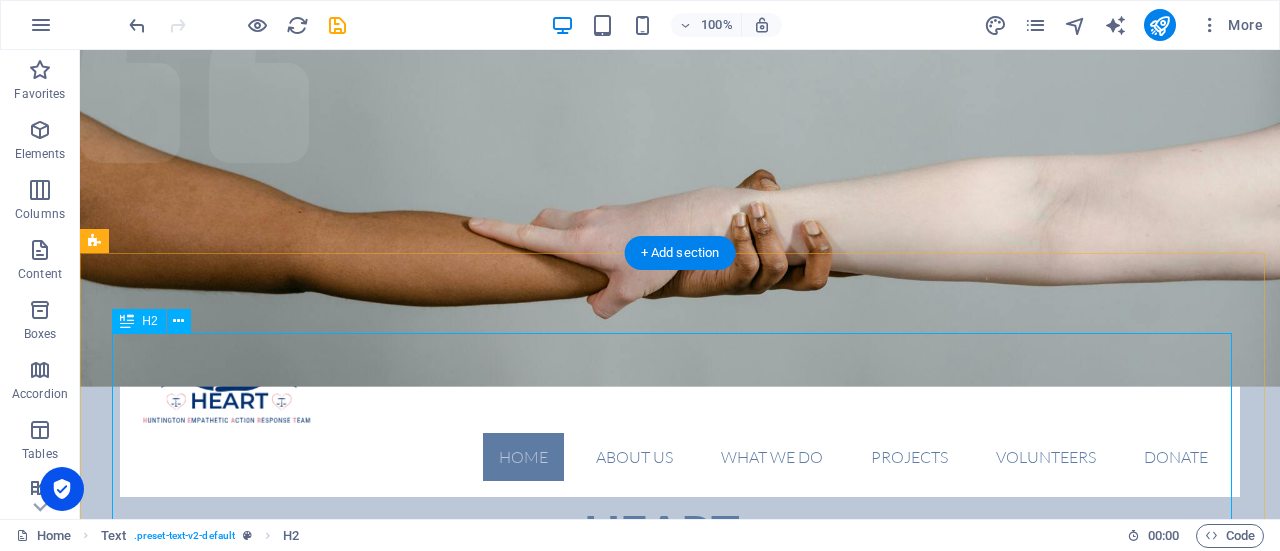 click on "HELP US PROTECT OUR NEIGHBORS FROM UNLAWFUL ARREST, DETENTION, AND DEPORTATION." at bounding box center (680, 991) 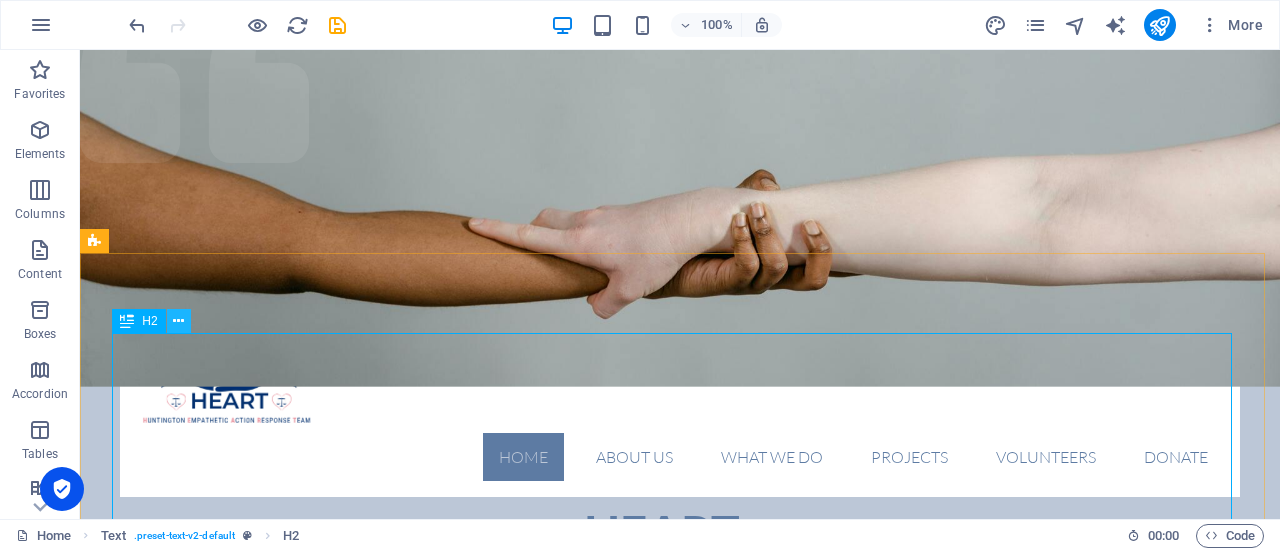 click at bounding box center [178, 321] 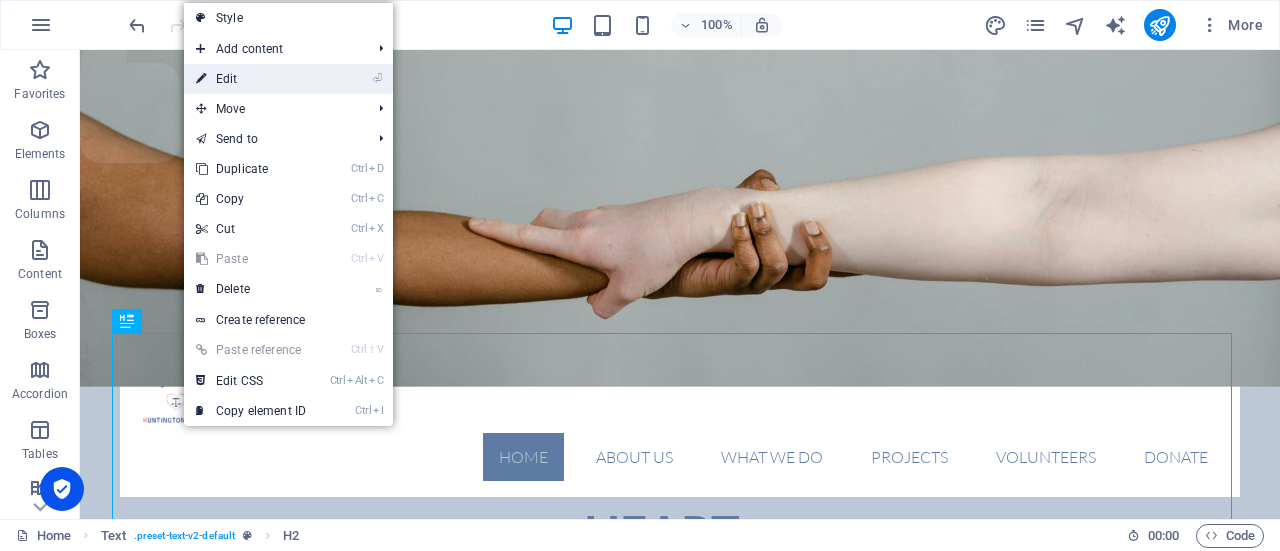 click on "⏎  Edit" at bounding box center (251, 79) 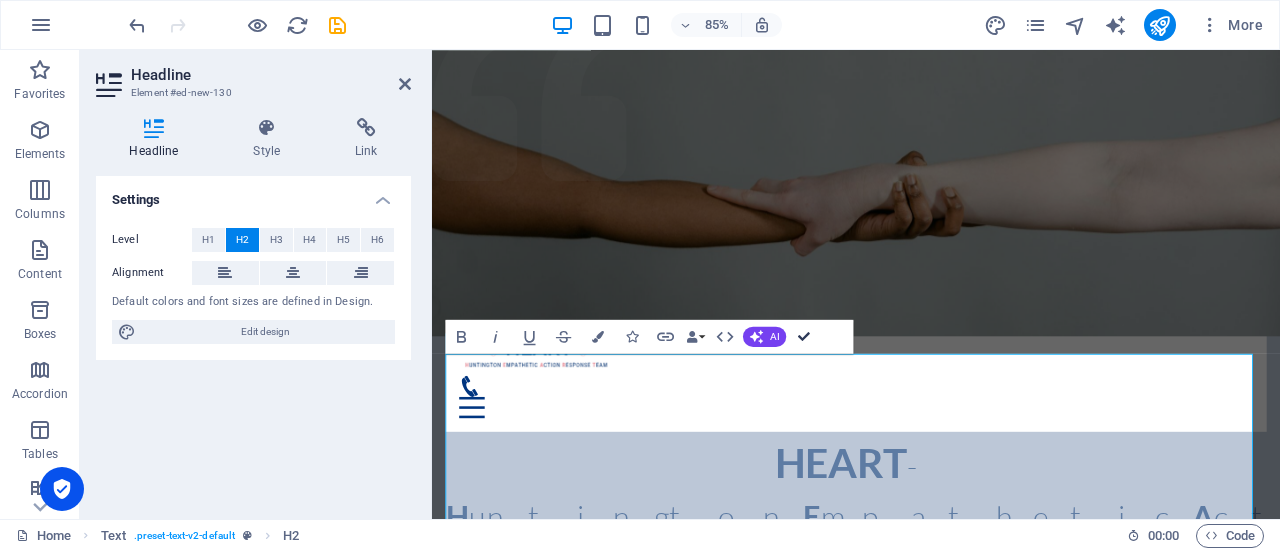 scroll, scrollTop: 145, scrollLeft: 0, axis: vertical 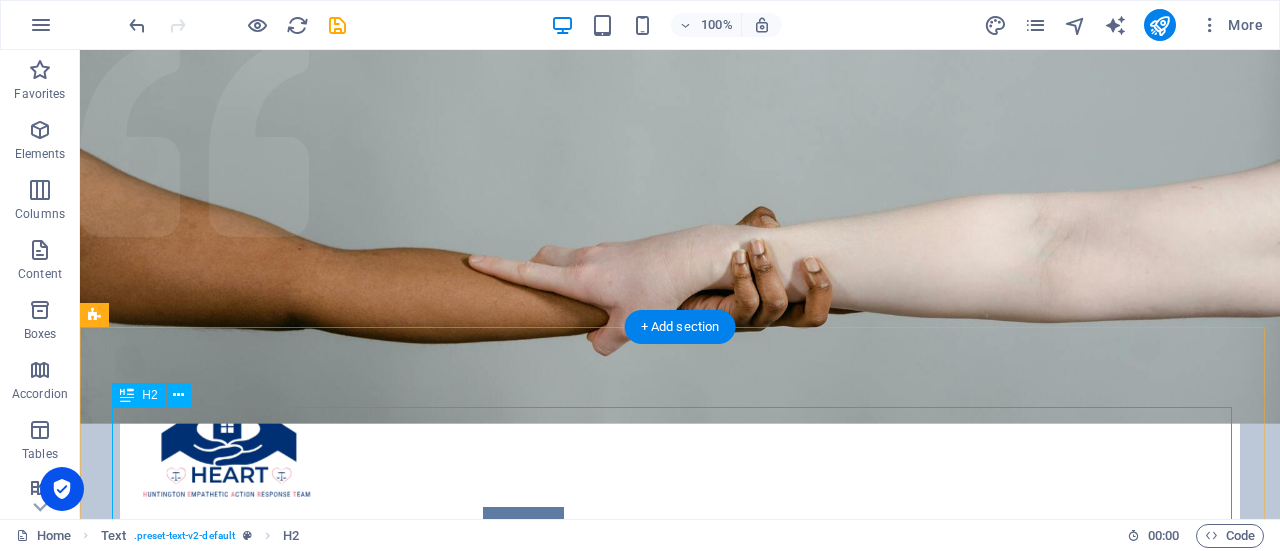 click on "HELP US PROTECT OUR NEIGHBORS FROM UNLAWFUL ARREST, DETENTION, AND DEPORTATION." at bounding box center (680, 1065) 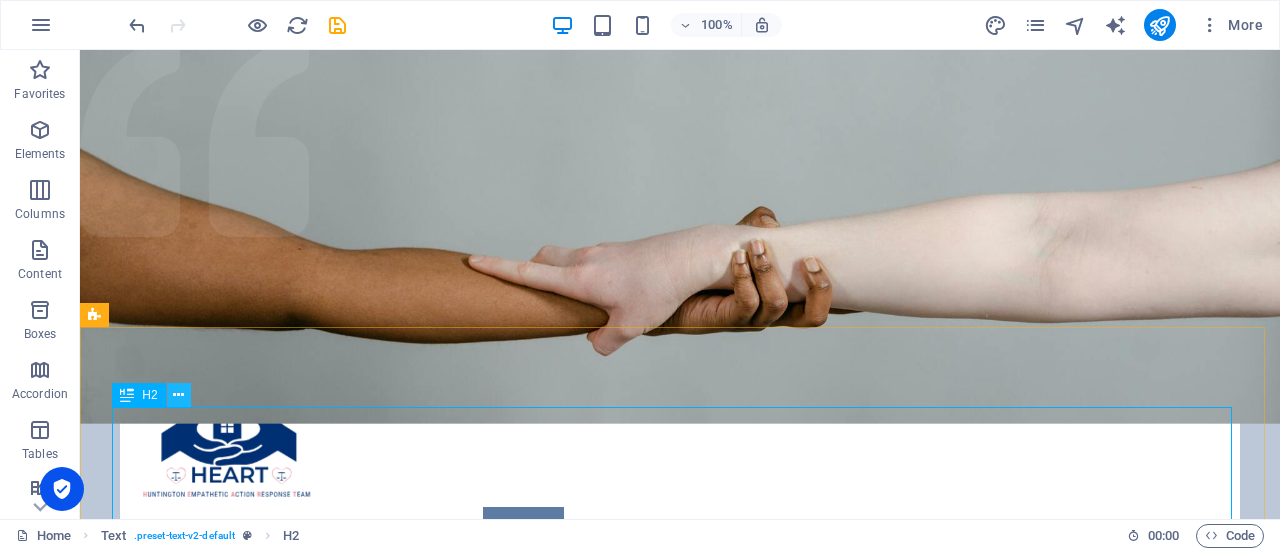 click at bounding box center [178, 395] 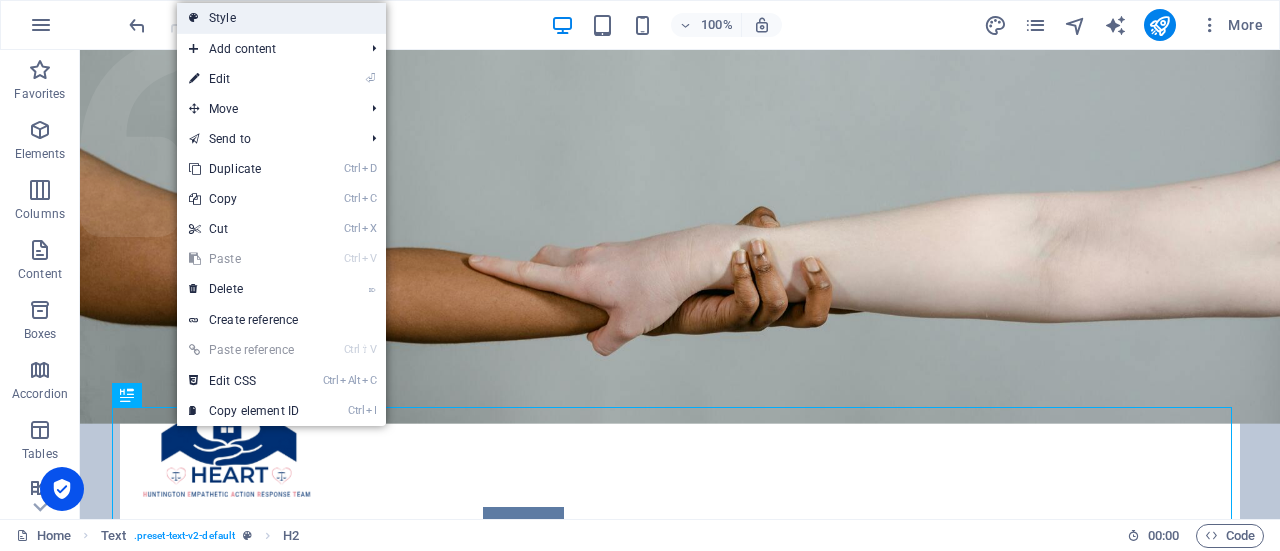 click on "Style" at bounding box center [281, 18] 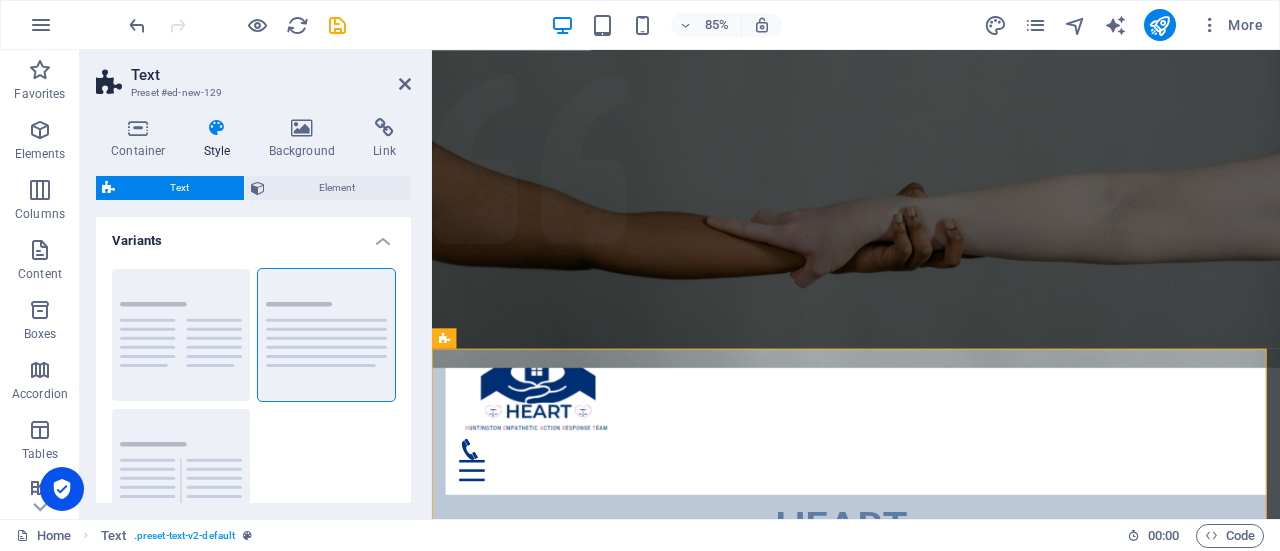 click on "Text" at bounding box center [179, 188] 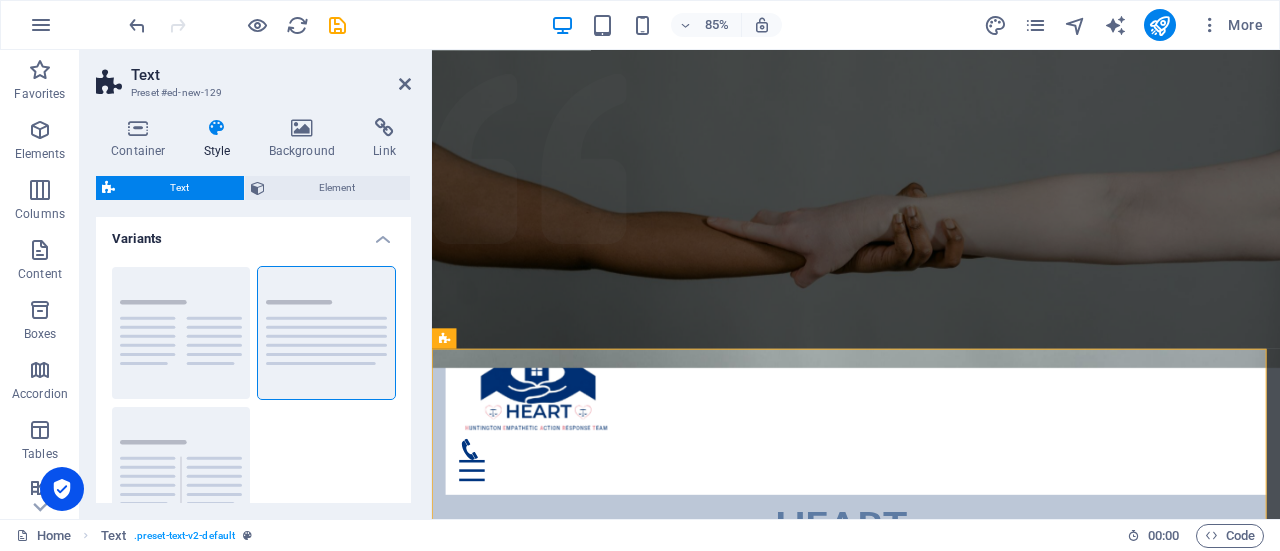 scroll, scrollTop: 0, scrollLeft: 0, axis: both 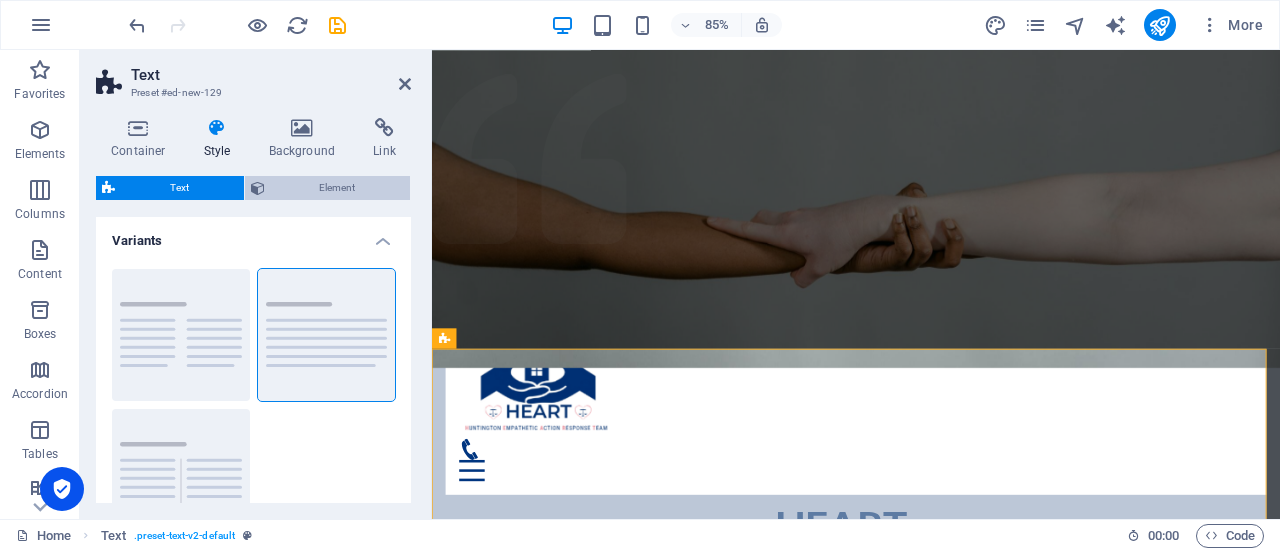 click on "Element" at bounding box center (338, 188) 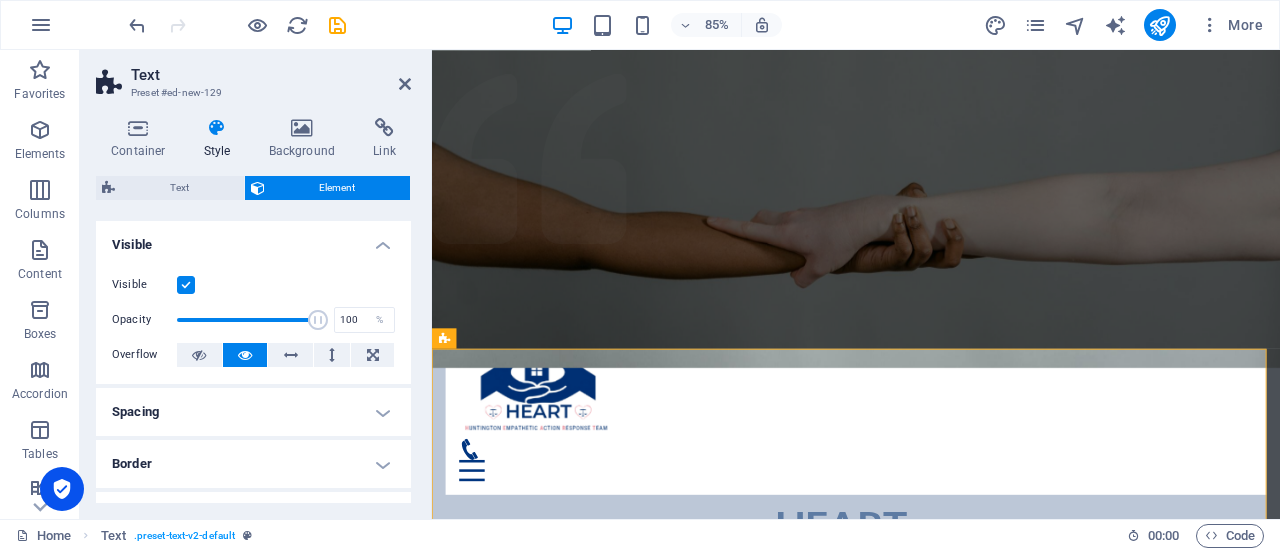 click on "Spacing" at bounding box center (253, 412) 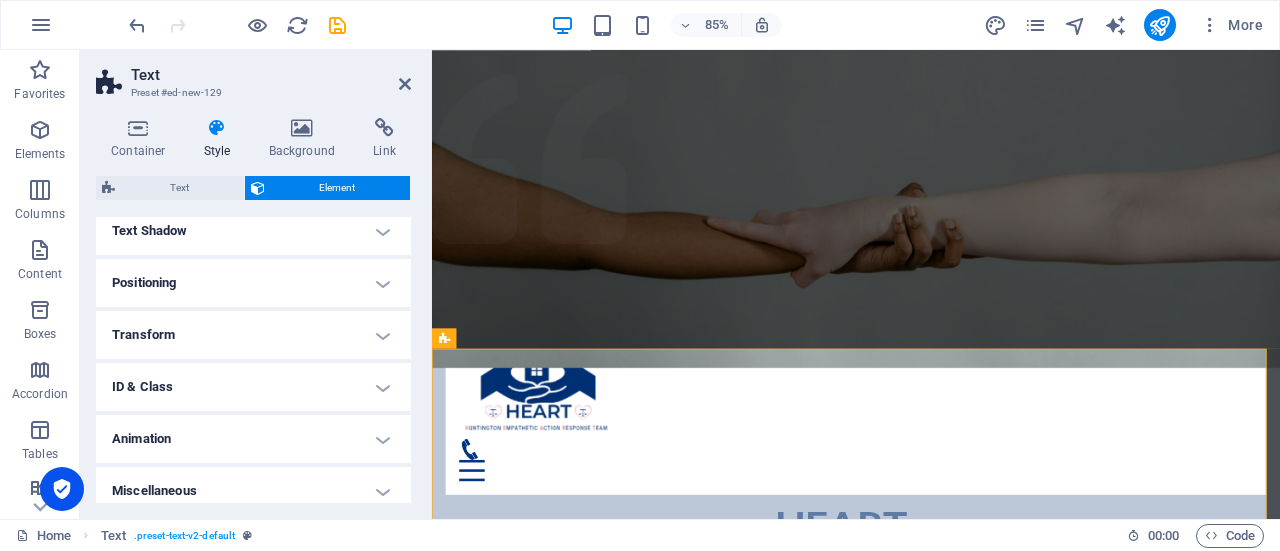 scroll, scrollTop: 426, scrollLeft: 0, axis: vertical 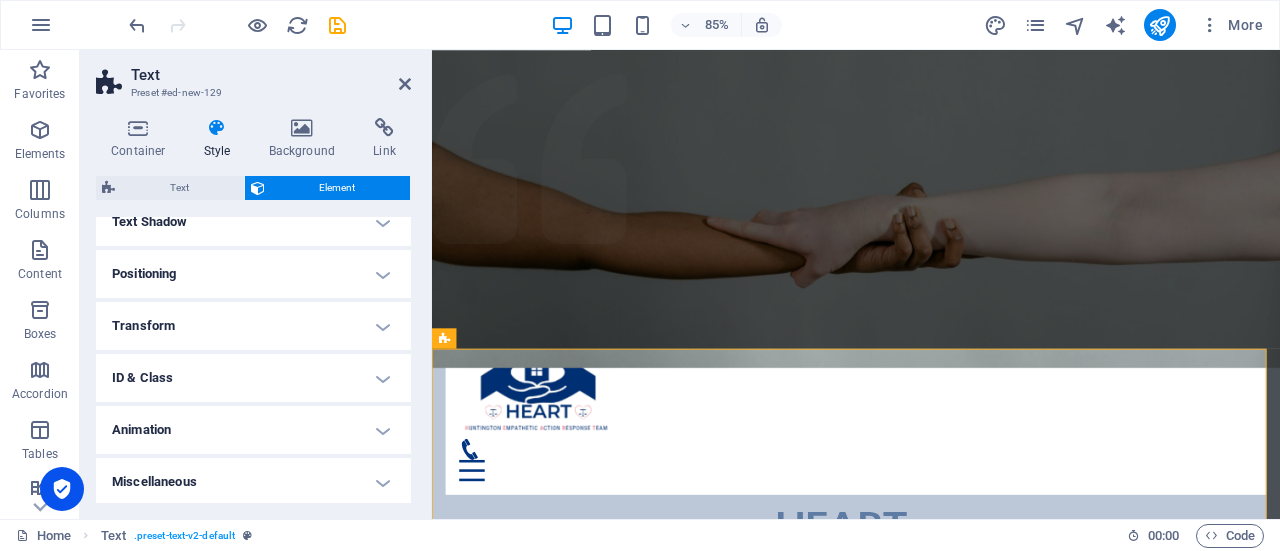 click on "Positioning" at bounding box center [253, 274] 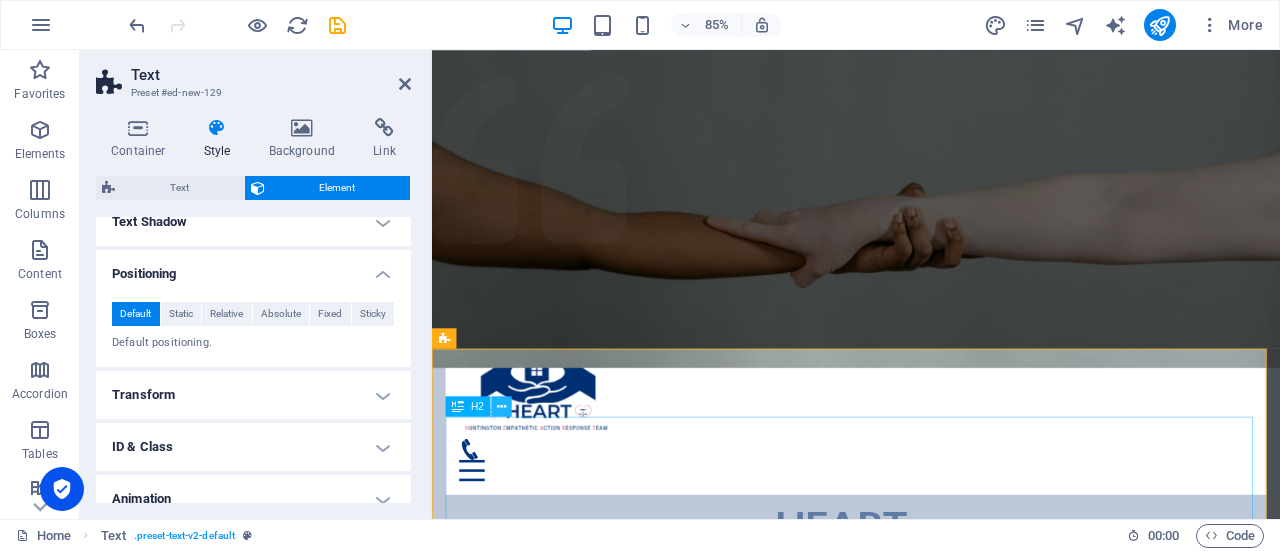 click at bounding box center (502, 406) 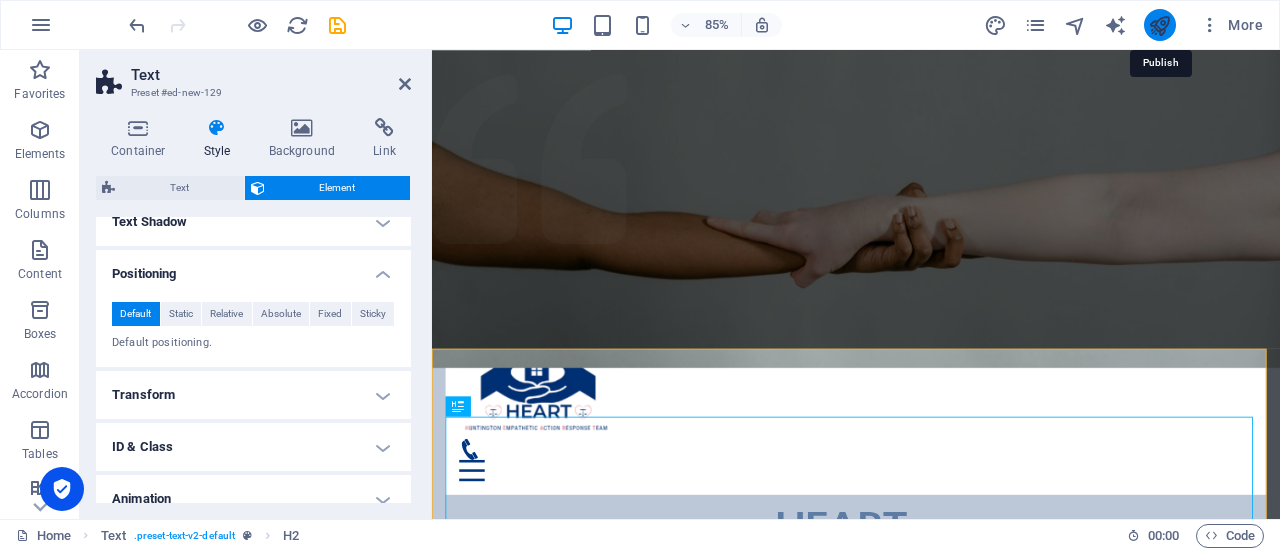 click at bounding box center [1159, 25] 